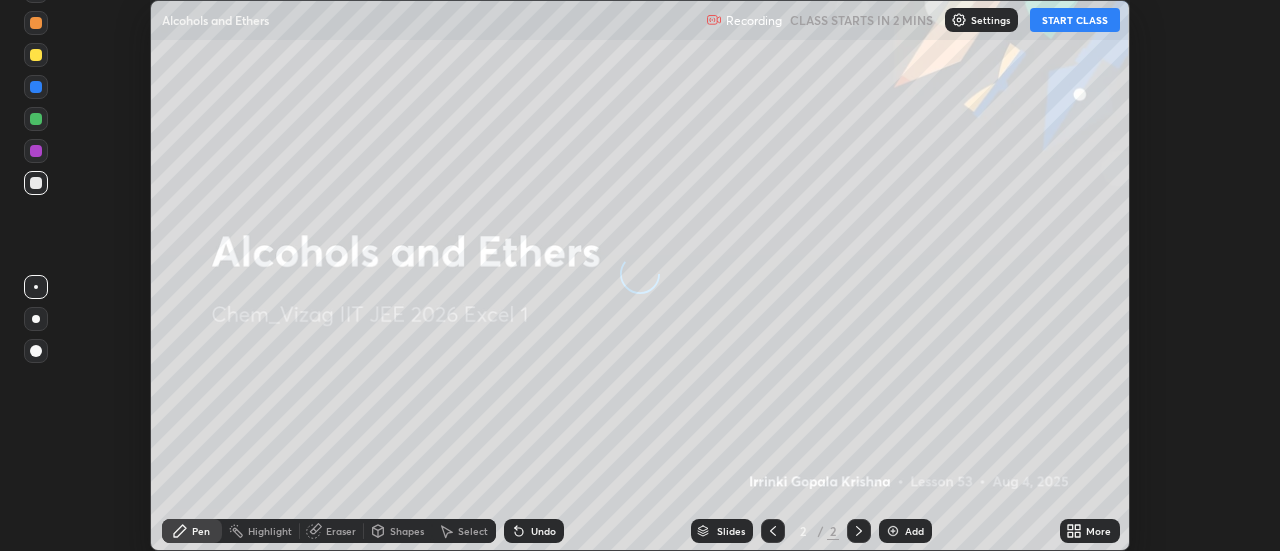 scroll, scrollTop: 0, scrollLeft: 0, axis: both 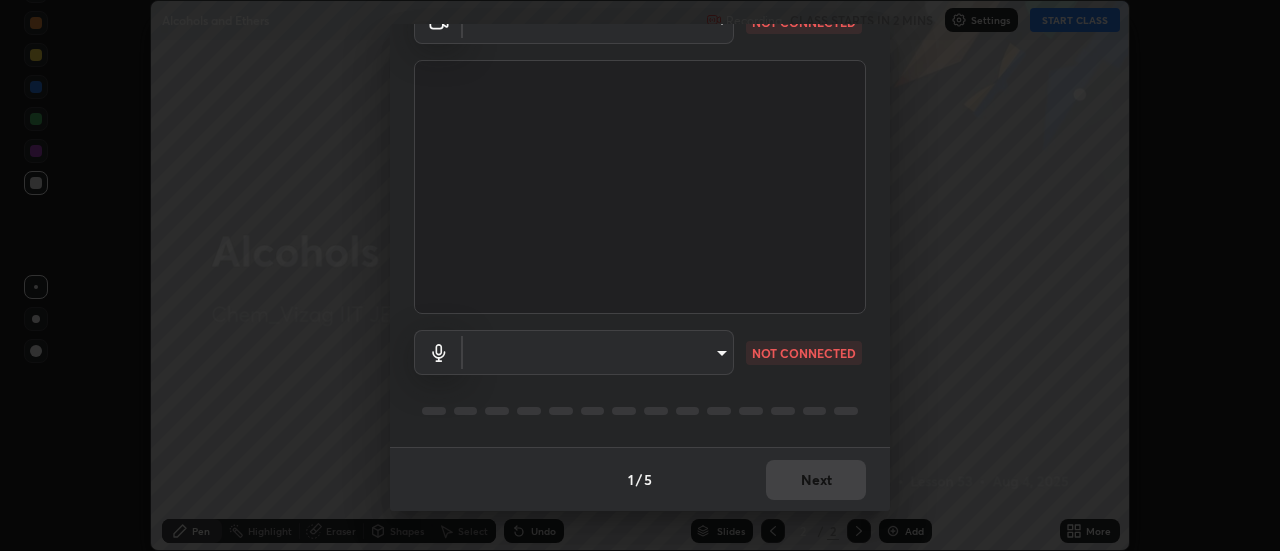 type on "ebf6c6488b735d5a44705984ed2dd2d6451cbc78617e13c2697a09295dc5aede" 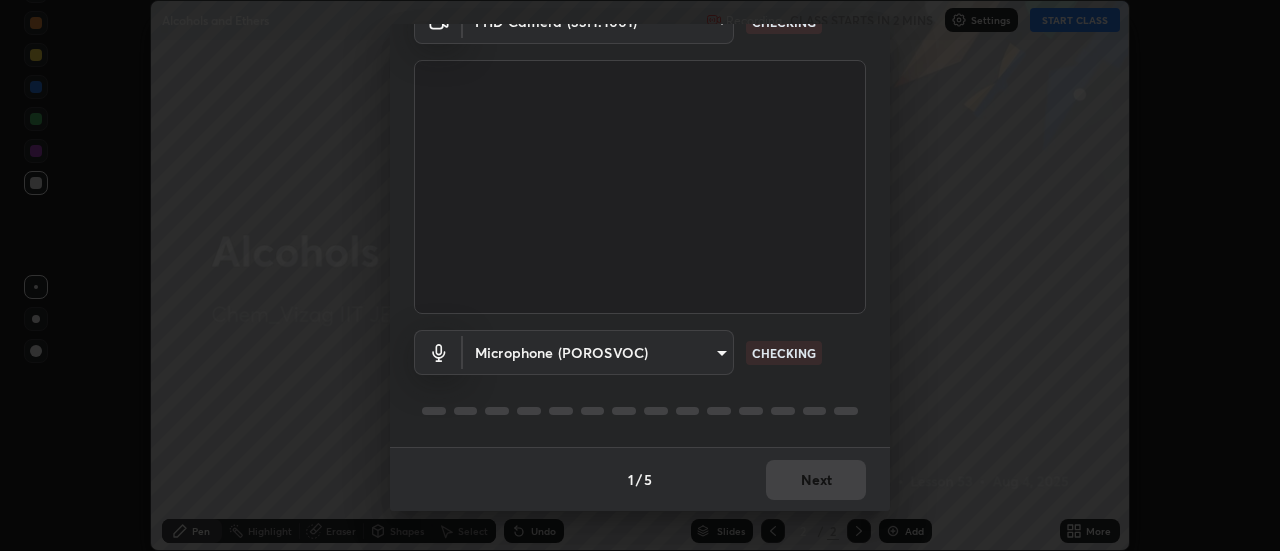 click on "Erase all Alcohols and Ethers Recording CLASS STARTS IN 2 MINS Settings START CLASS Setting up your live class Alcohols and Ethers • L53 of Chem_Vizag IIT JEE 2026 Excel 1 [PERSON] Pen Highlight Eraser Shapes Select Undo Slides 2 / 2 Add More No doubts shared Encourage your learners to ask a doubt for better clarity Report an issue Reason for reporting Buffering Chat not working Audio - Video sync issue Educator video quality low ​ Attach an image Report Media settings FHD Camera (33f1:1001) ebf6c6488b735d5a44705984ed2dd2d6451cbc78617e13c2697a09295dc5aede CHECKING Microphone (POROSVOC) 559f78e284056c375659dd22a18db3e2c7db0511fac48621fee754fb82022d85 CHECKING 1 / 5 Next" at bounding box center (640, 275) 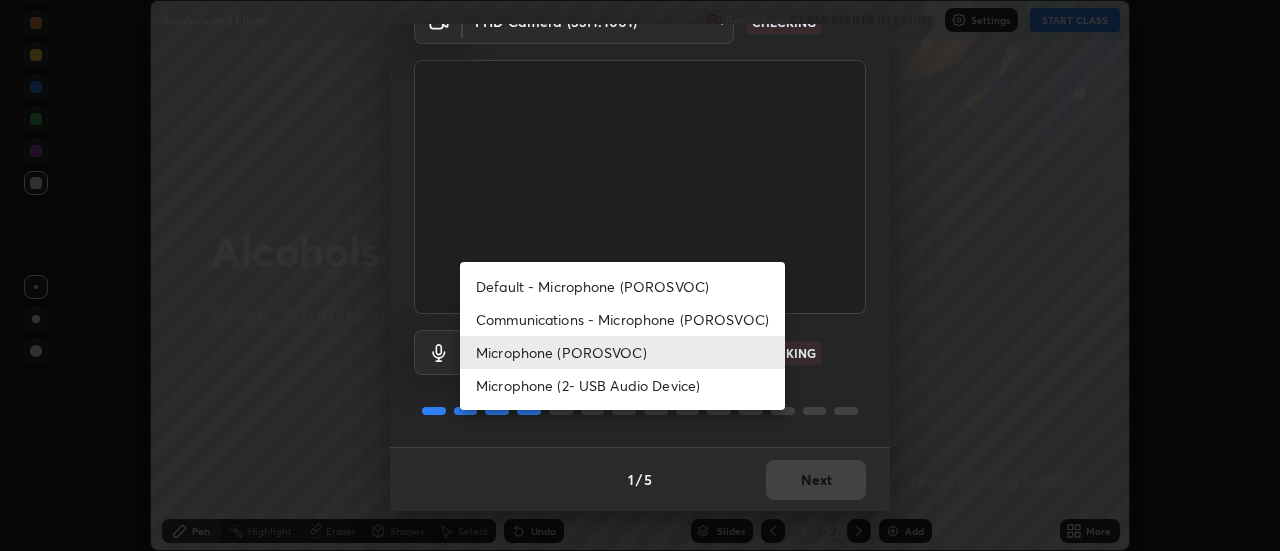 click at bounding box center [640, 275] 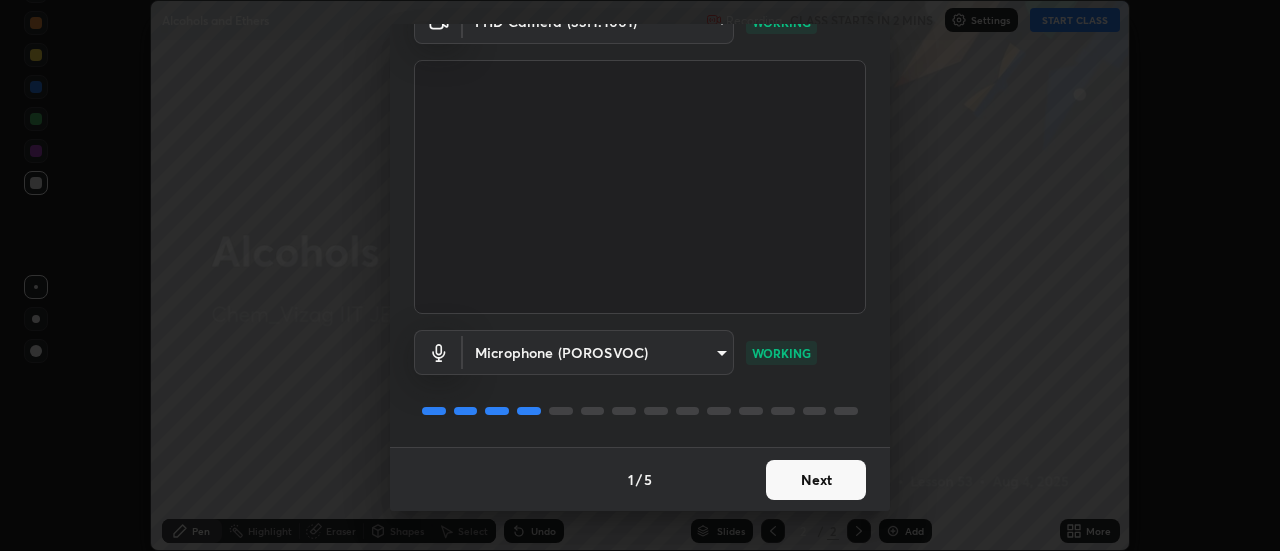 click on "Next" at bounding box center [816, 480] 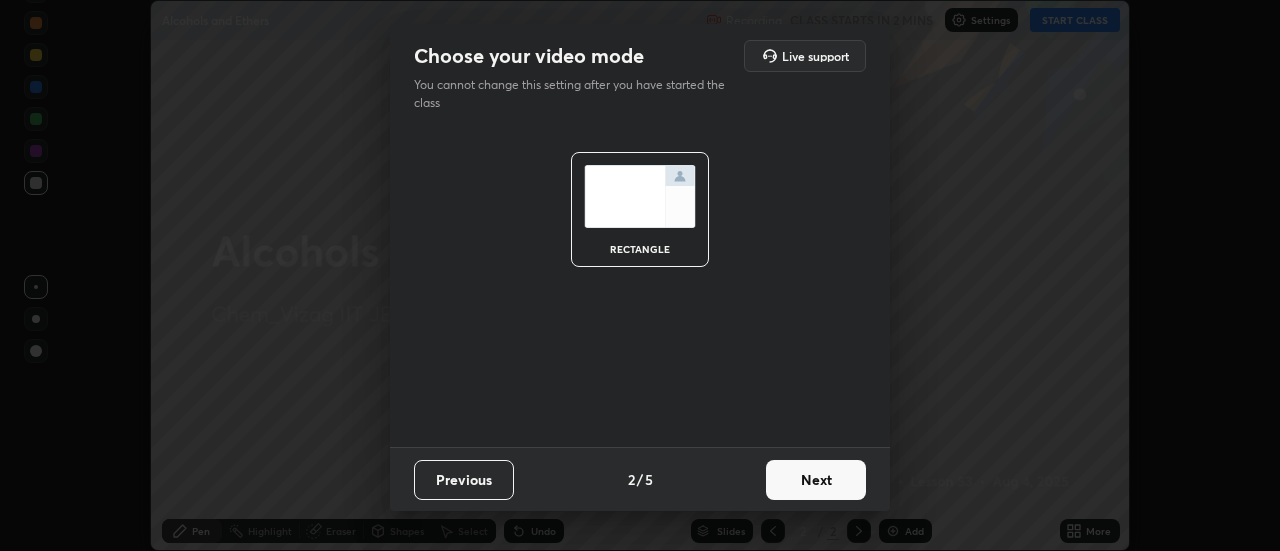click on "Next" at bounding box center [816, 480] 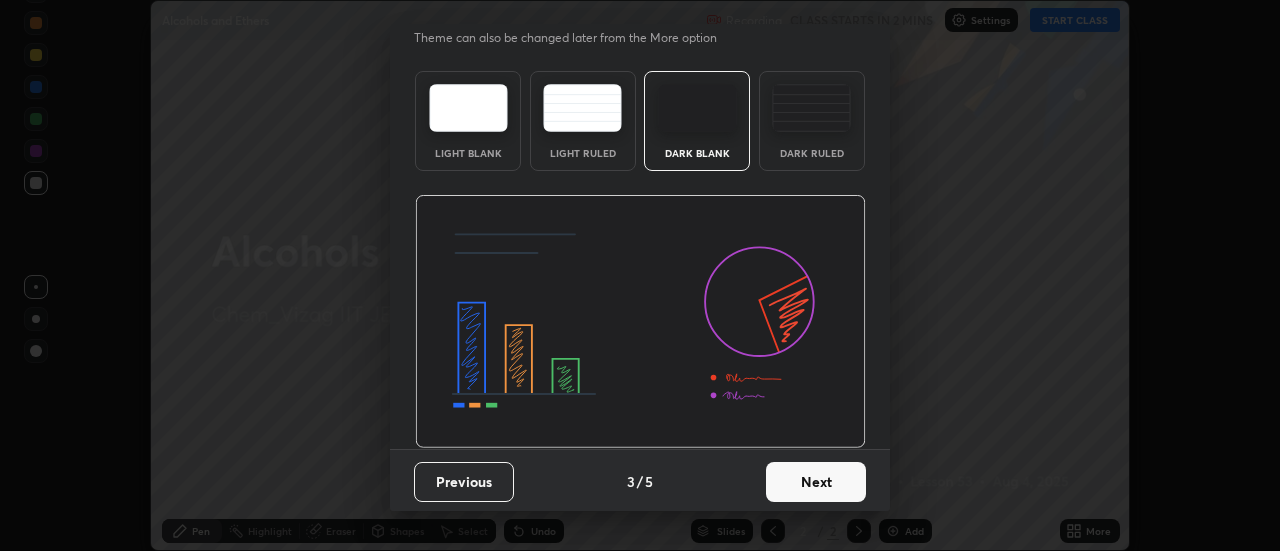 scroll, scrollTop: 49, scrollLeft: 0, axis: vertical 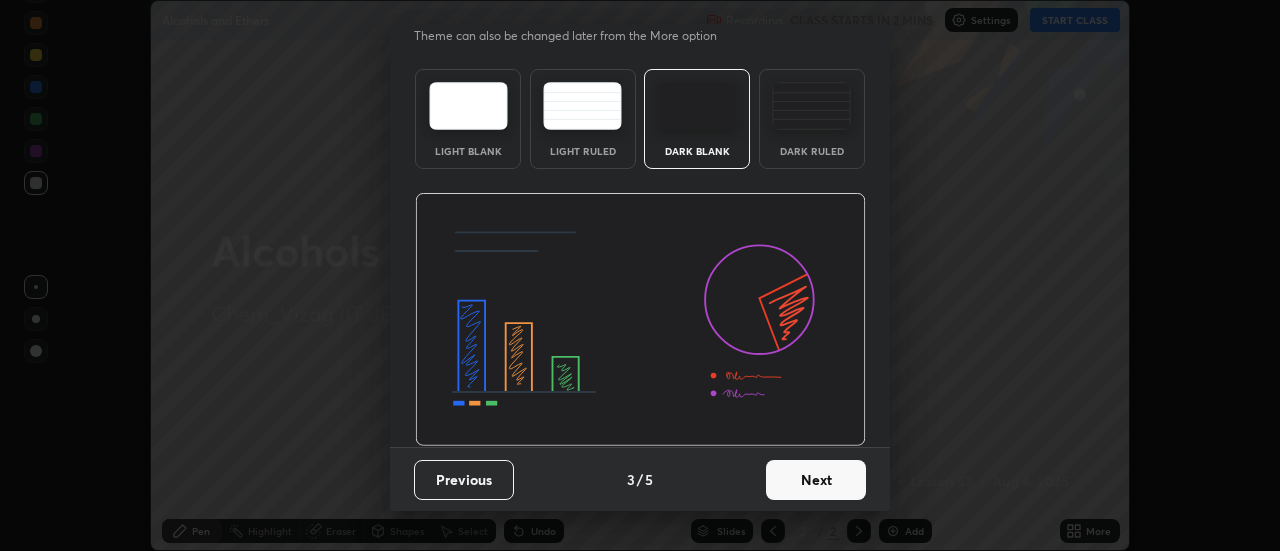 click on "Next" at bounding box center [816, 480] 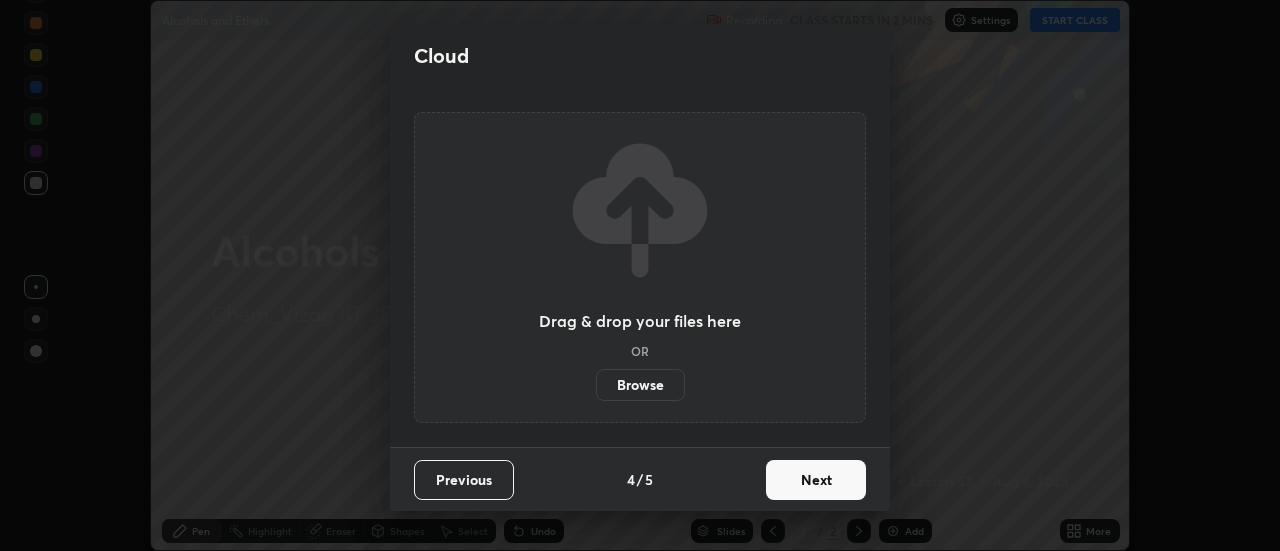 scroll, scrollTop: 0, scrollLeft: 0, axis: both 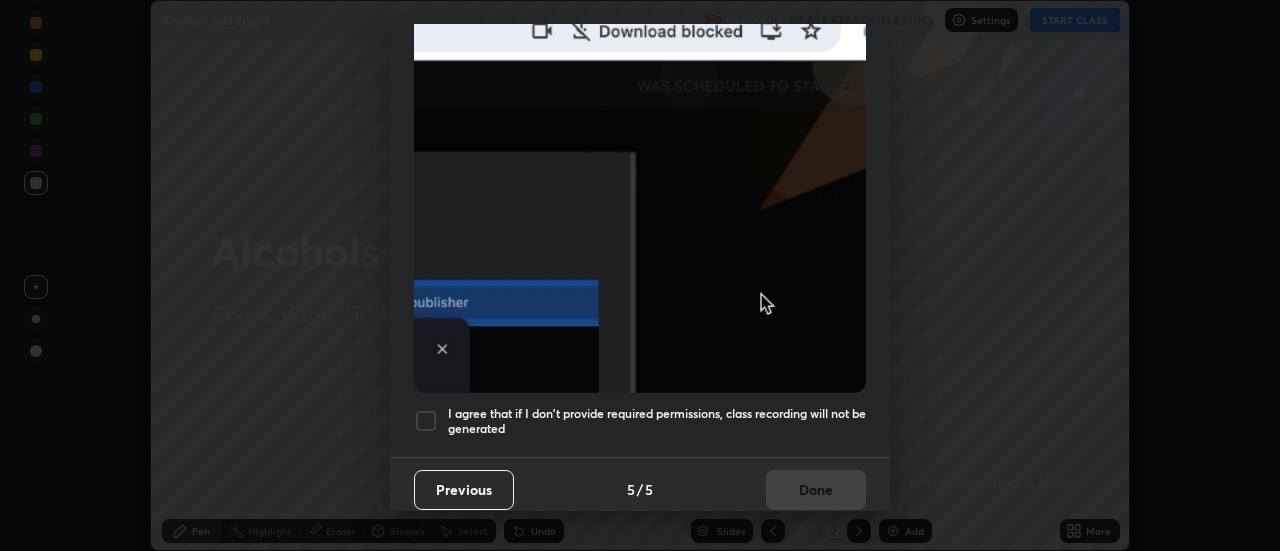 click on "I agree that if I don't provide required permissions, class recording will not be generated" at bounding box center (657, 421) 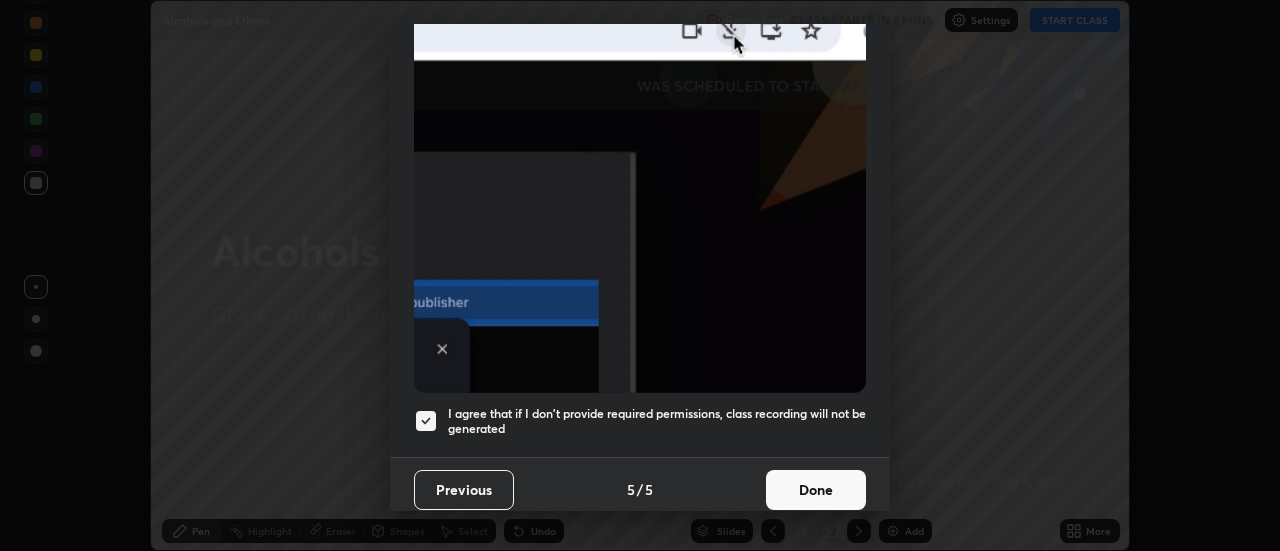 click on "Done" at bounding box center (816, 490) 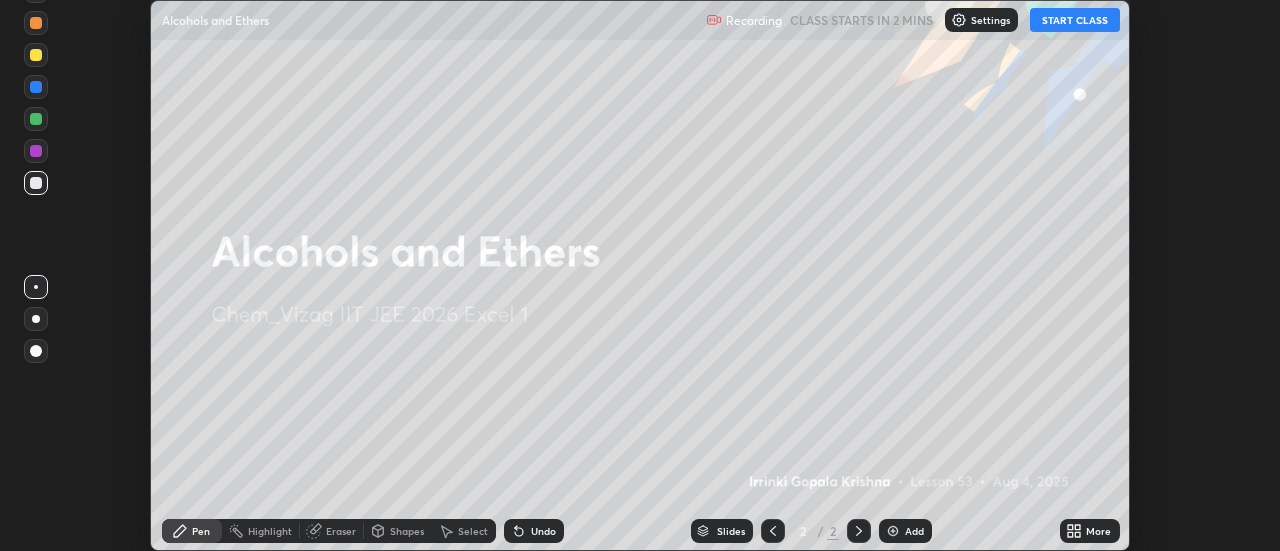 click on "START CLASS" at bounding box center (1075, 20) 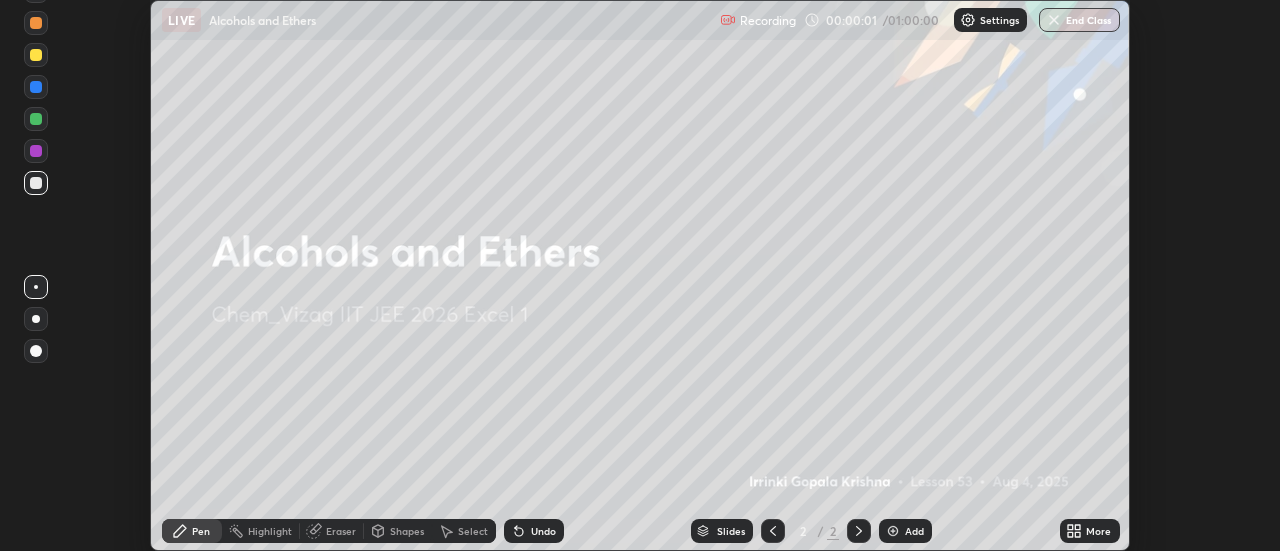 click at bounding box center (893, 531) 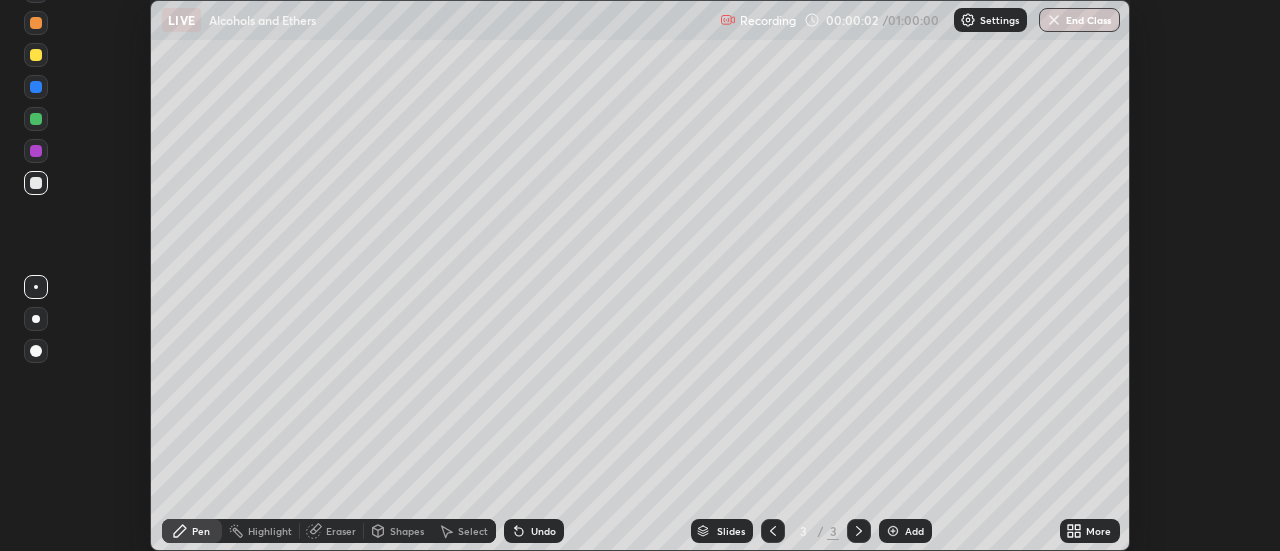click 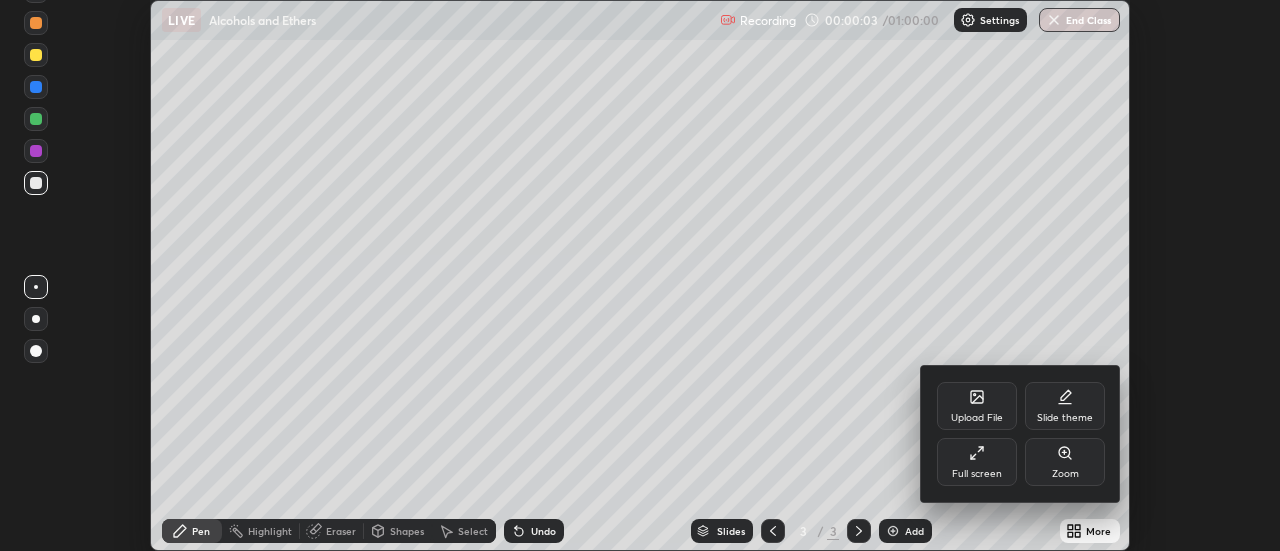 click 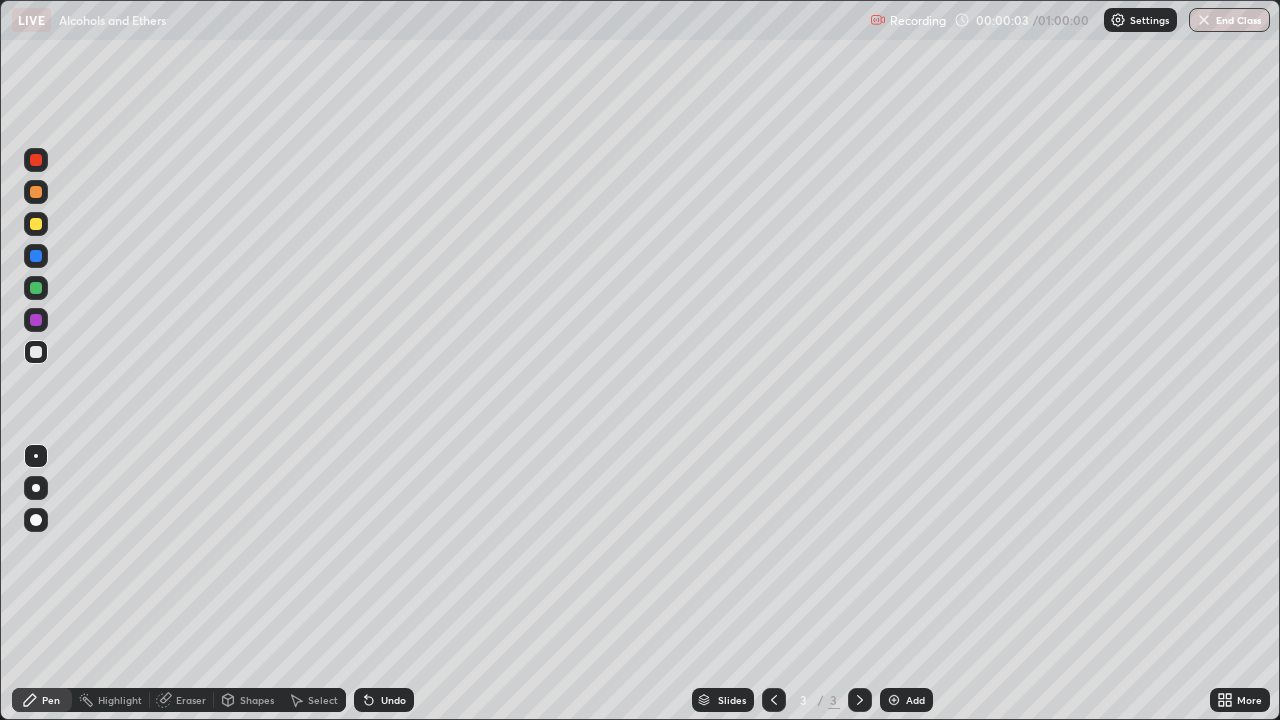 scroll, scrollTop: 99280, scrollLeft: 98720, axis: both 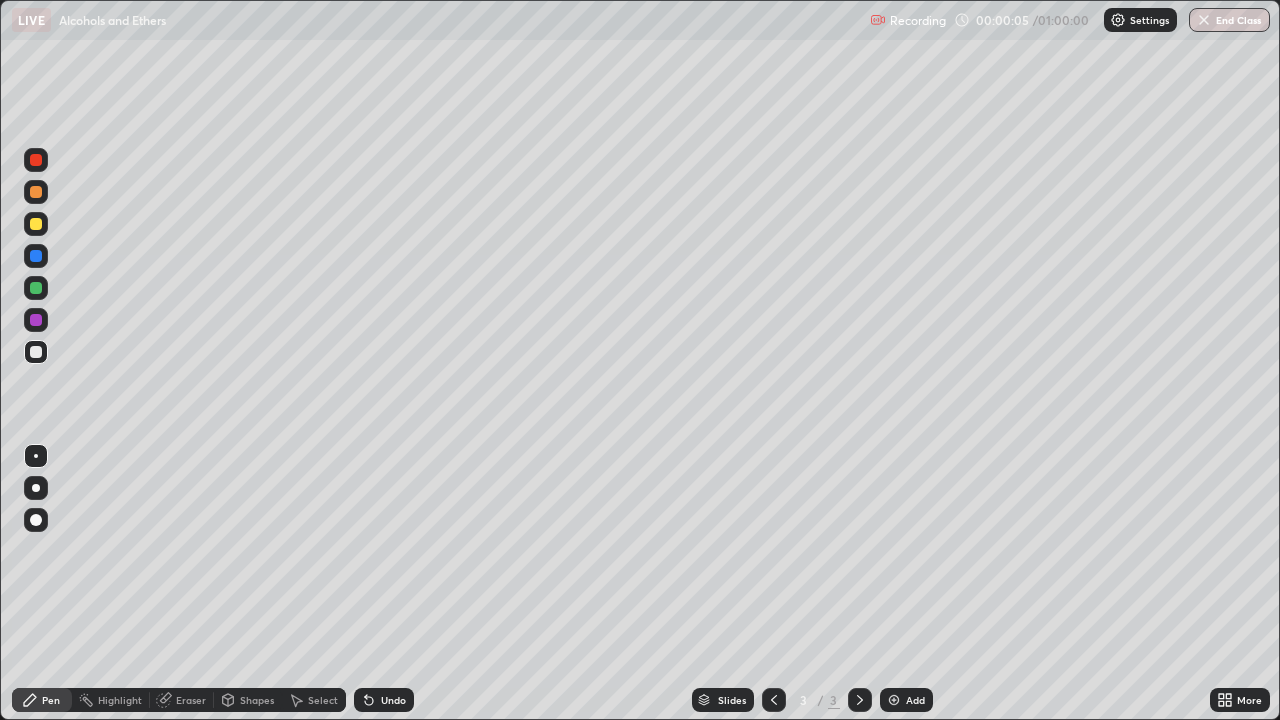 click on "Settings" at bounding box center [1149, 20] 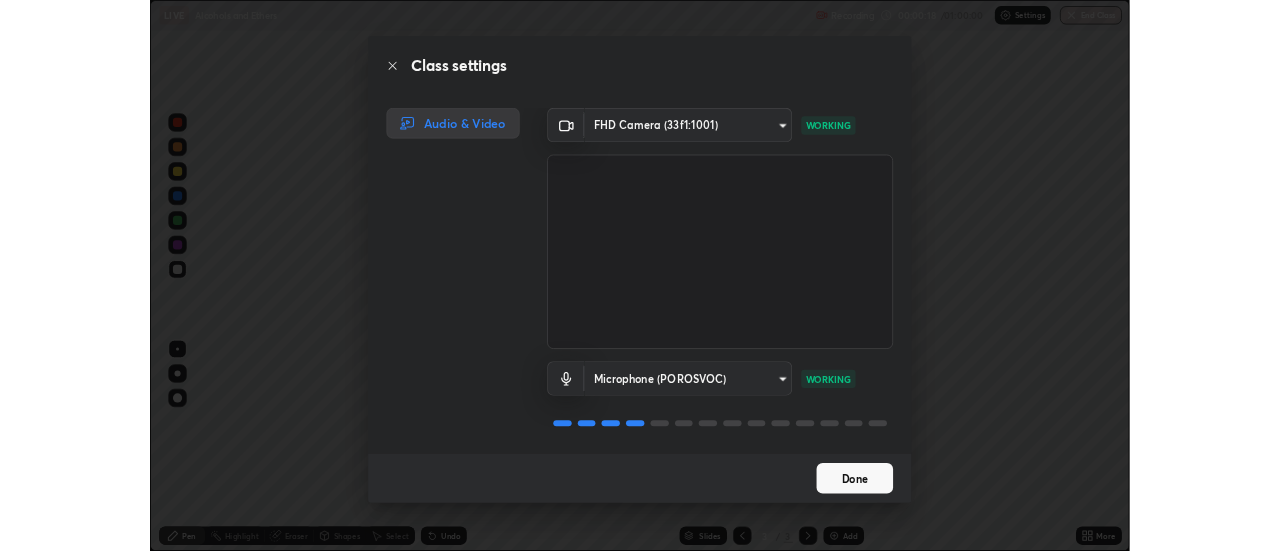 scroll, scrollTop: 2, scrollLeft: 0, axis: vertical 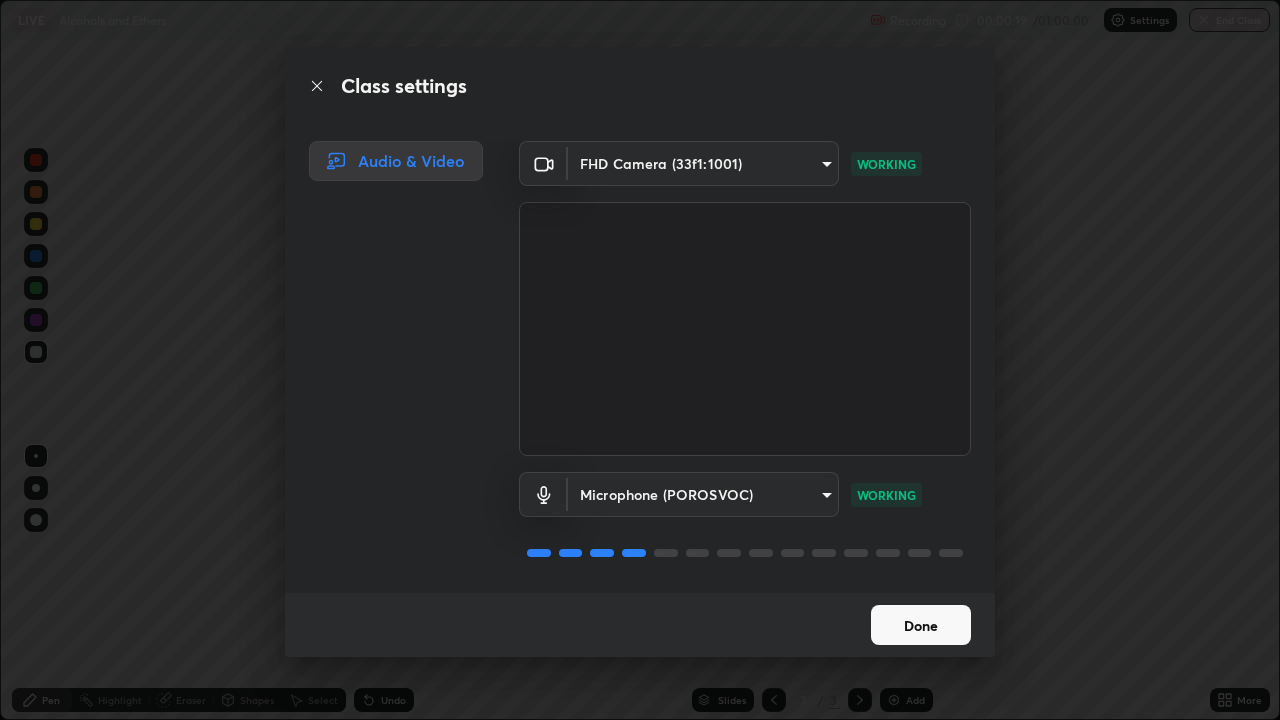 click on "Done" at bounding box center (921, 625) 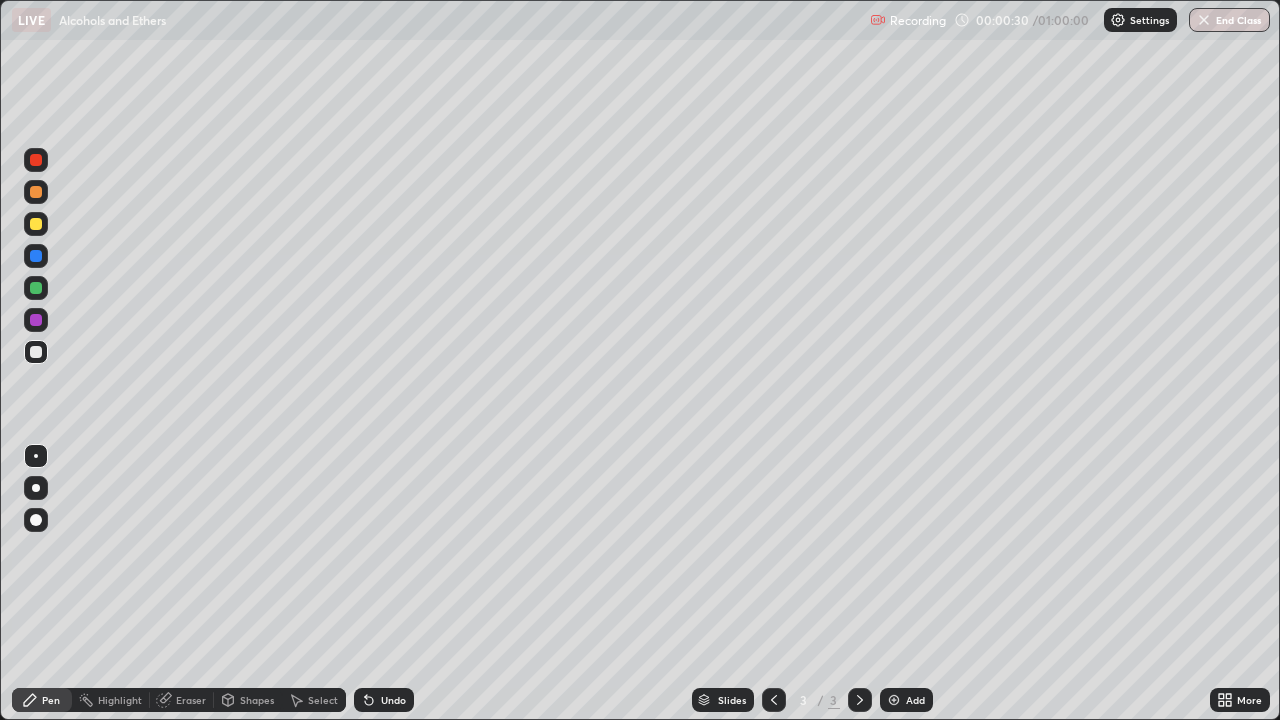 click at bounding box center (36, 520) 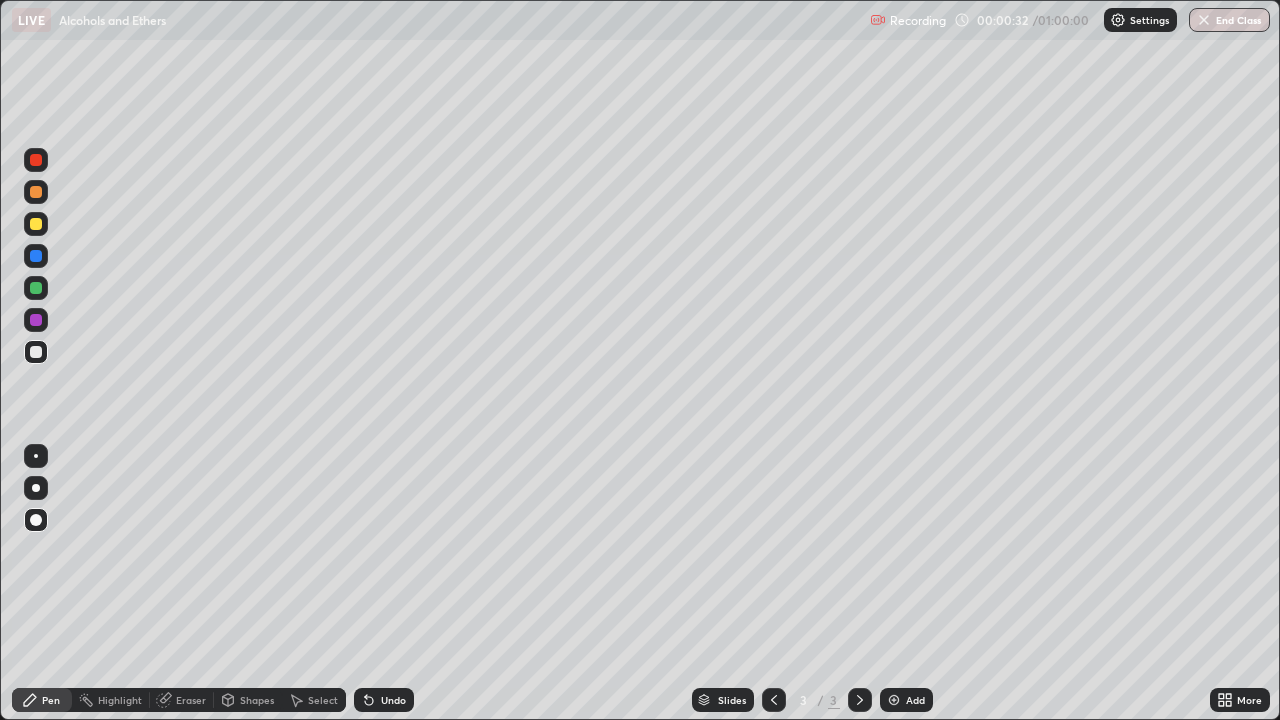 click at bounding box center [36, 224] 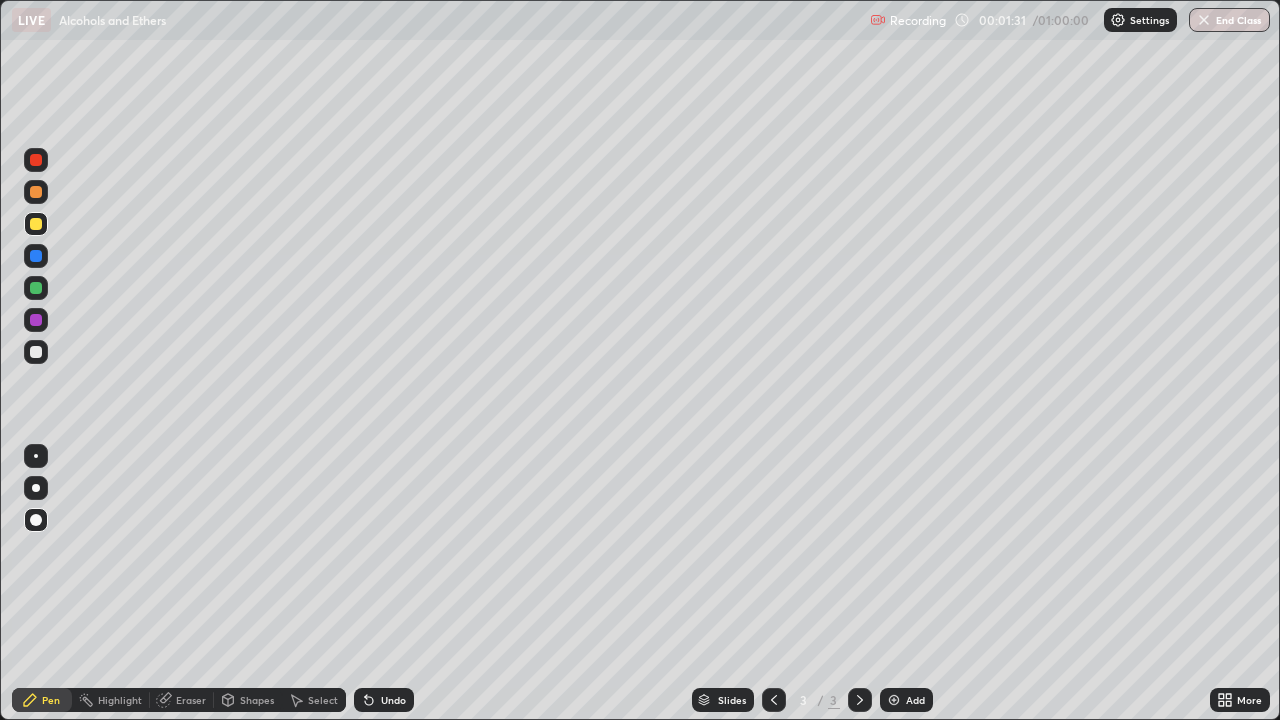click on "Settings" at bounding box center [1149, 20] 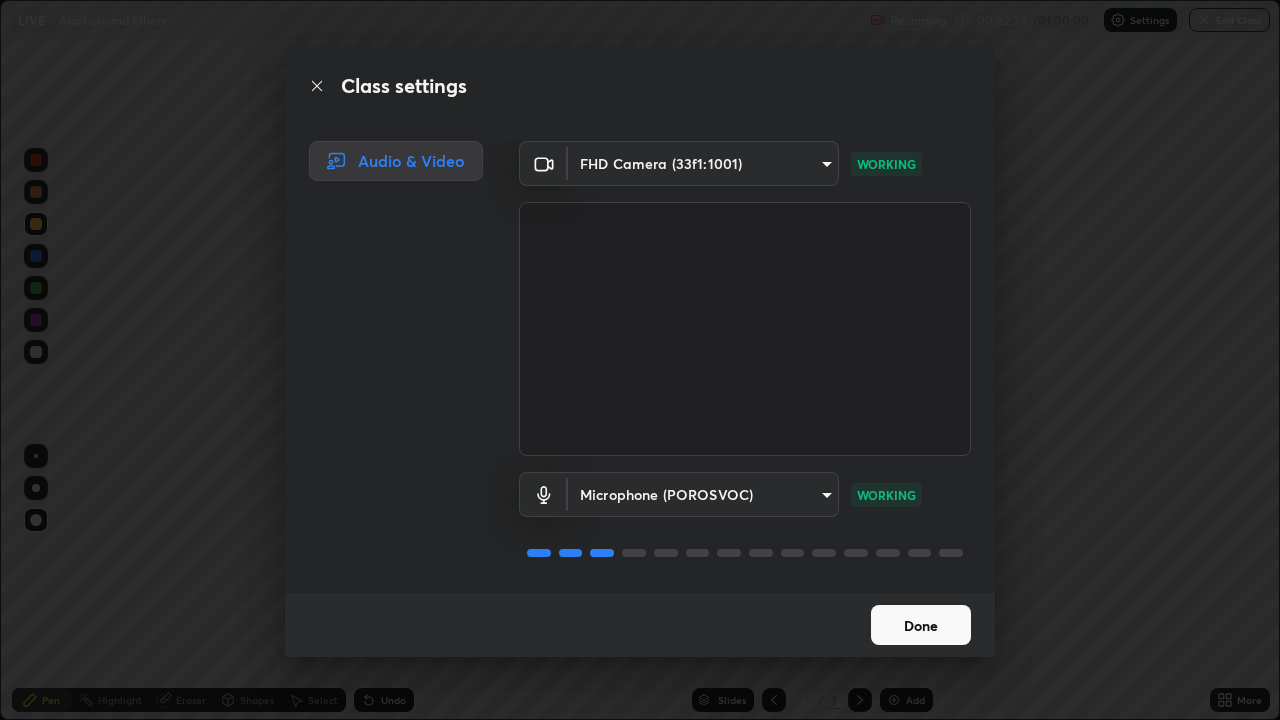 click on "Done" at bounding box center [921, 625] 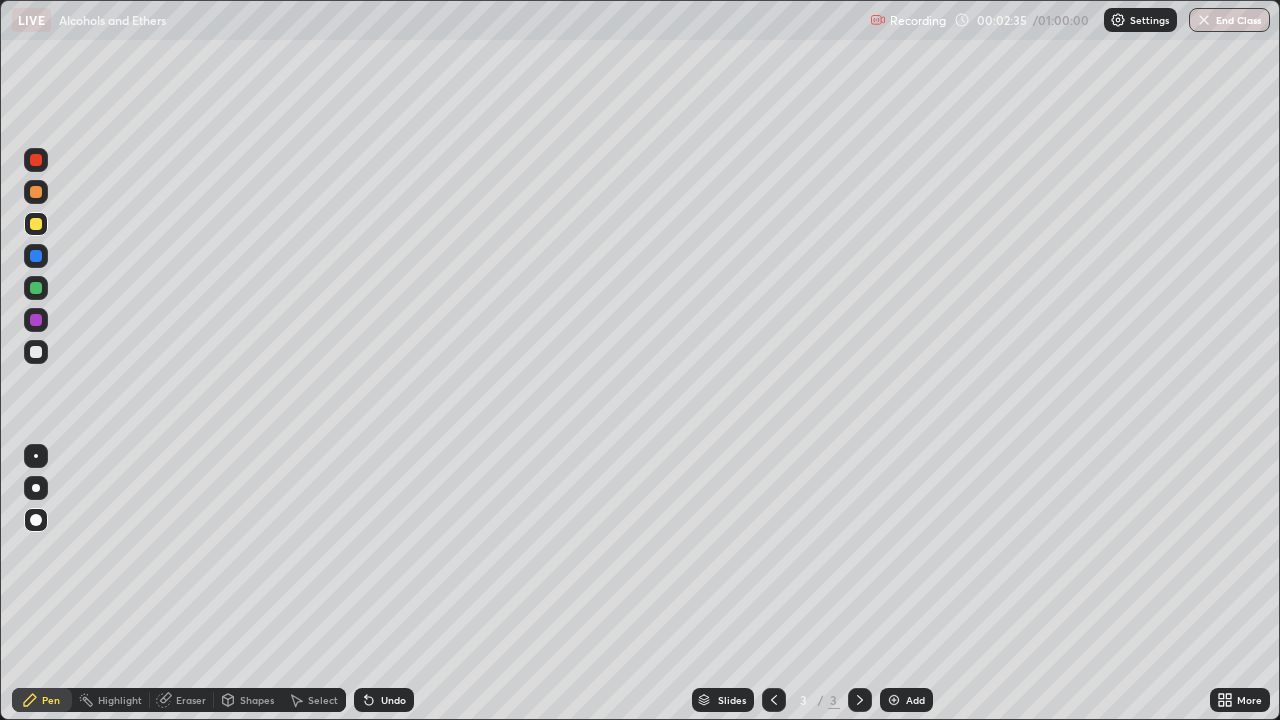 click on "Settings" at bounding box center (1149, 20) 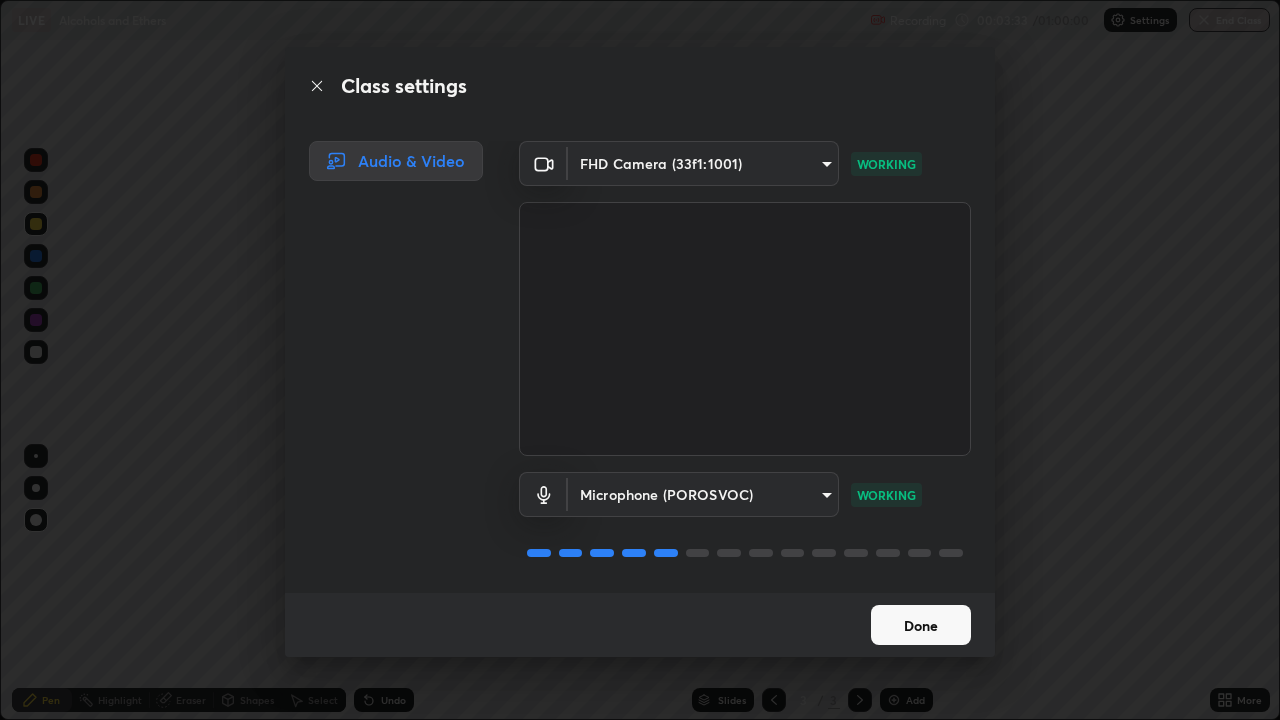 click on "Done" at bounding box center (921, 625) 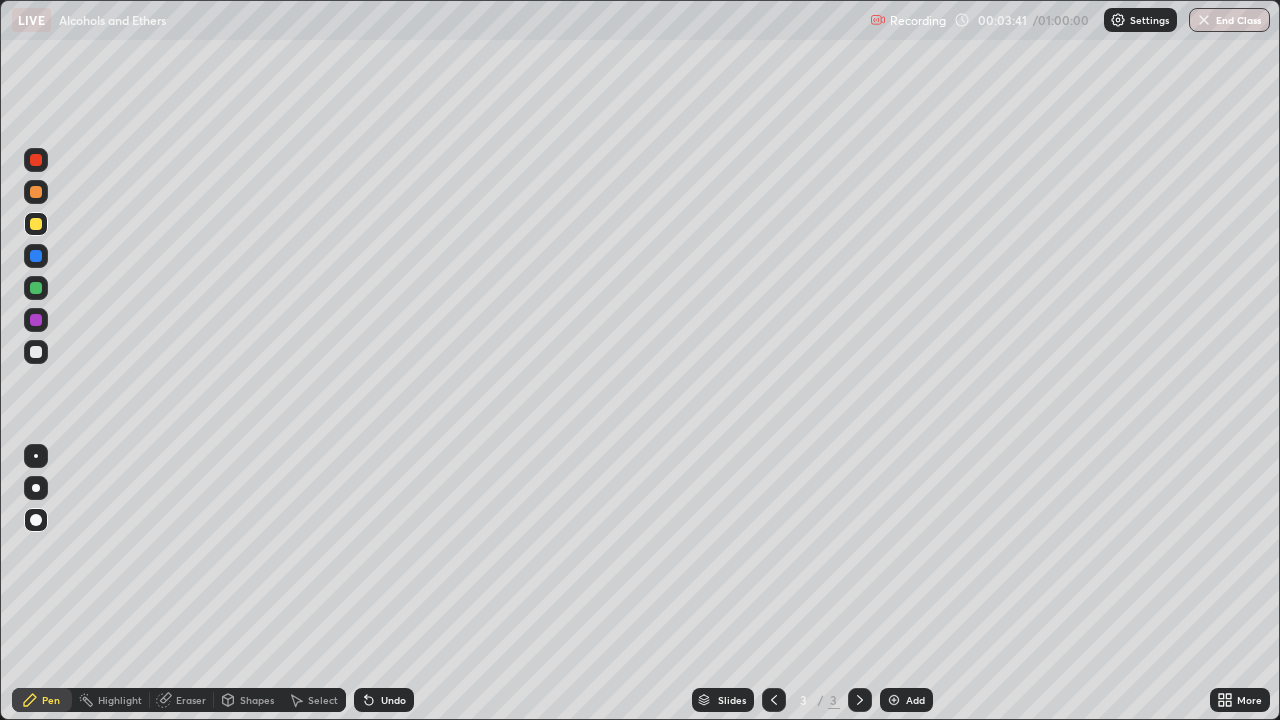 click at bounding box center (36, 352) 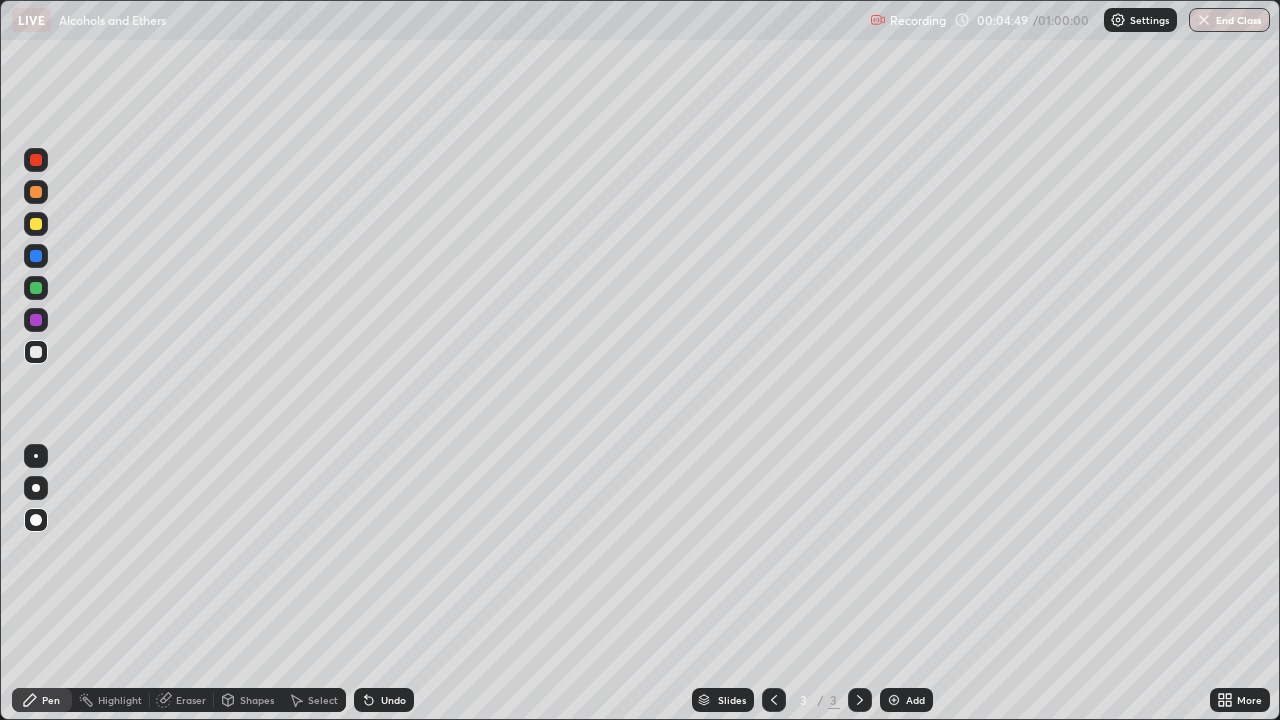 click at bounding box center [36, 224] 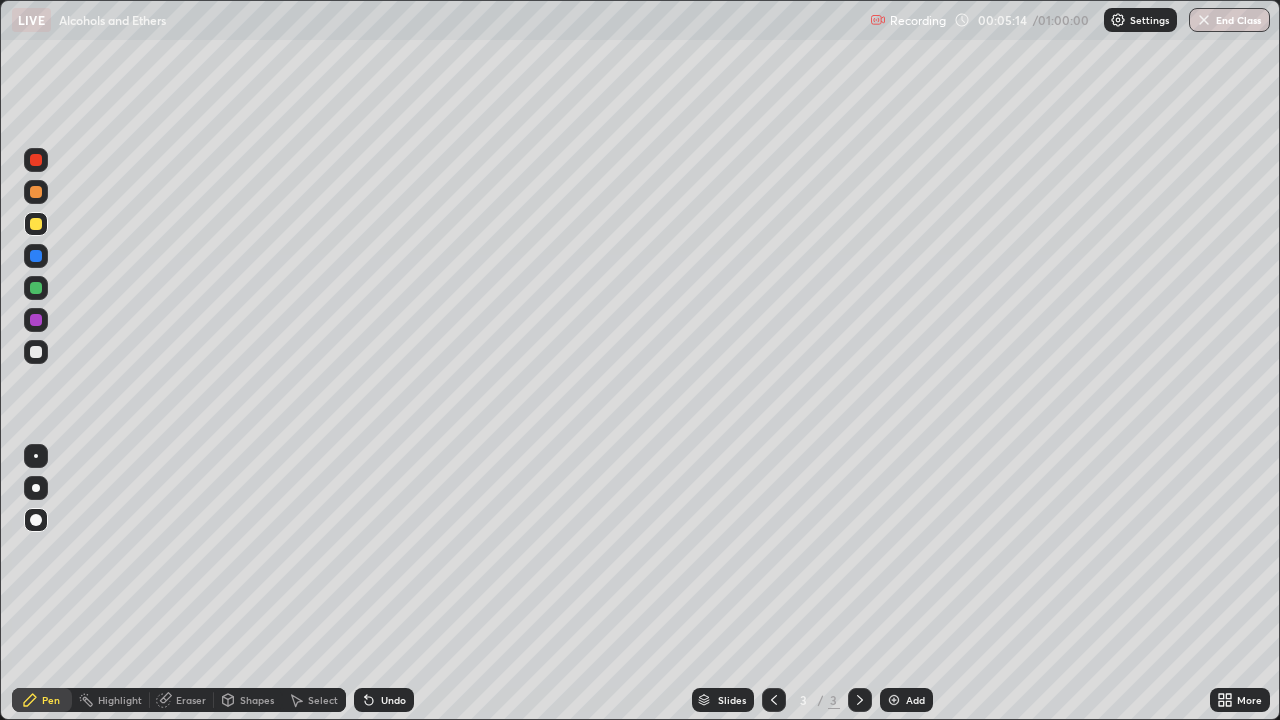 click at bounding box center (36, 288) 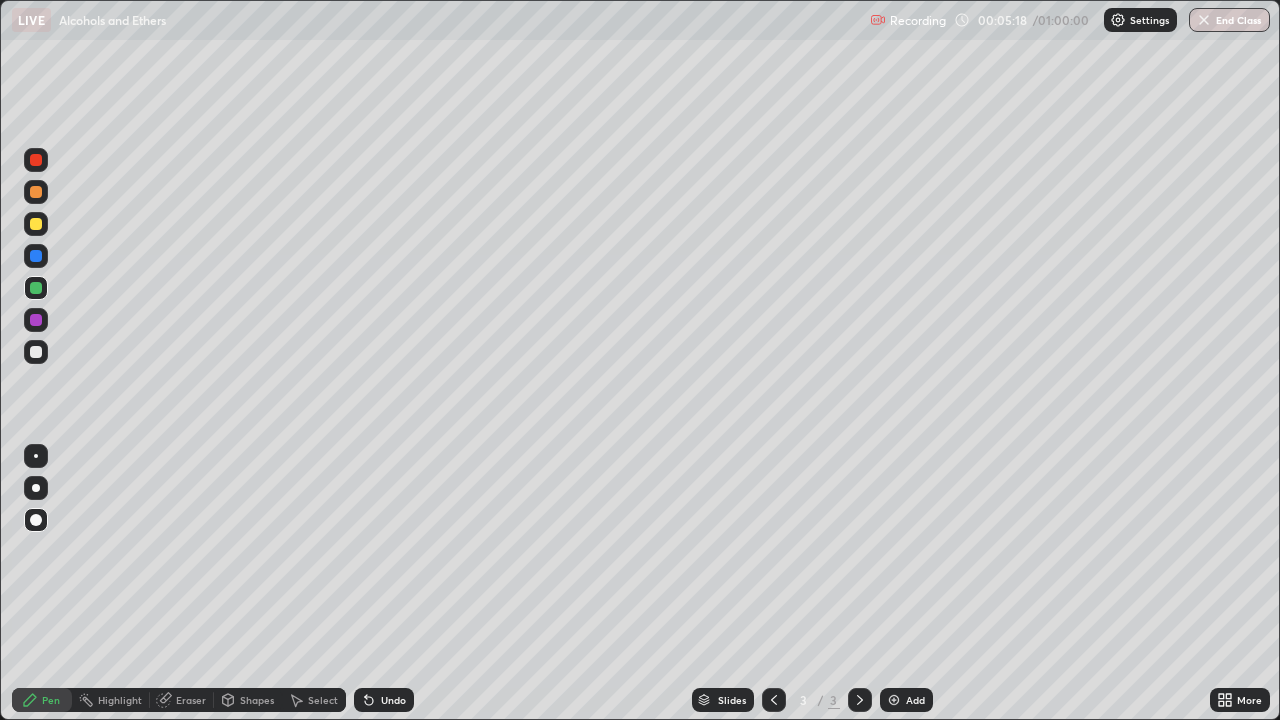 click 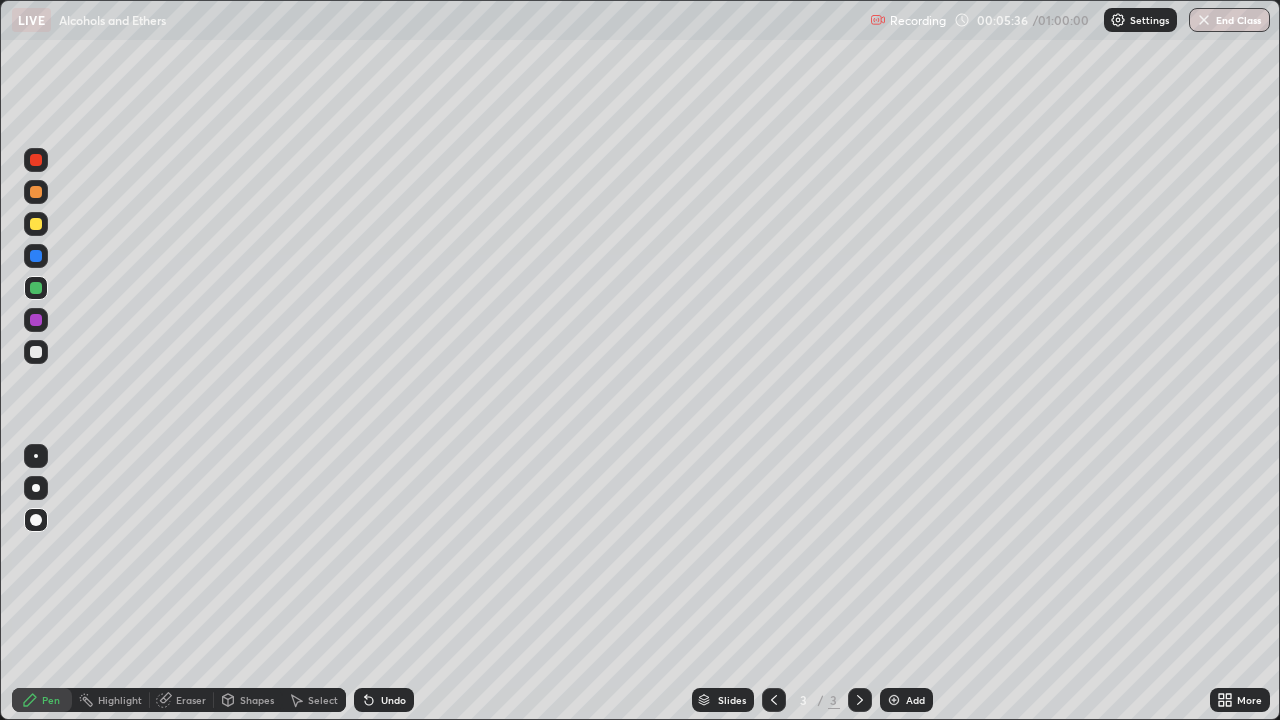 click at bounding box center (36, 224) 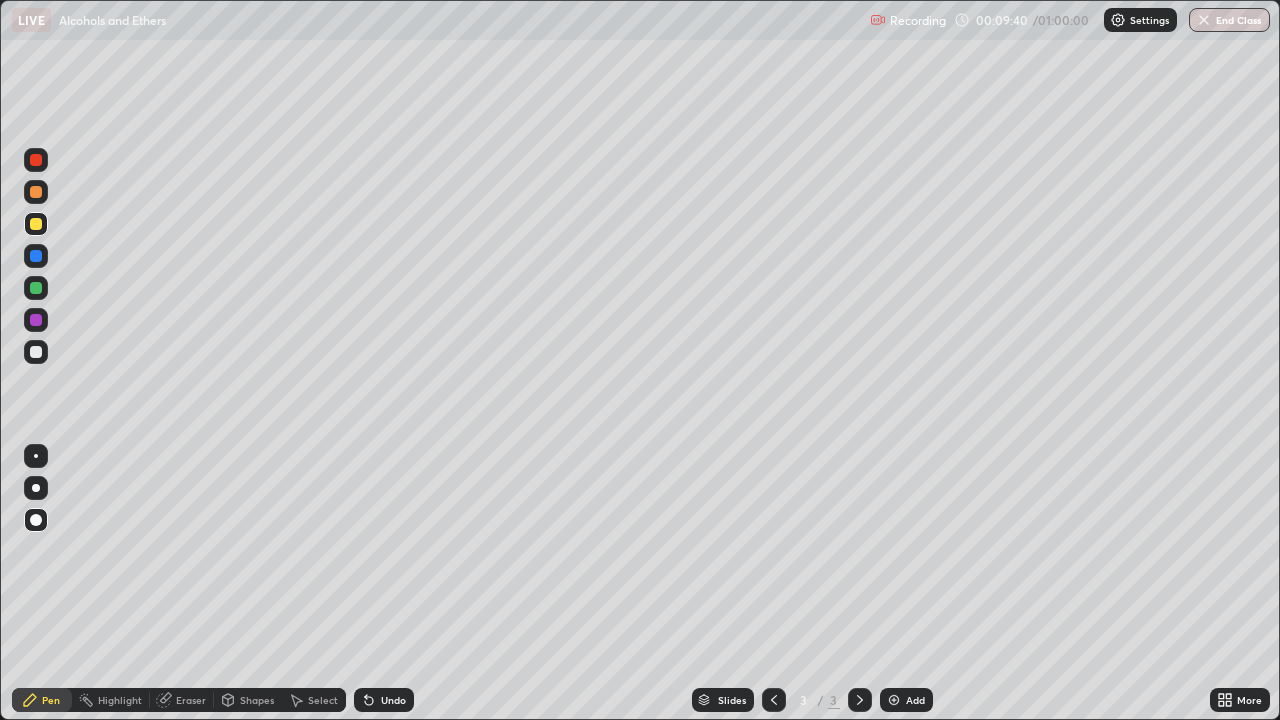 click at bounding box center [894, 700] 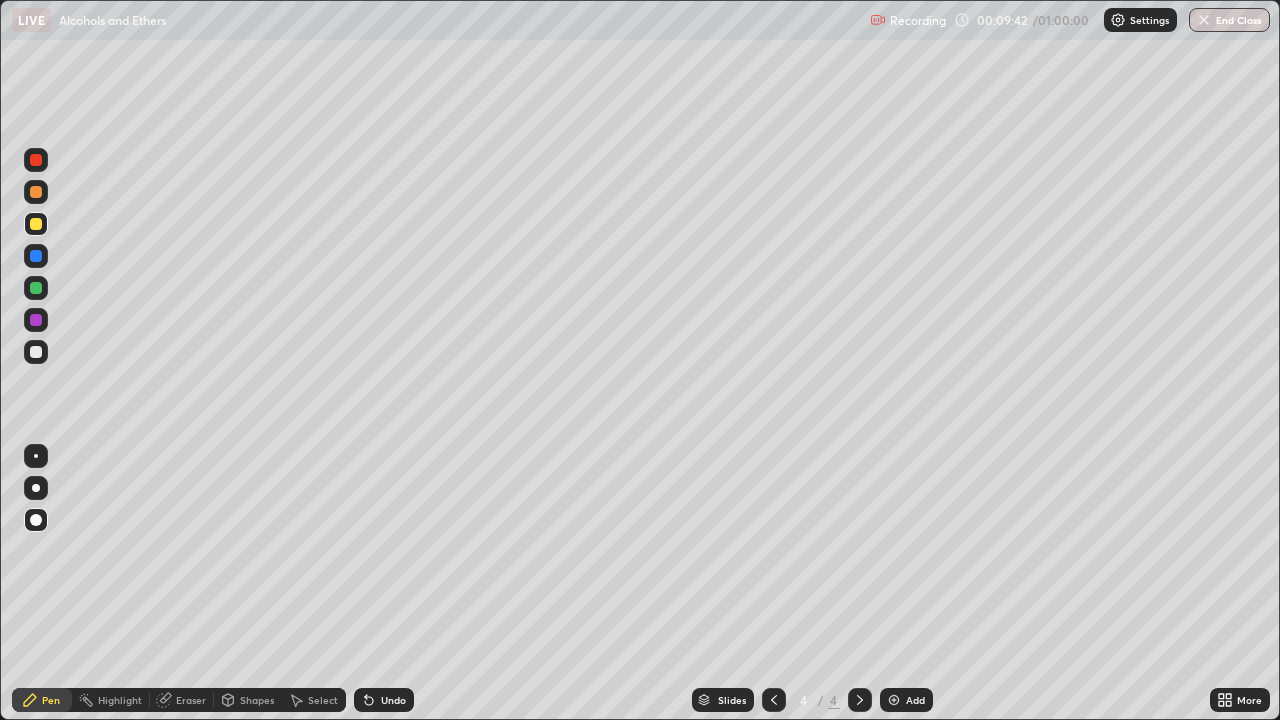 click at bounding box center [36, 352] 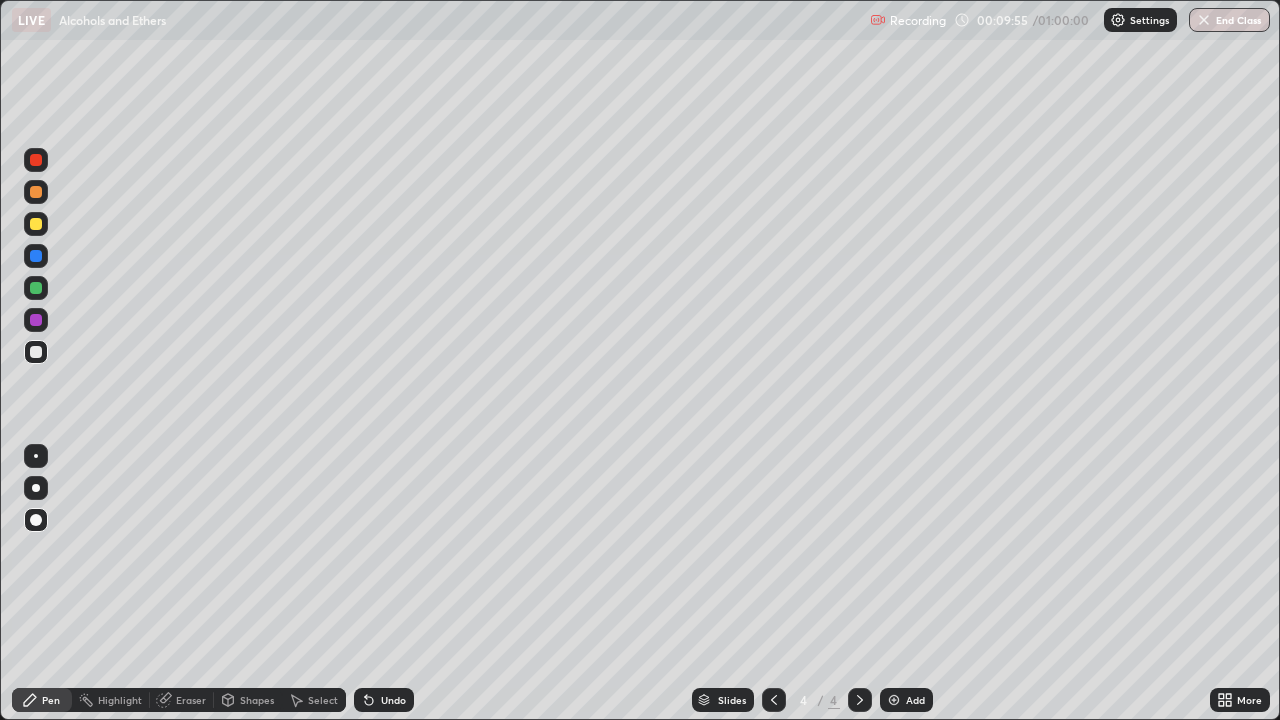 click at bounding box center (36, 160) 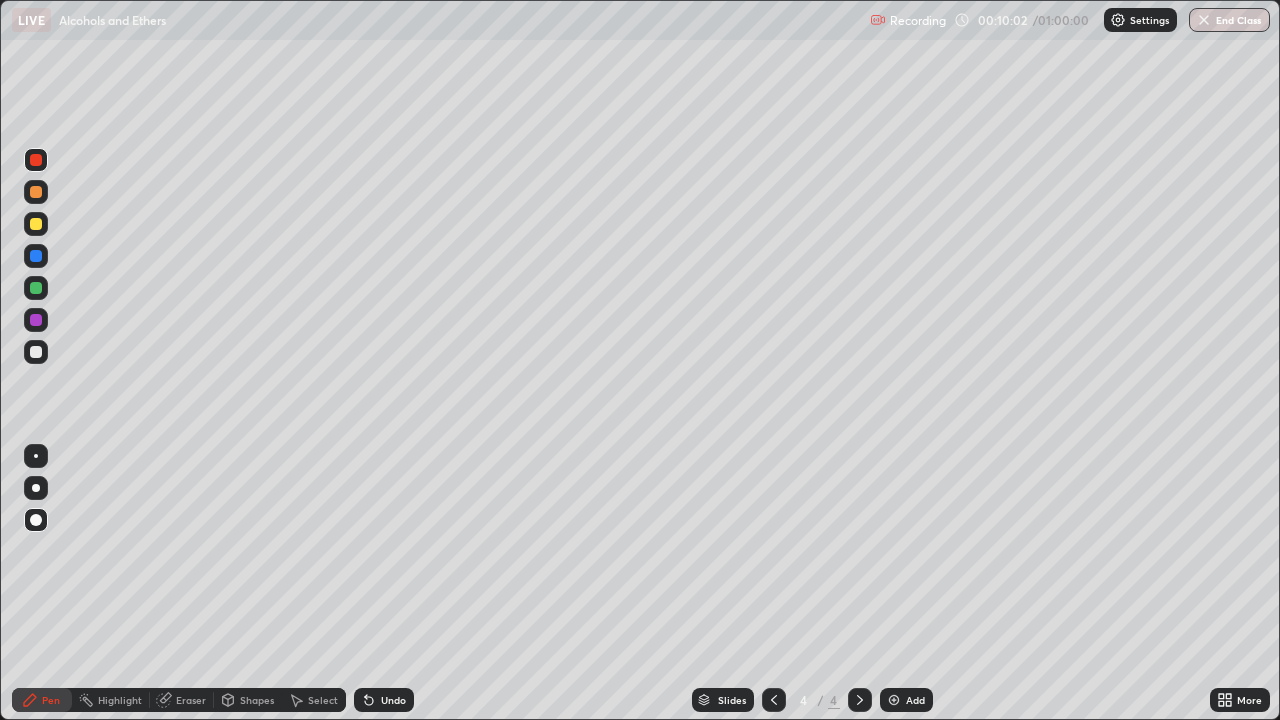 click at bounding box center [36, 352] 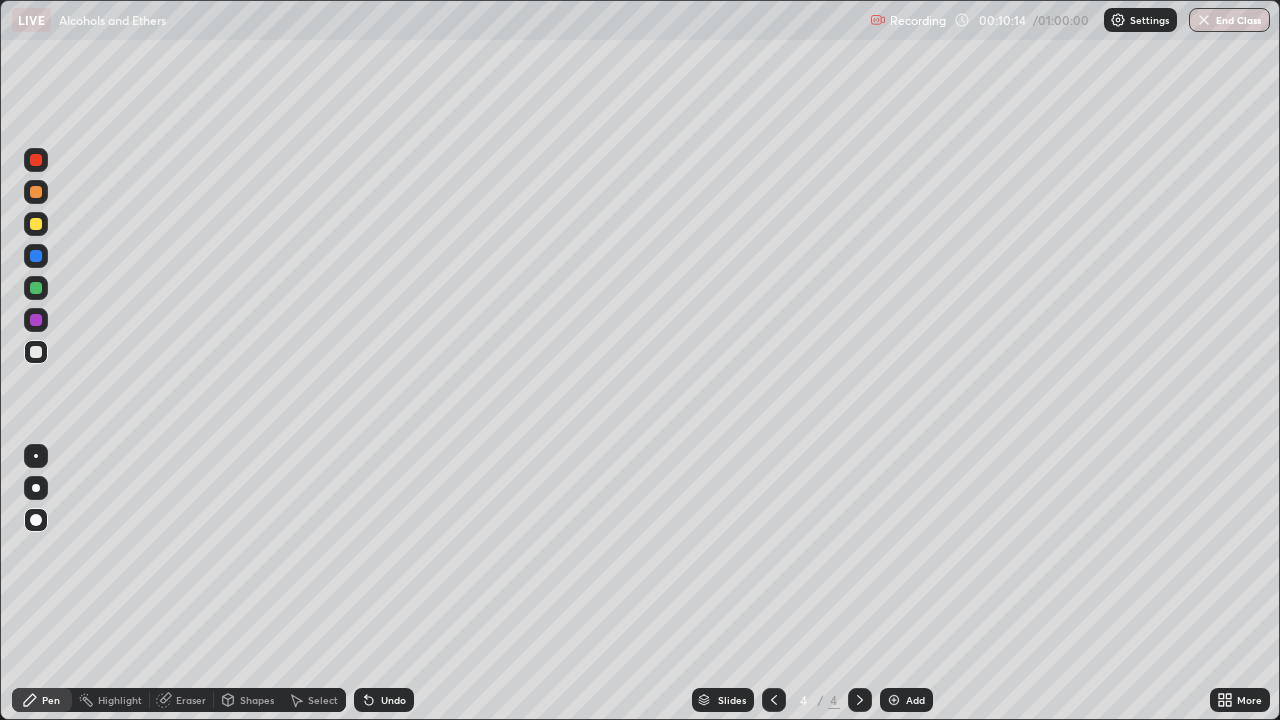 click at bounding box center (36, 160) 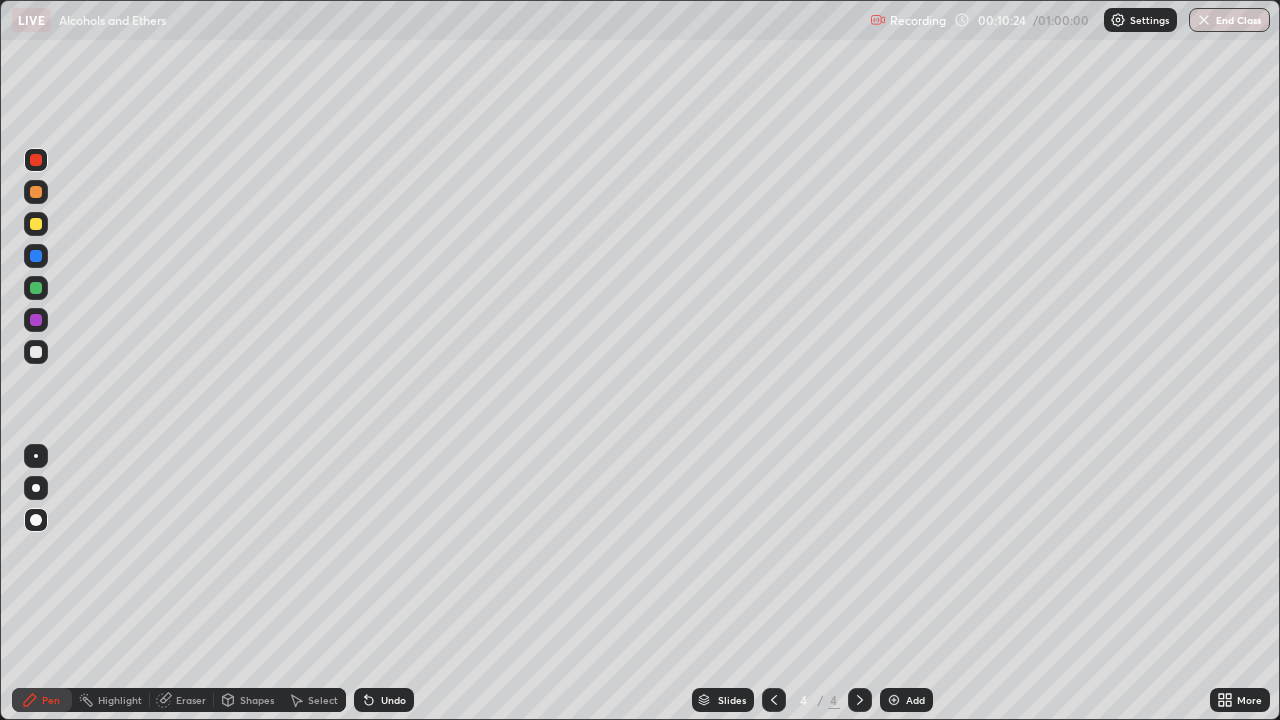 click at bounding box center (36, 224) 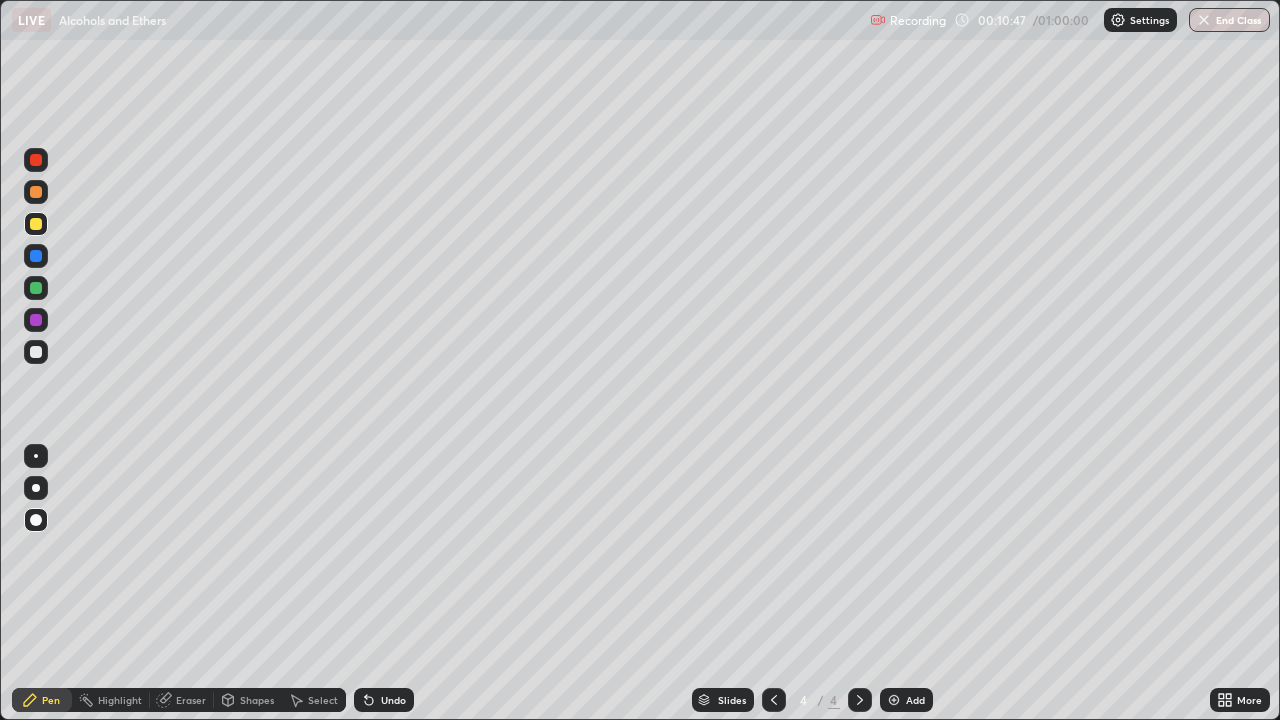 click on "Undo" at bounding box center (393, 700) 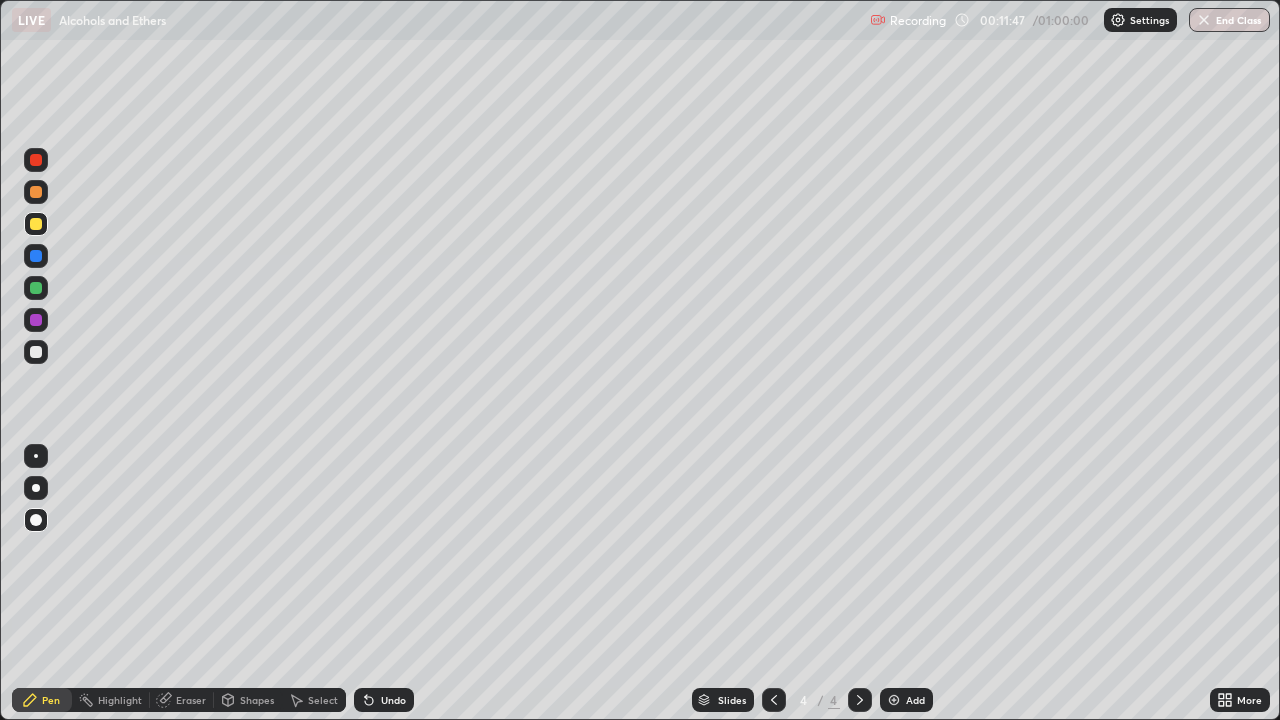 click at bounding box center (36, 352) 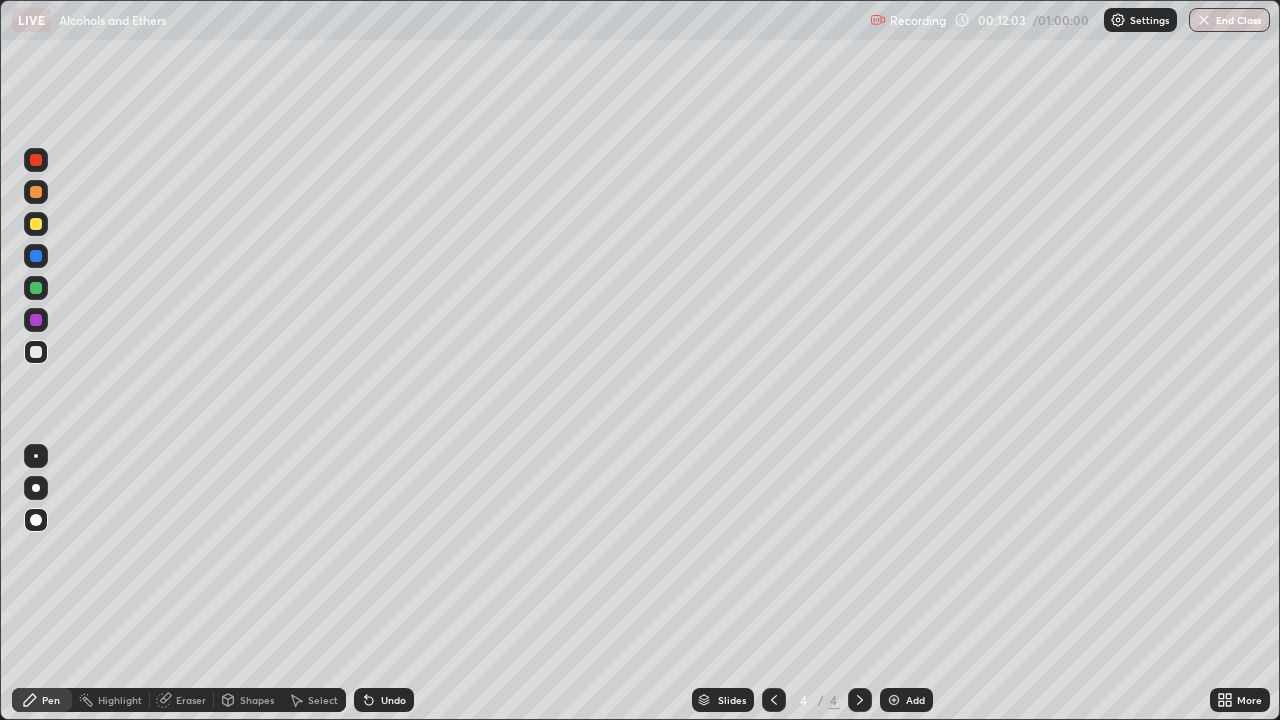 click on "Undo" at bounding box center (384, 700) 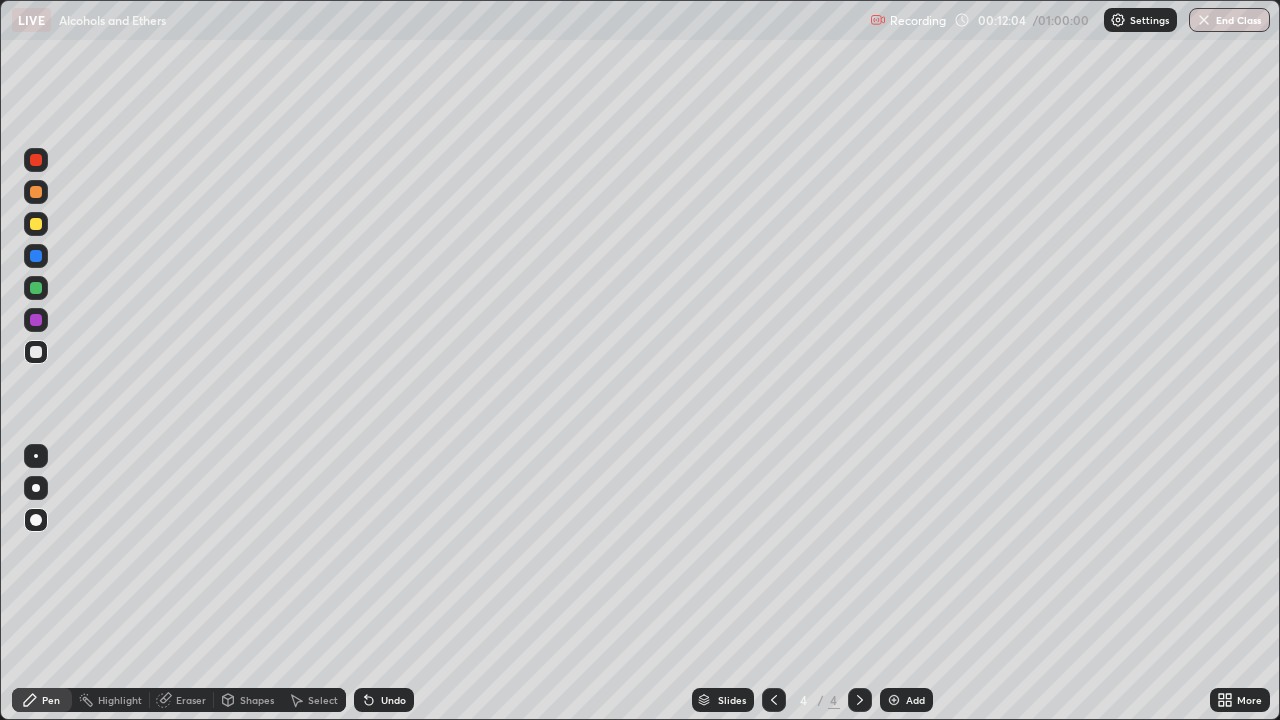 click on "Undo" at bounding box center (393, 700) 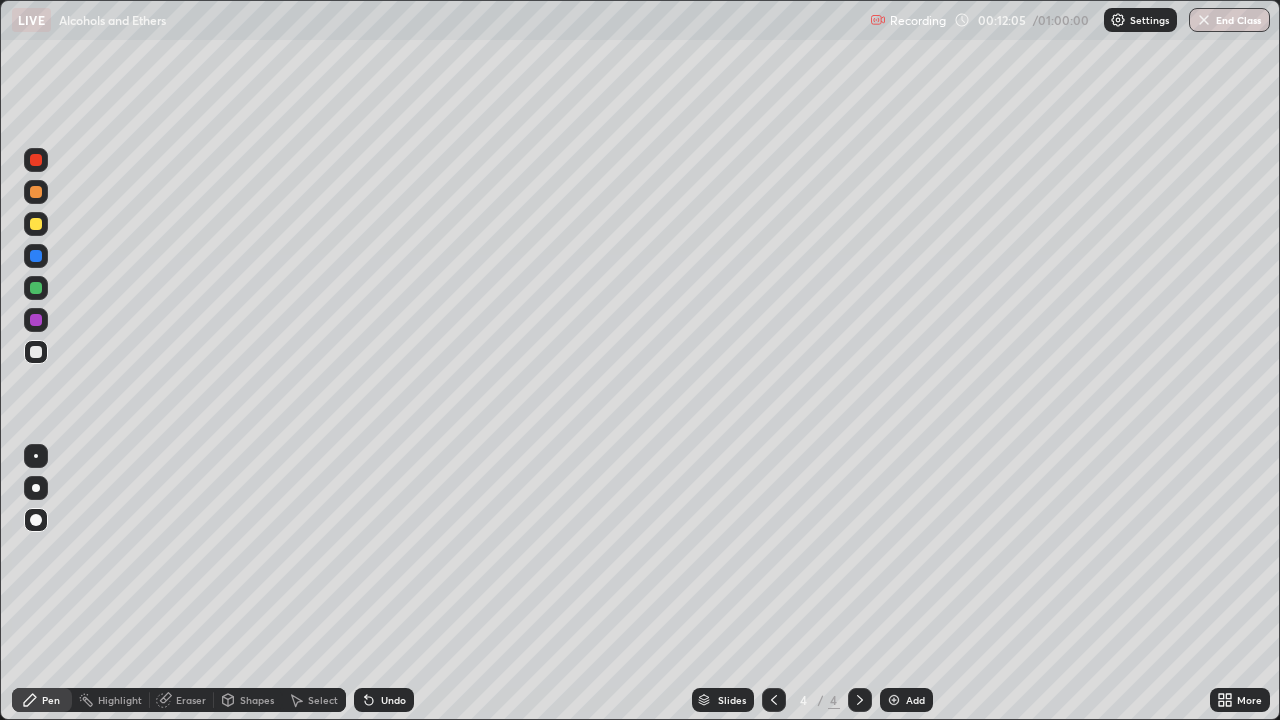 click on "Undo" at bounding box center (384, 700) 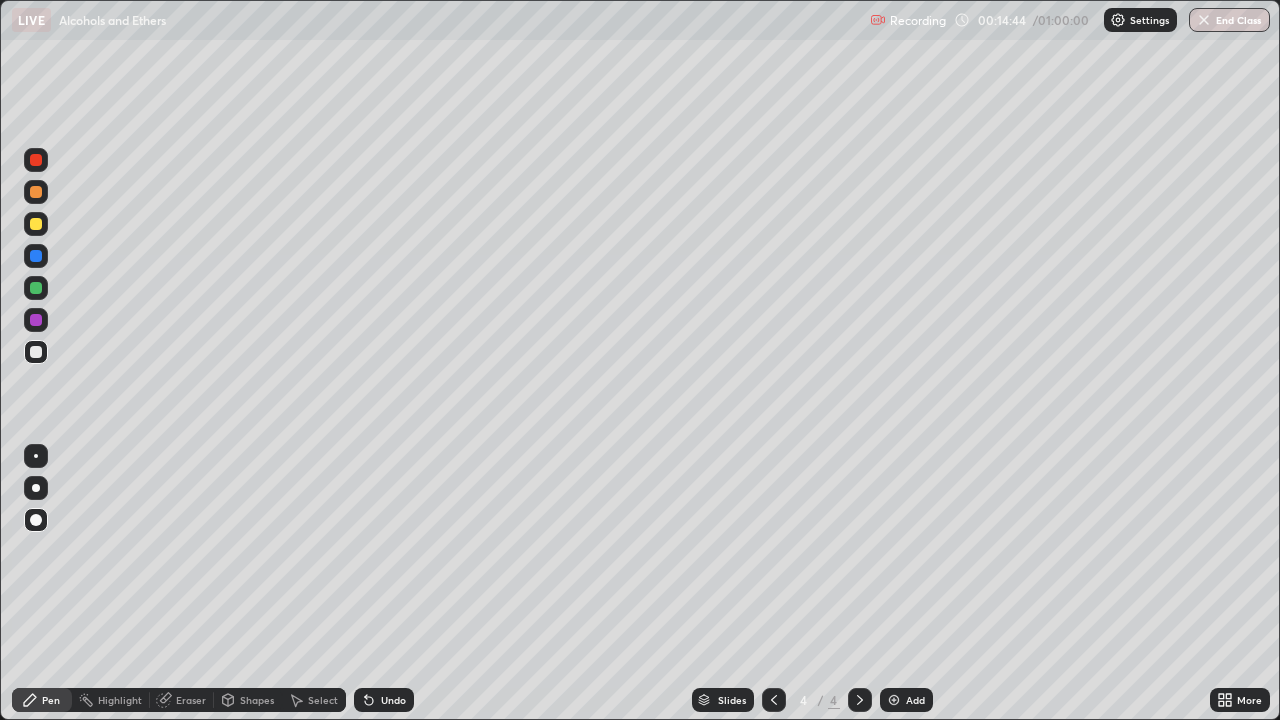 click on "Undo" at bounding box center [384, 700] 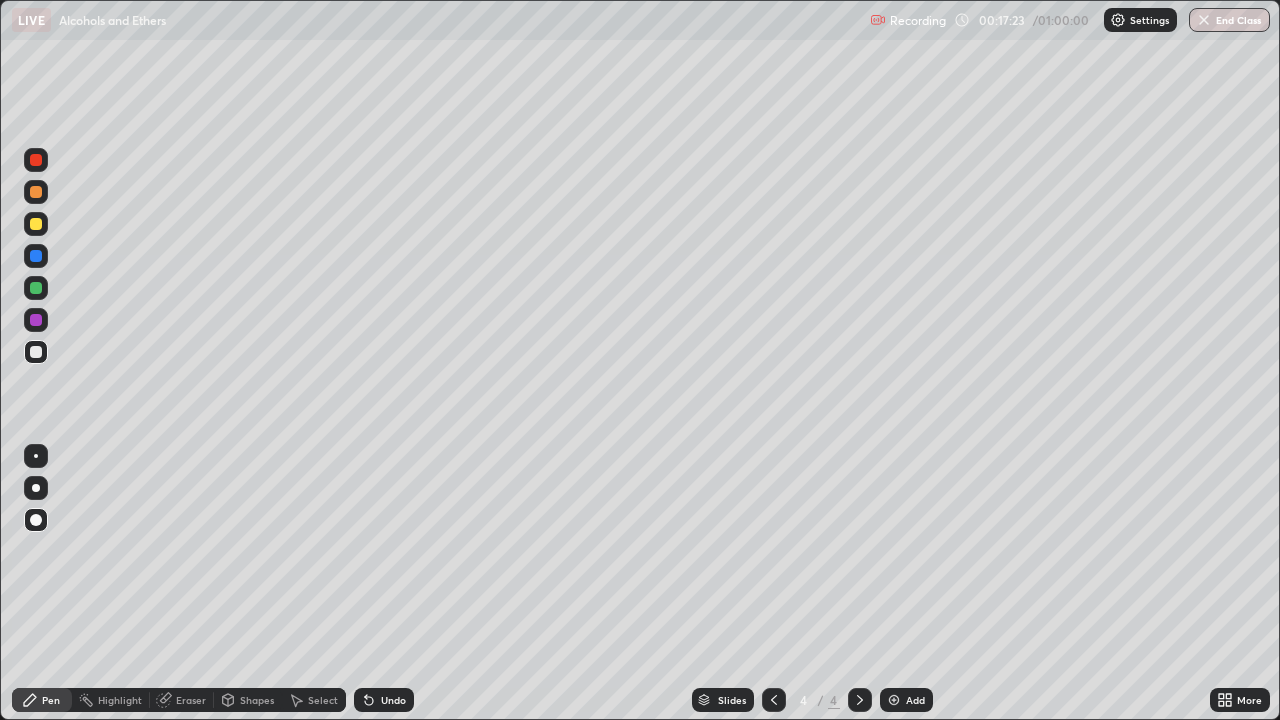 click at bounding box center [894, 700] 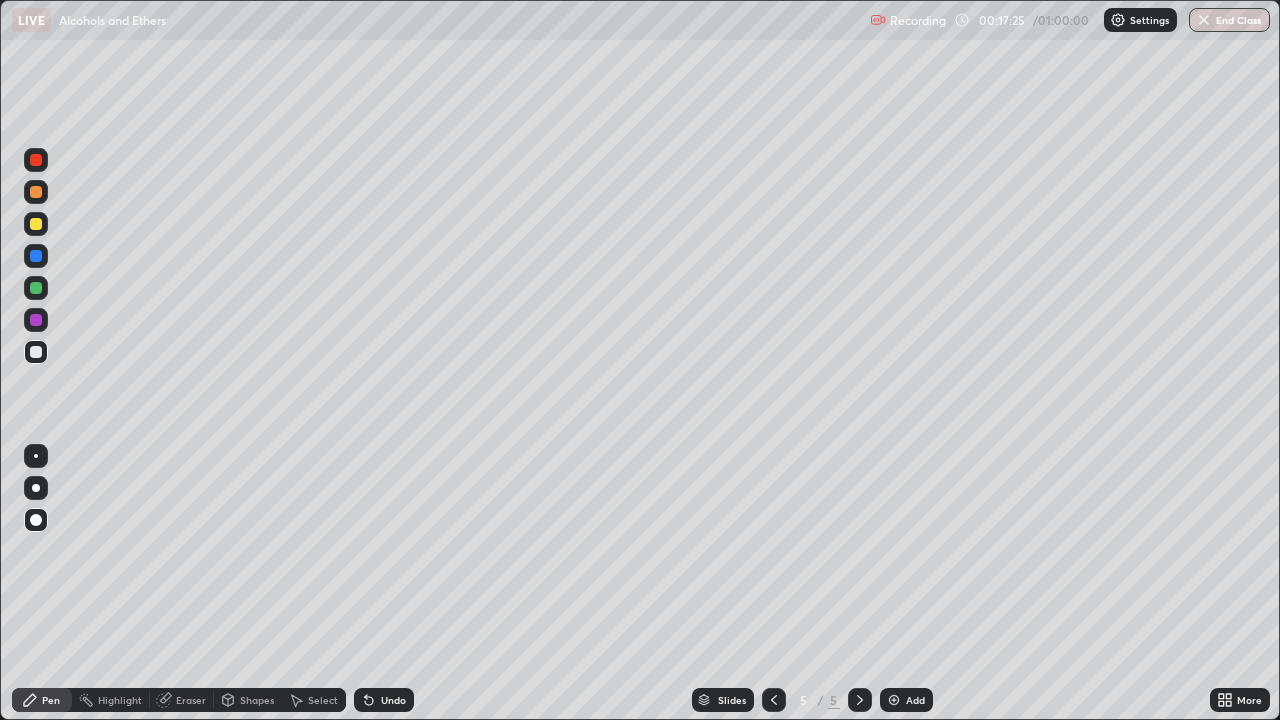 click at bounding box center (36, 352) 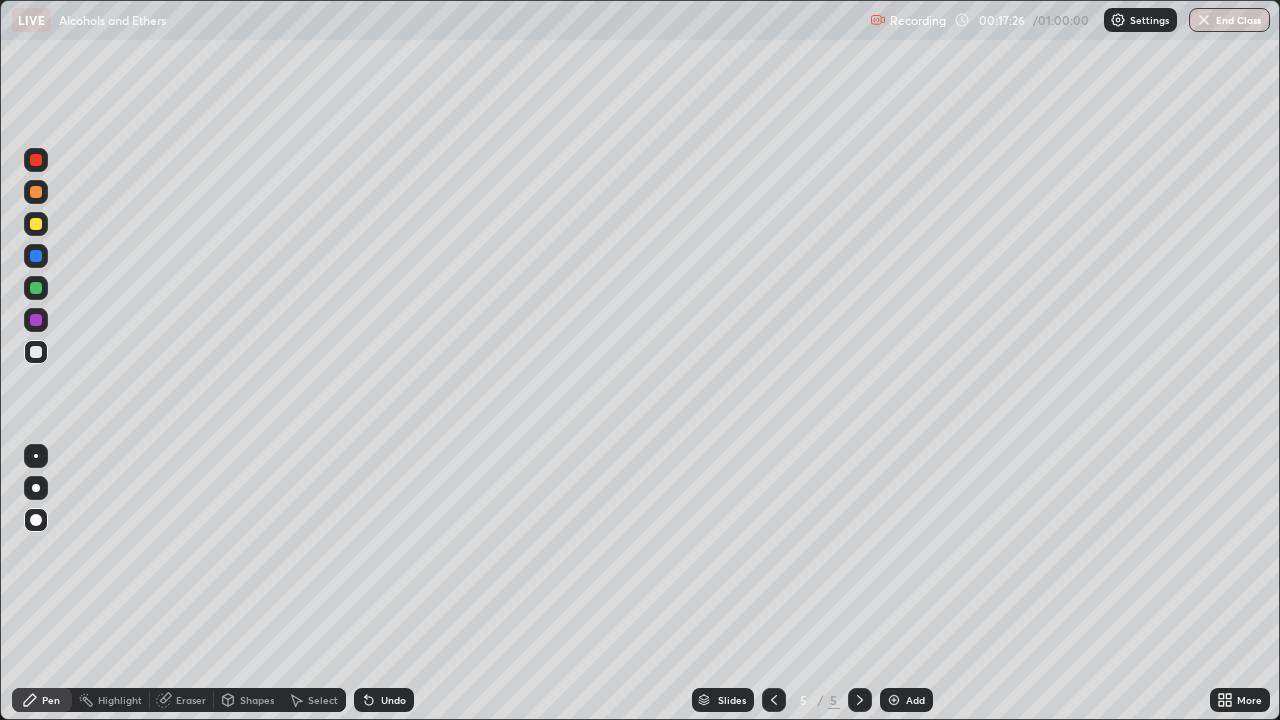 click at bounding box center [36, 224] 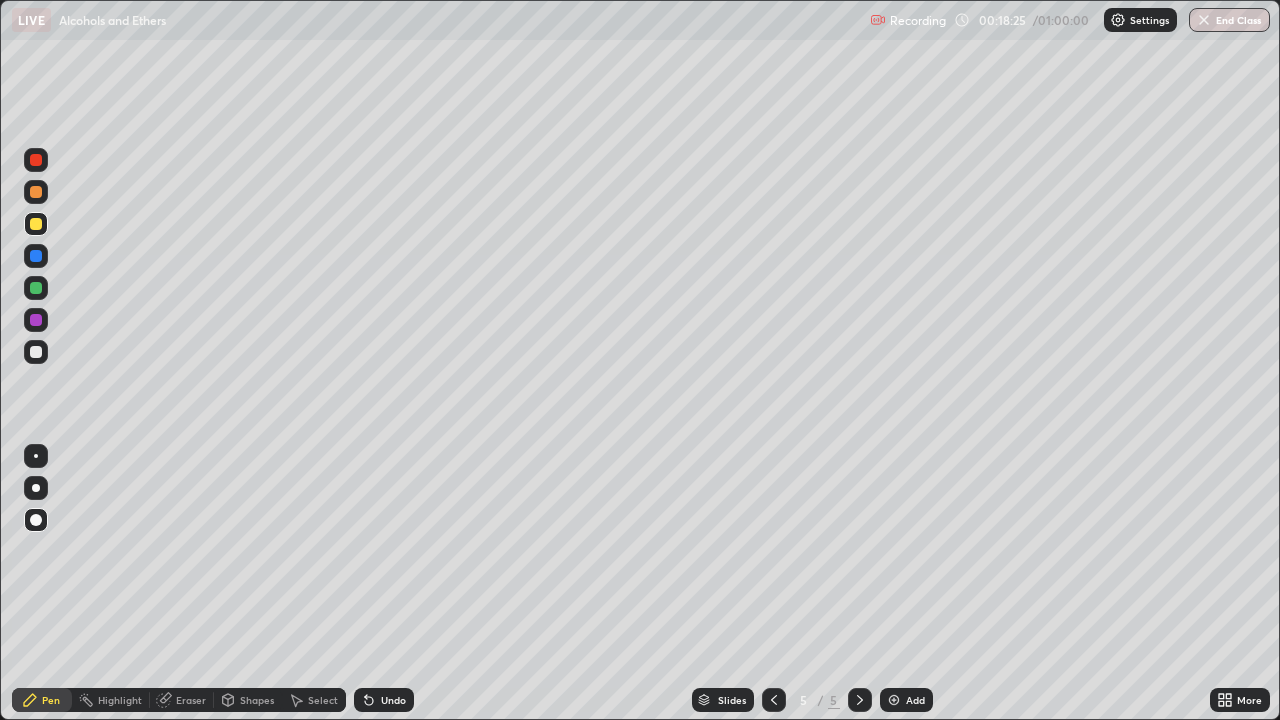 click at bounding box center [36, 352] 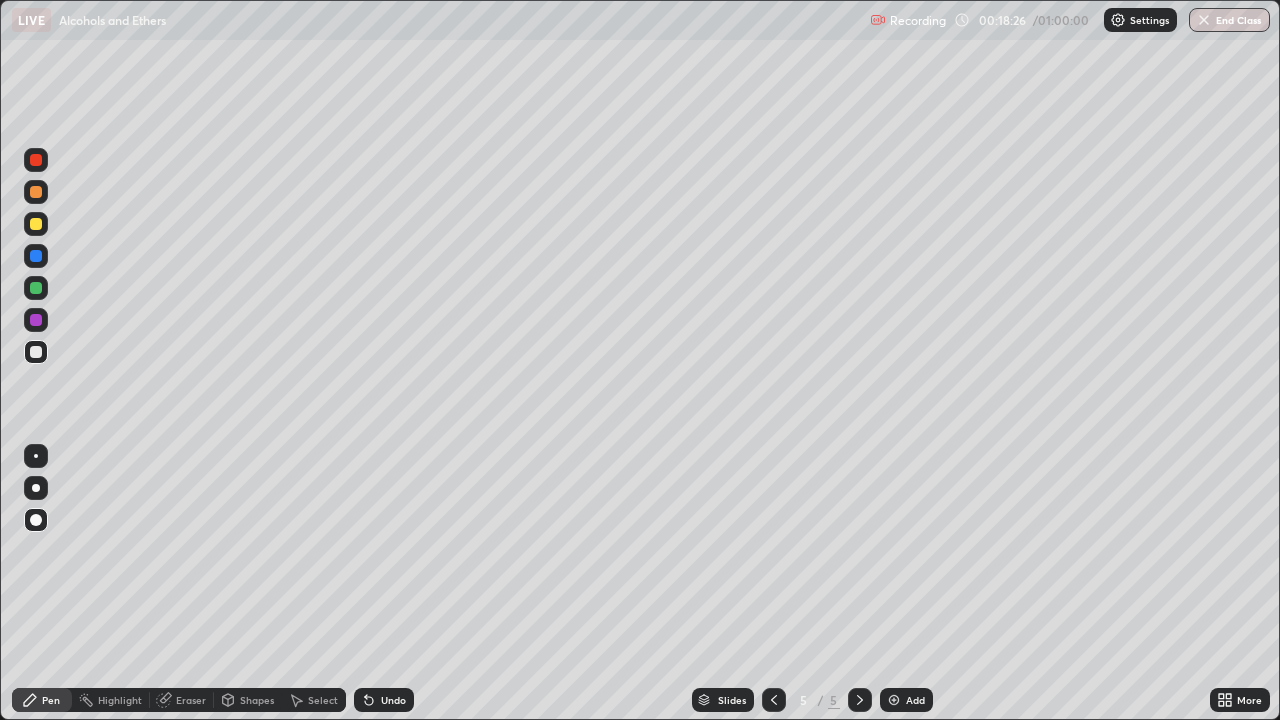 click at bounding box center (36, 320) 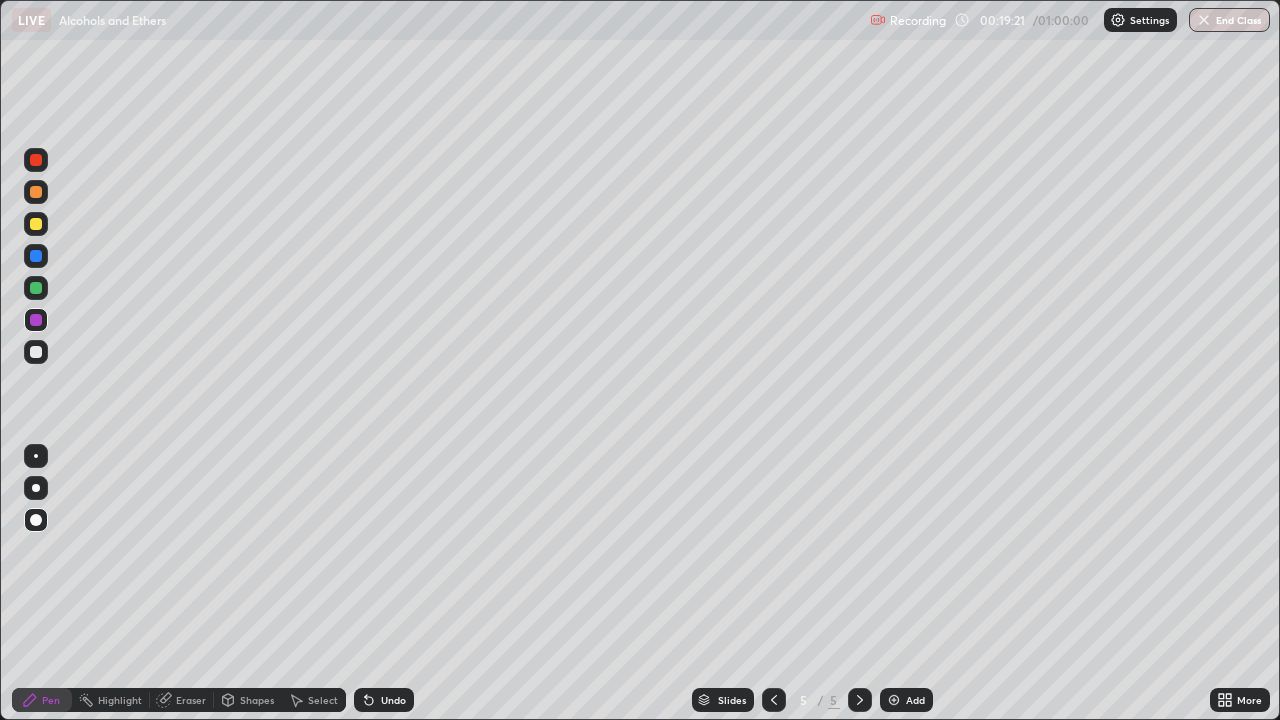 click at bounding box center [36, 352] 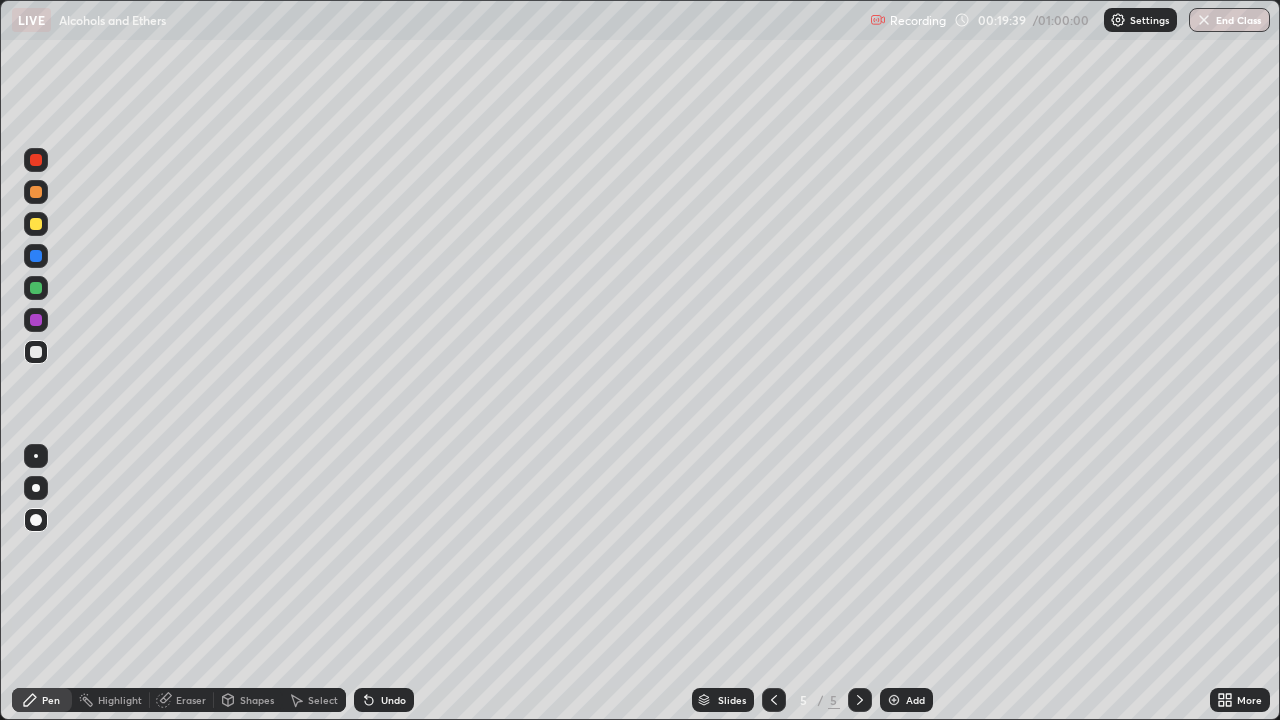 click at bounding box center (36, 320) 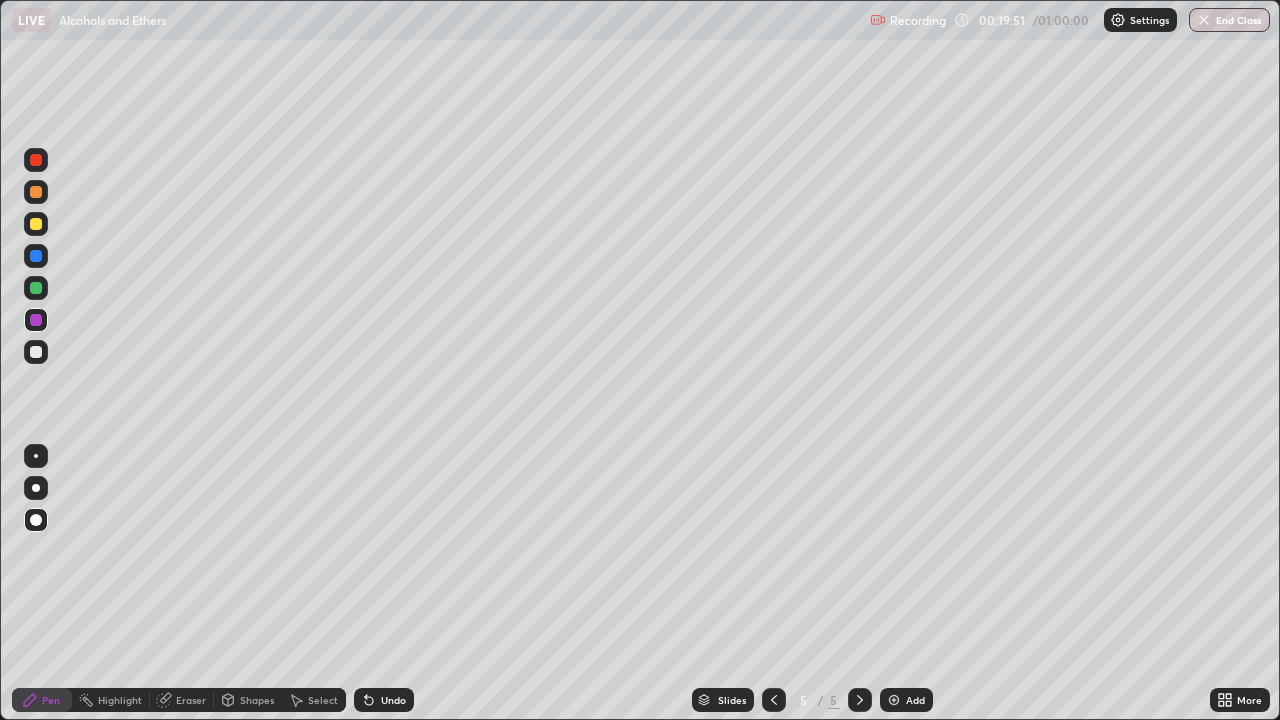 click at bounding box center [36, 352] 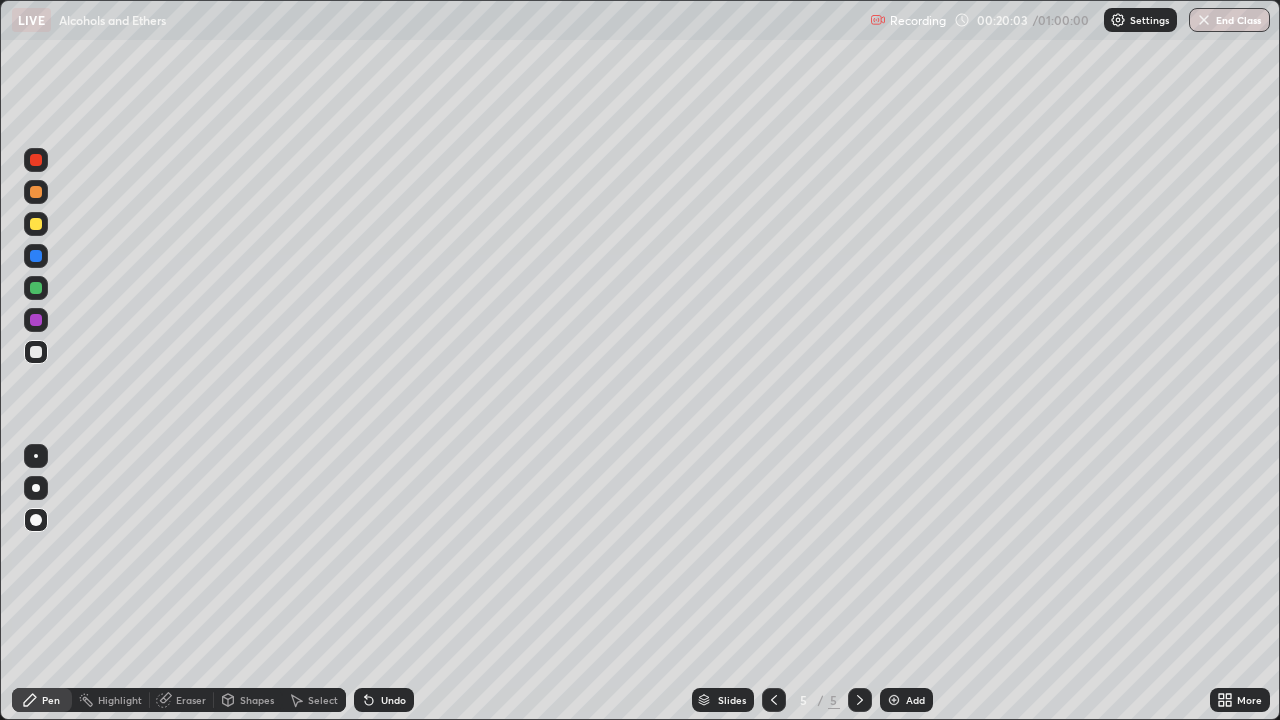 click at bounding box center (36, 320) 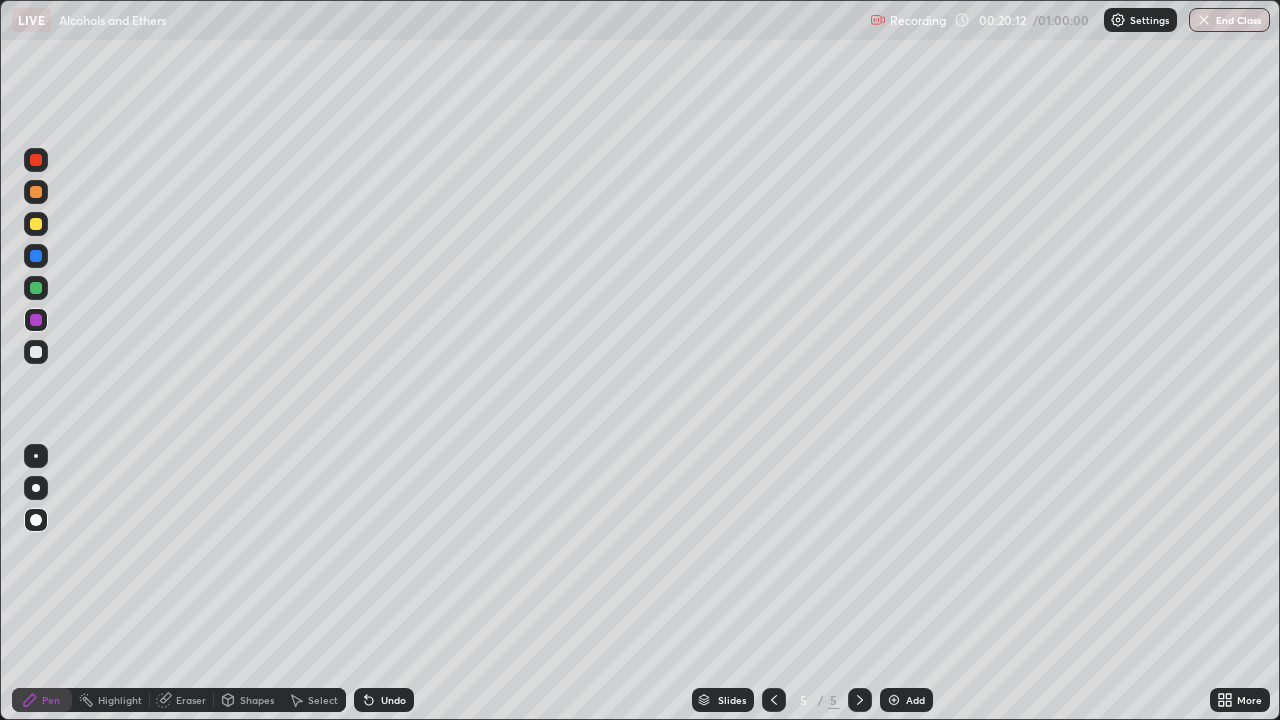 click at bounding box center [36, 352] 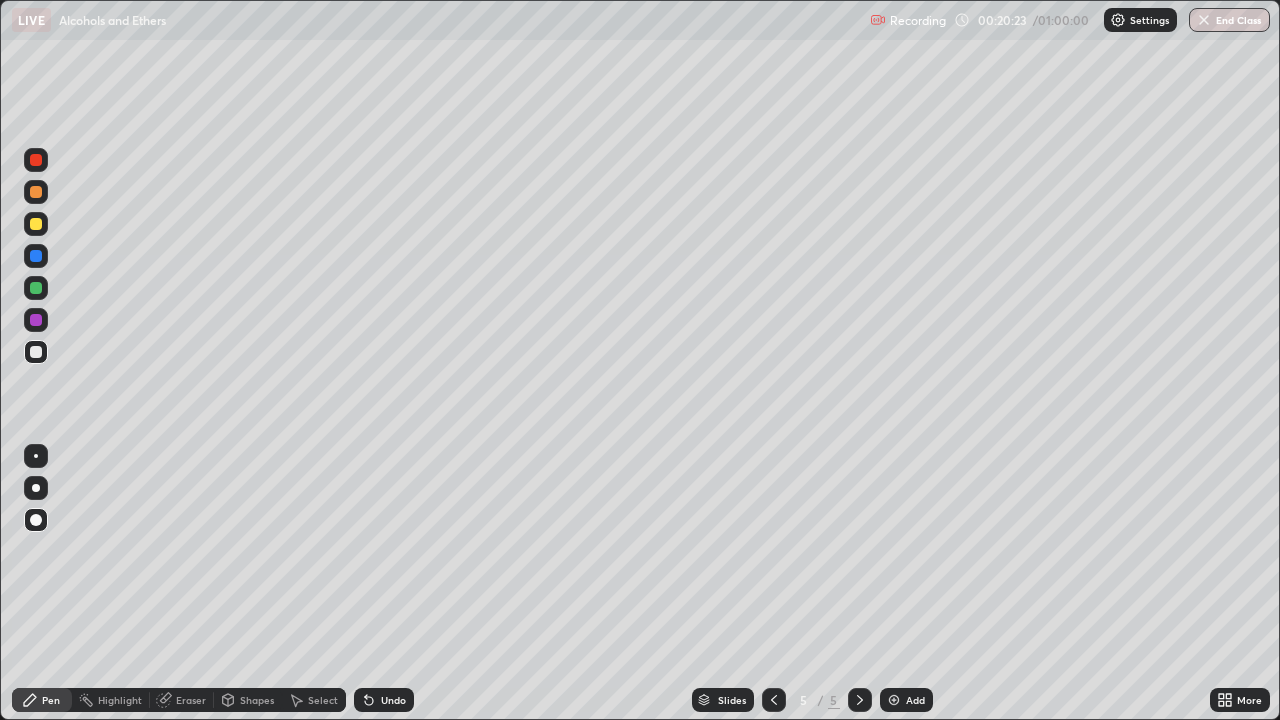 click at bounding box center (36, 320) 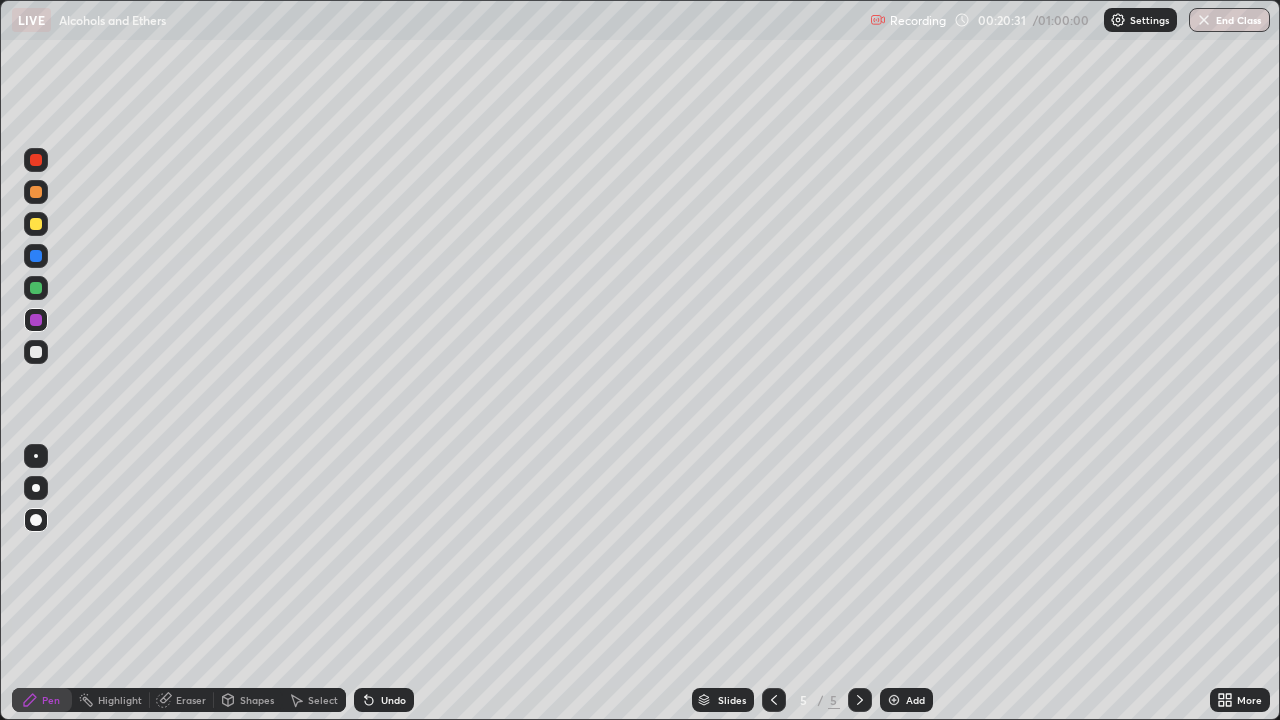 click at bounding box center [36, 352] 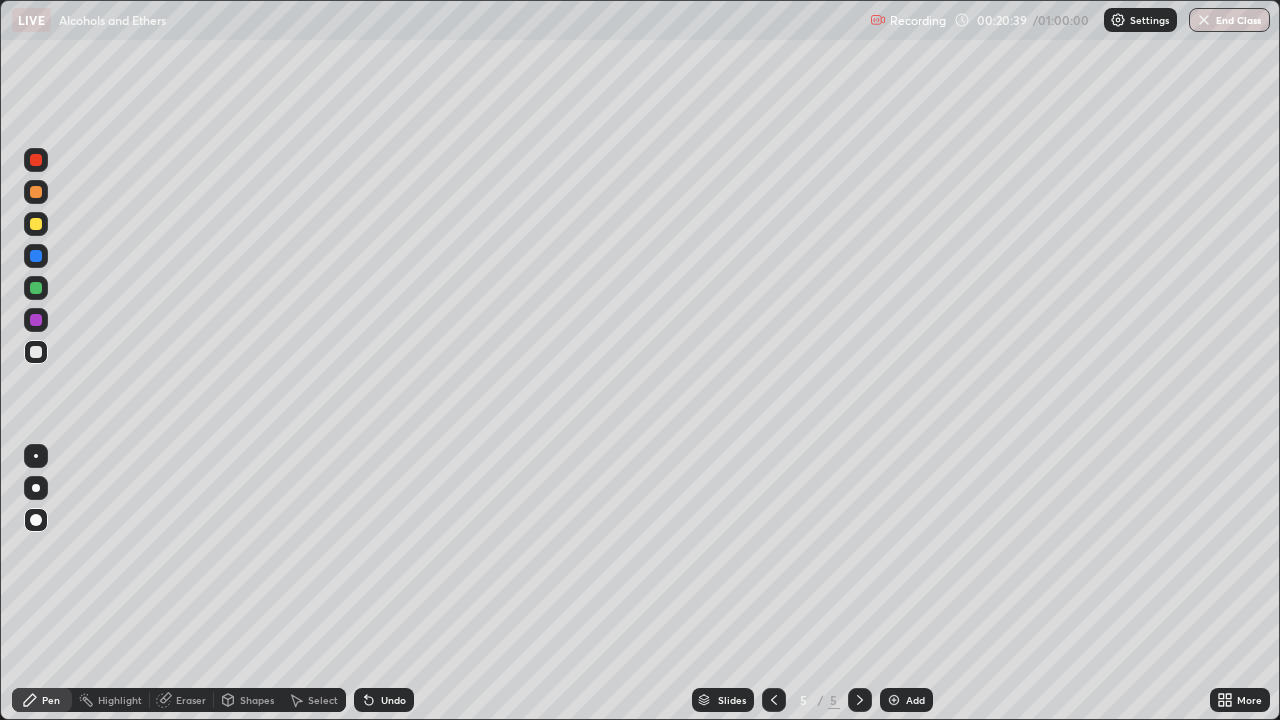click at bounding box center (36, 288) 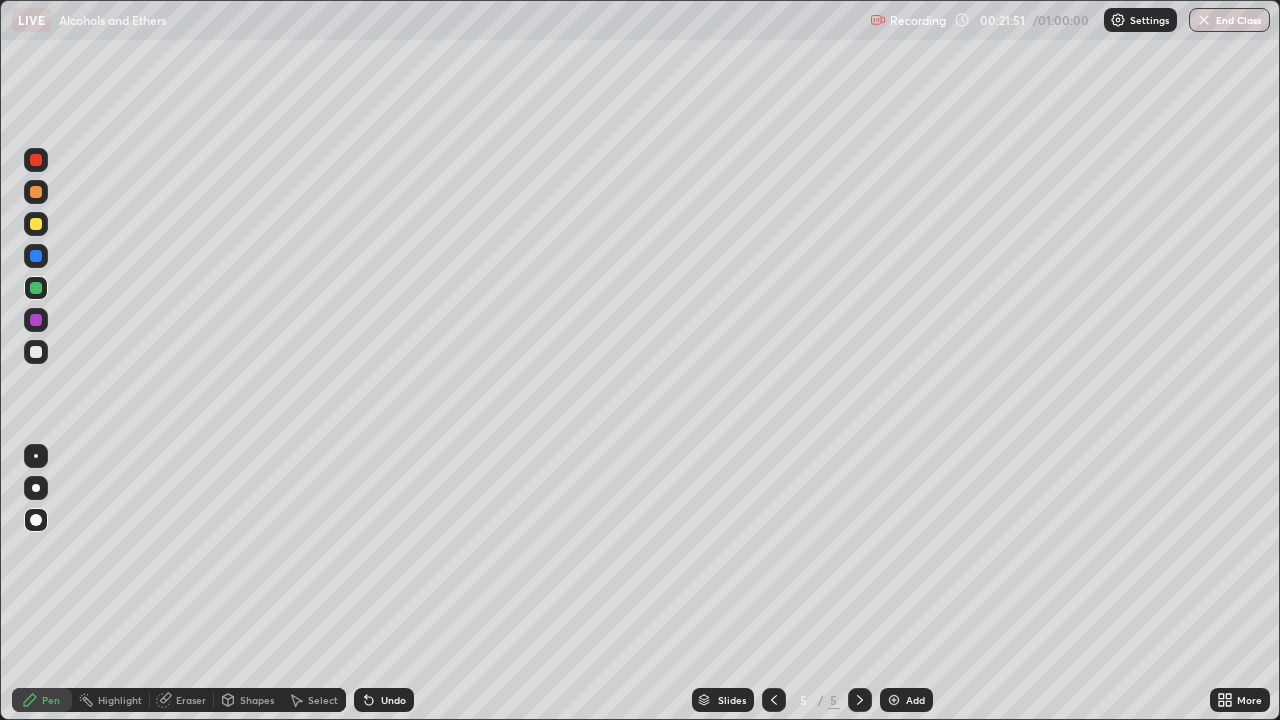 click at bounding box center [36, 160] 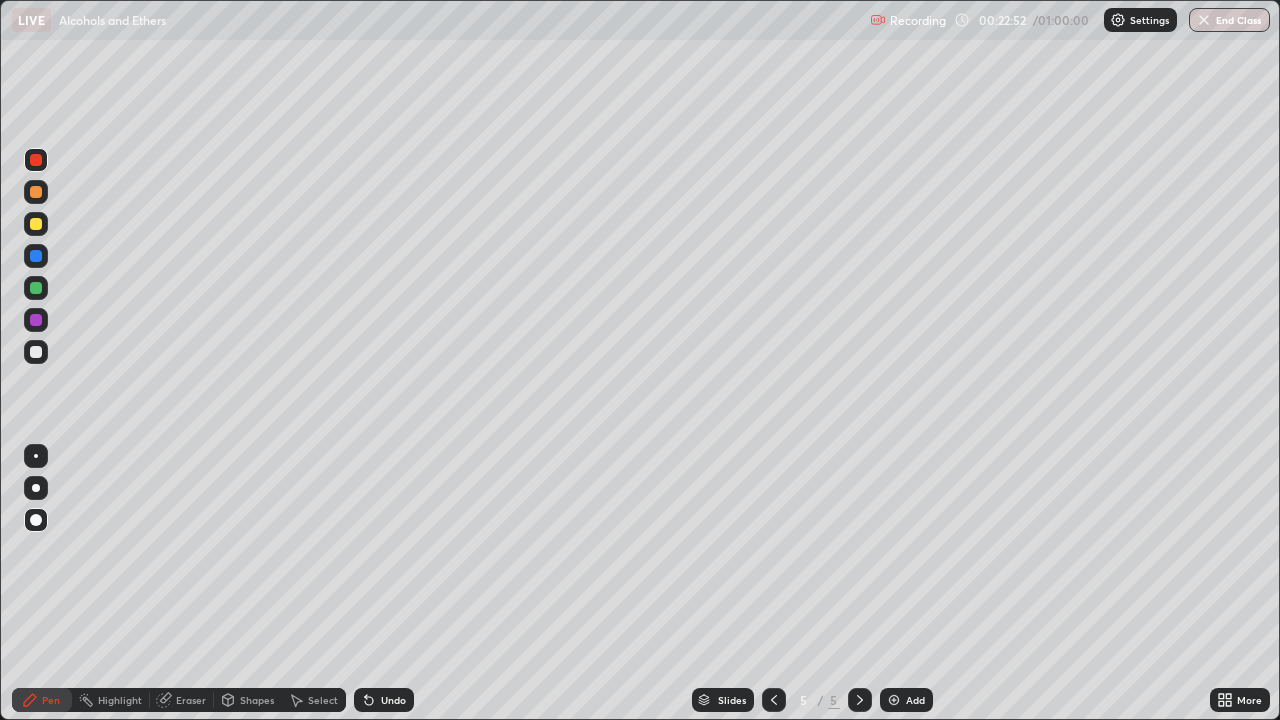 click at bounding box center (36, 352) 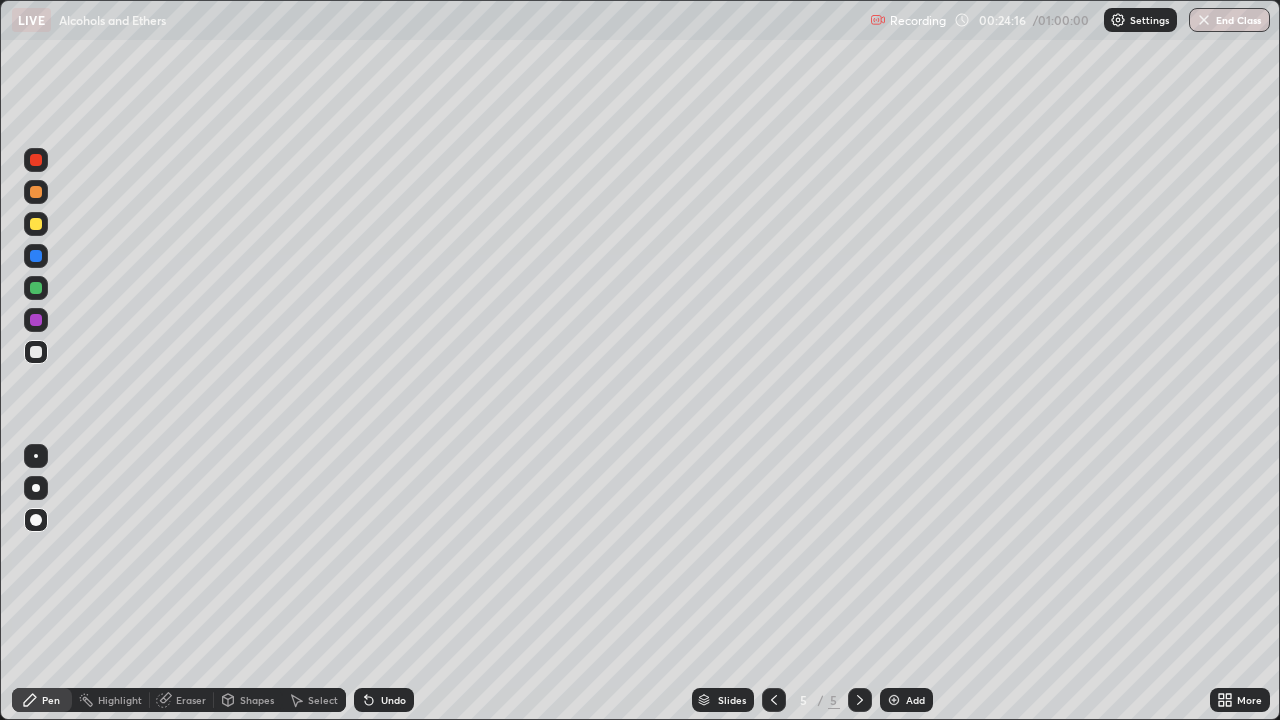 click 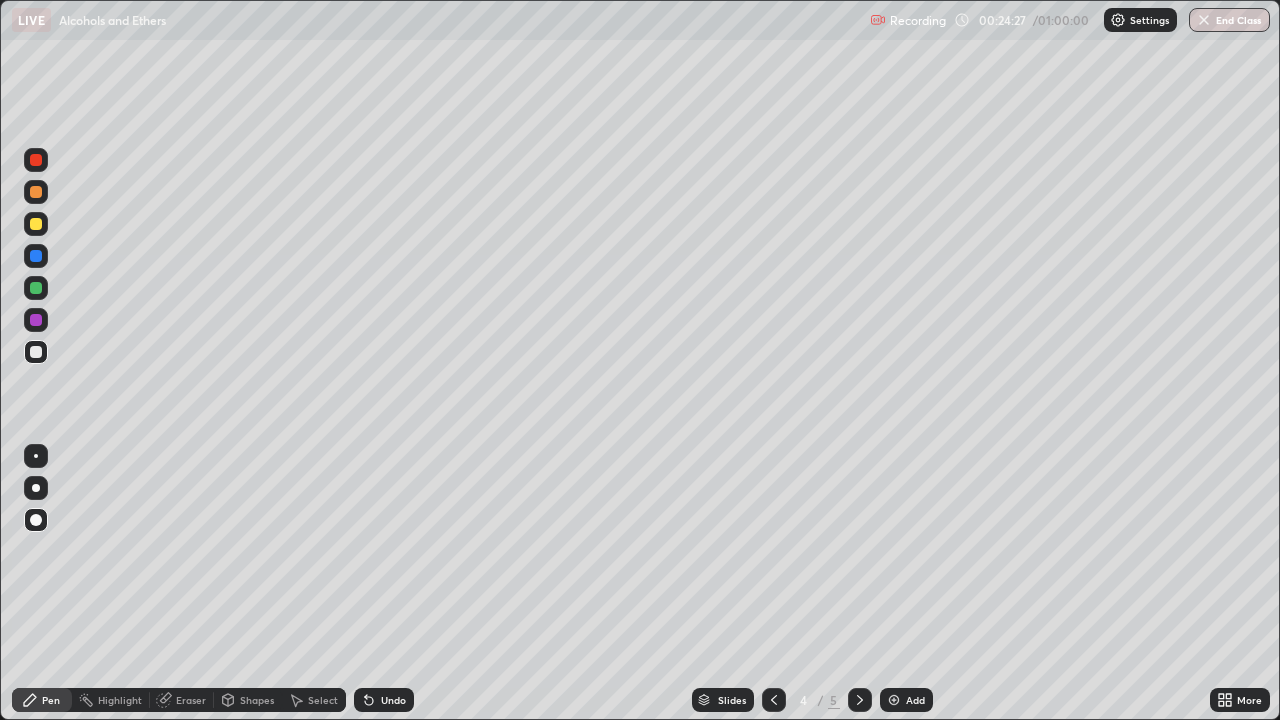 click 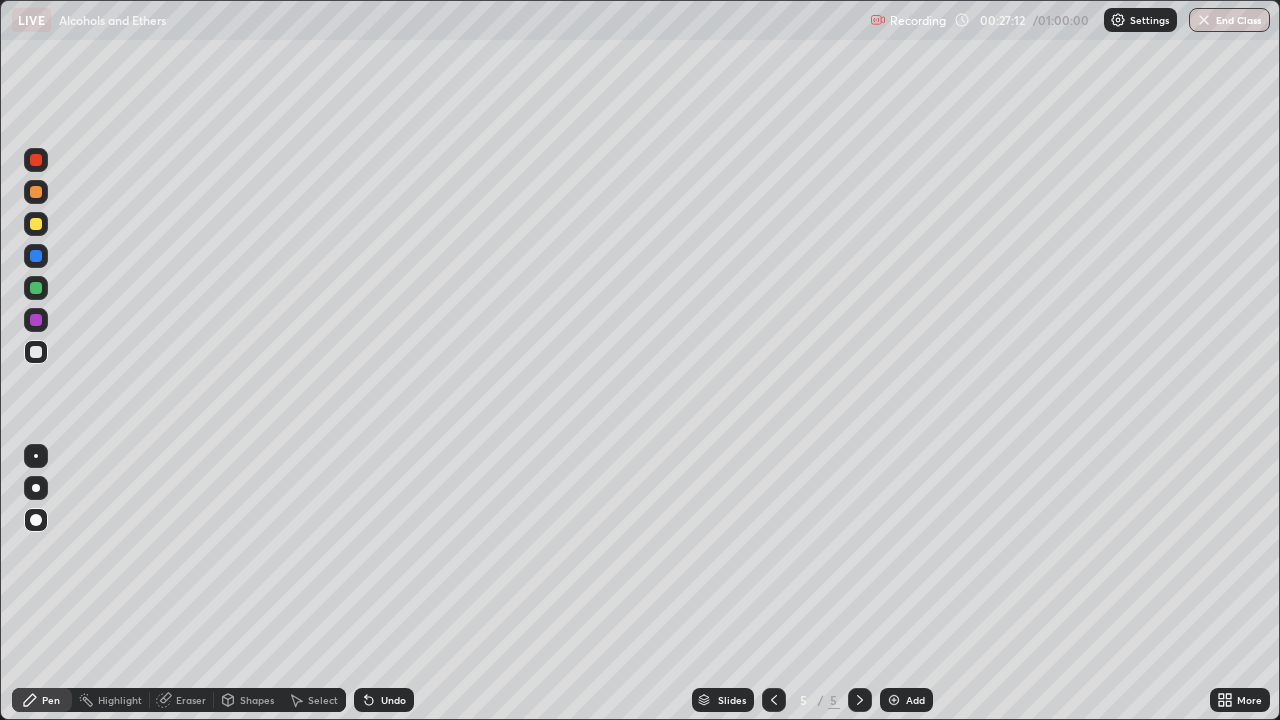 click at bounding box center (894, 700) 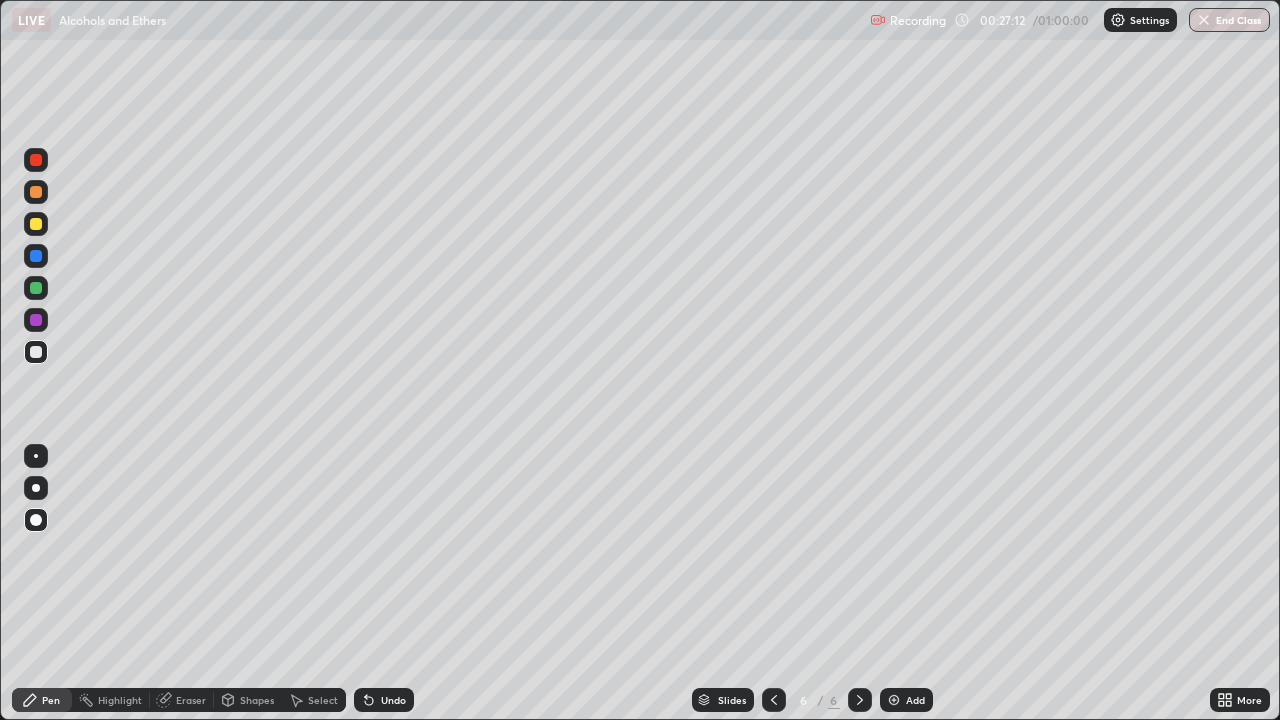 click at bounding box center (36, 224) 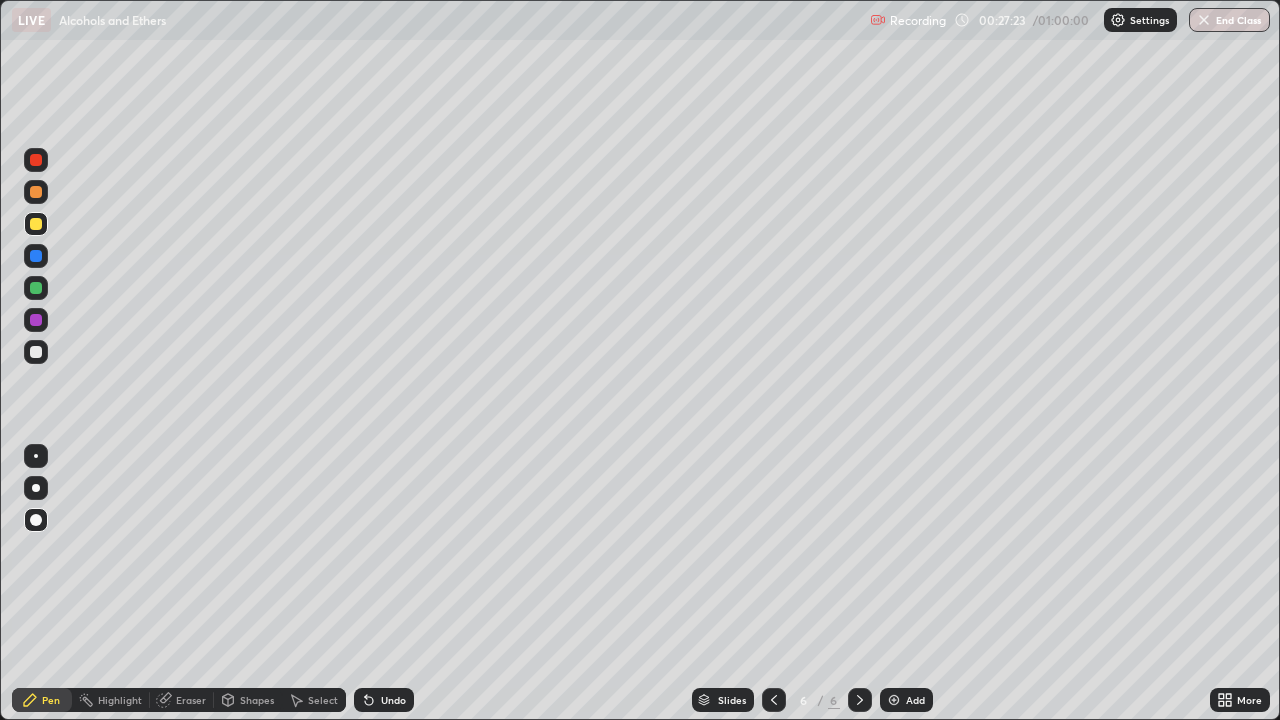 click at bounding box center [36, 288] 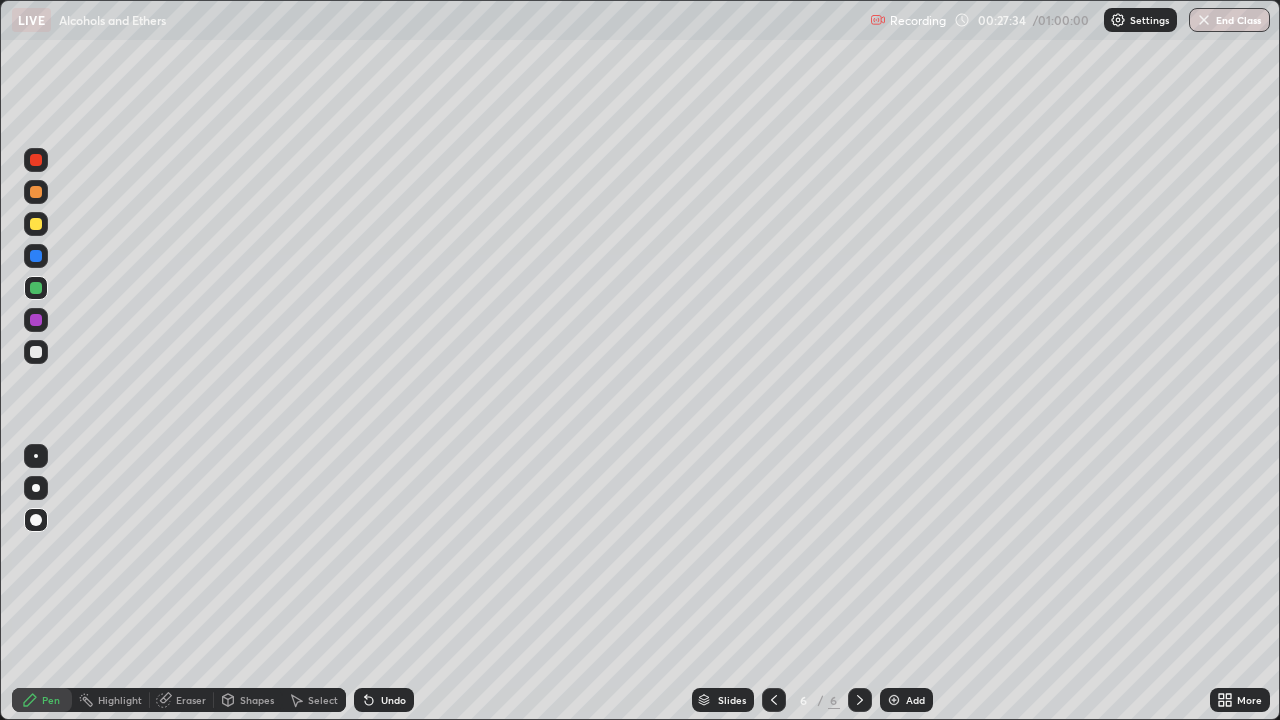 click at bounding box center [36, 352] 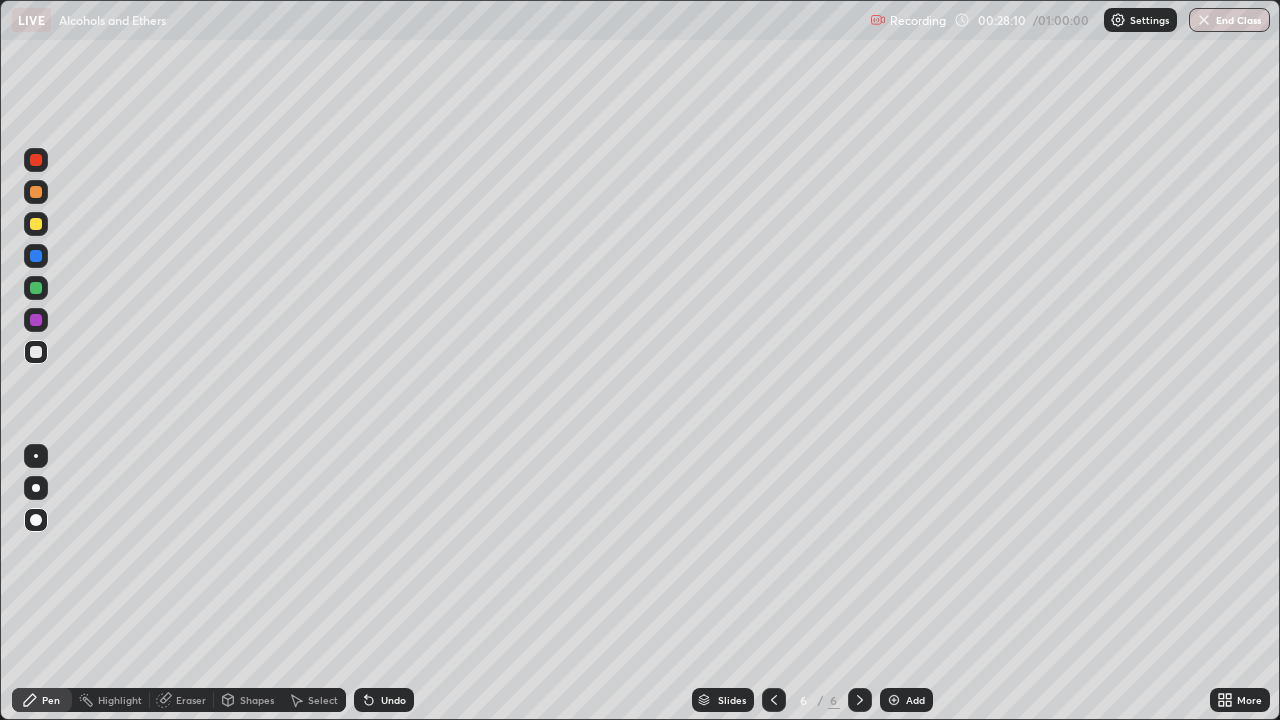 click at bounding box center (36, 288) 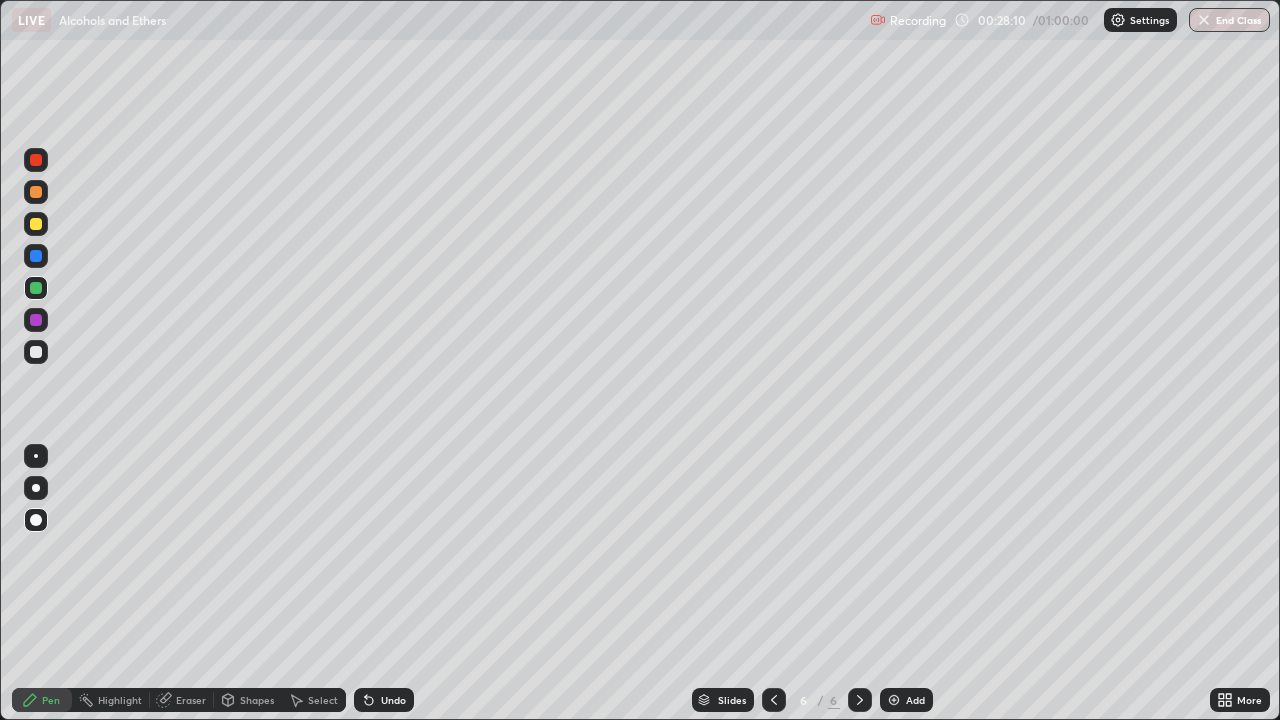 click at bounding box center (36, 224) 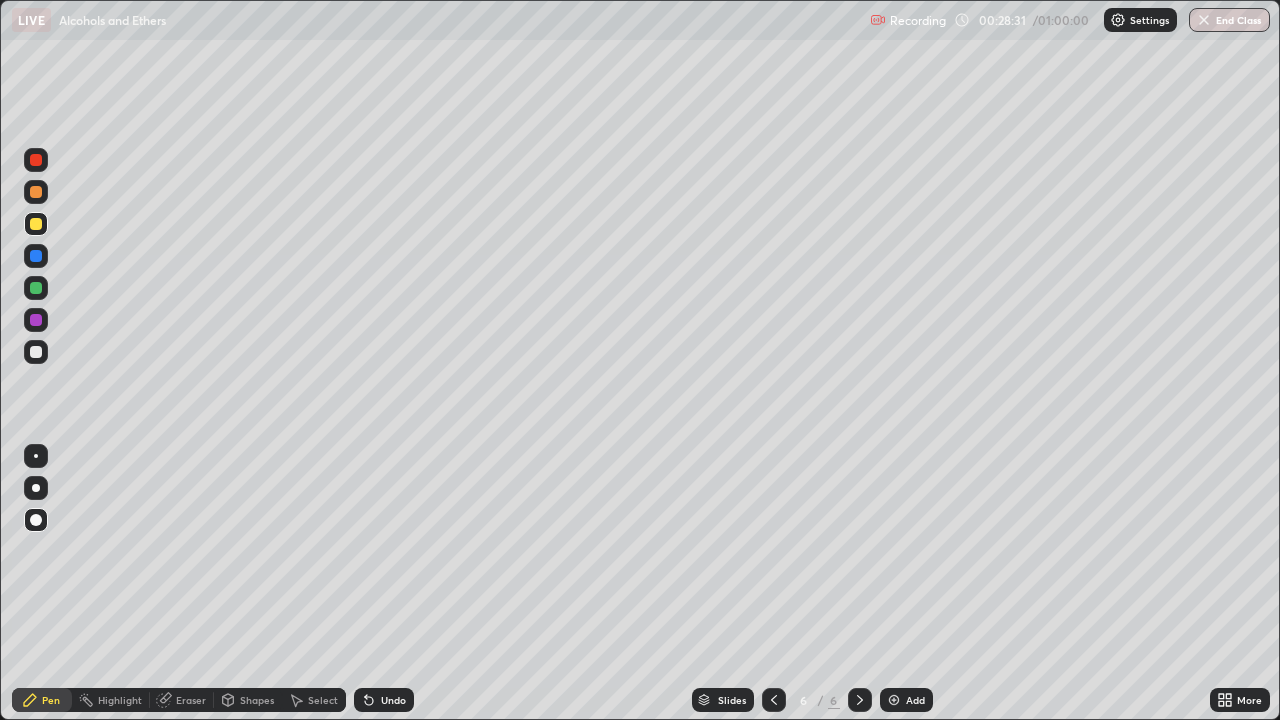 click at bounding box center (36, 352) 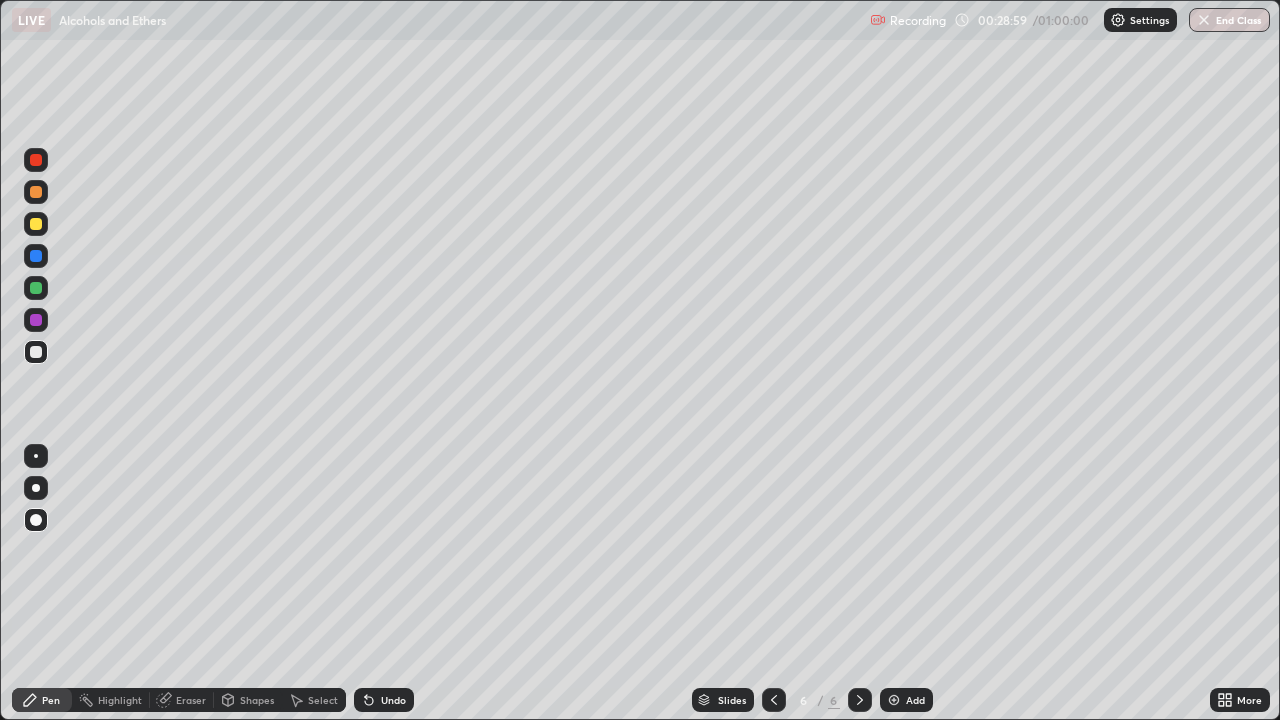 click at bounding box center [36, 224] 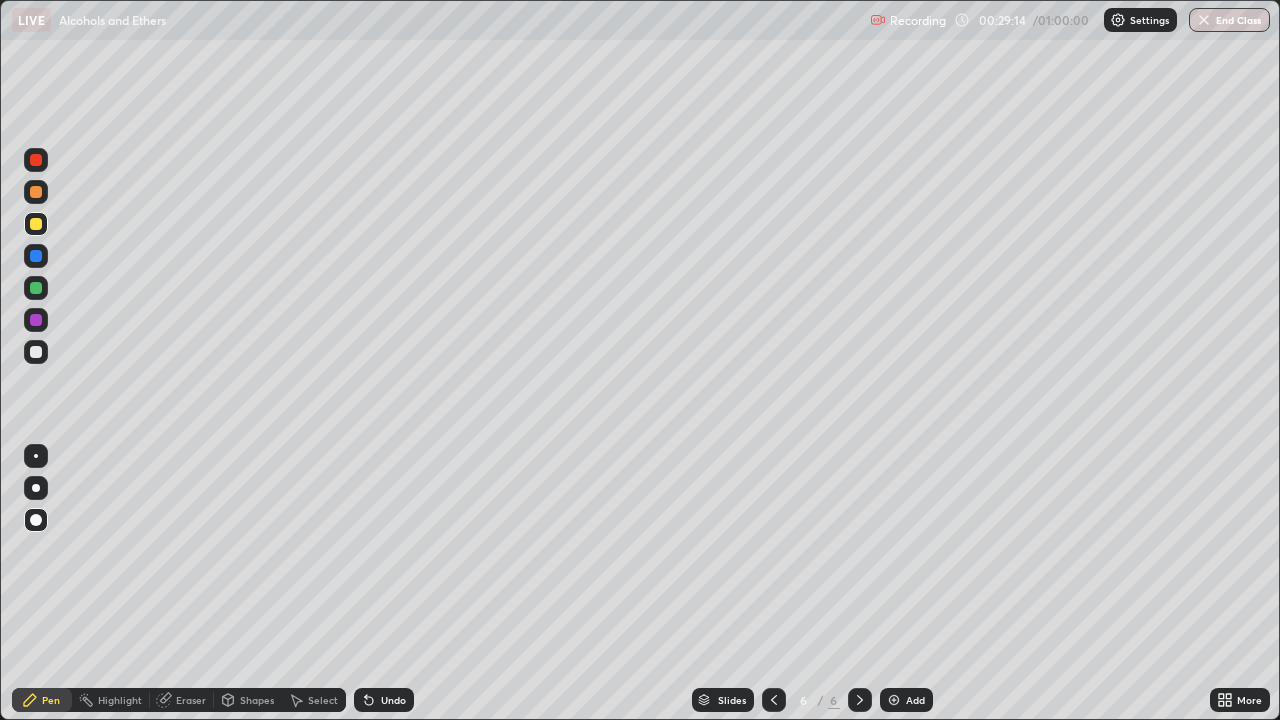 click at bounding box center [36, 352] 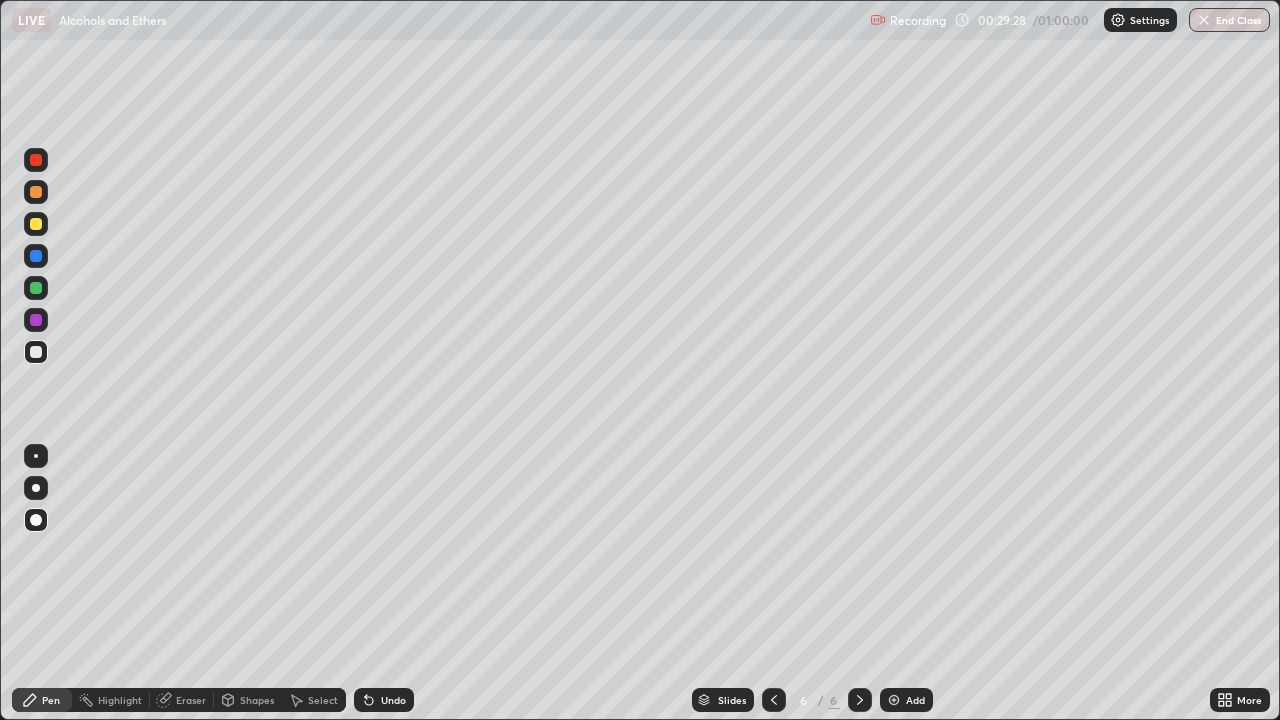 click at bounding box center [36, 224] 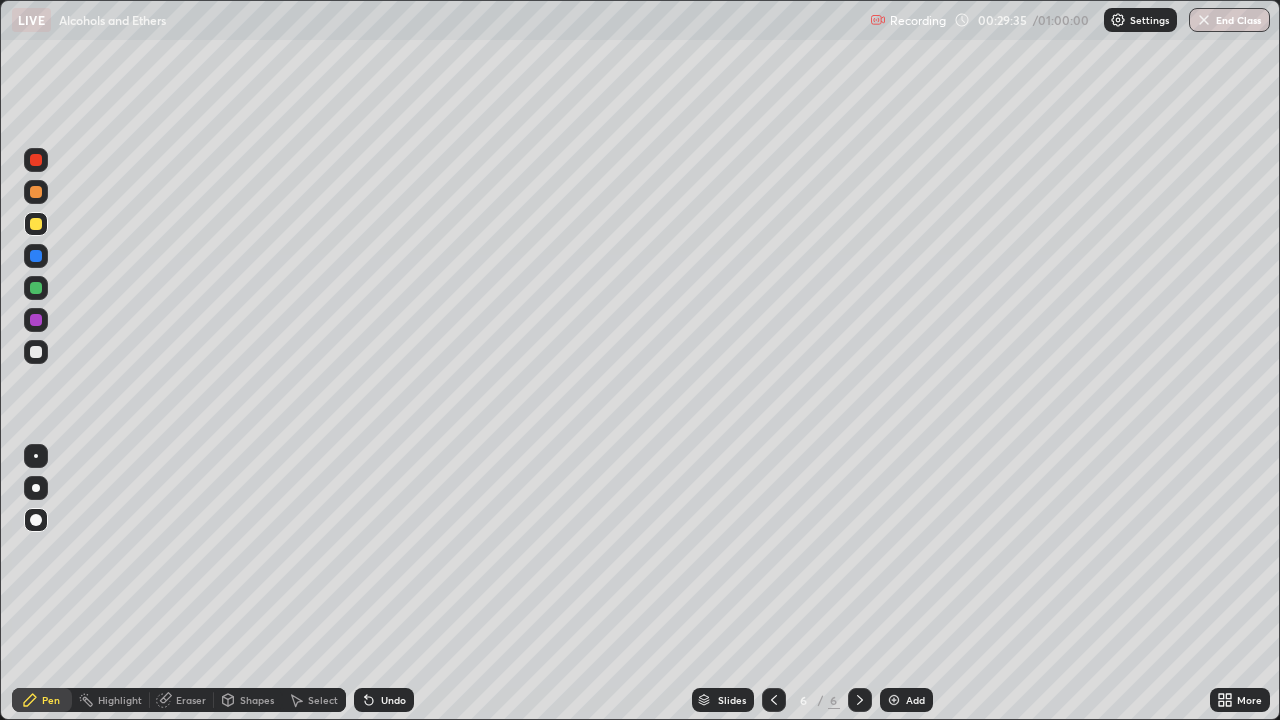 click at bounding box center [36, 352] 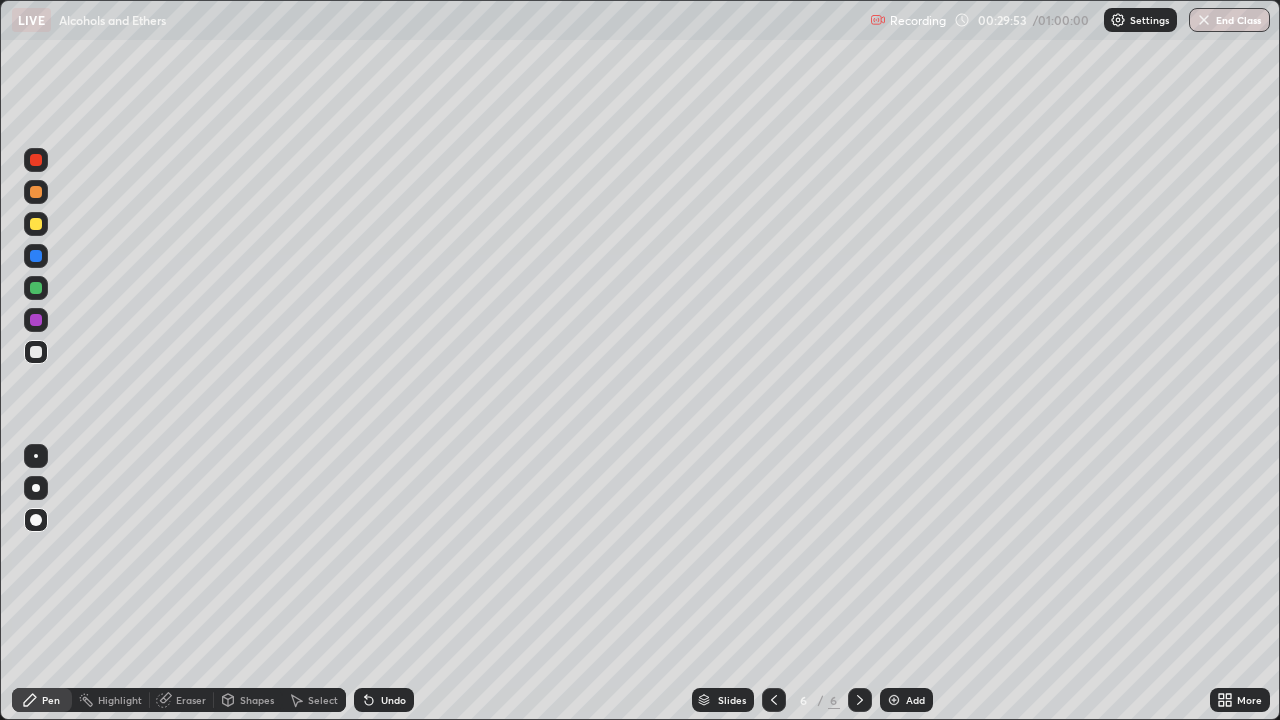 click on "Undo" at bounding box center [384, 700] 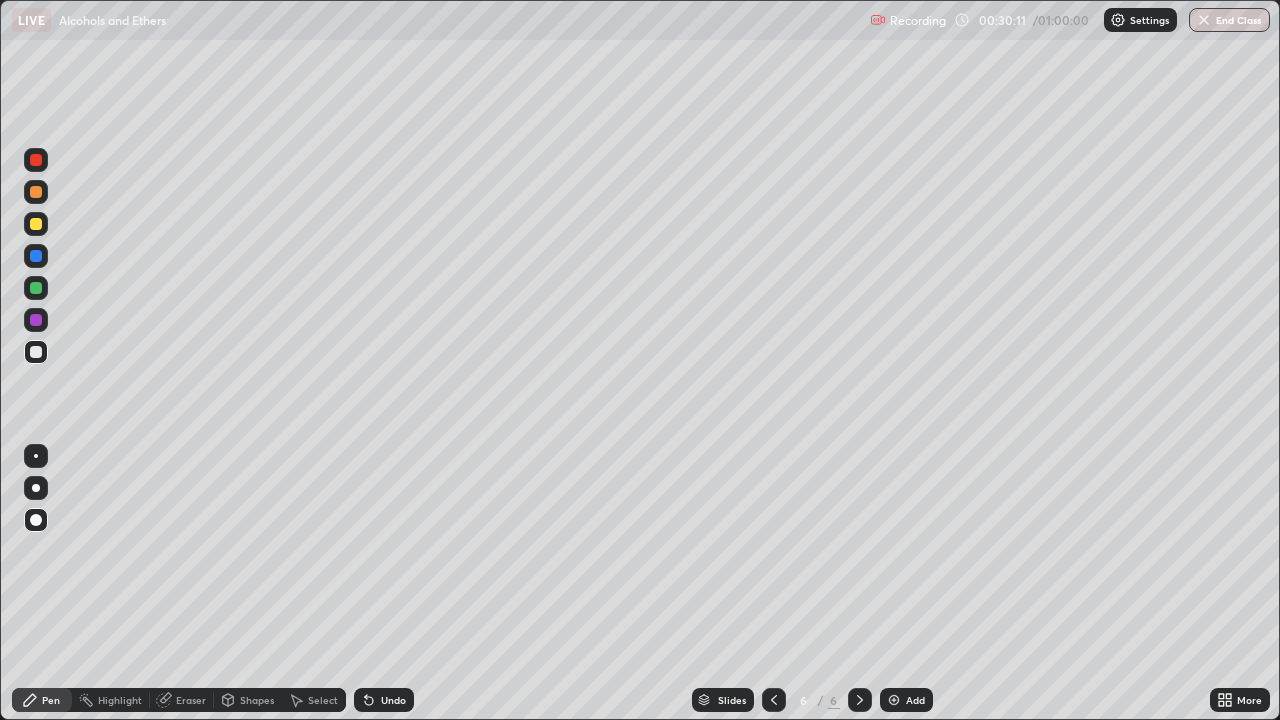 click at bounding box center (36, 224) 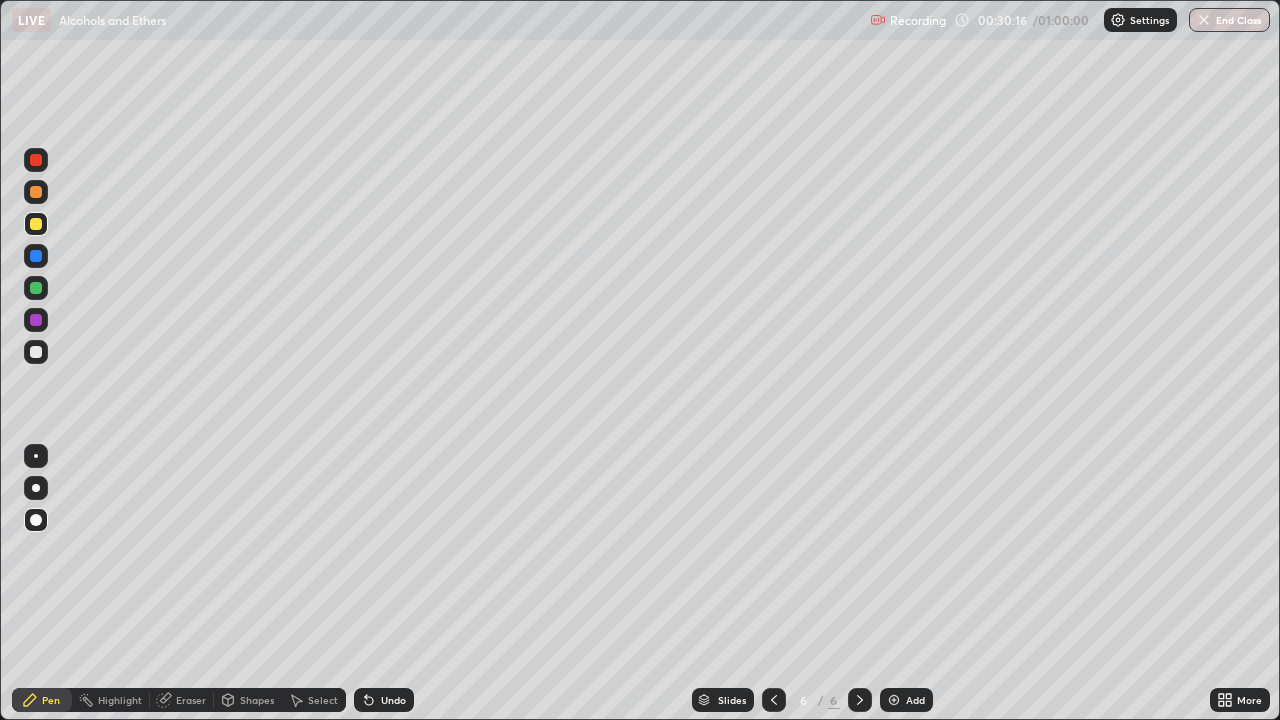 click on "Undo" at bounding box center (393, 700) 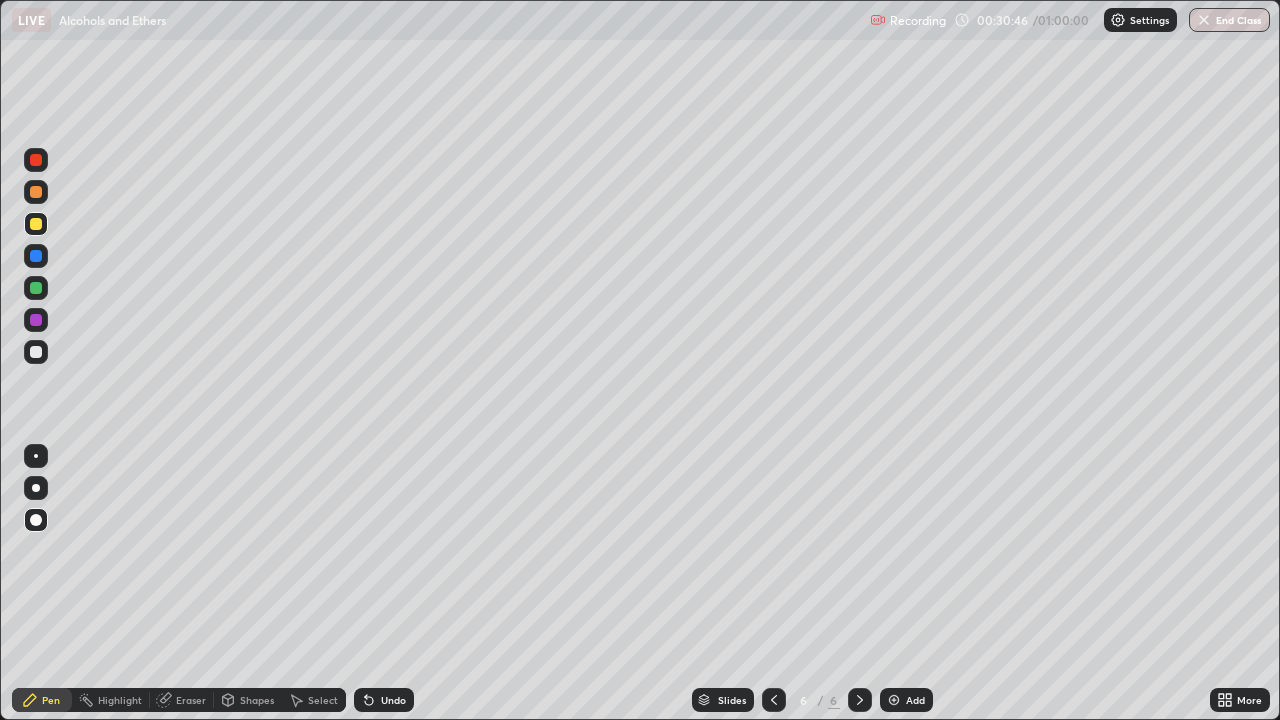 click at bounding box center (36, 320) 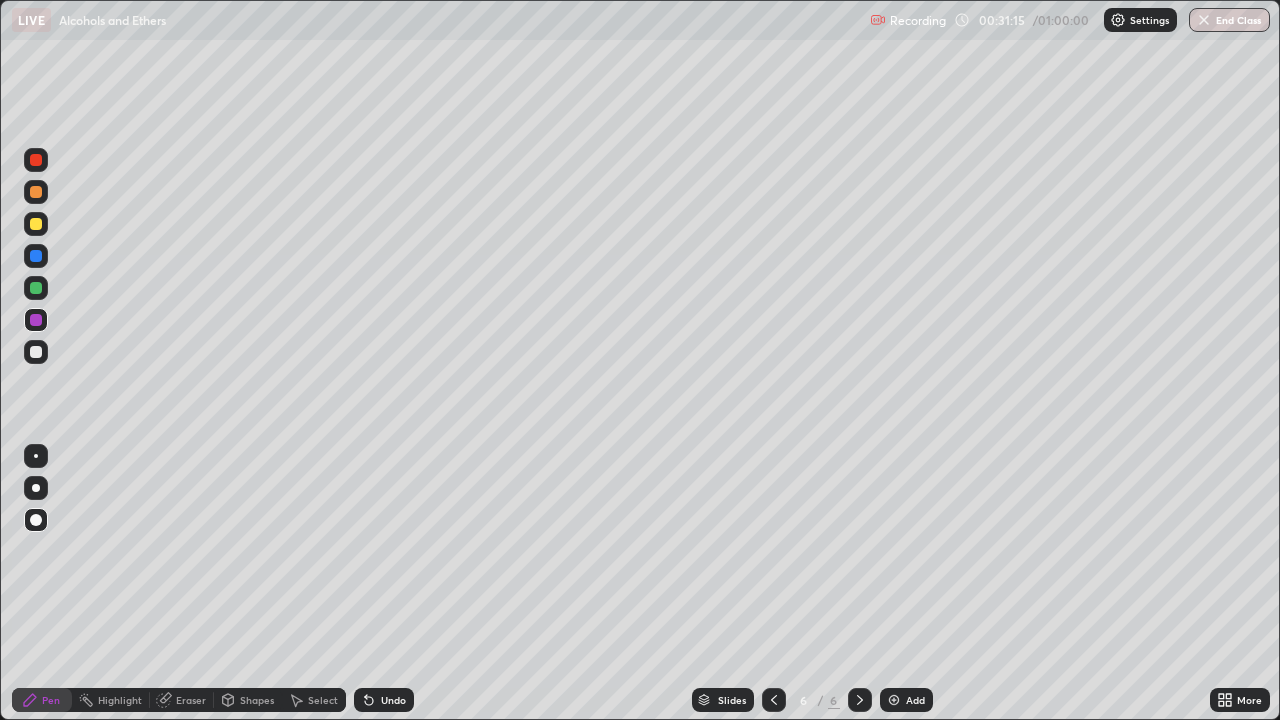 click at bounding box center (36, 352) 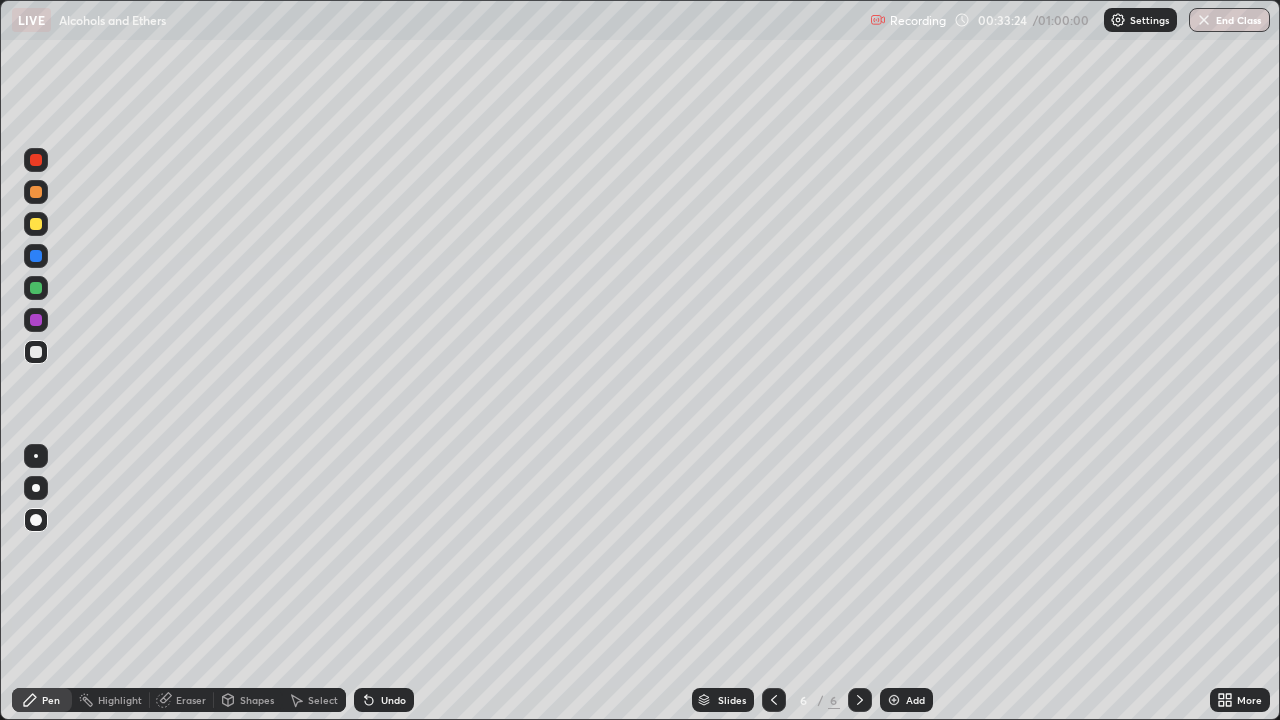 click at bounding box center [894, 700] 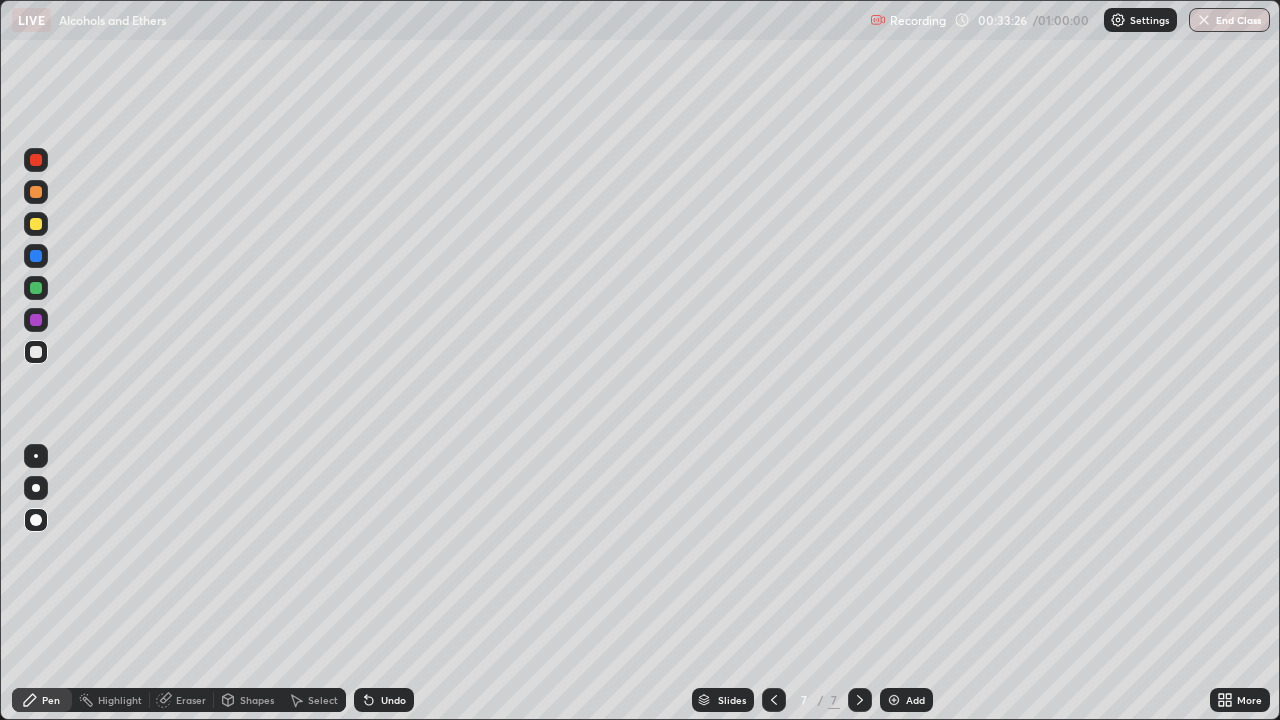 click at bounding box center [36, 224] 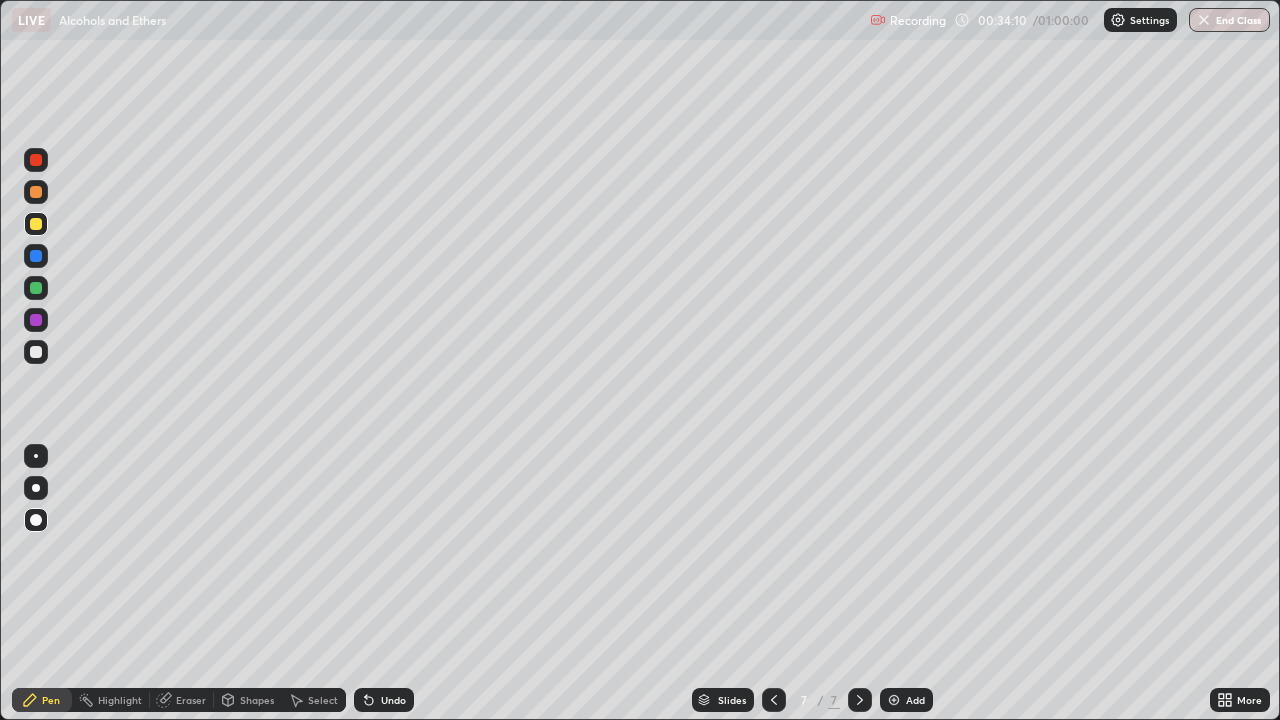 click 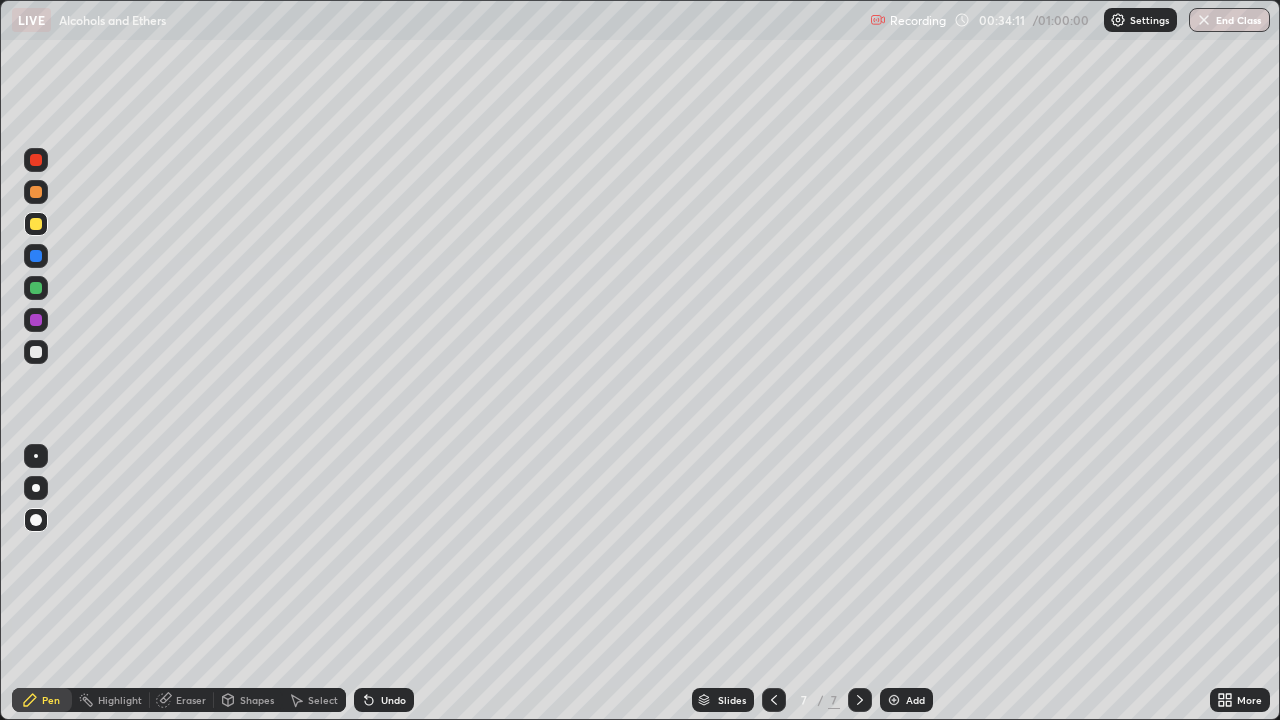 click on "Undo" at bounding box center [384, 700] 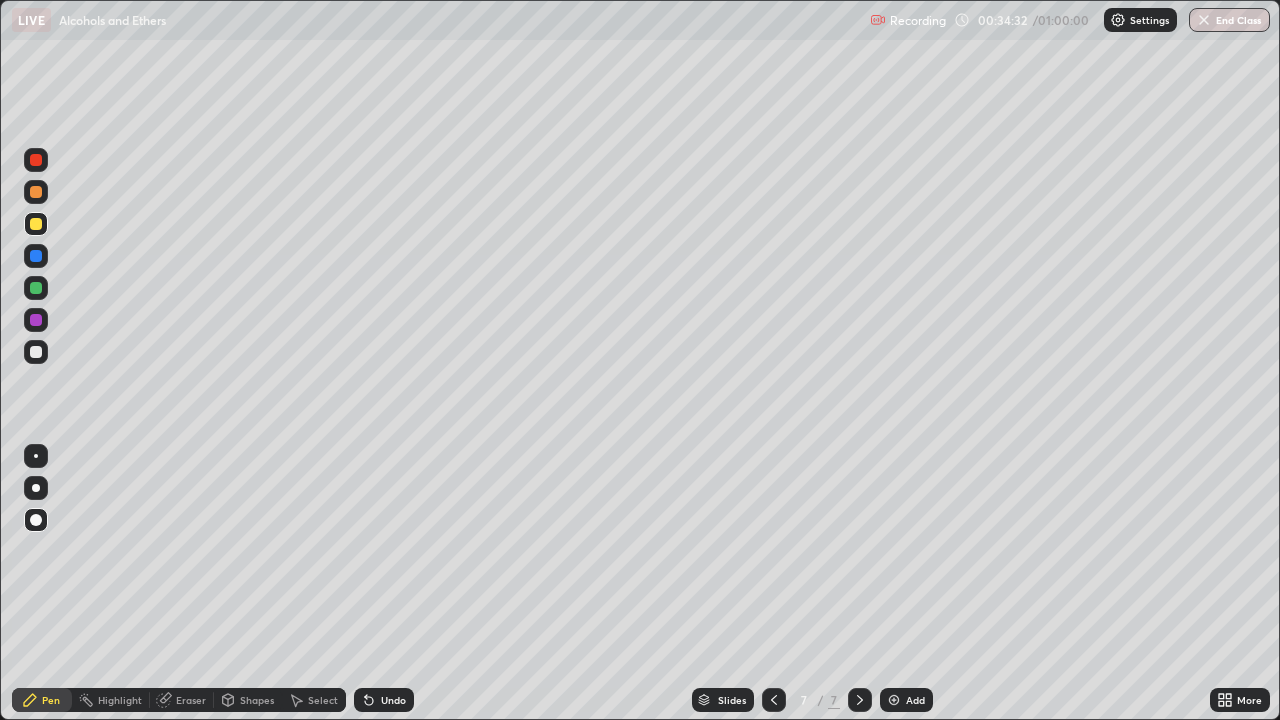 click on "Undo" at bounding box center (384, 700) 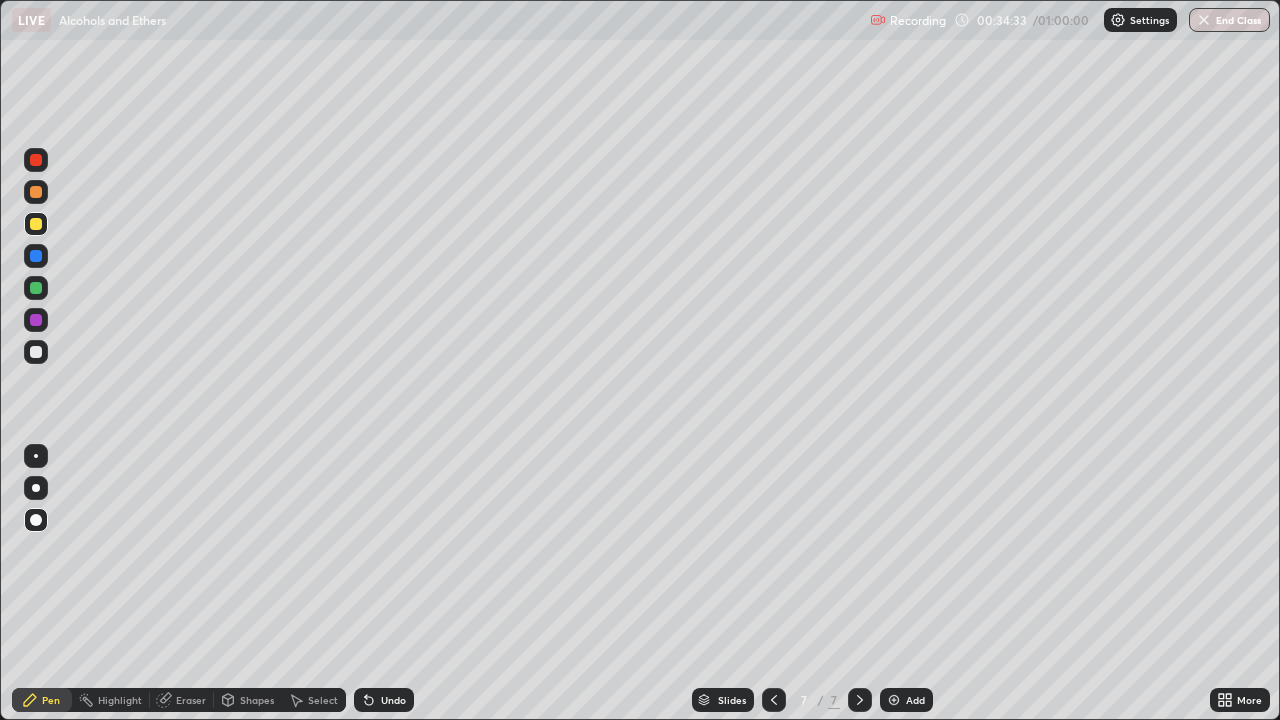 click on "Undo" at bounding box center [380, 700] 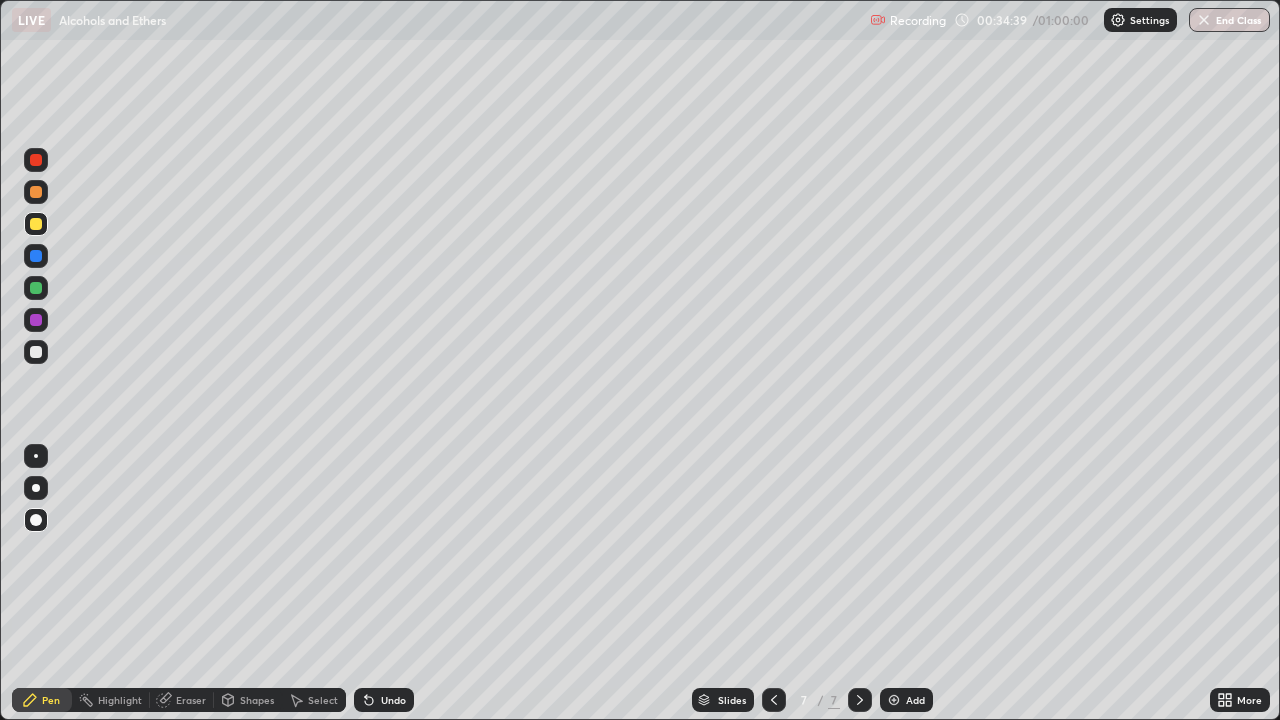 click on "Undo" at bounding box center (384, 700) 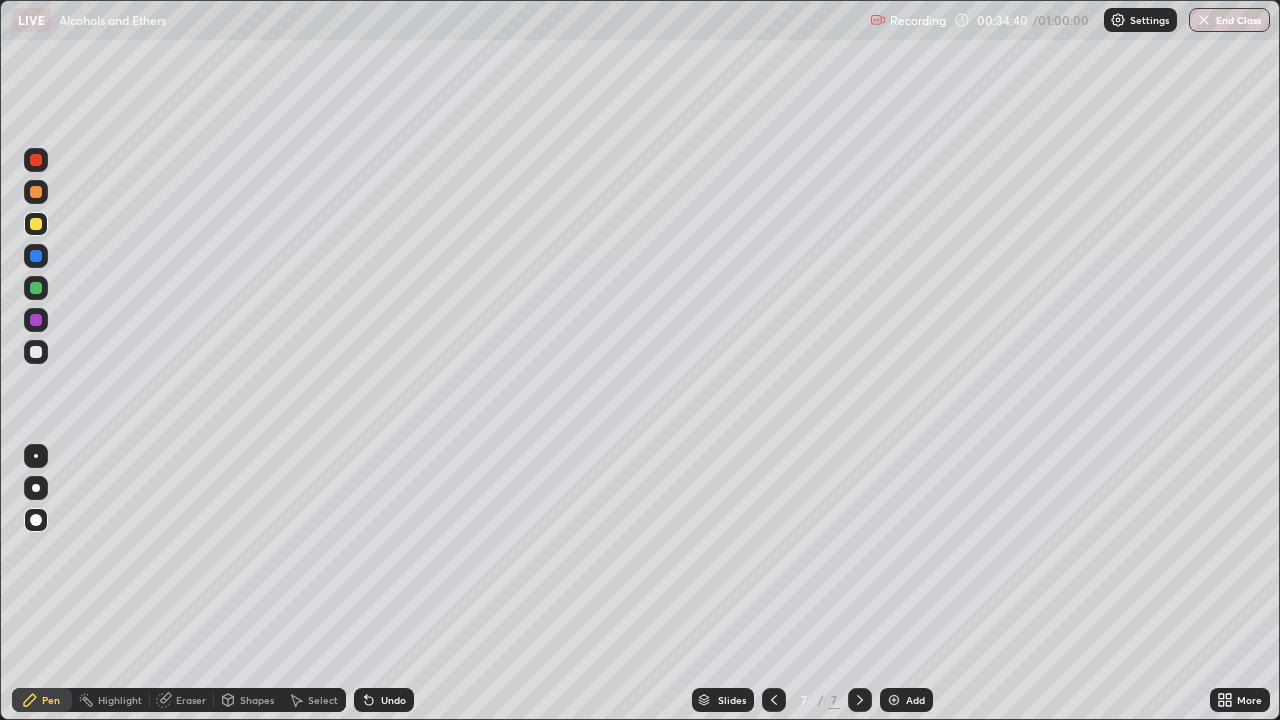 click on "Undo" at bounding box center [384, 700] 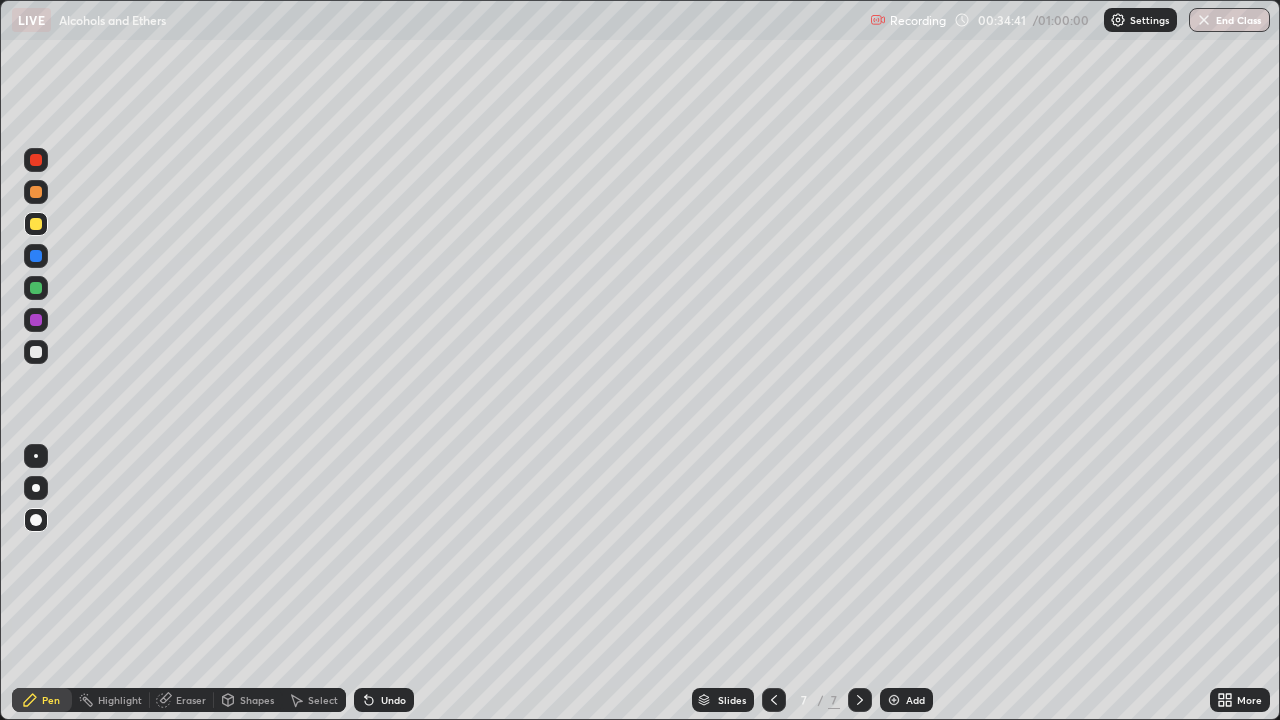 click on "Undo" at bounding box center (384, 700) 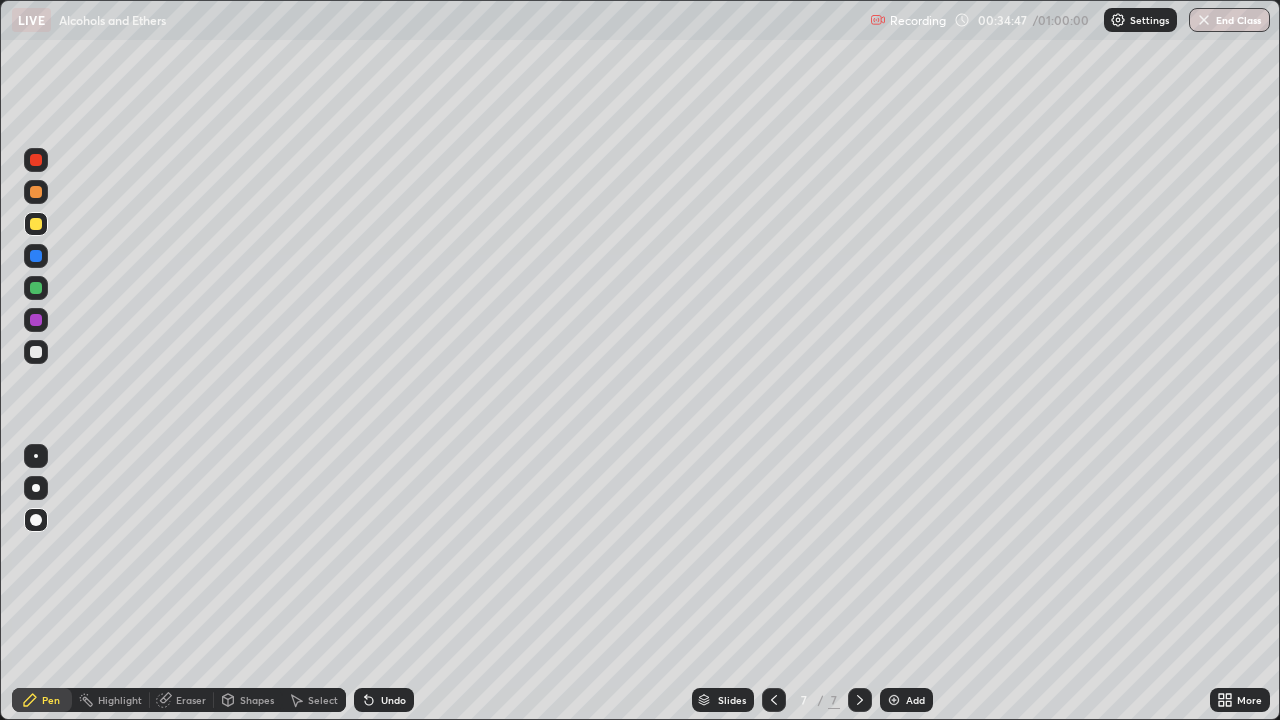 click on "Undo" at bounding box center (393, 700) 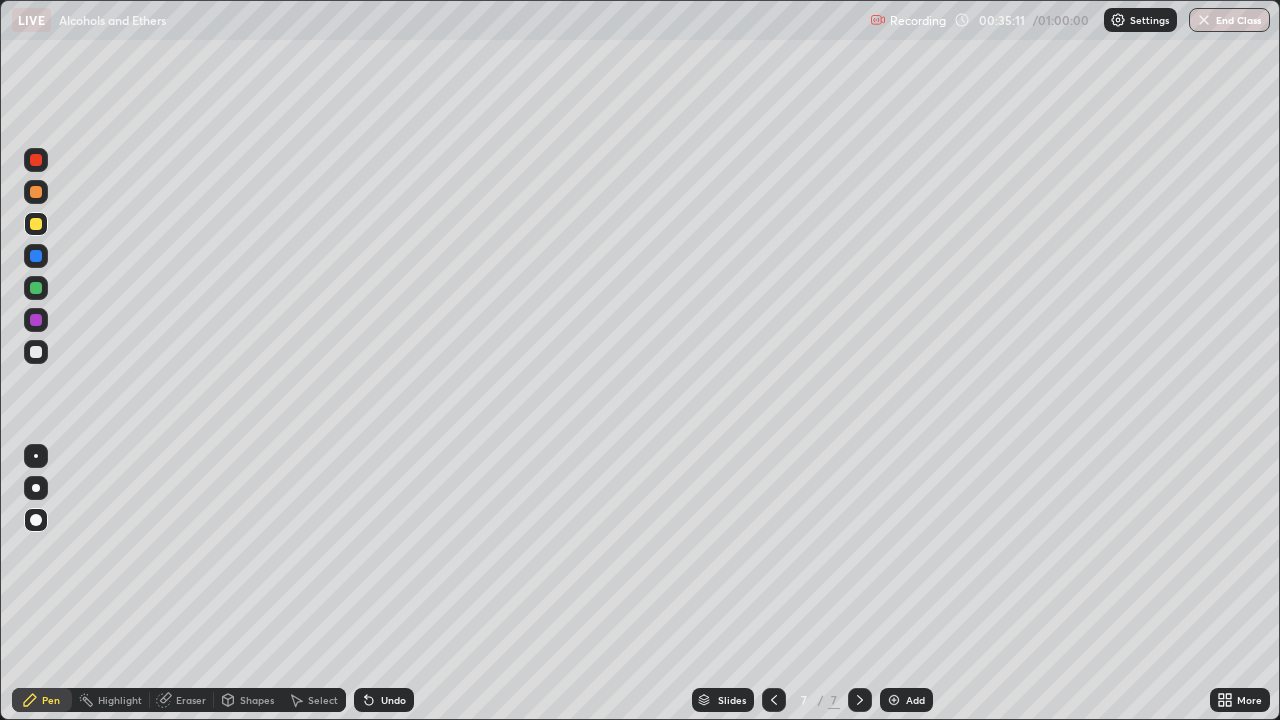 click on "Undo" at bounding box center [393, 700] 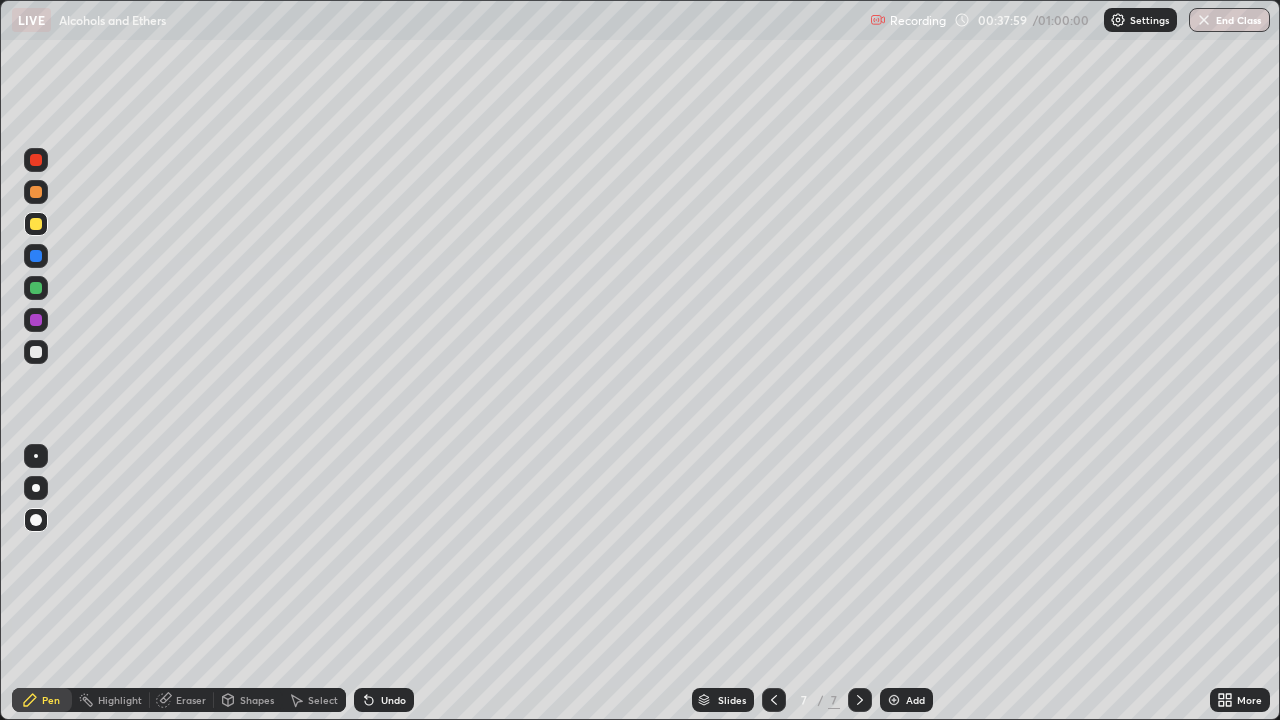 click 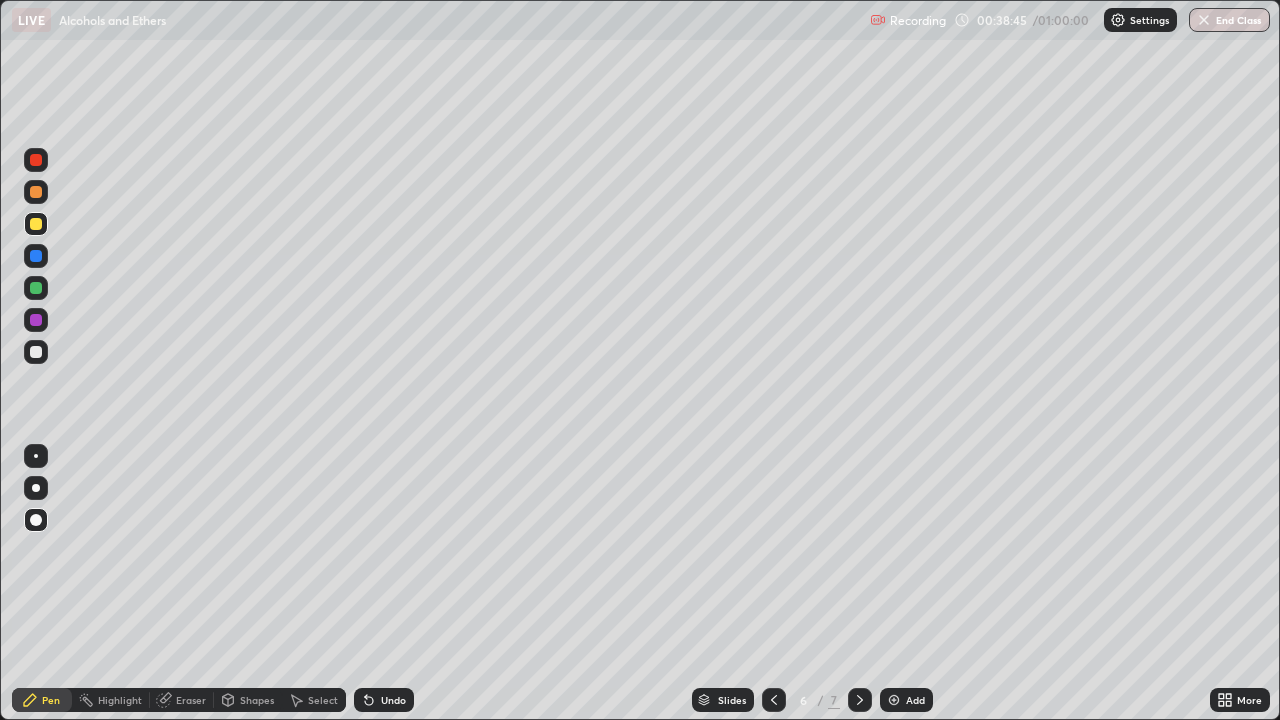 click 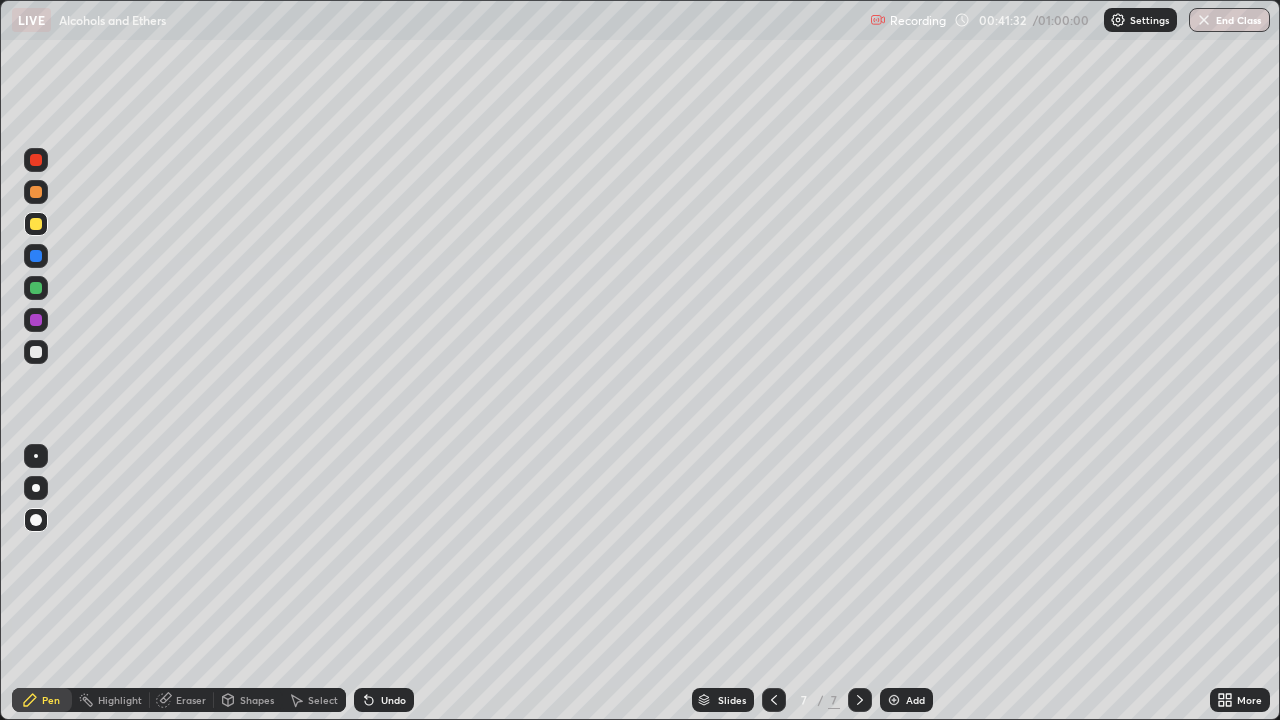 click at bounding box center [894, 700] 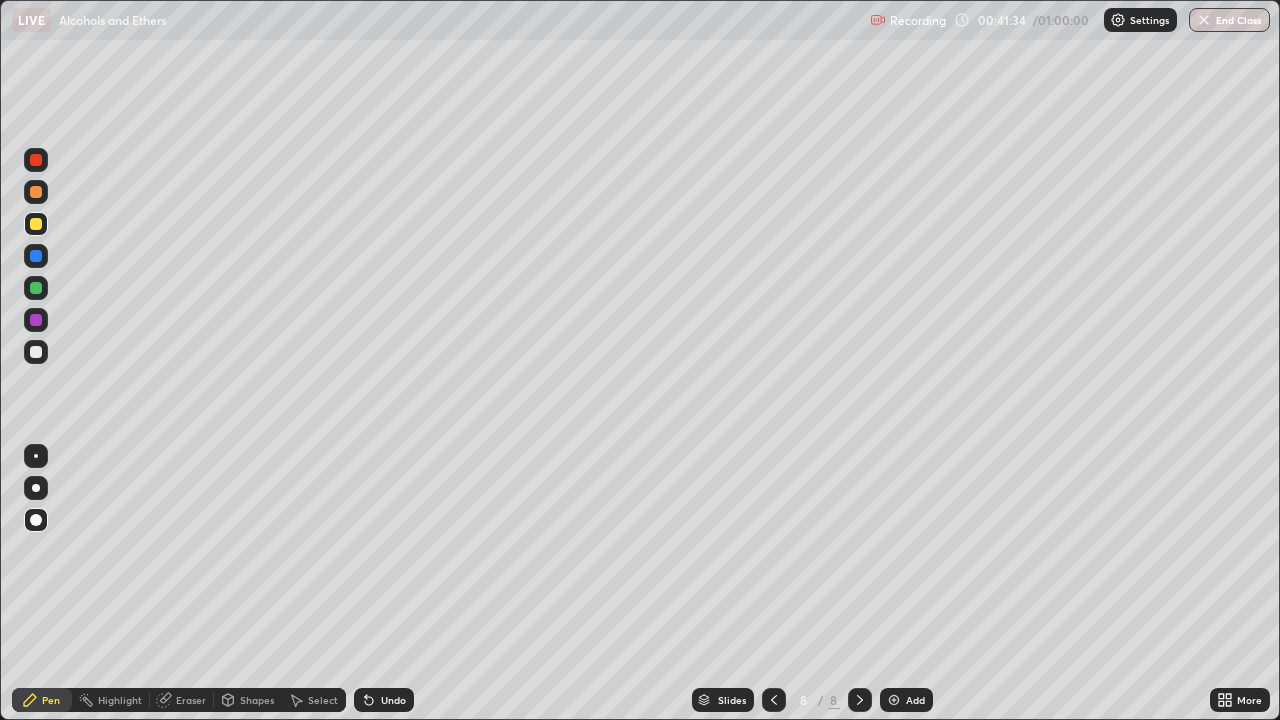 click at bounding box center [36, 352] 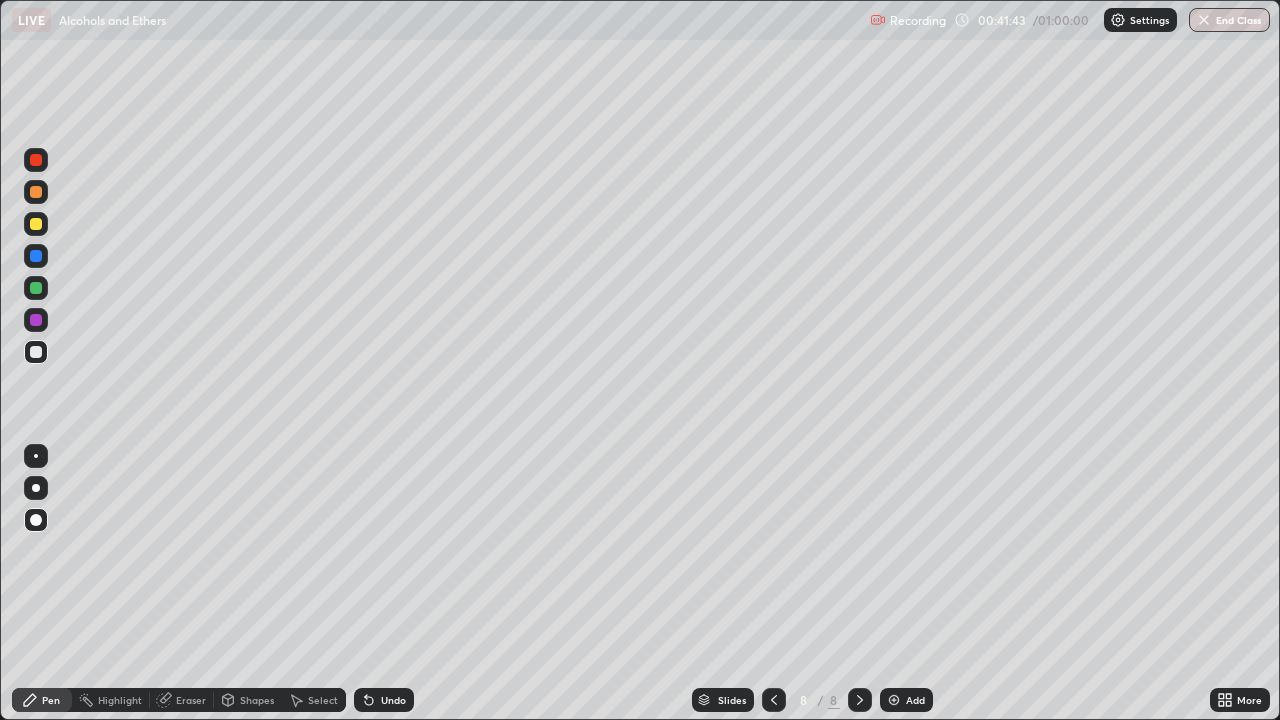 click 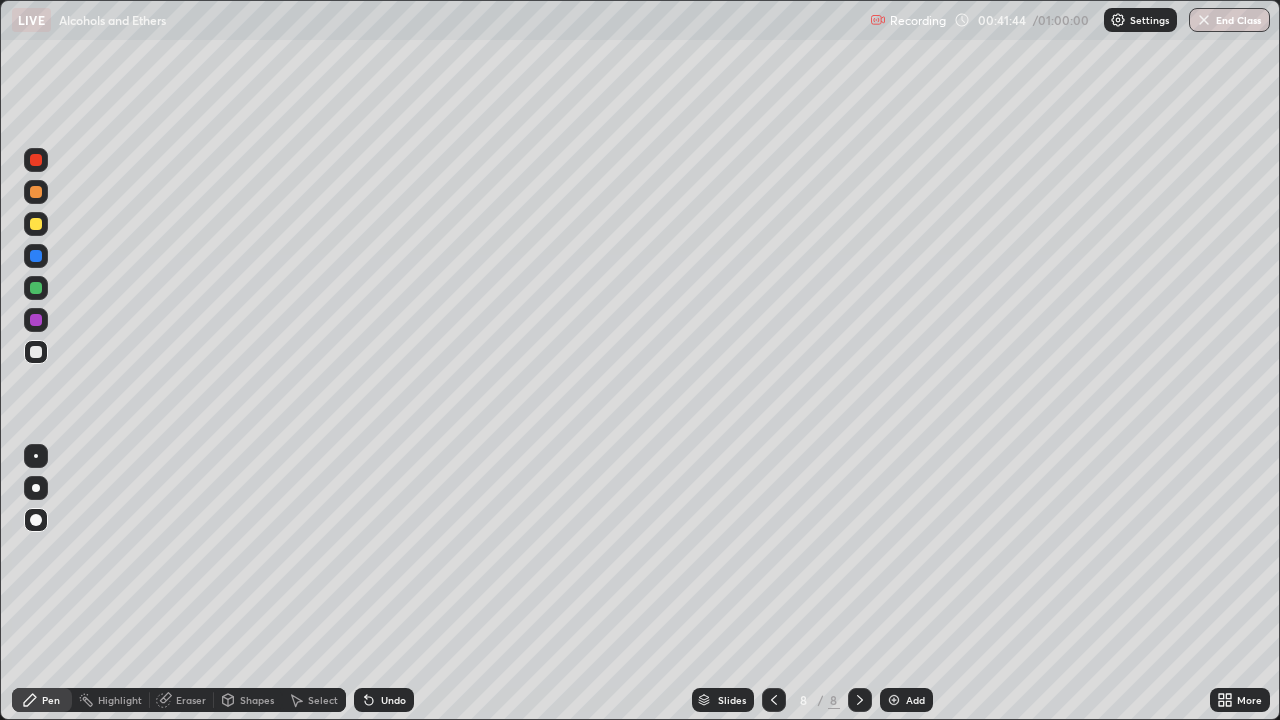 click 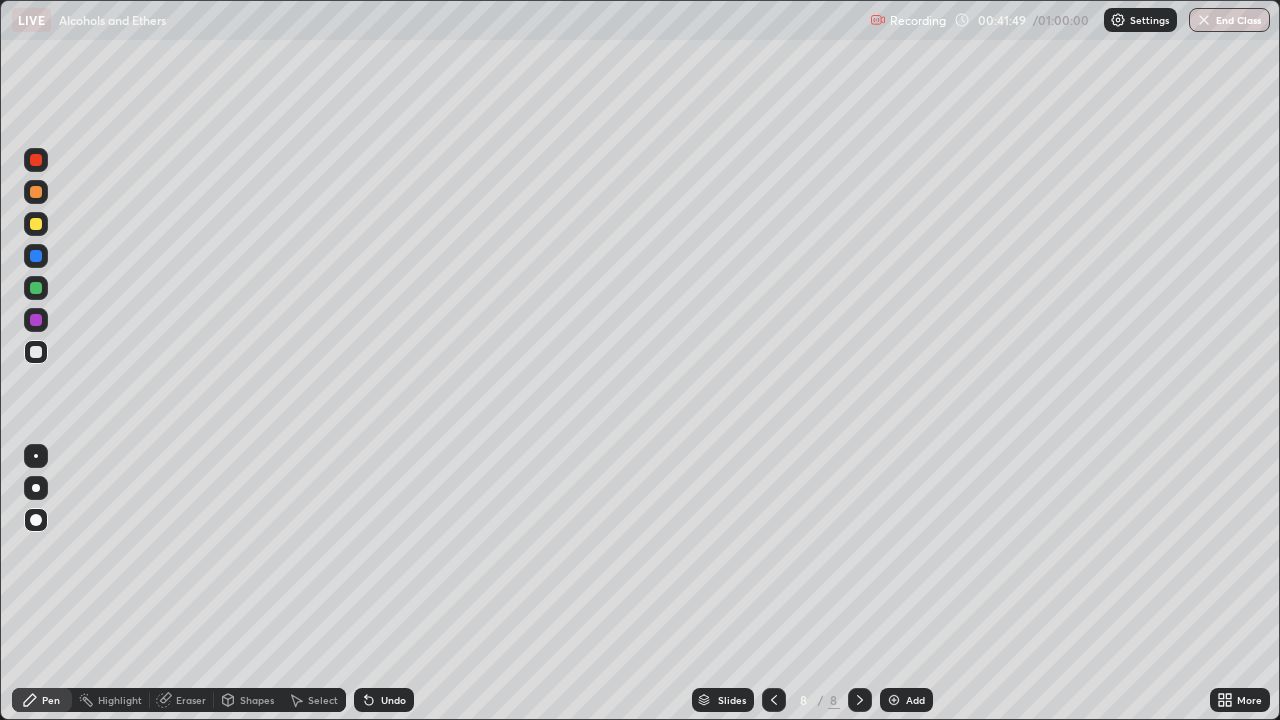 click at bounding box center [36, 256] 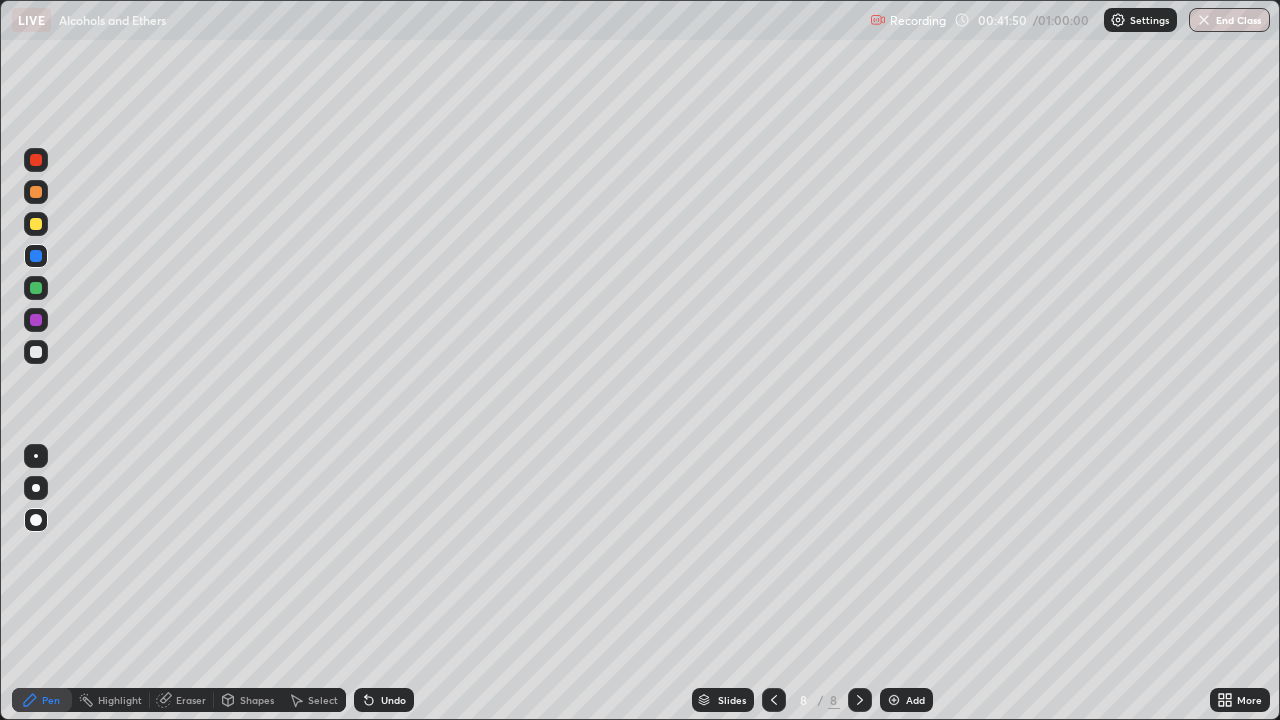 click at bounding box center [36, 224] 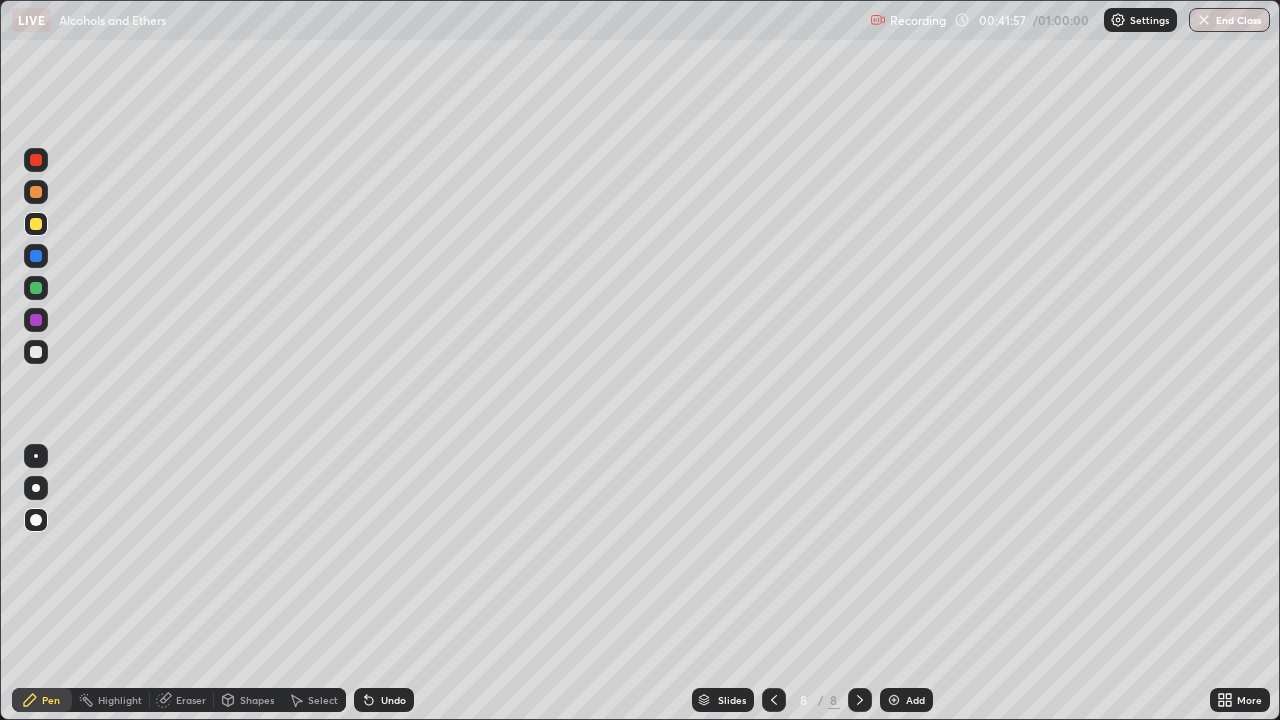 click on "Undo" at bounding box center (393, 700) 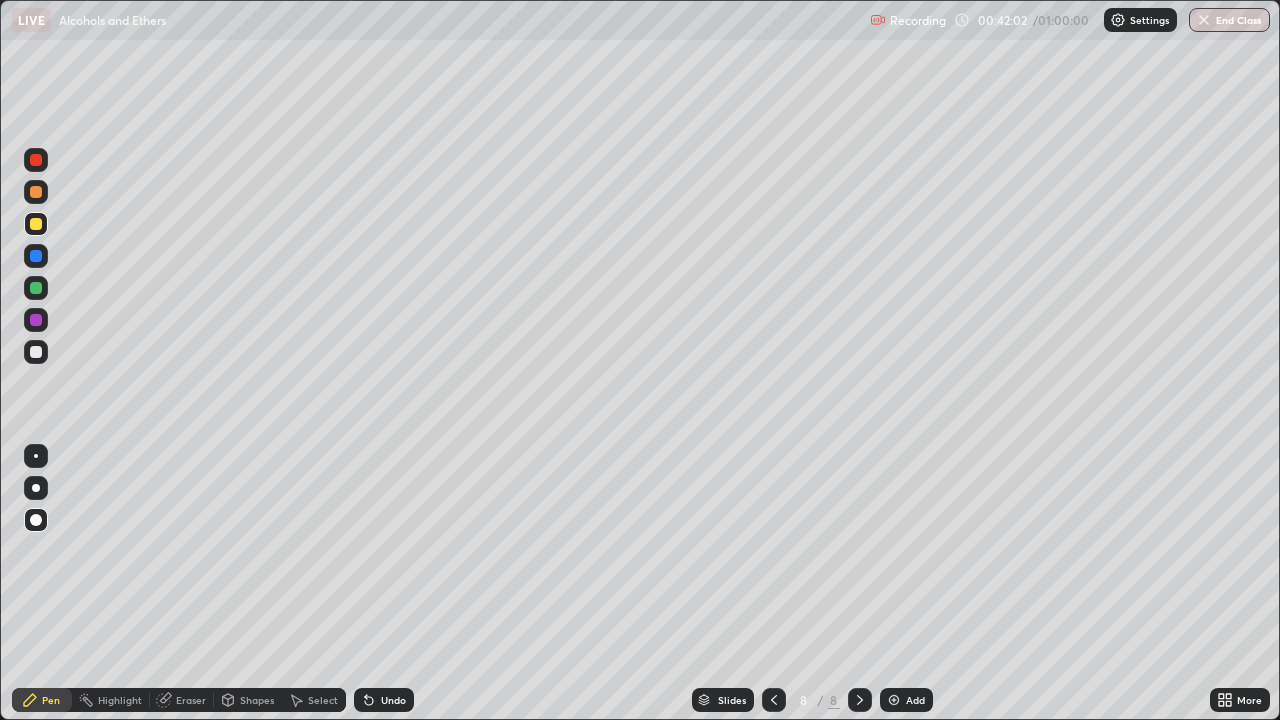 click on "Undo" at bounding box center (384, 700) 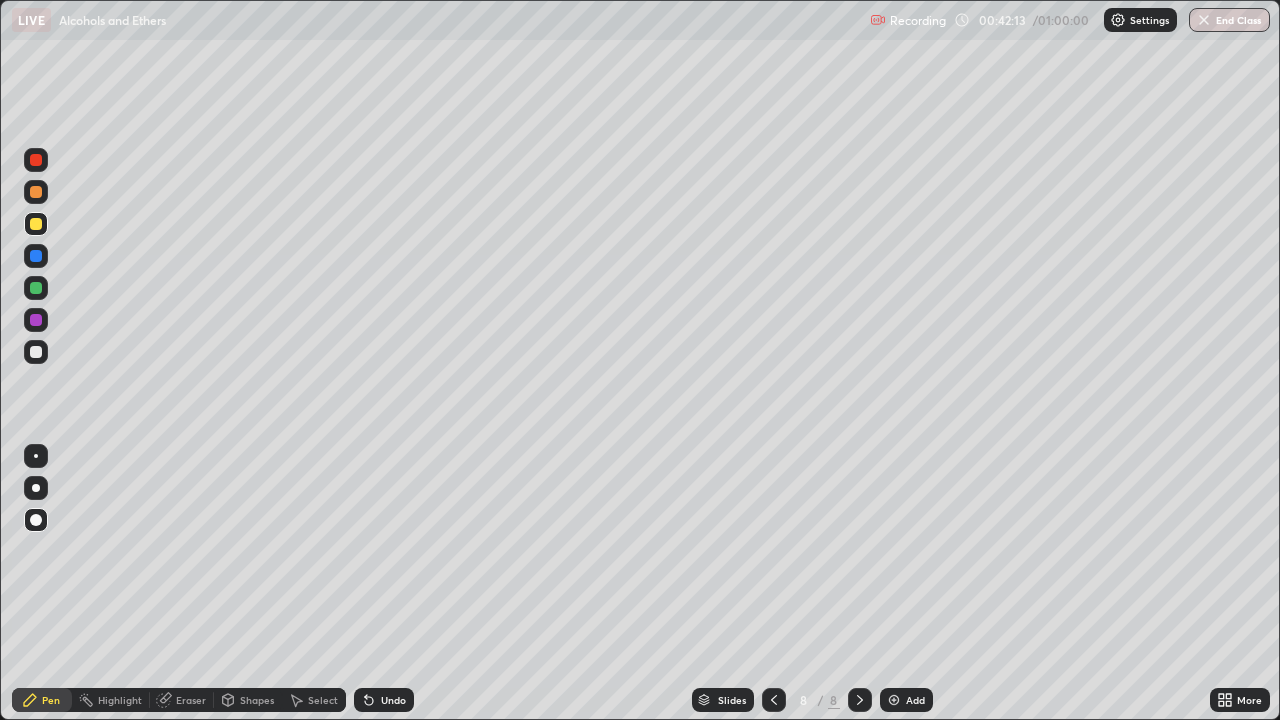 click on "Undo" at bounding box center (384, 700) 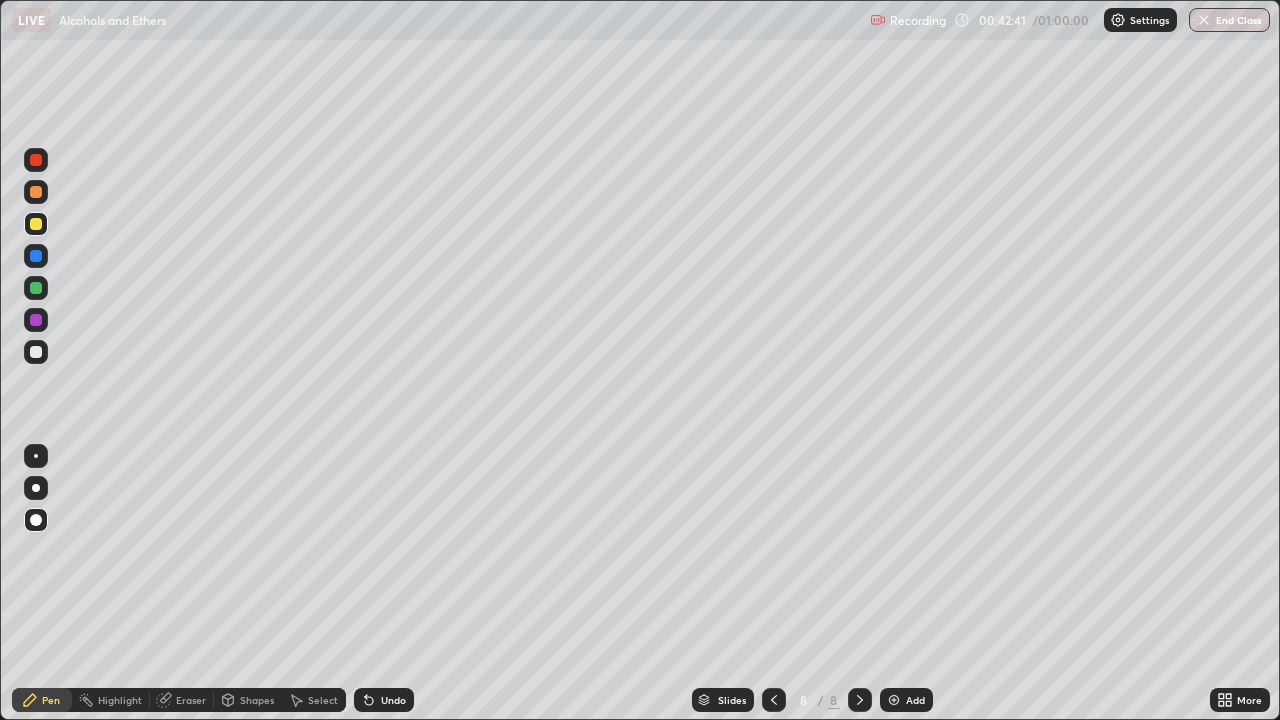 click at bounding box center [36, 288] 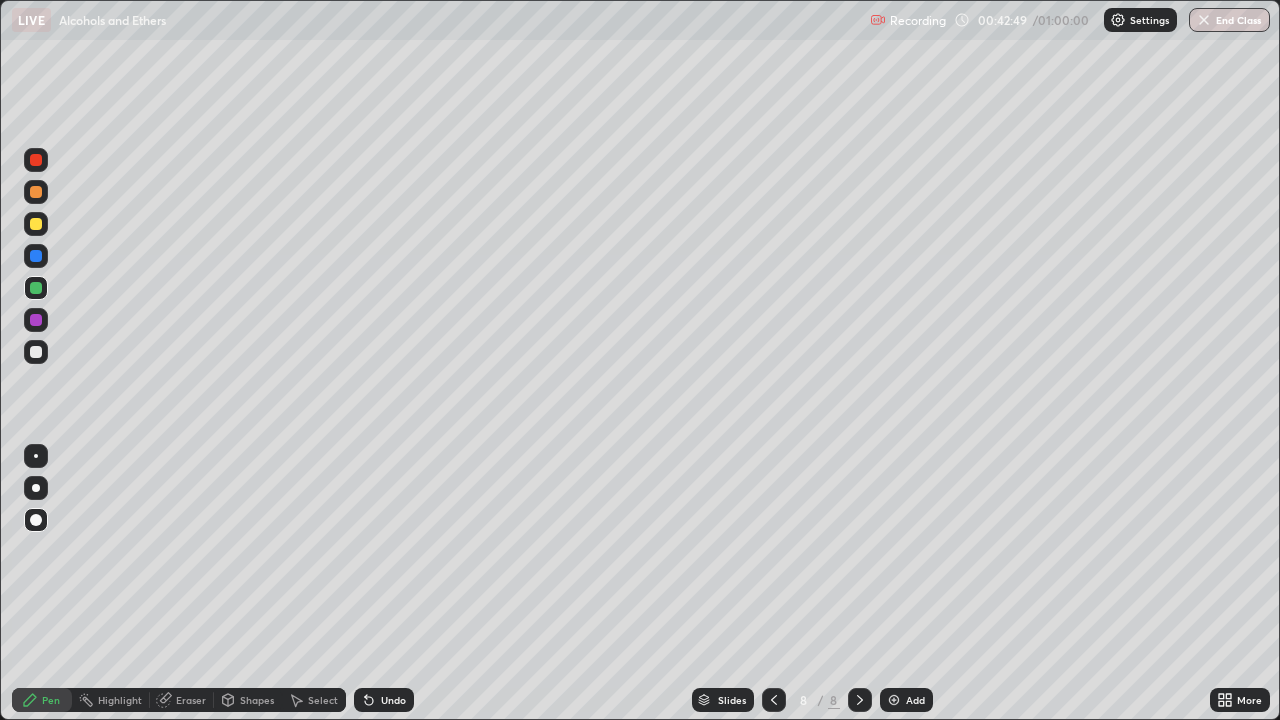 click at bounding box center (36, 352) 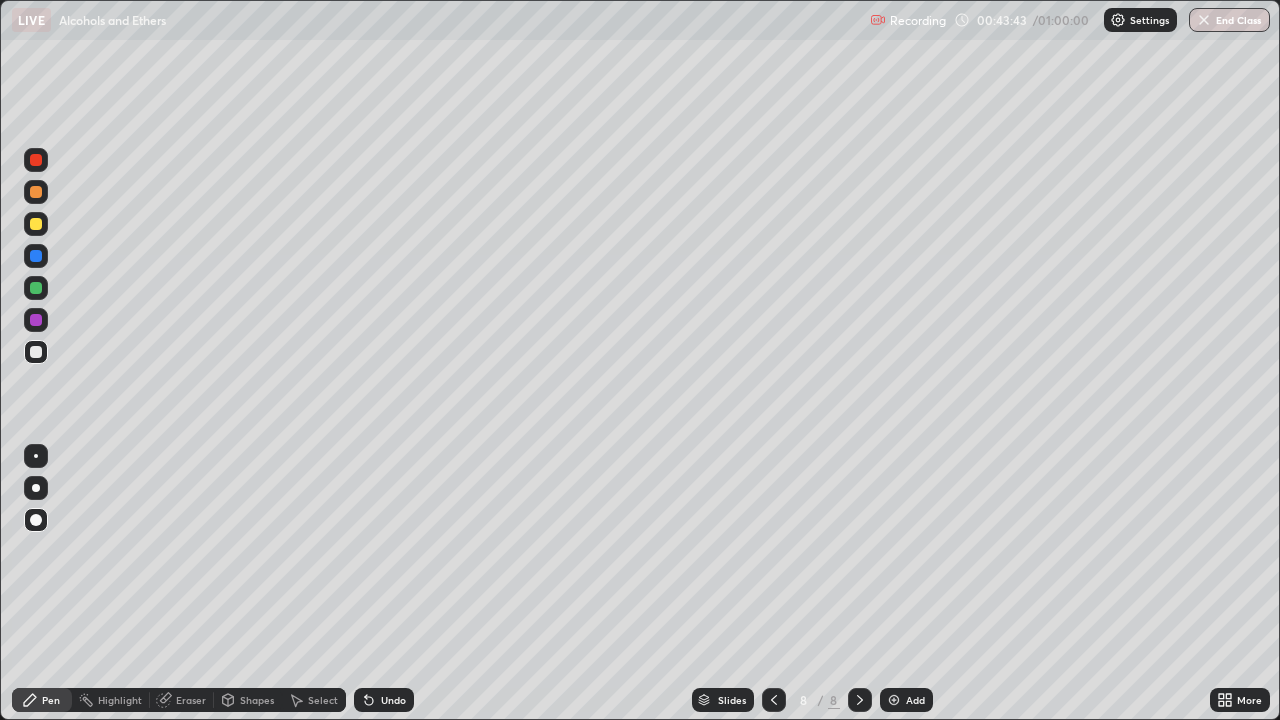 click at bounding box center (36, 320) 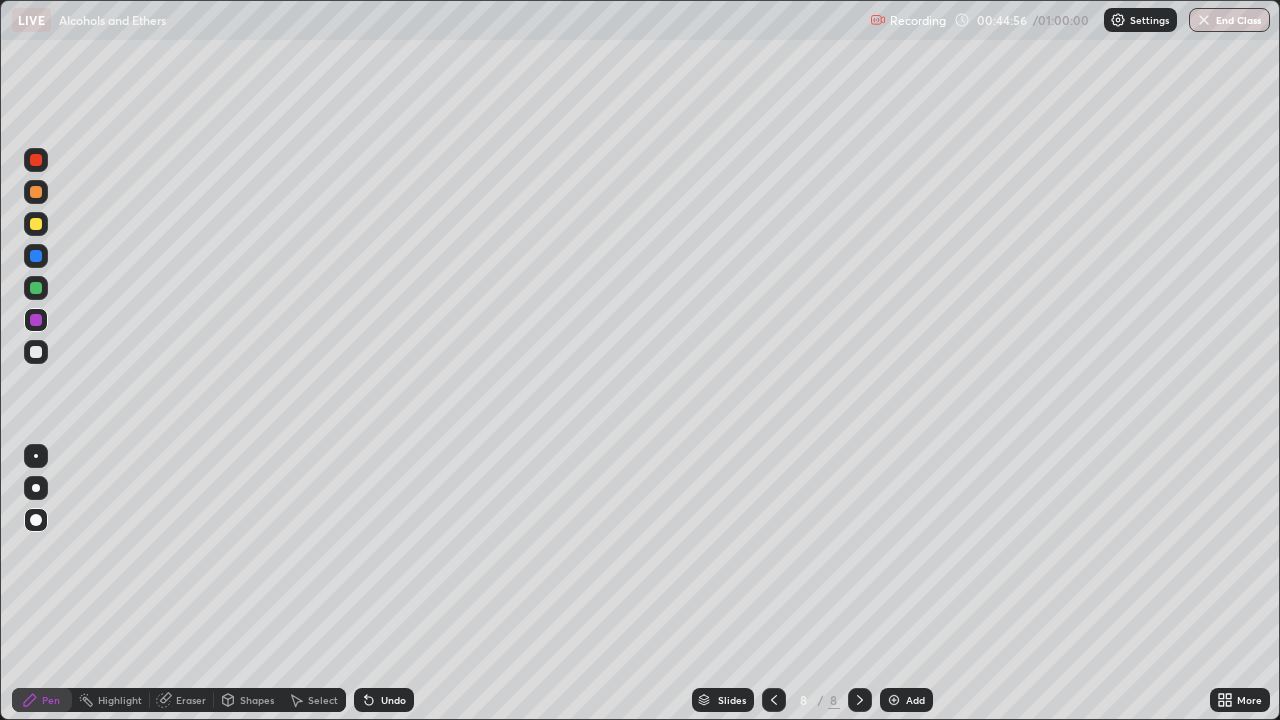 click at bounding box center (36, 352) 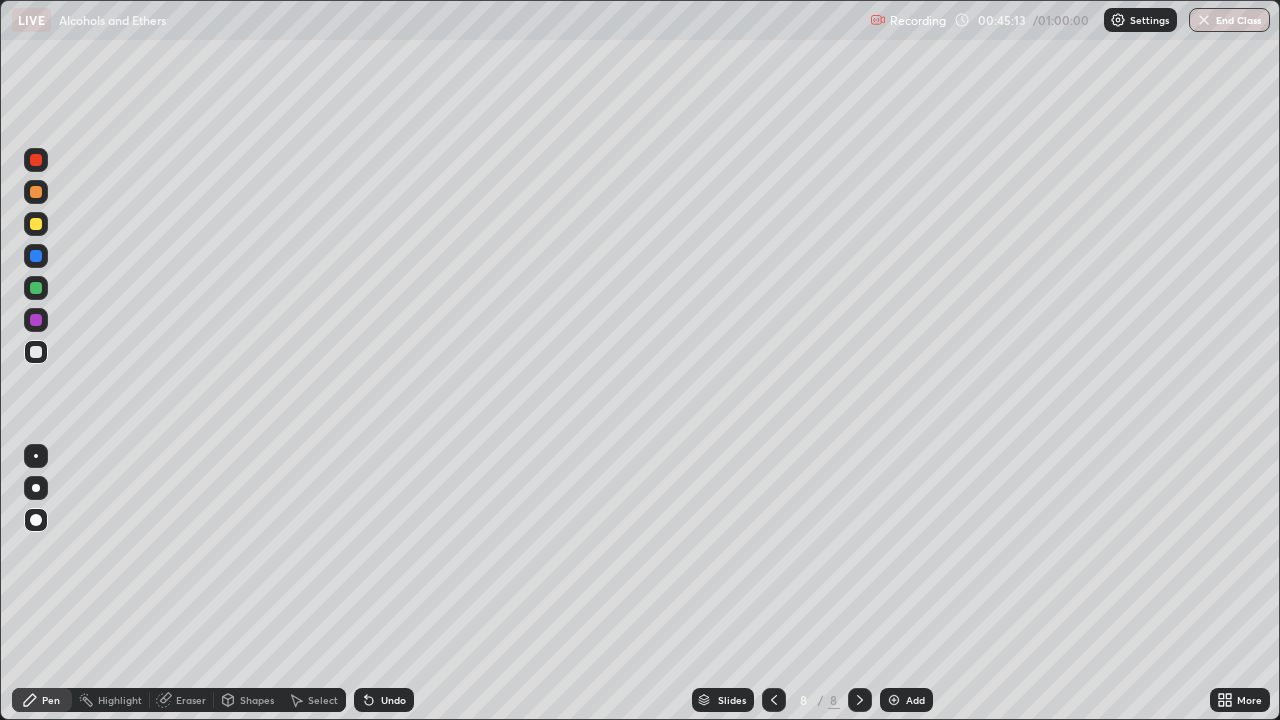 click at bounding box center [36, 256] 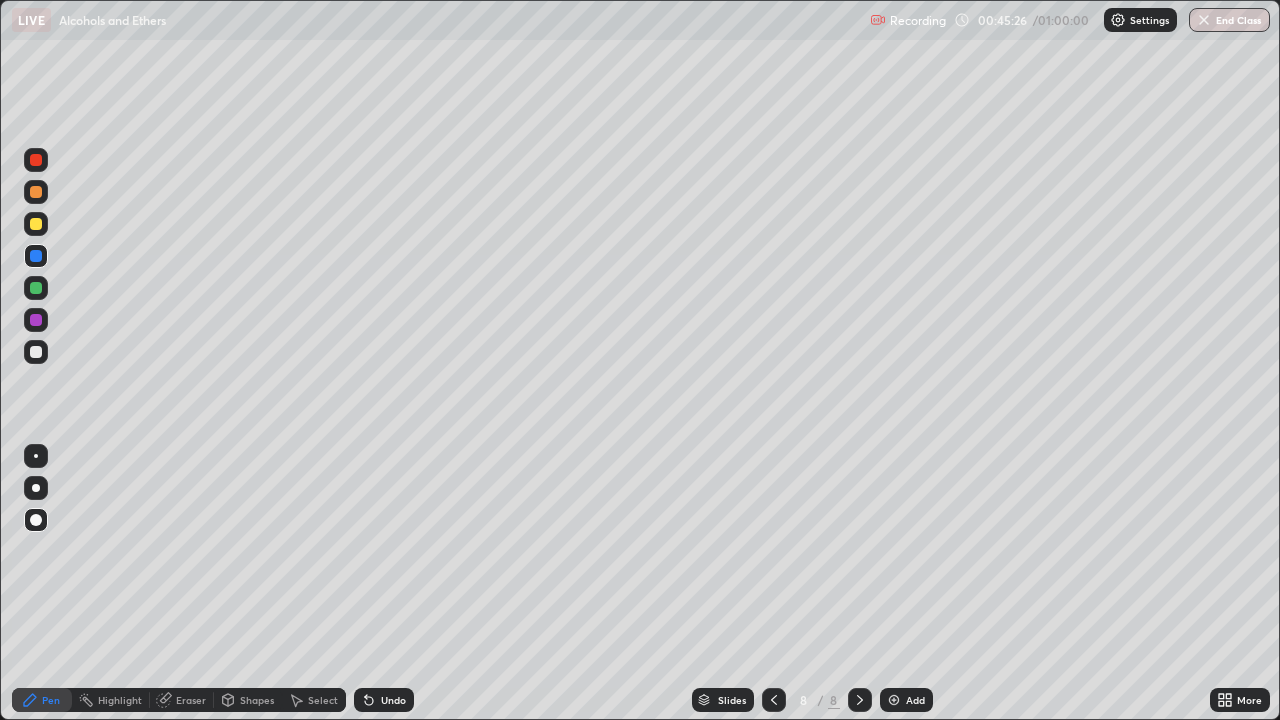 click at bounding box center [36, 160] 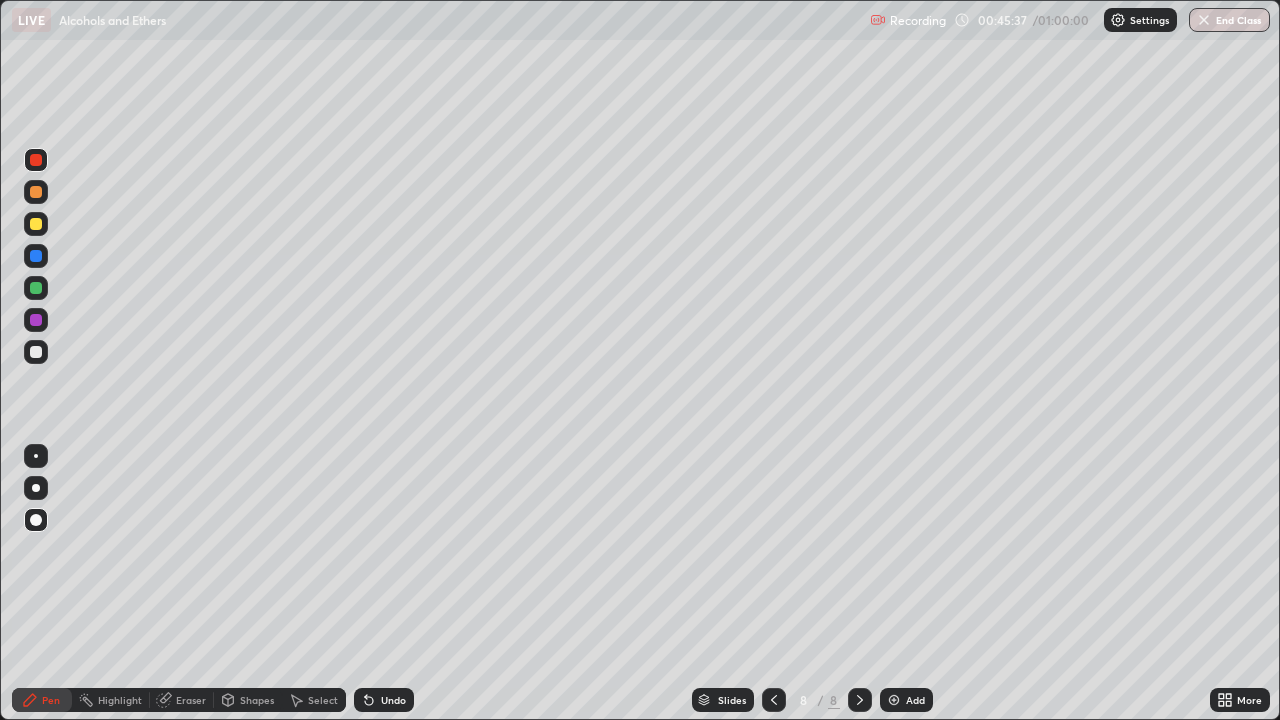 click at bounding box center (36, 352) 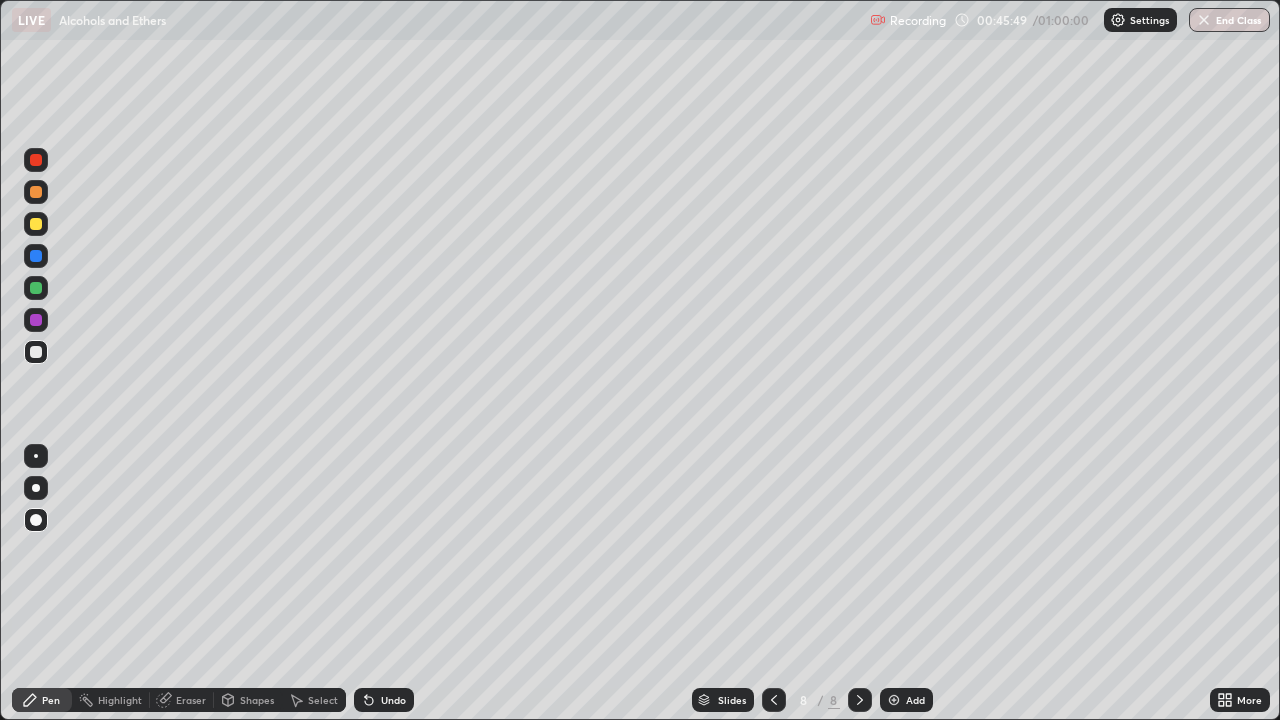 click at bounding box center [36, 160] 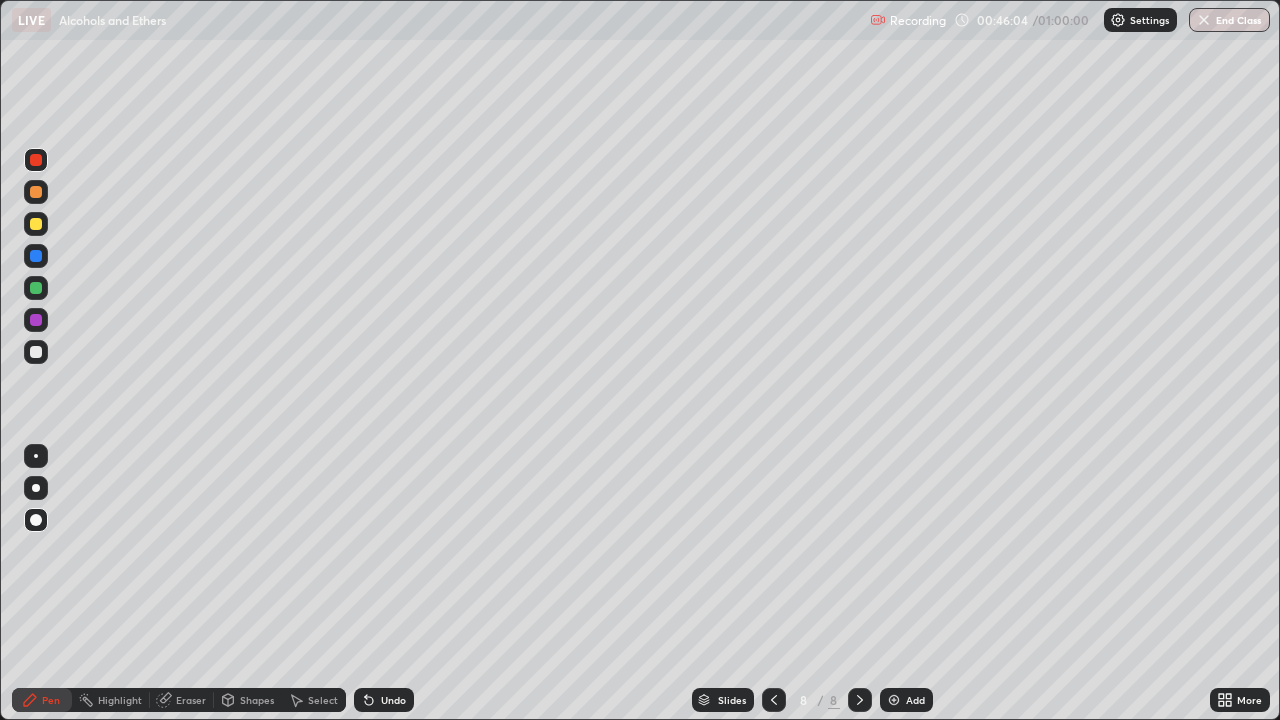 click on "Undo" at bounding box center (393, 700) 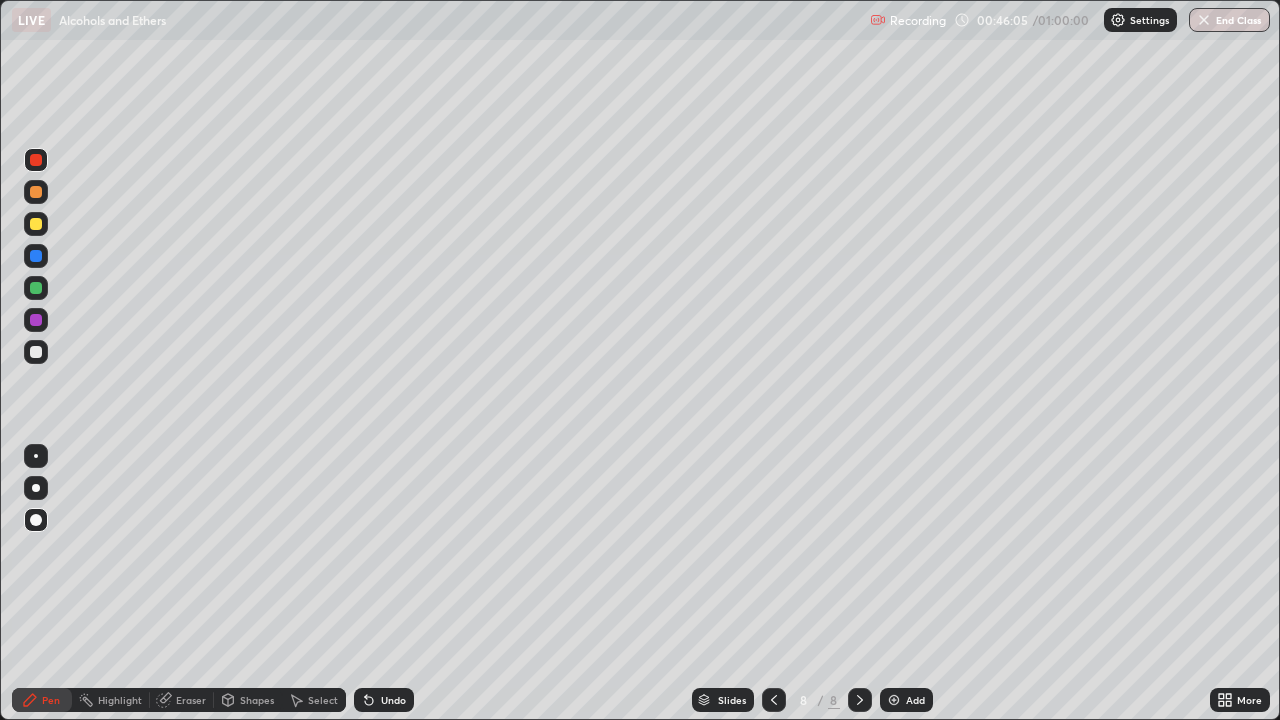 click on "Undo" at bounding box center (393, 700) 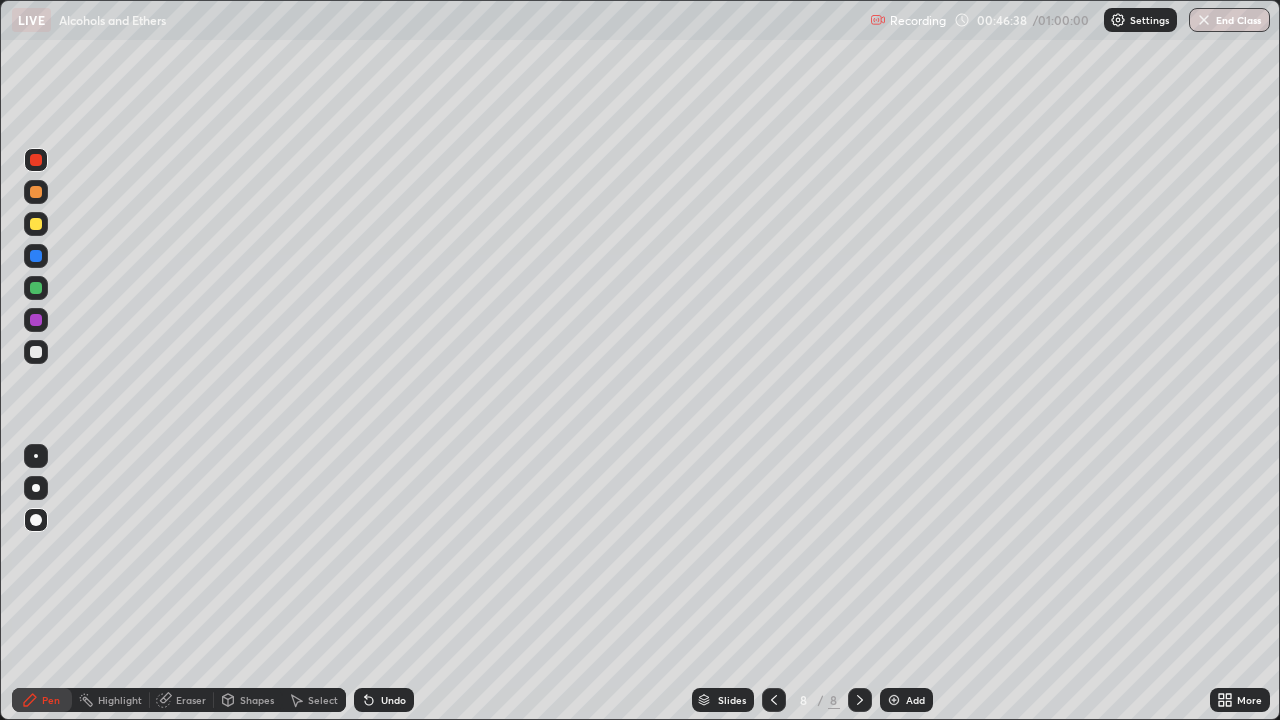 click at bounding box center (36, 352) 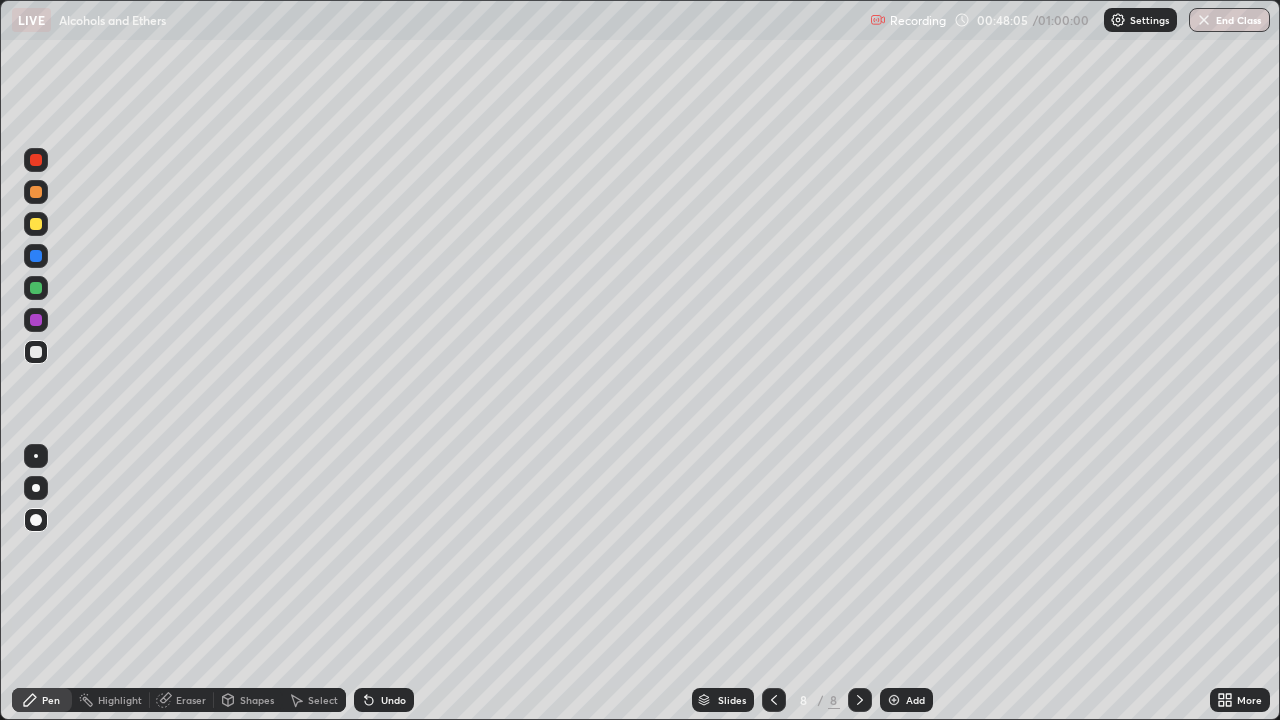 click on "Add" at bounding box center (906, 700) 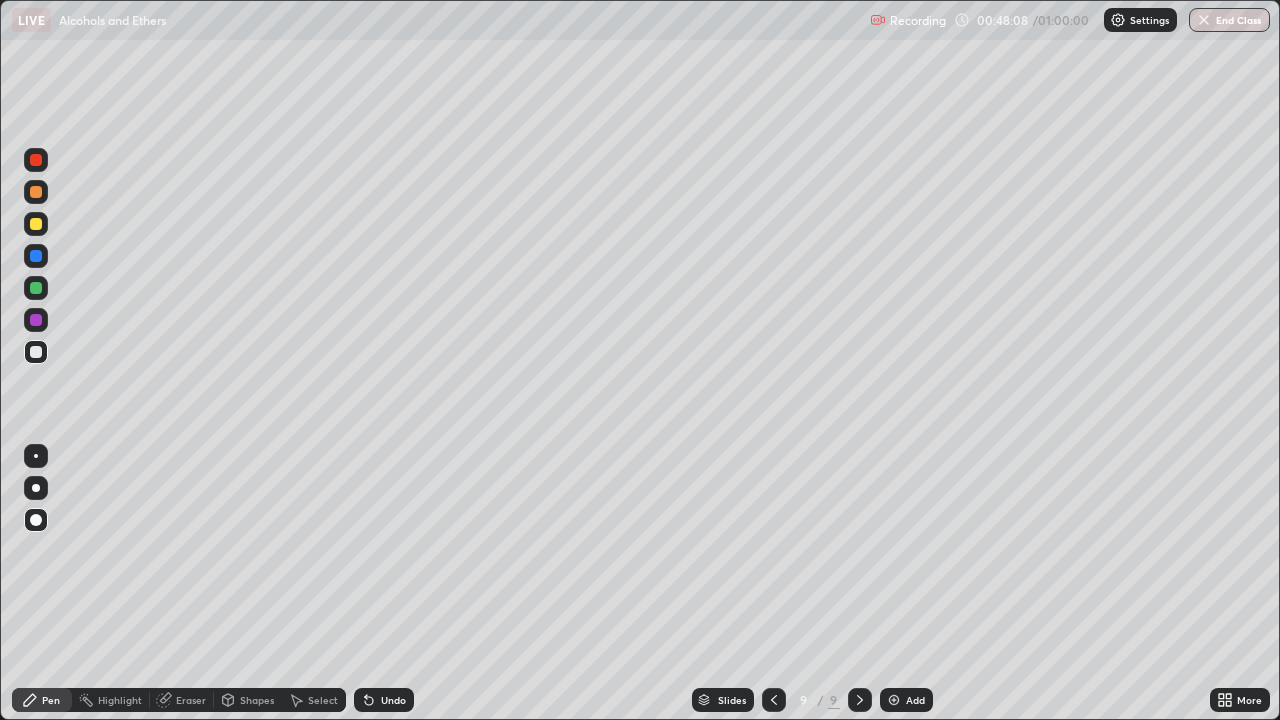 click at bounding box center [36, 224] 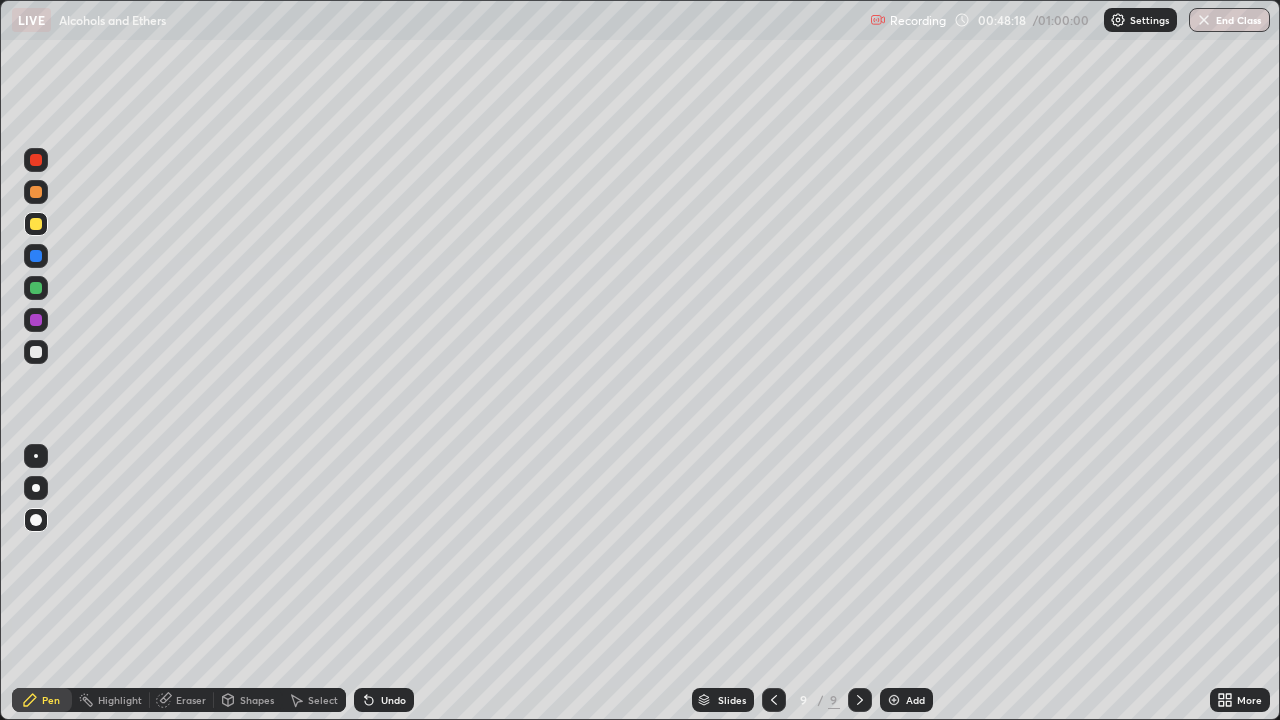 click at bounding box center (36, 160) 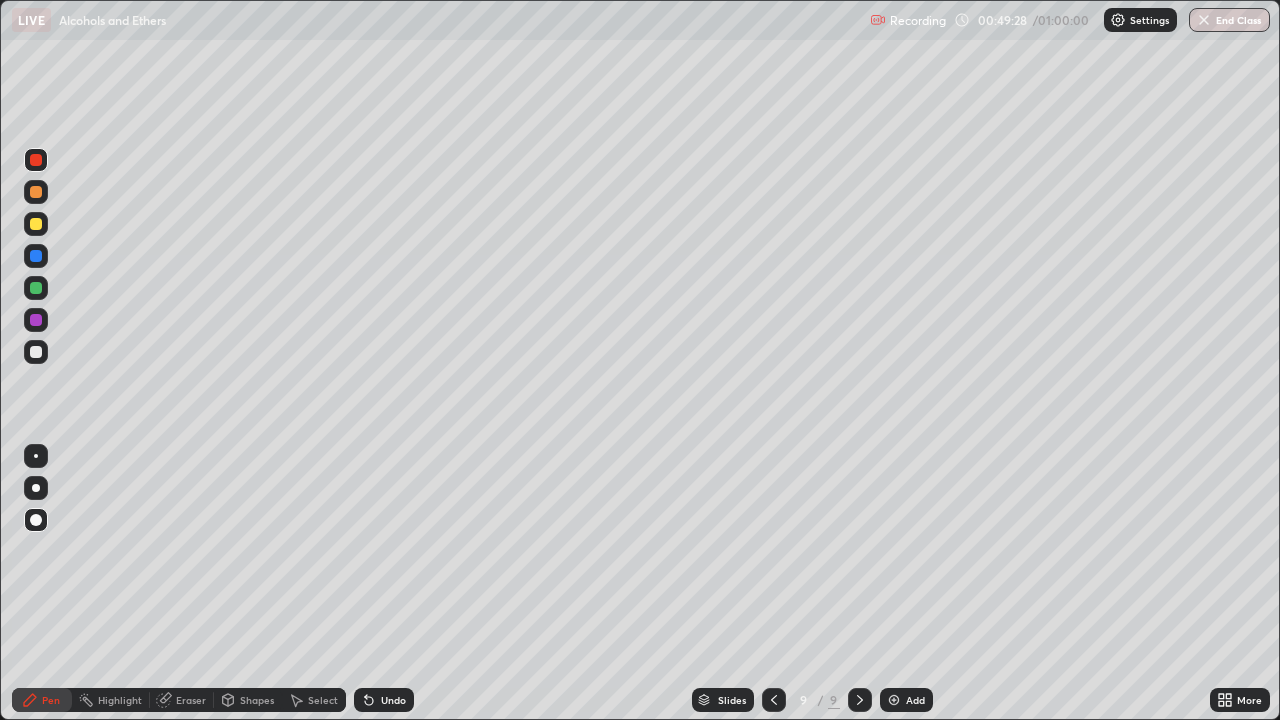 click at bounding box center (36, 352) 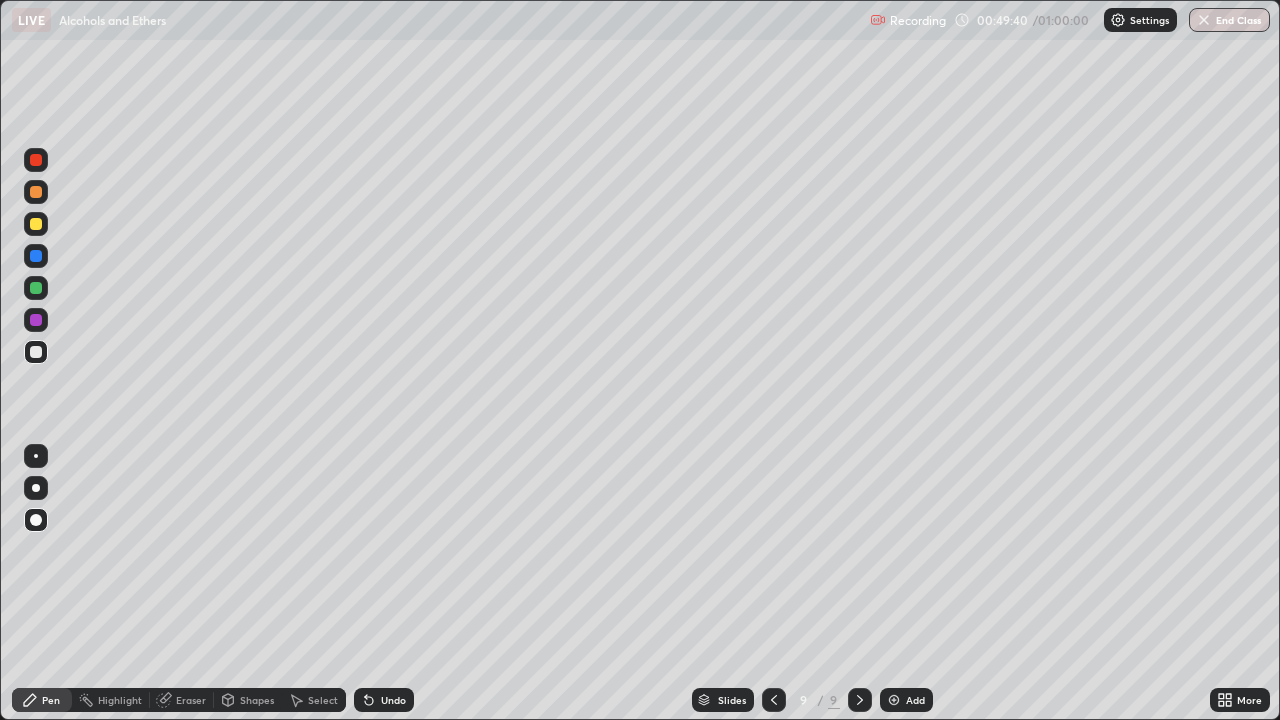 click 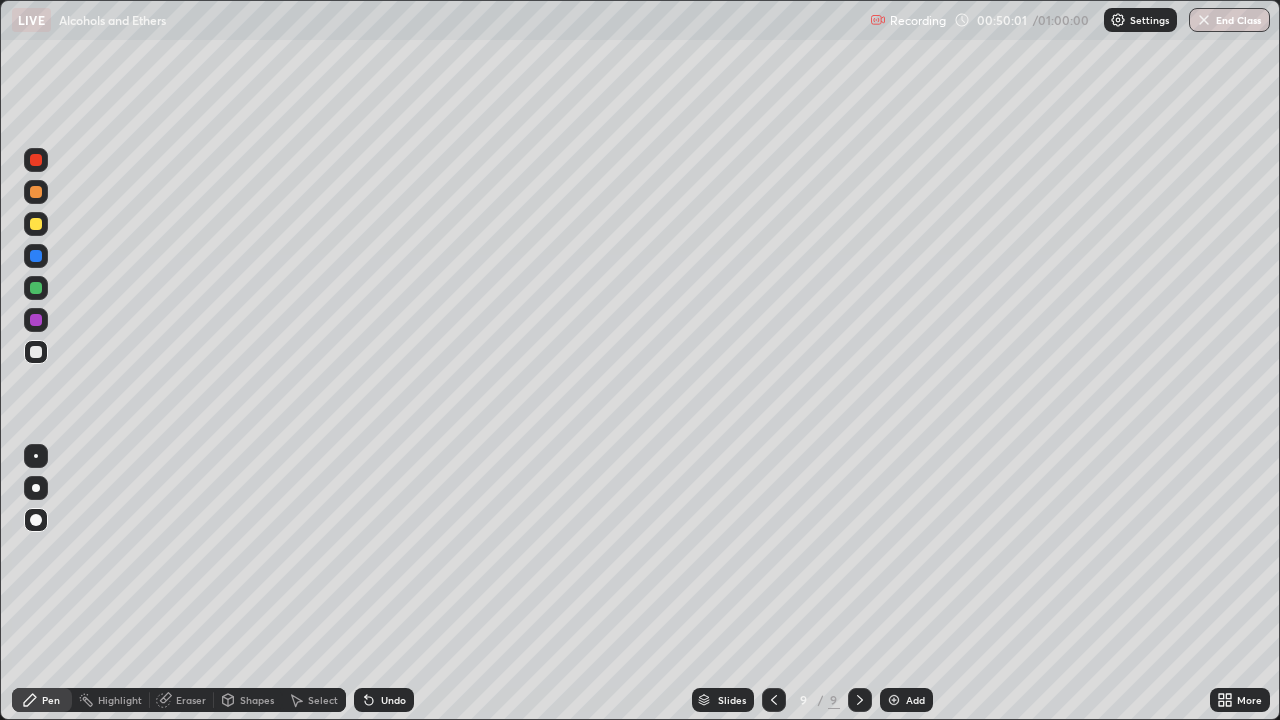 click on "Undo" at bounding box center [384, 700] 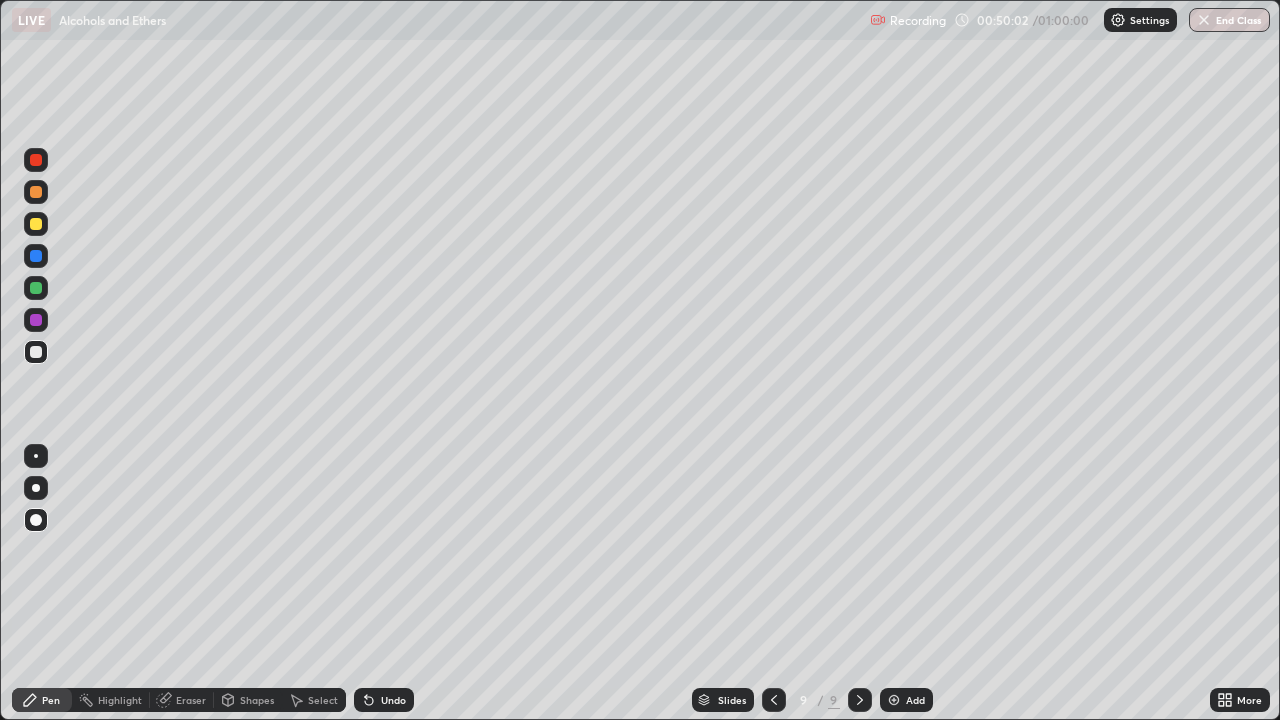 click on "Undo" at bounding box center [384, 700] 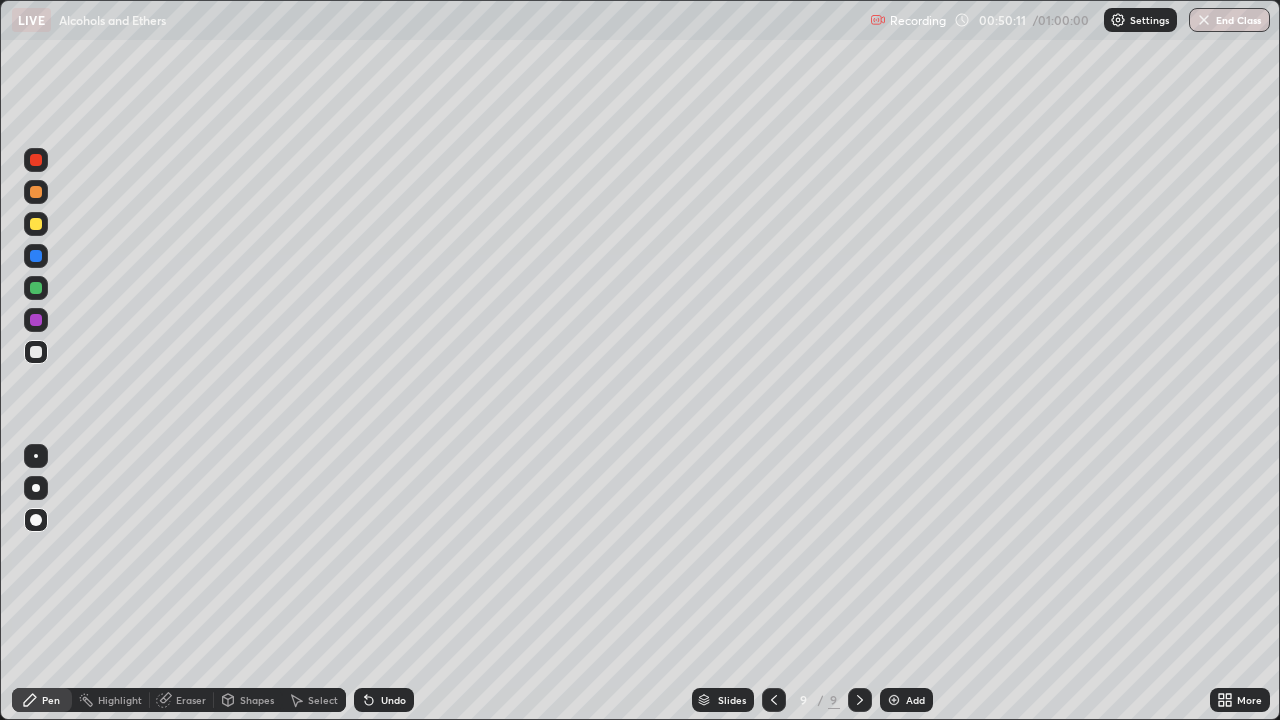 click on "Undo" at bounding box center [393, 700] 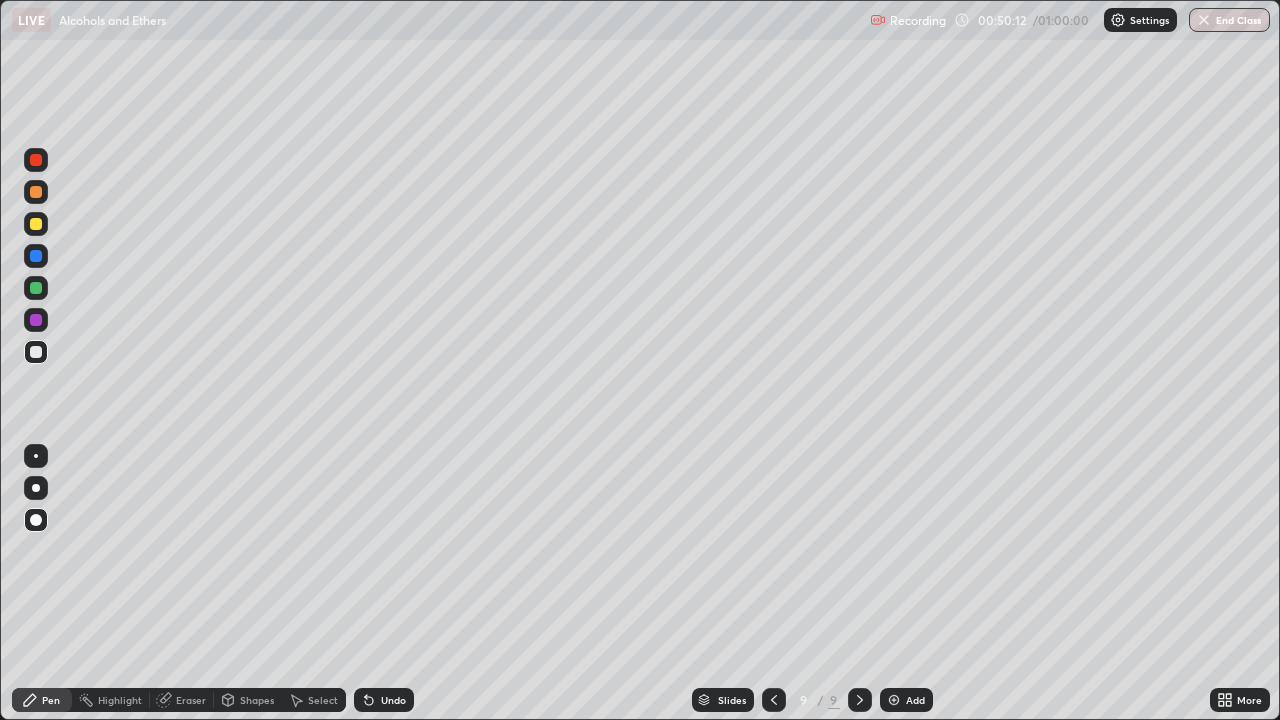 click on "Undo" at bounding box center [384, 700] 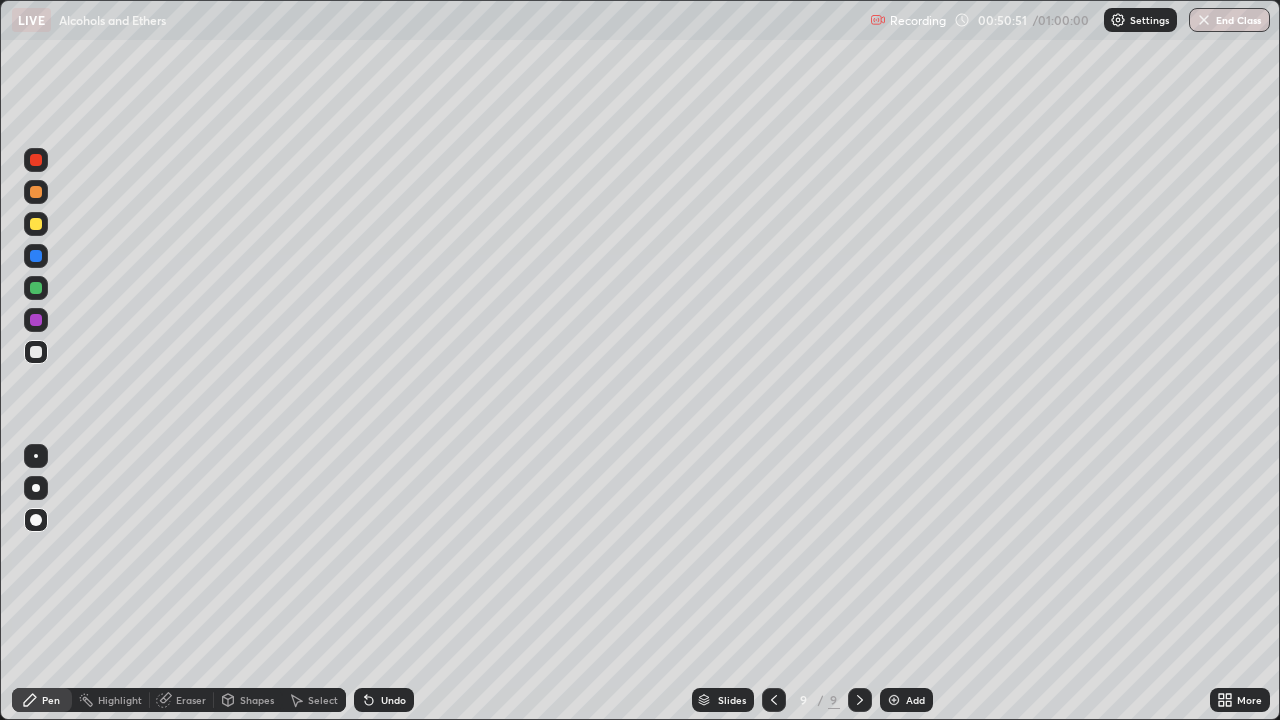 click at bounding box center (36, 288) 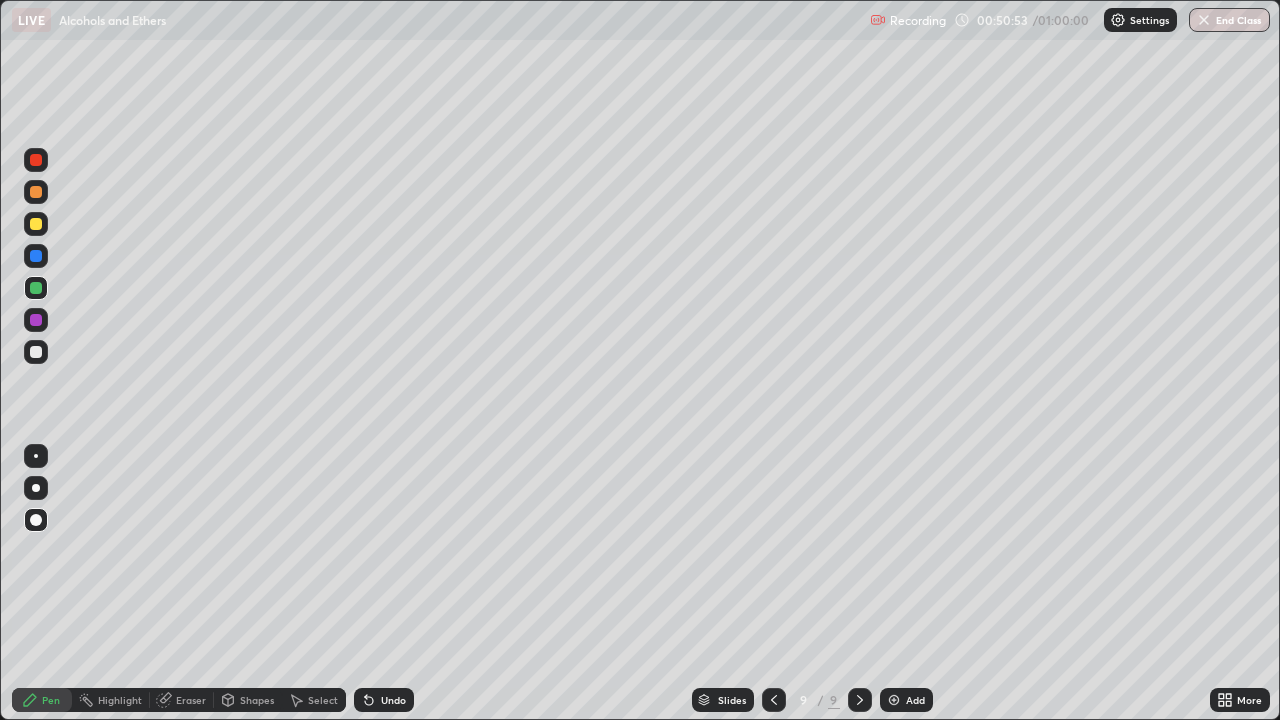 click at bounding box center (36, 352) 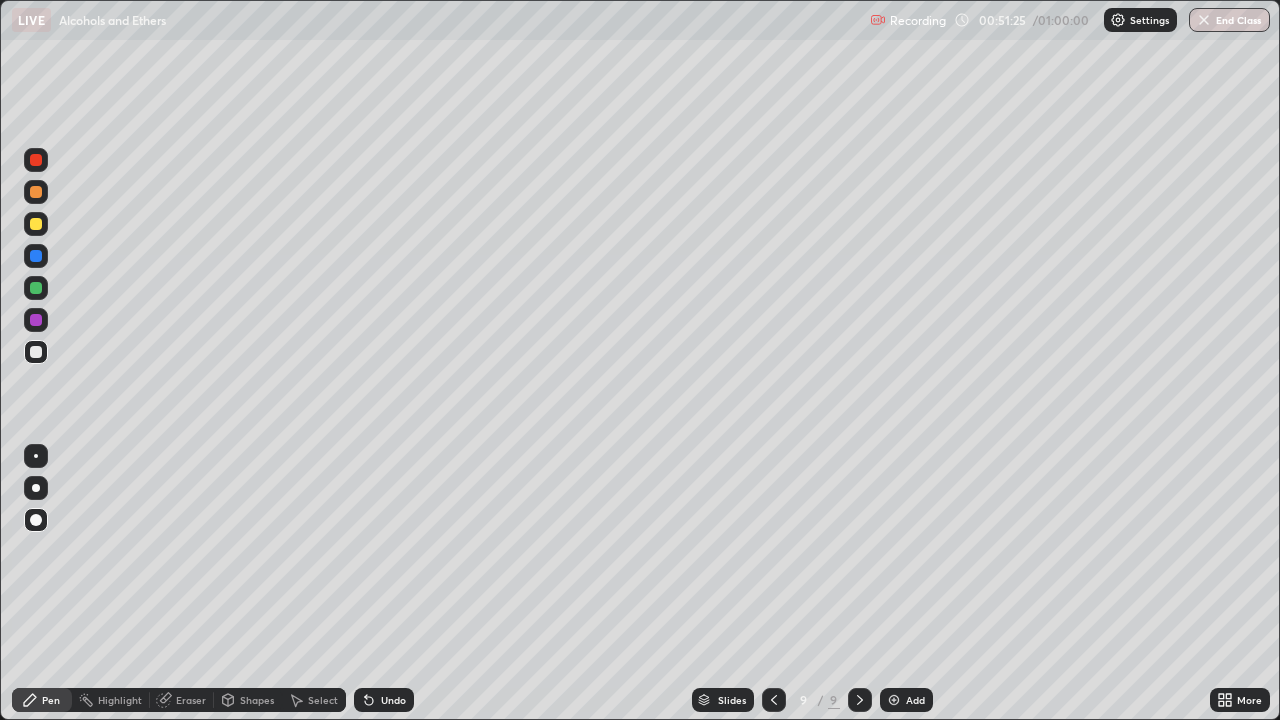 click 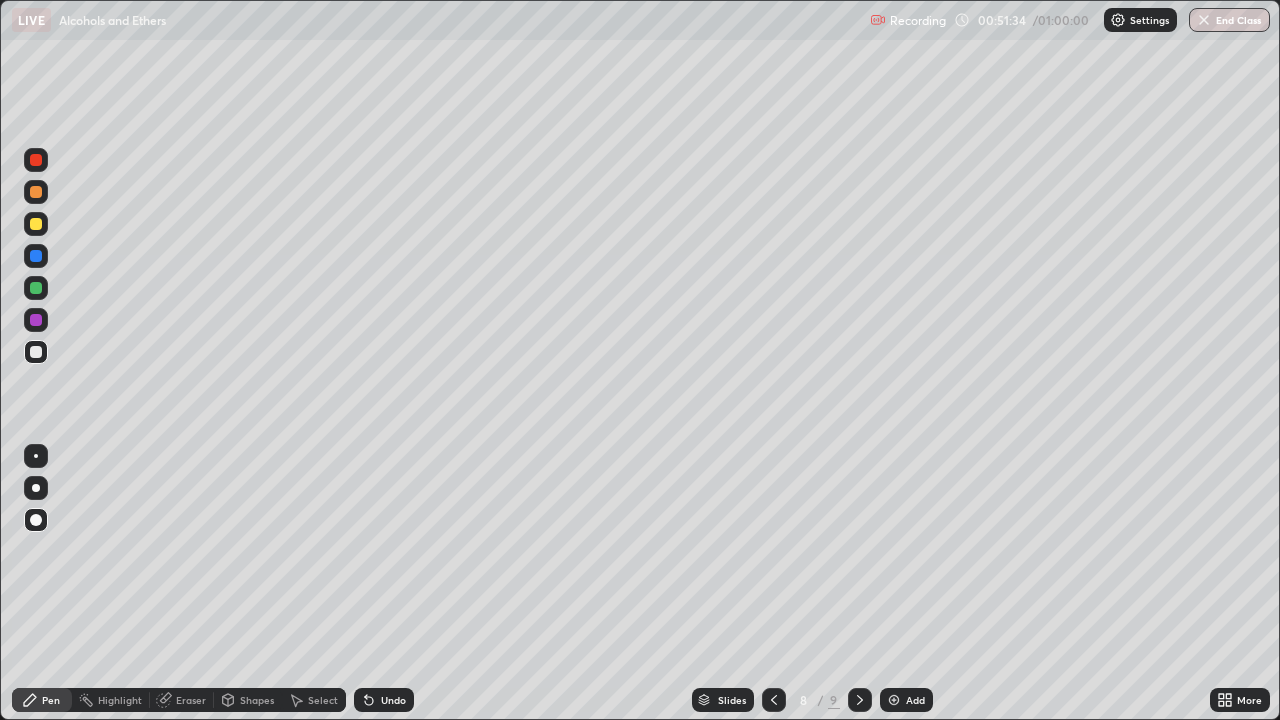 click at bounding box center [860, 700] 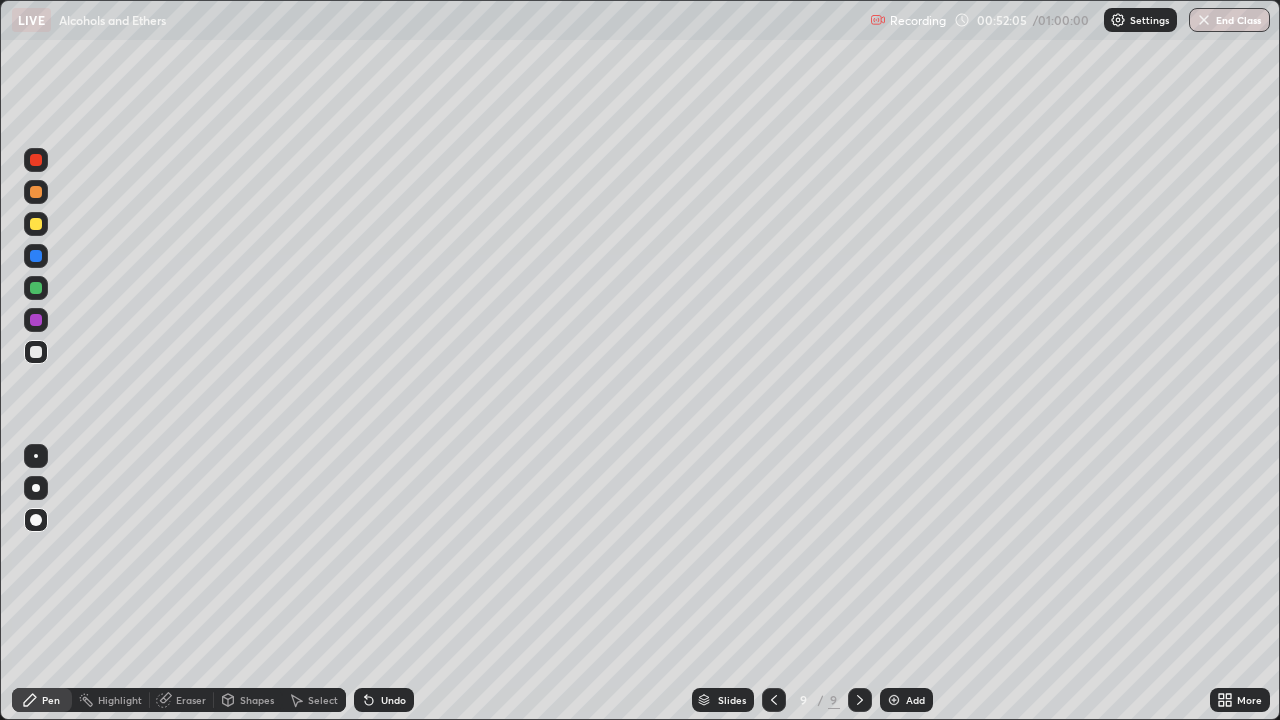 click at bounding box center [36, 288] 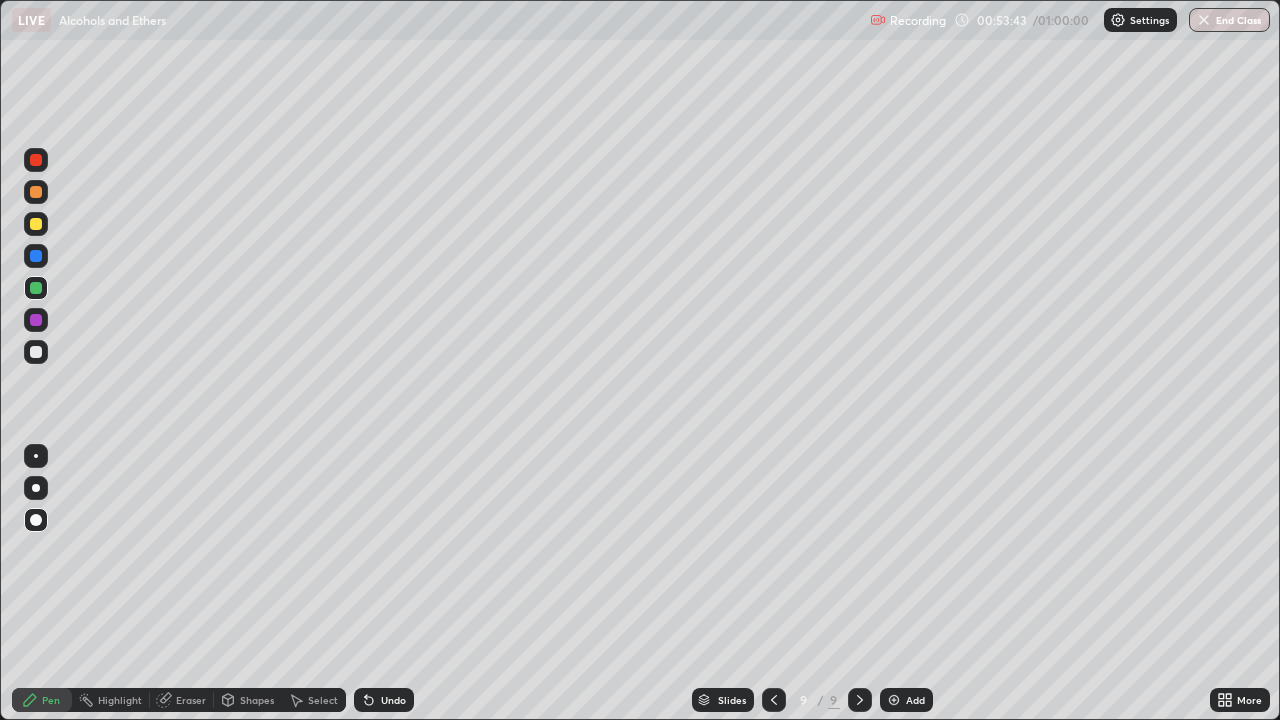 click at bounding box center [36, 160] 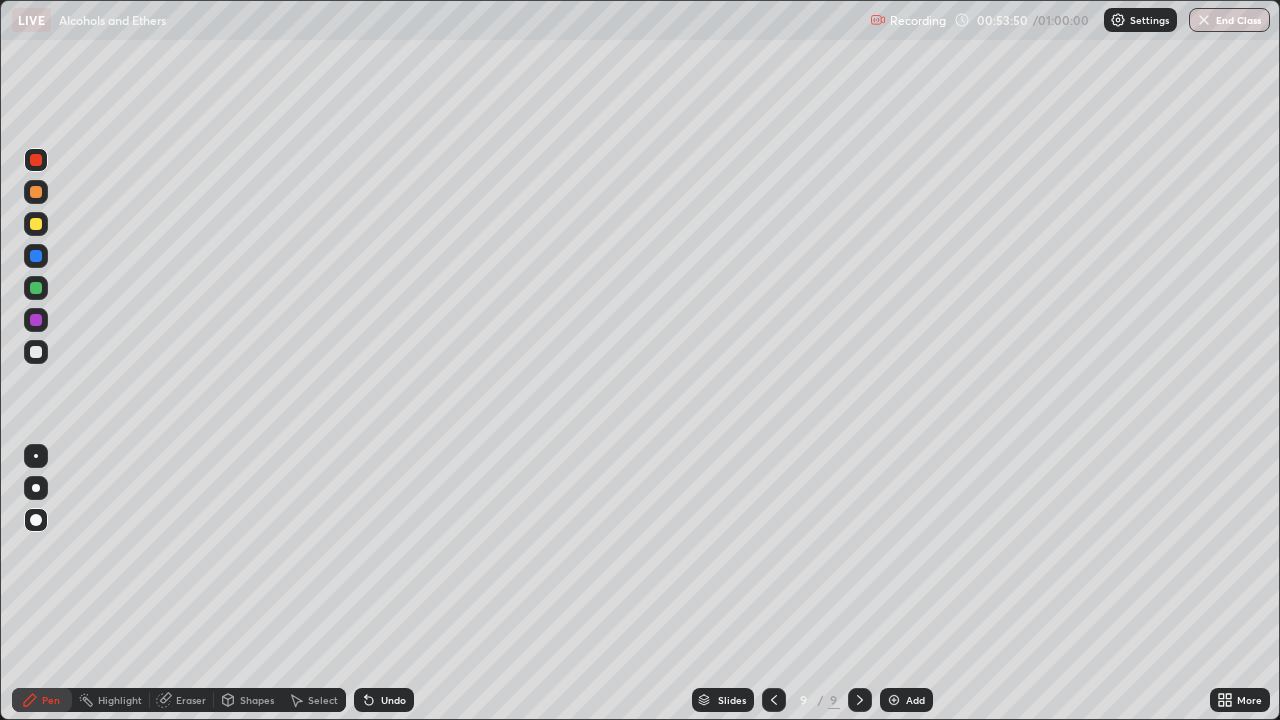 click at bounding box center (36, 288) 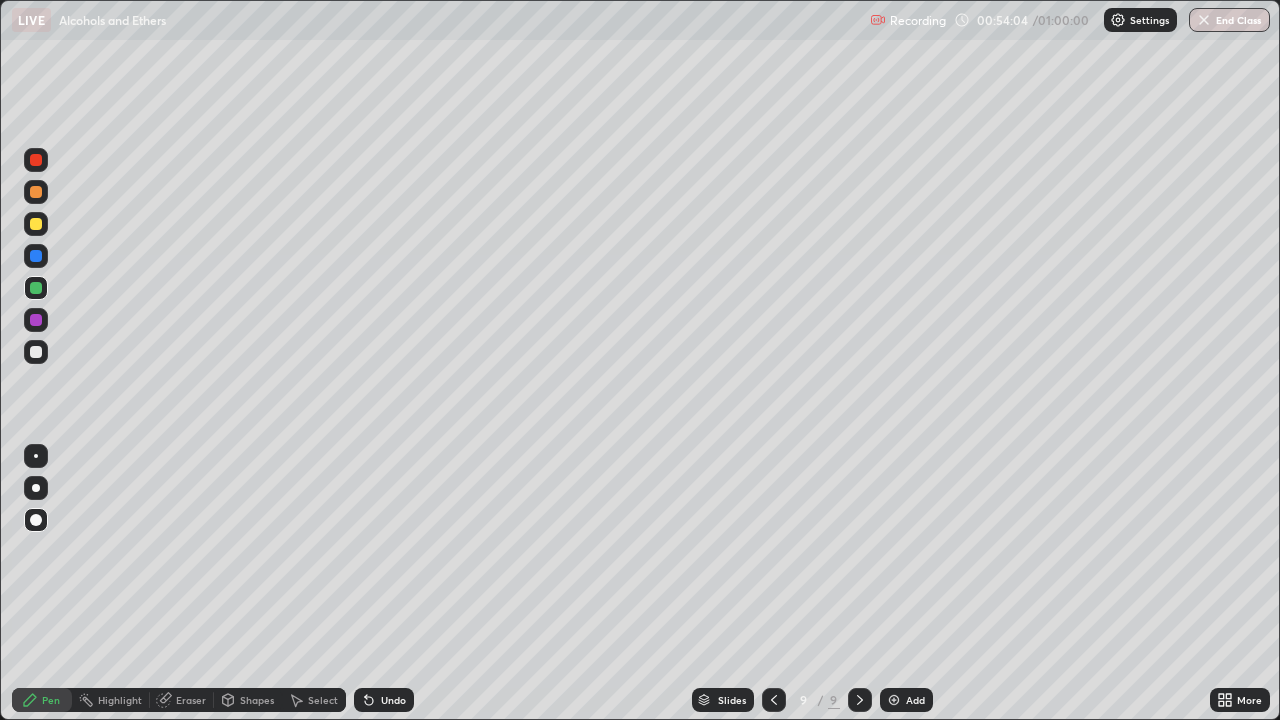 click at bounding box center [36, 352] 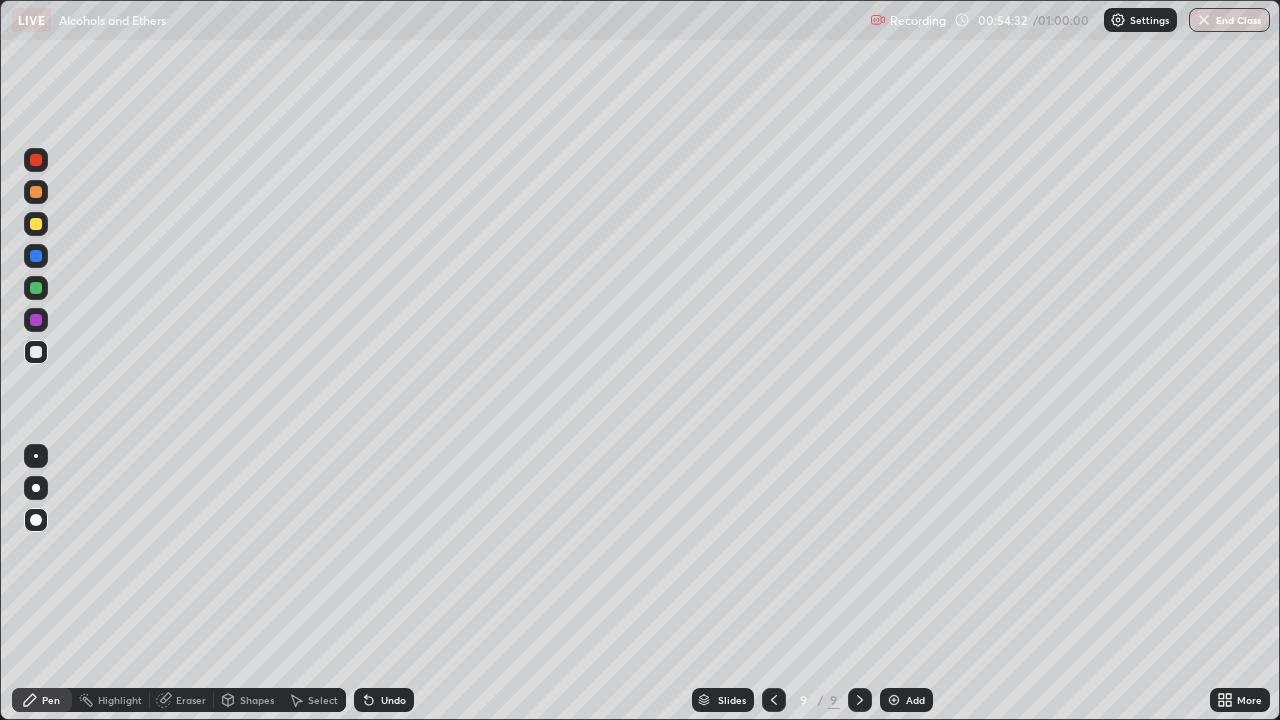 click at bounding box center (36, 288) 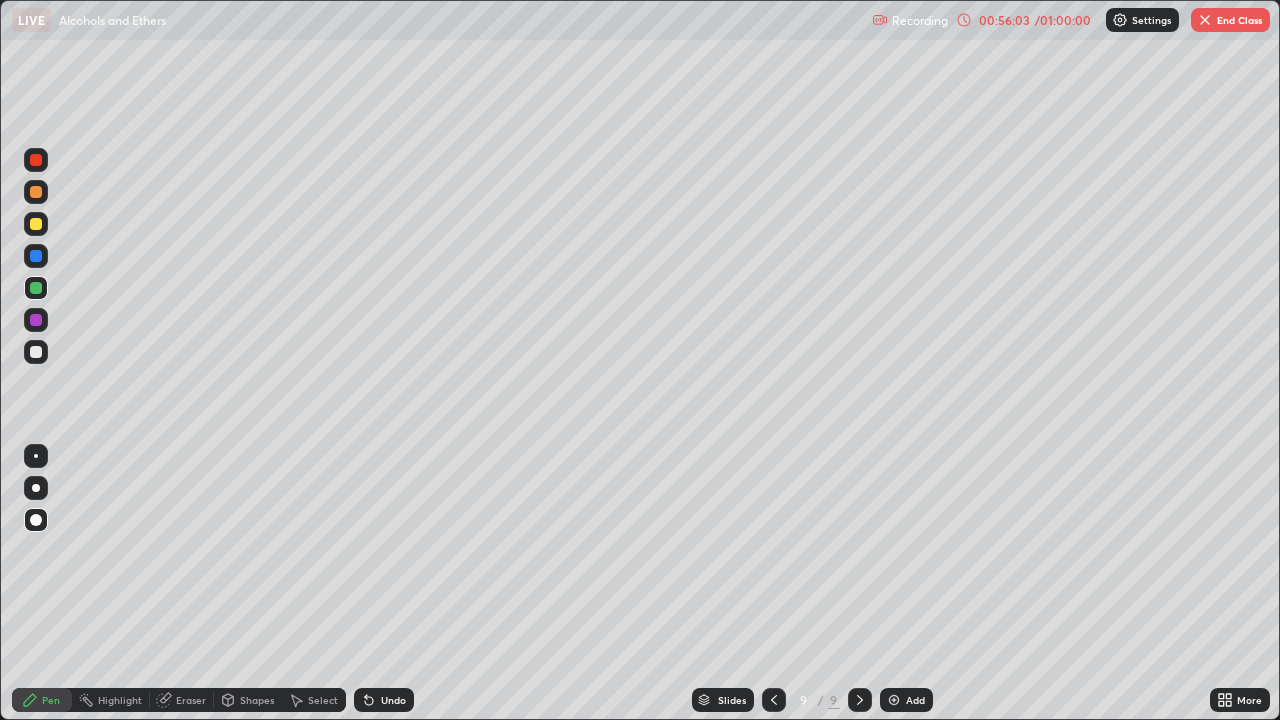 click at bounding box center [894, 700] 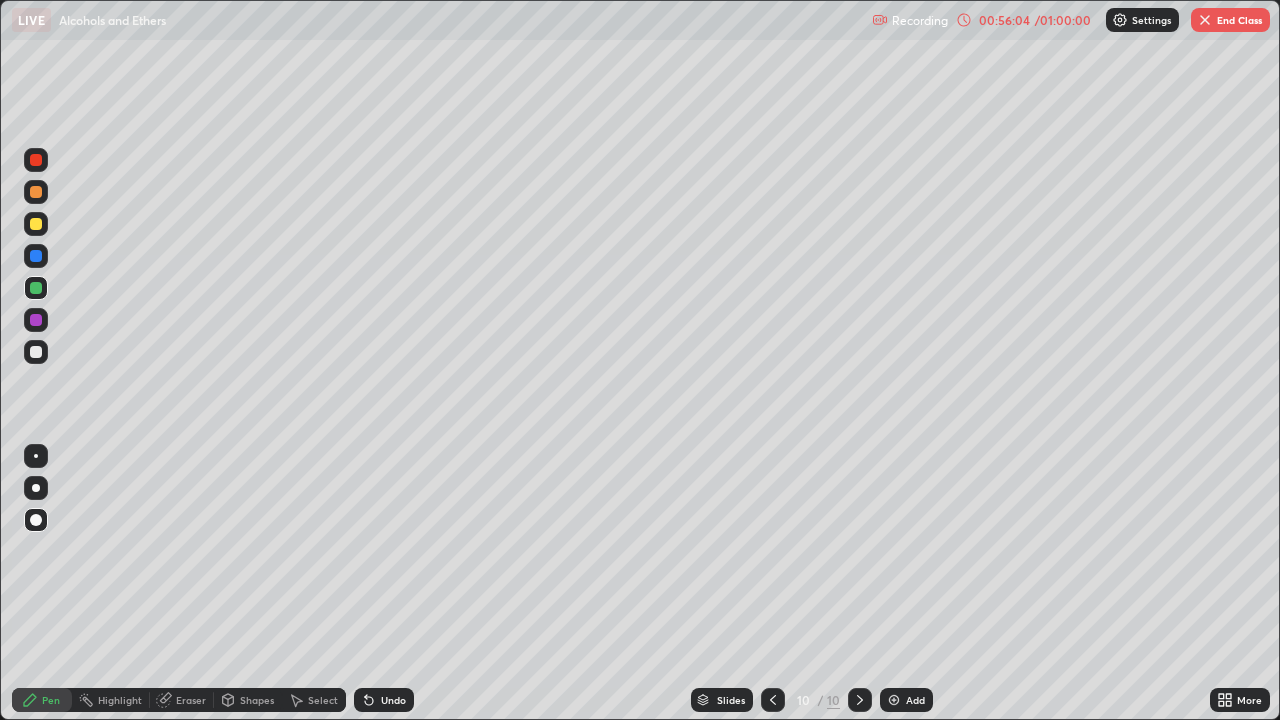 click at bounding box center (36, 224) 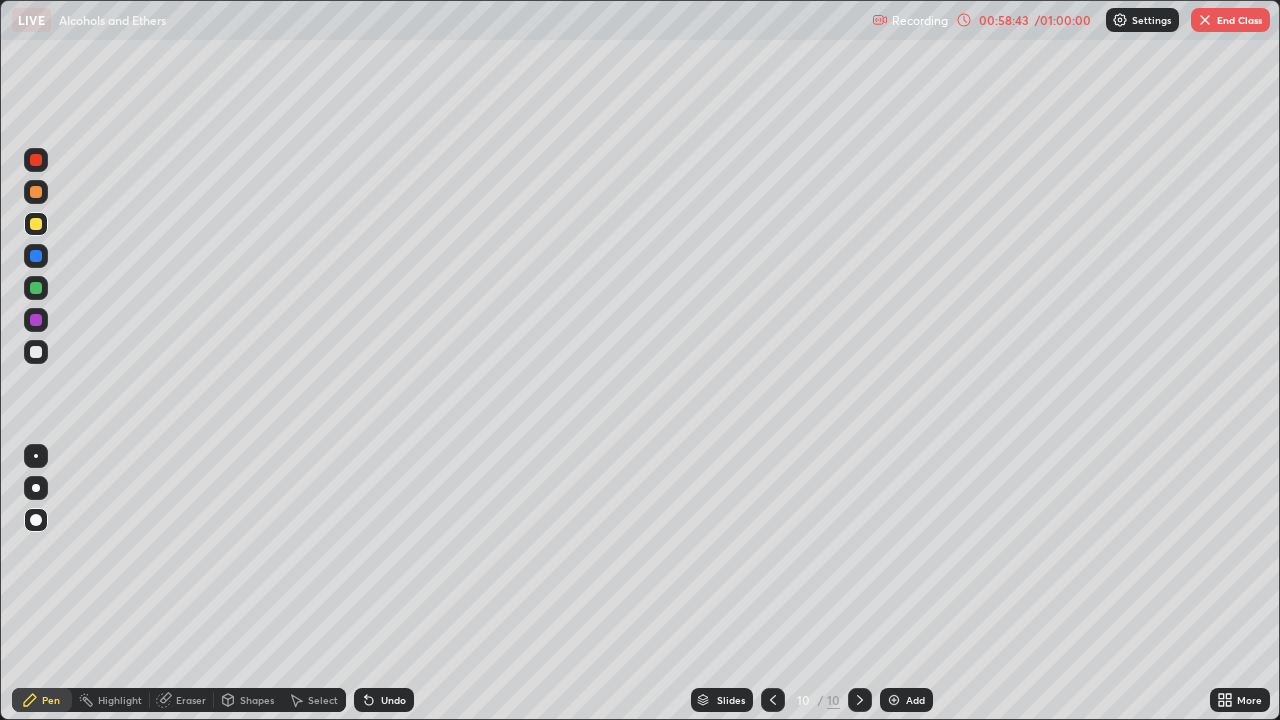 click on "Undo" at bounding box center [384, 700] 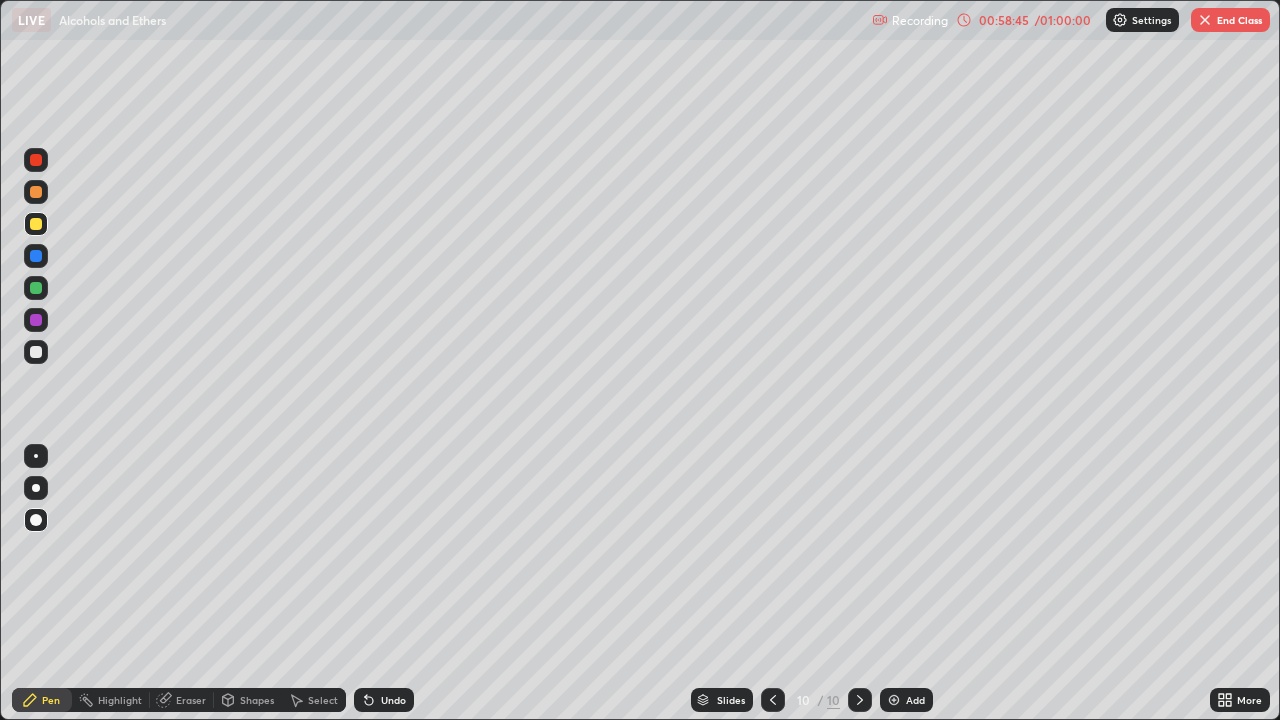 click on "Undo" at bounding box center [393, 700] 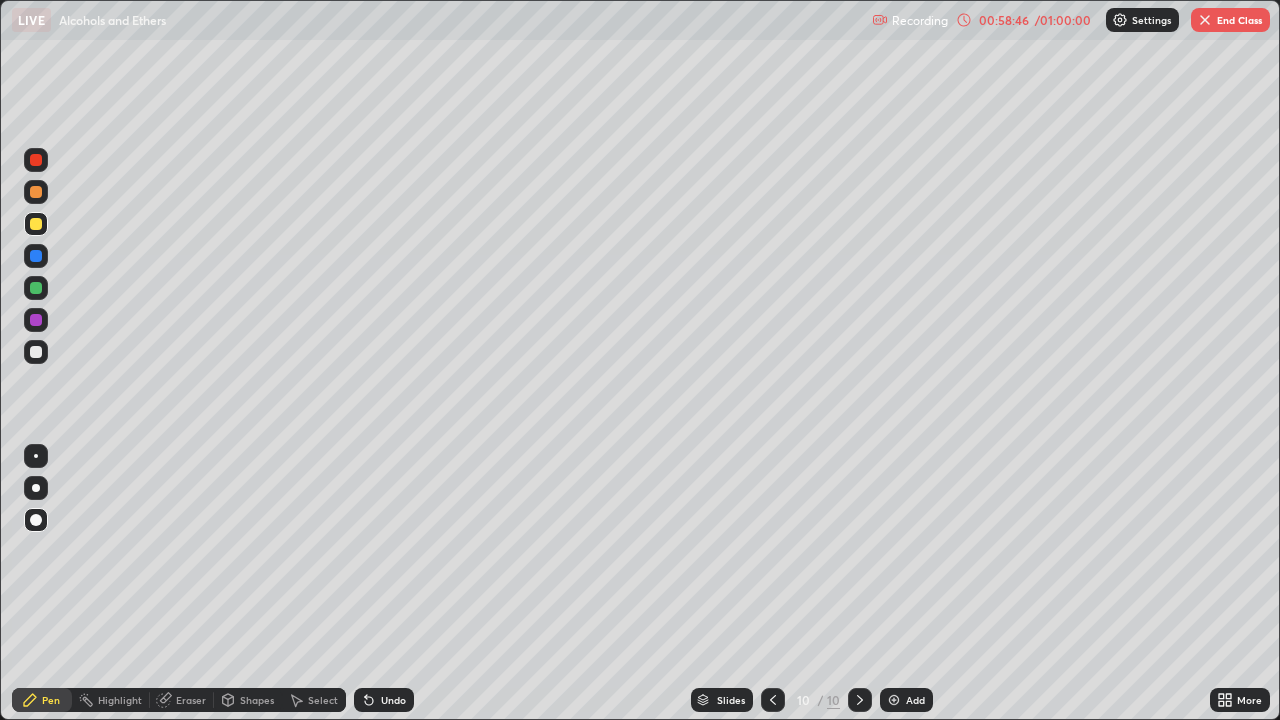 click on "Undo" at bounding box center [393, 700] 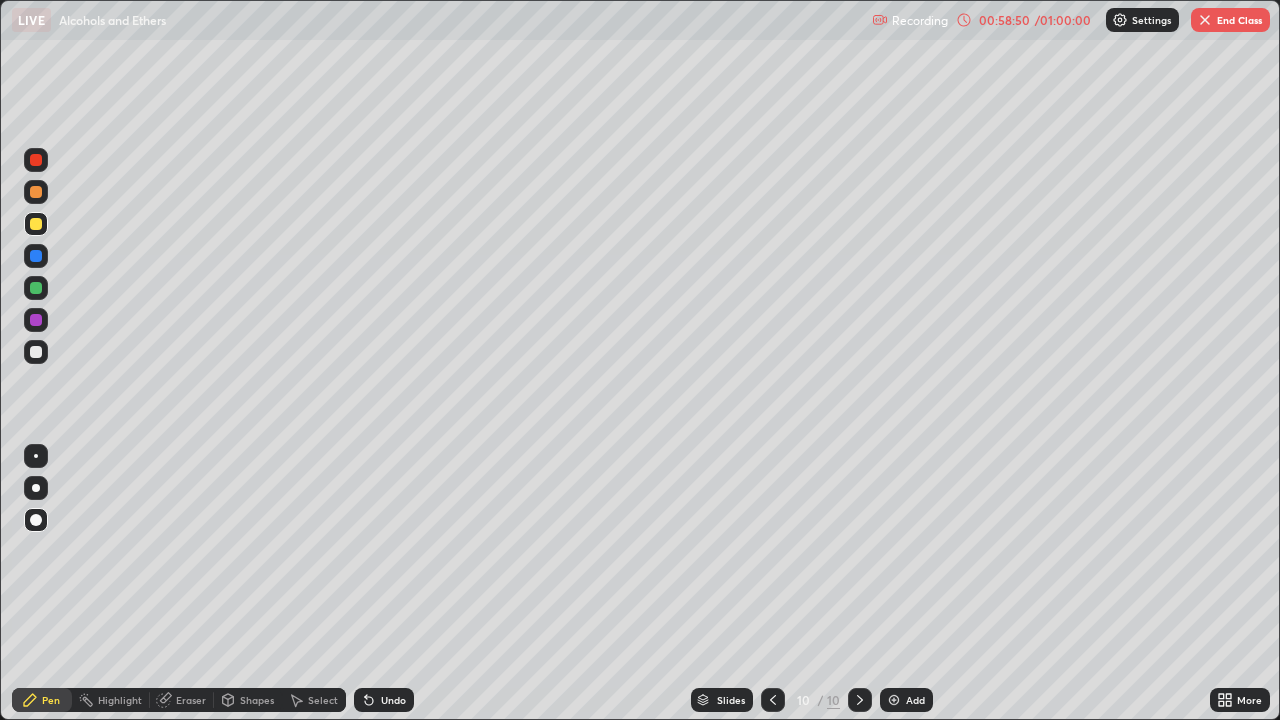 click on "Undo" at bounding box center [393, 700] 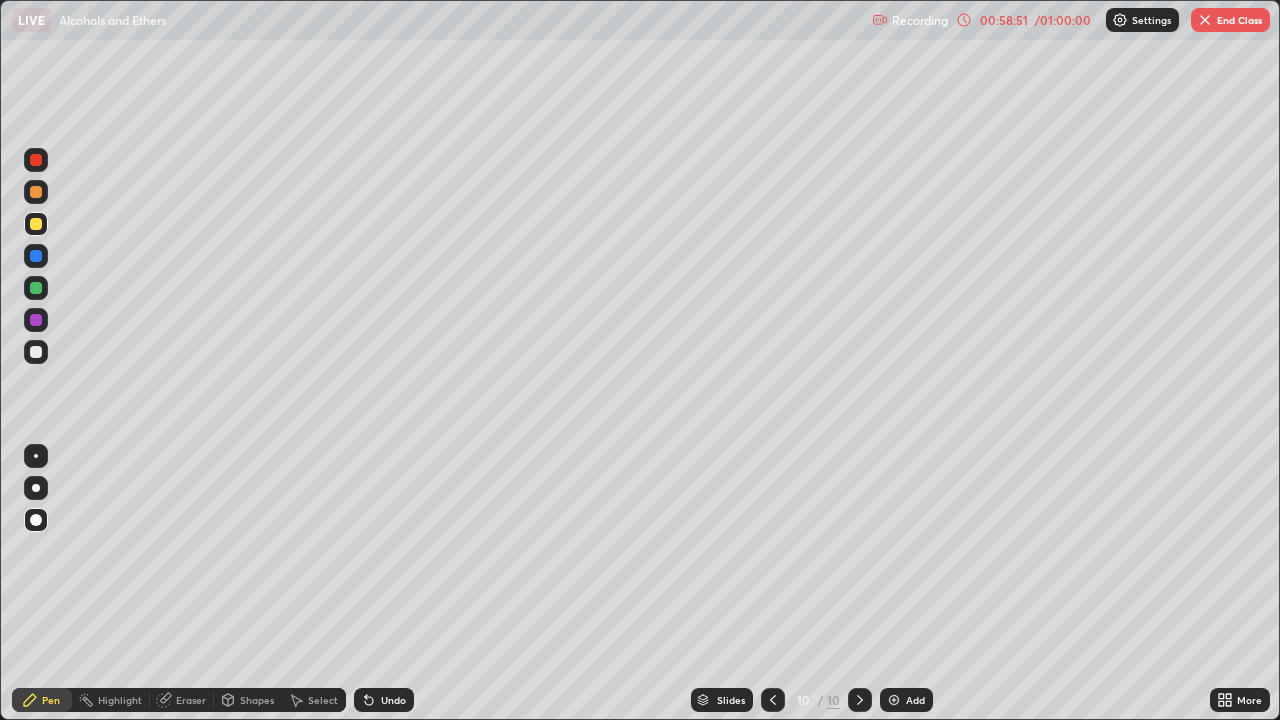 click on "Undo" at bounding box center [384, 700] 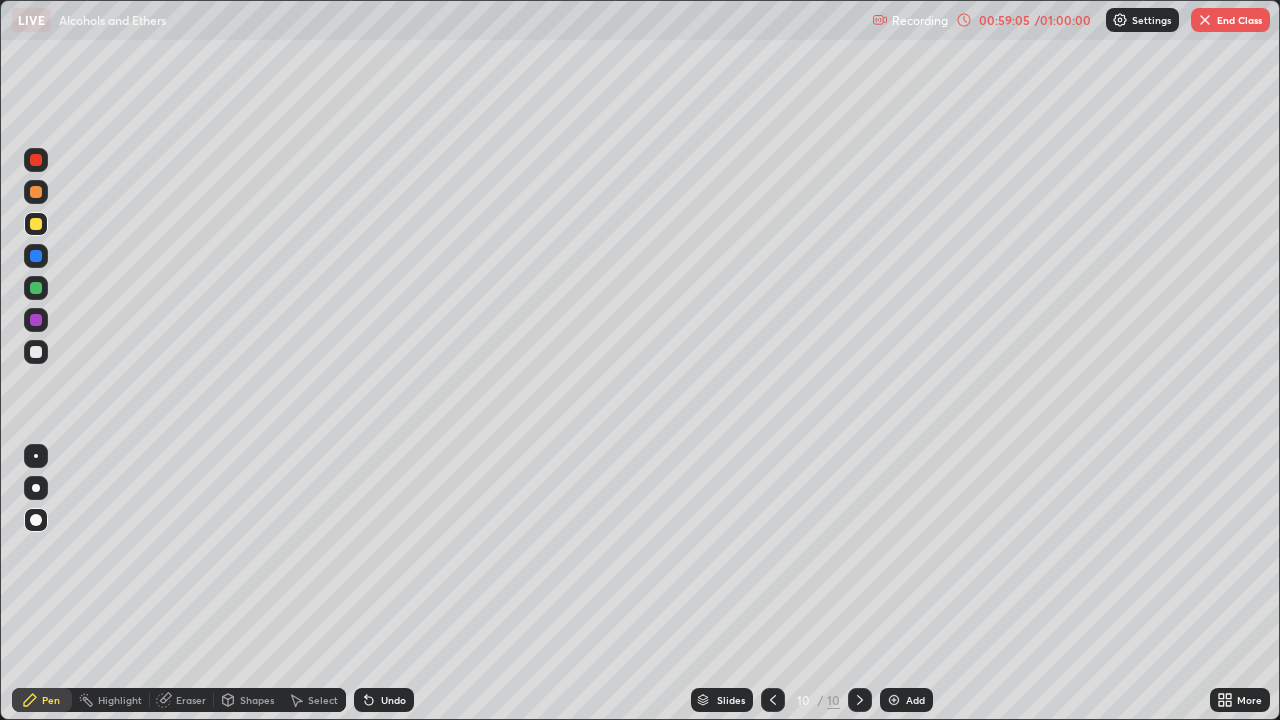 click on "Undo" at bounding box center [384, 700] 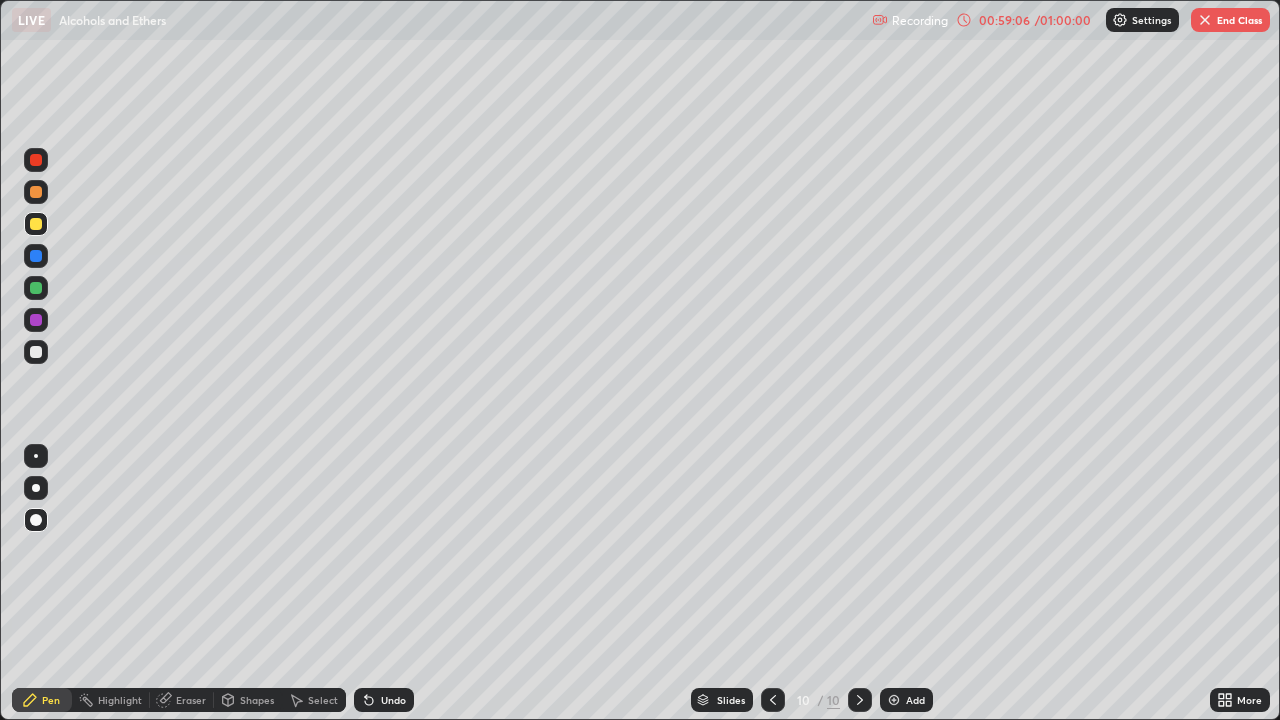 click on "Undo" at bounding box center [384, 700] 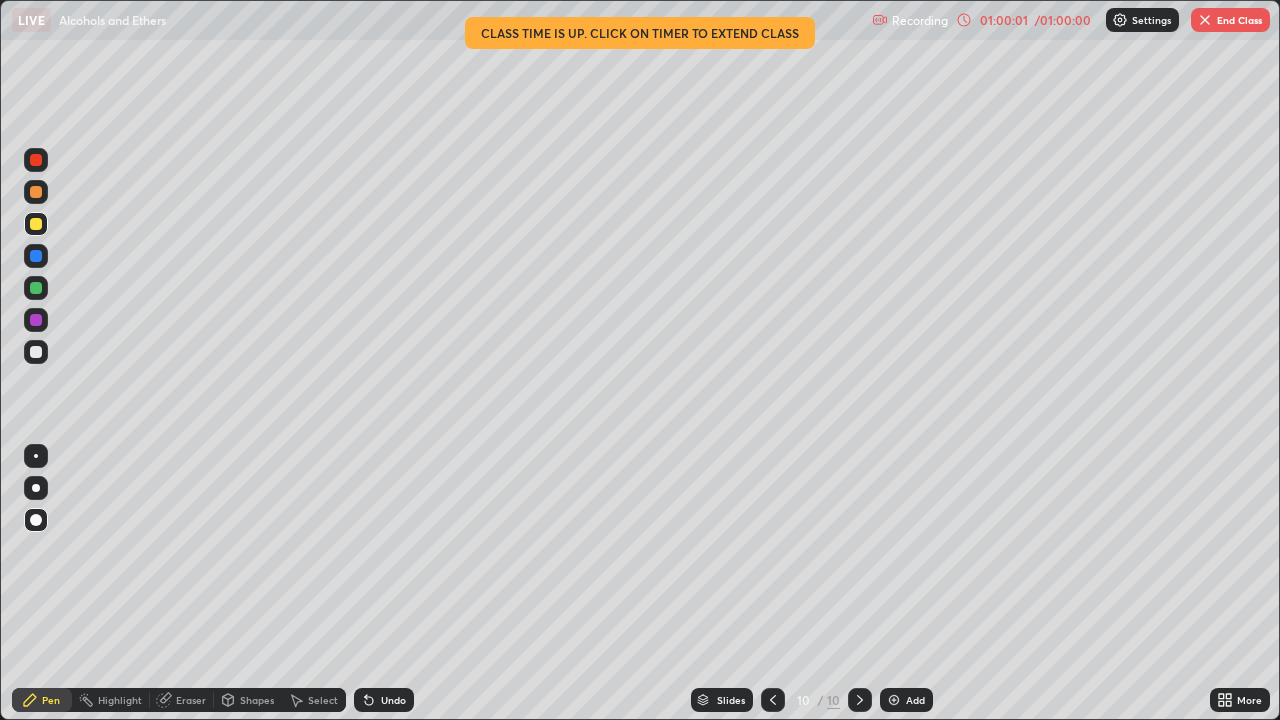 click at bounding box center [773, 700] 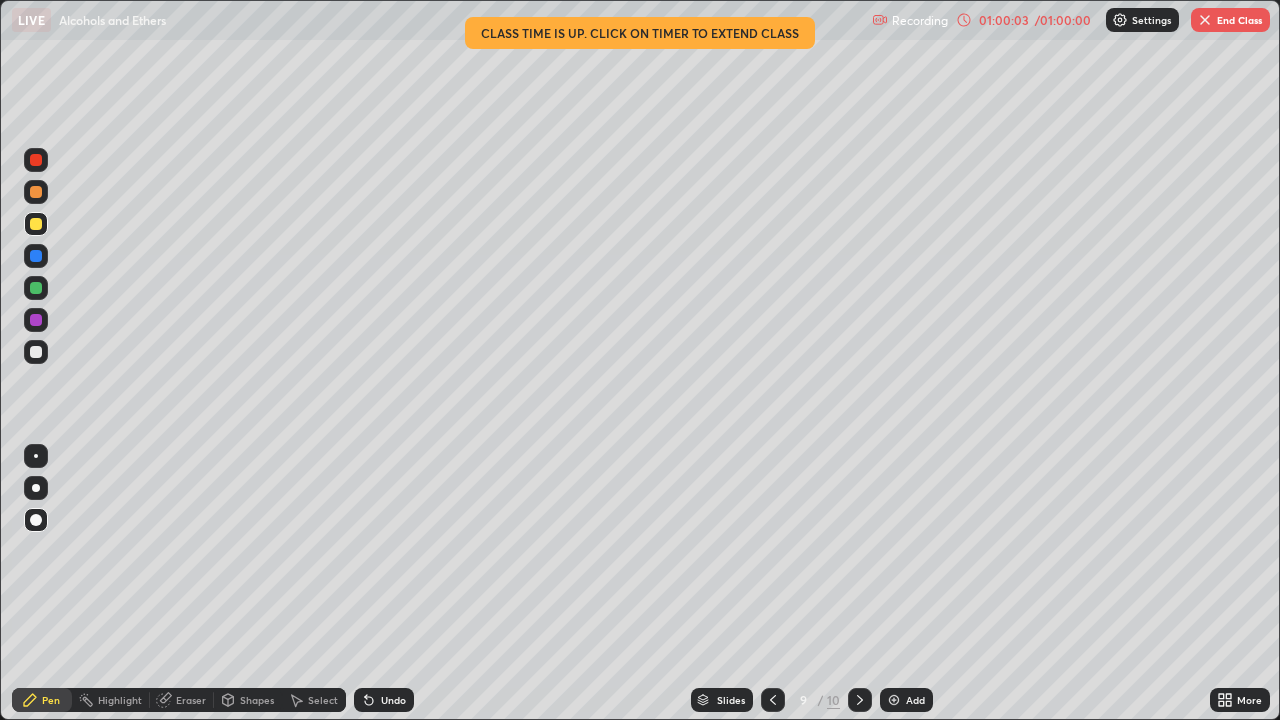 click 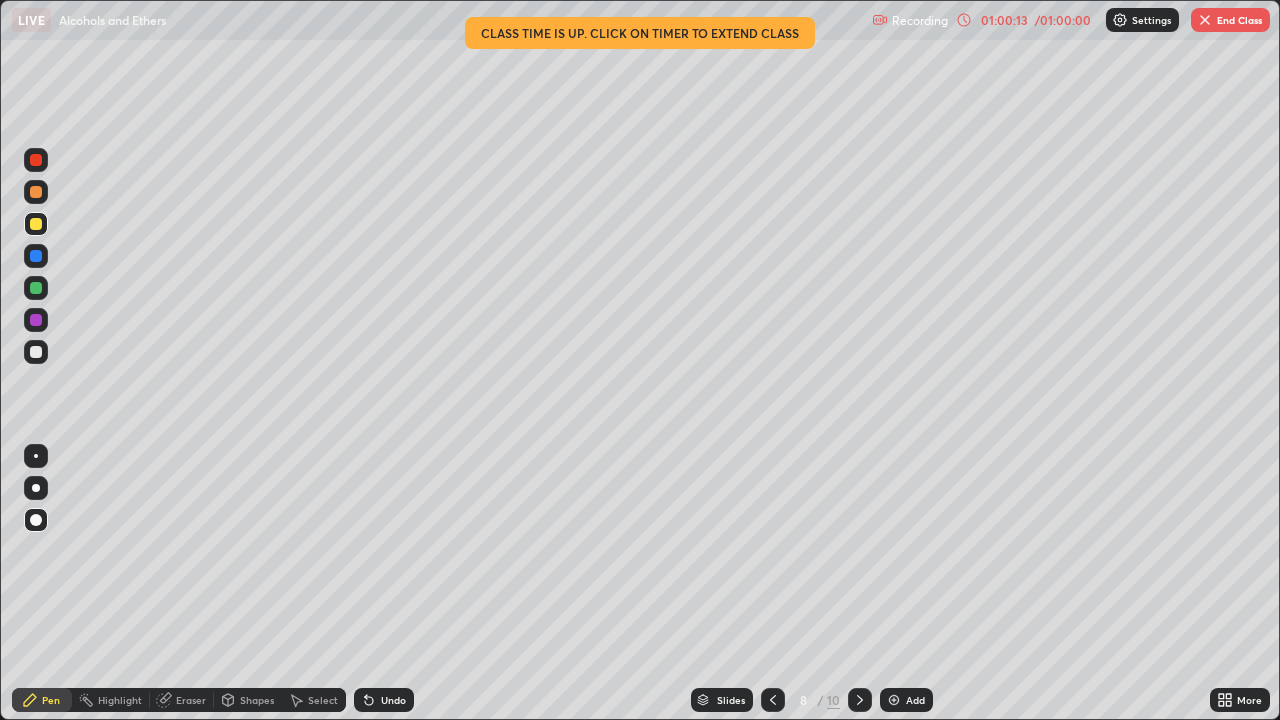click at bounding box center (860, 700) 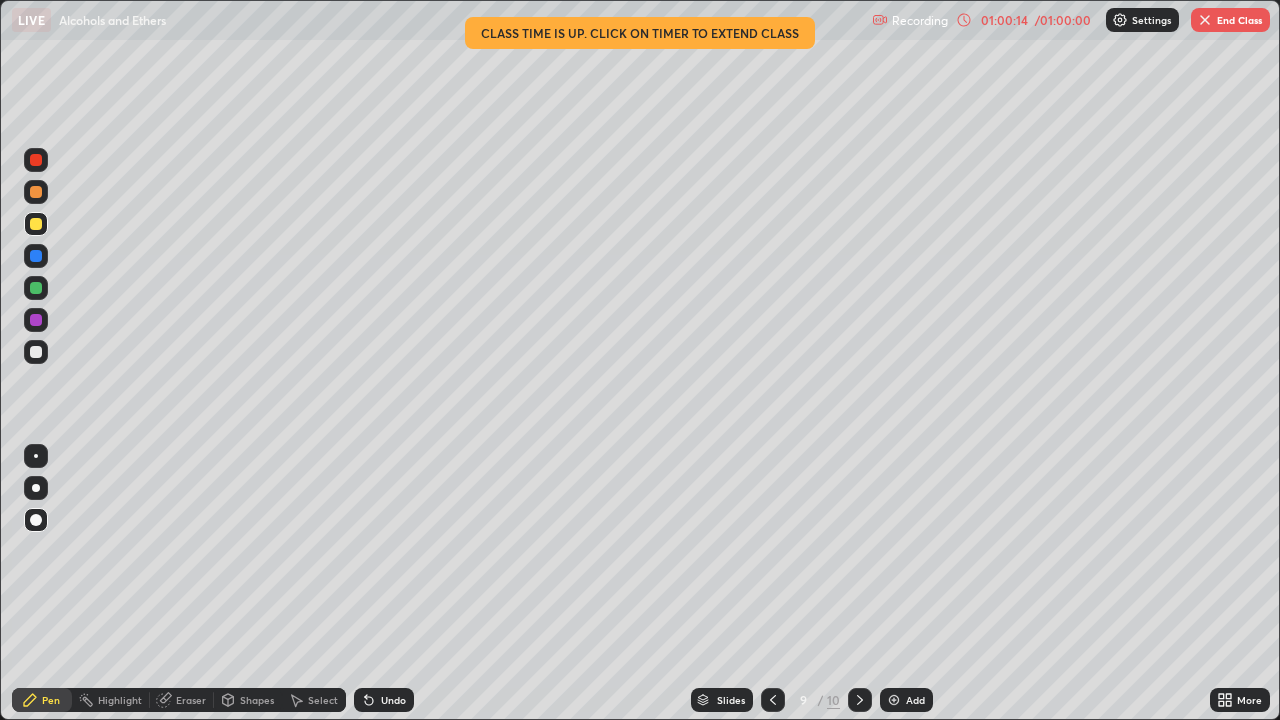 click 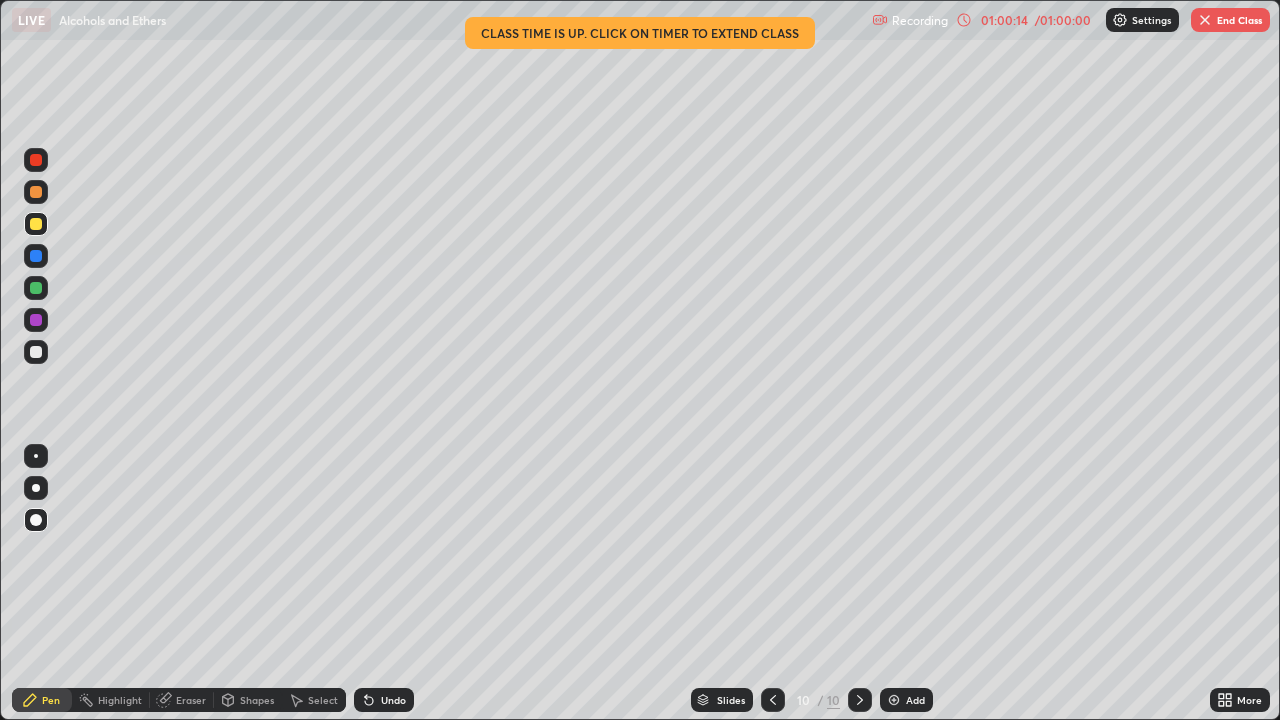 click at bounding box center (860, 700) 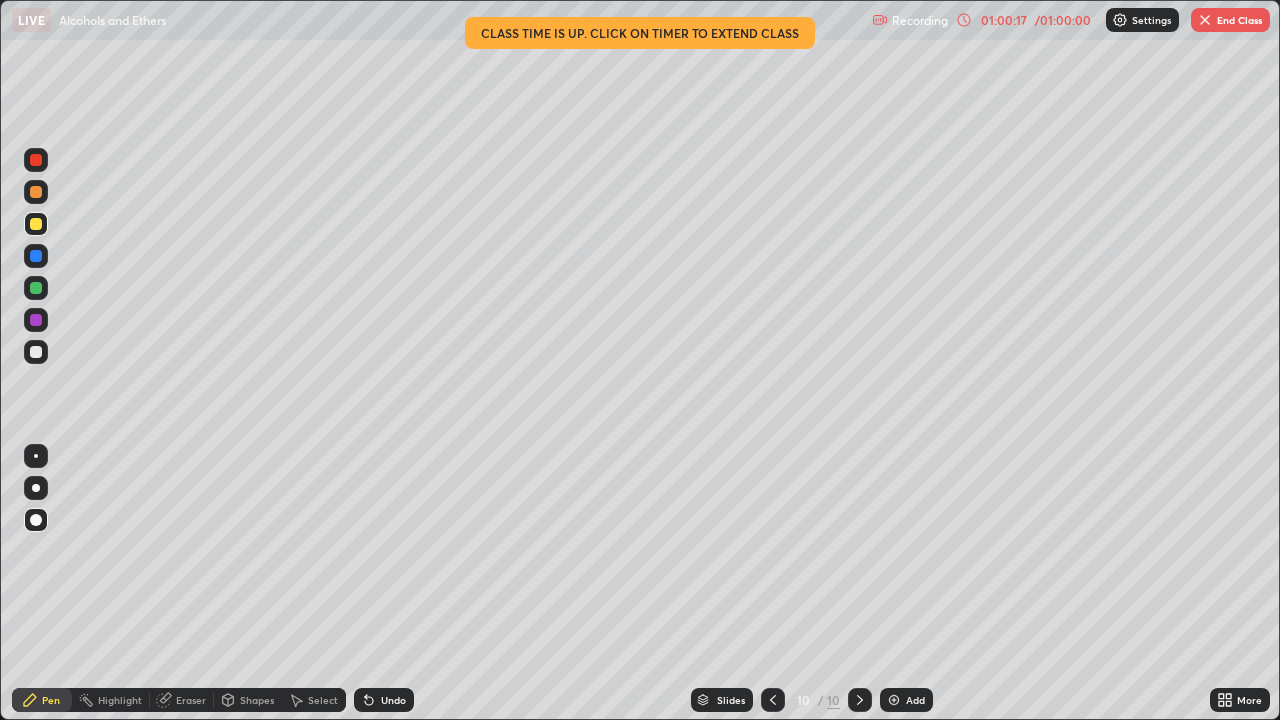 click on "Undo" at bounding box center [393, 700] 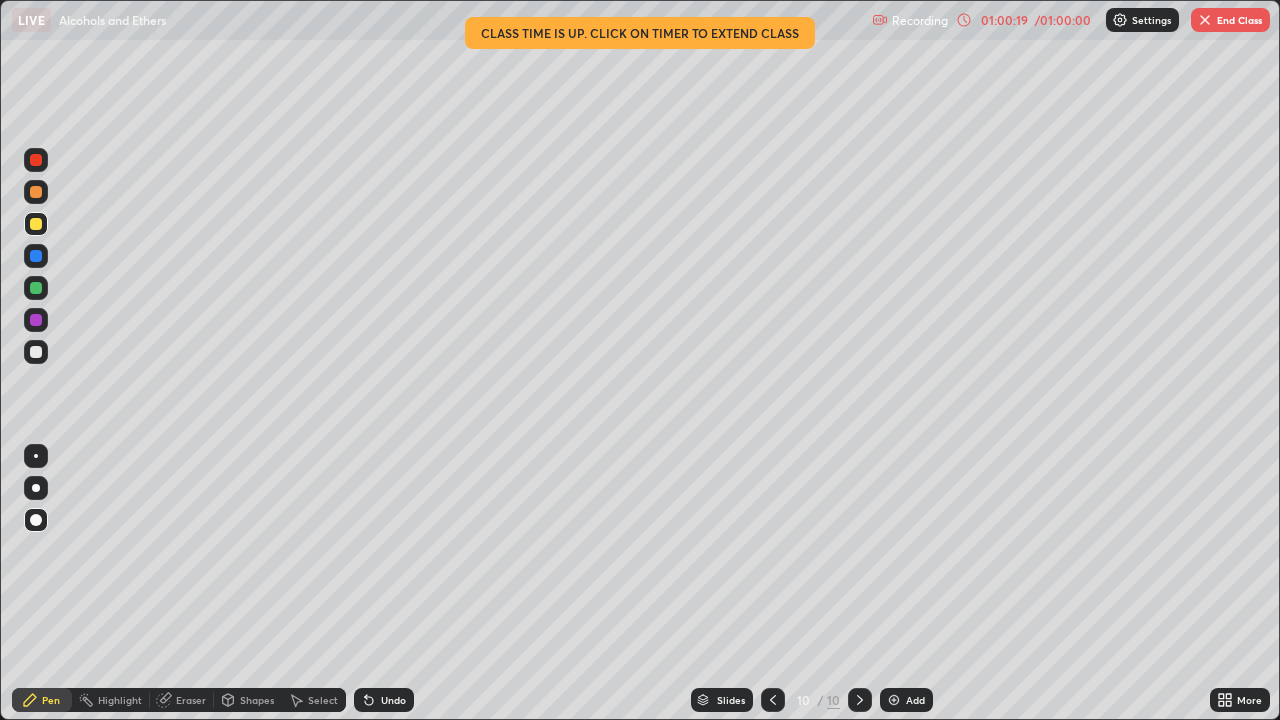 click on "Undo" at bounding box center [384, 700] 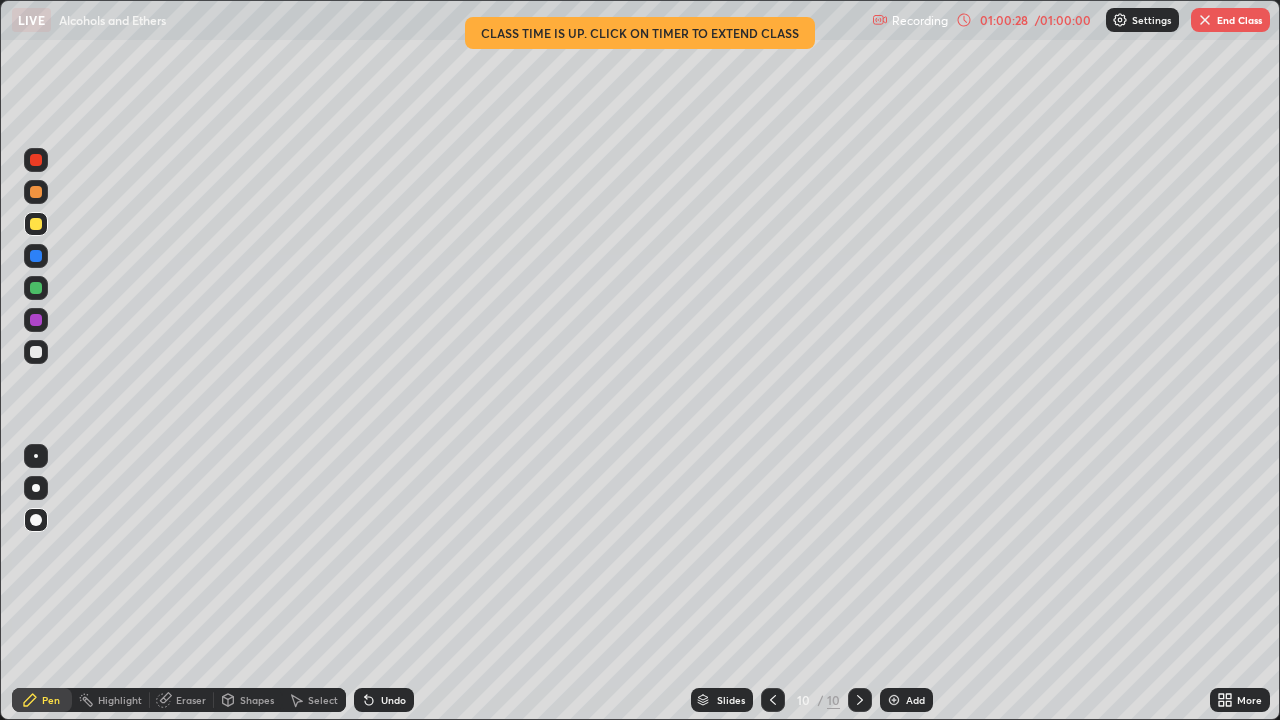 click on "Undo" at bounding box center (384, 700) 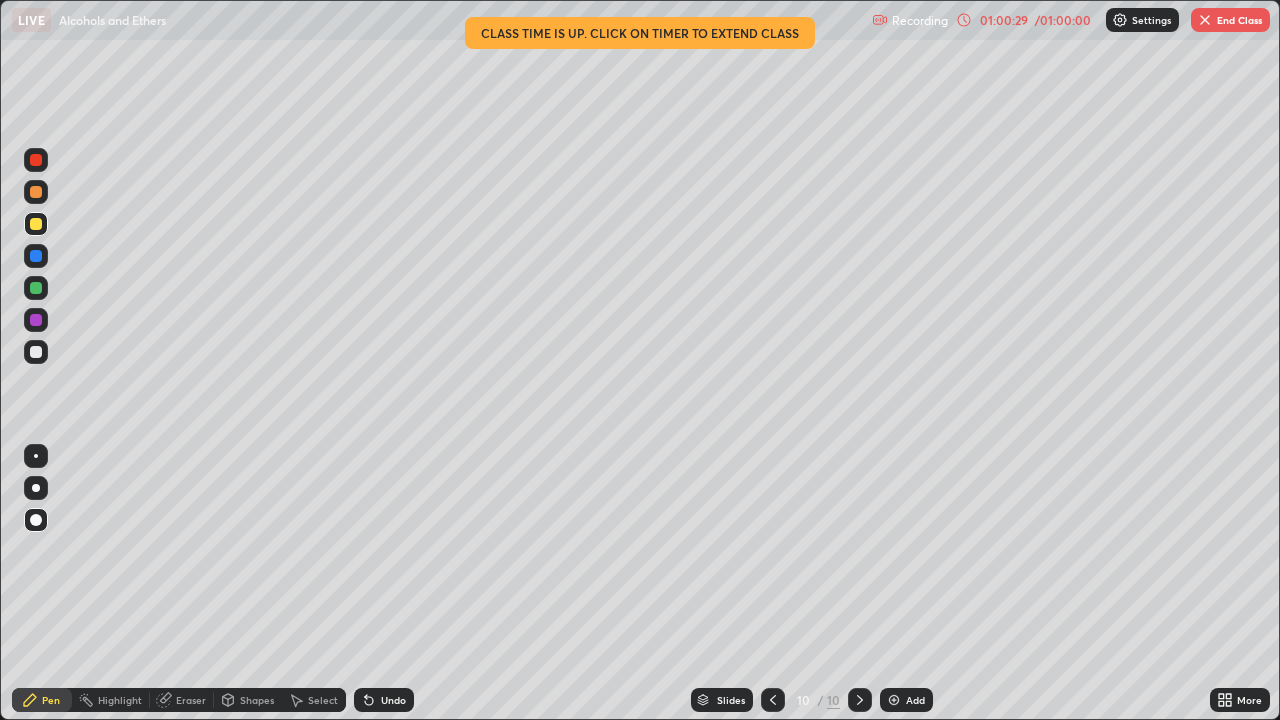 click at bounding box center [36, 320] 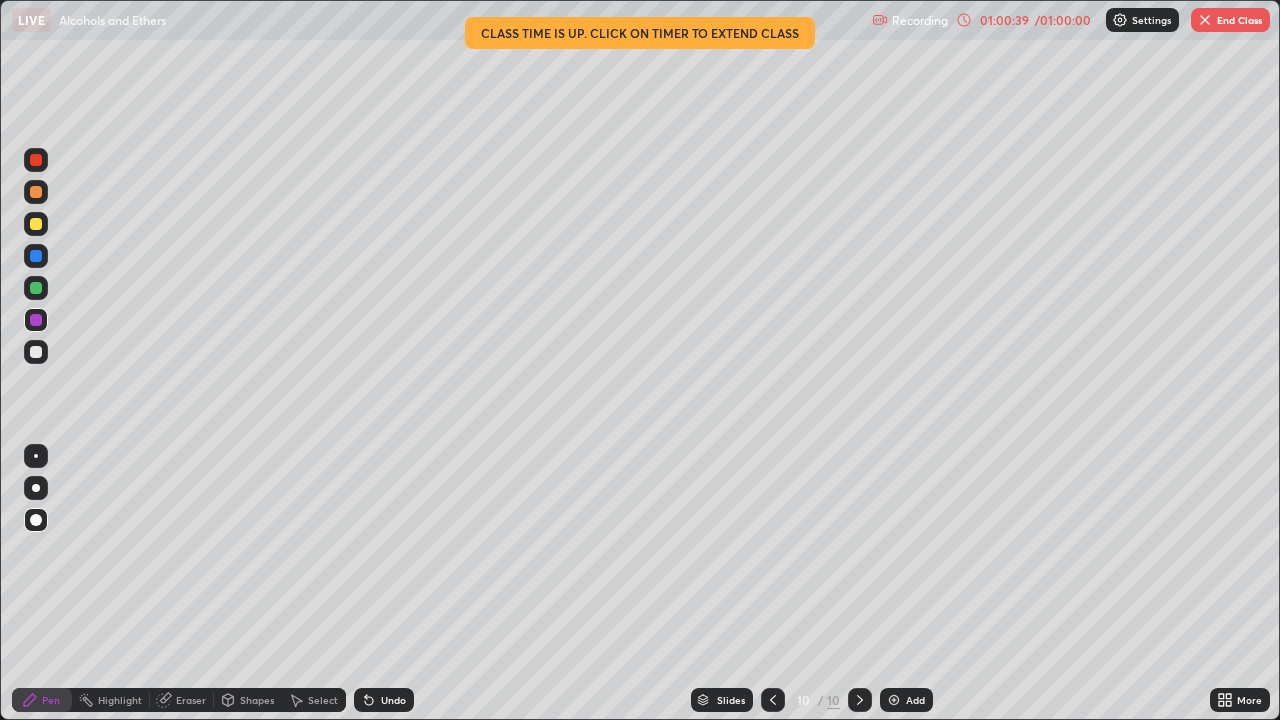 click on "Undo" at bounding box center [393, 700] 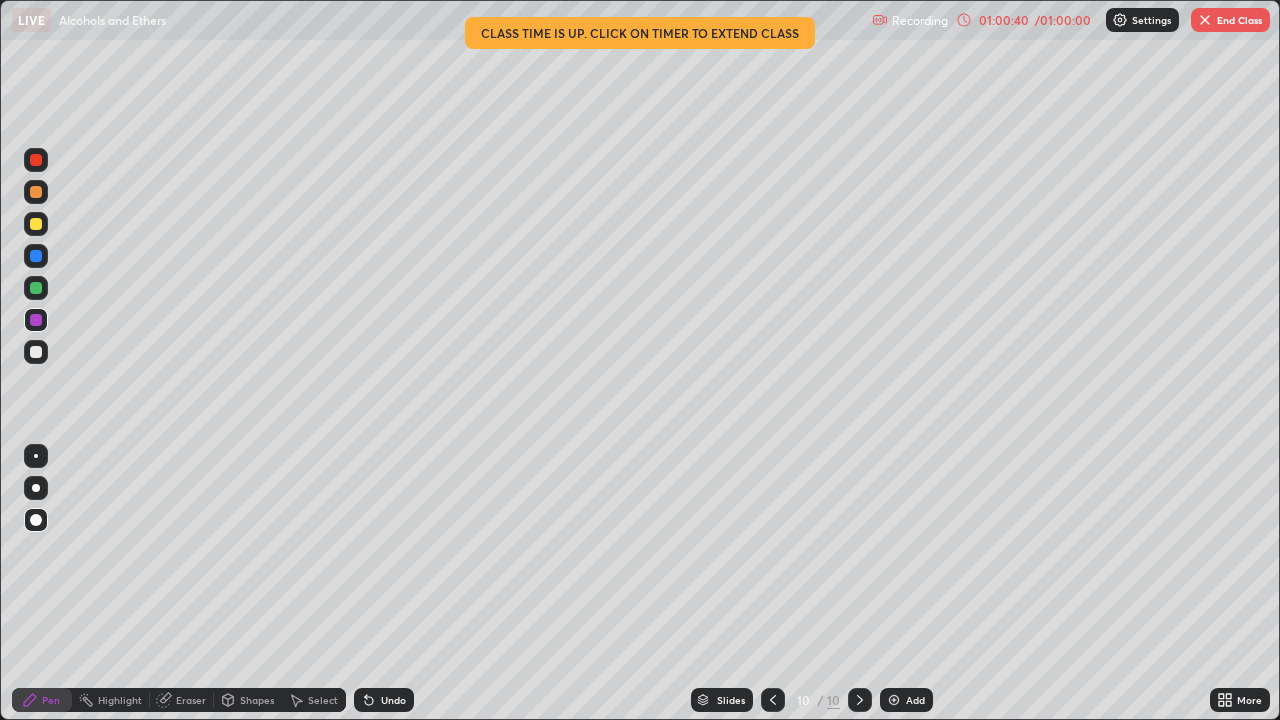 click on "Undo" at bounding box center [384, 700] 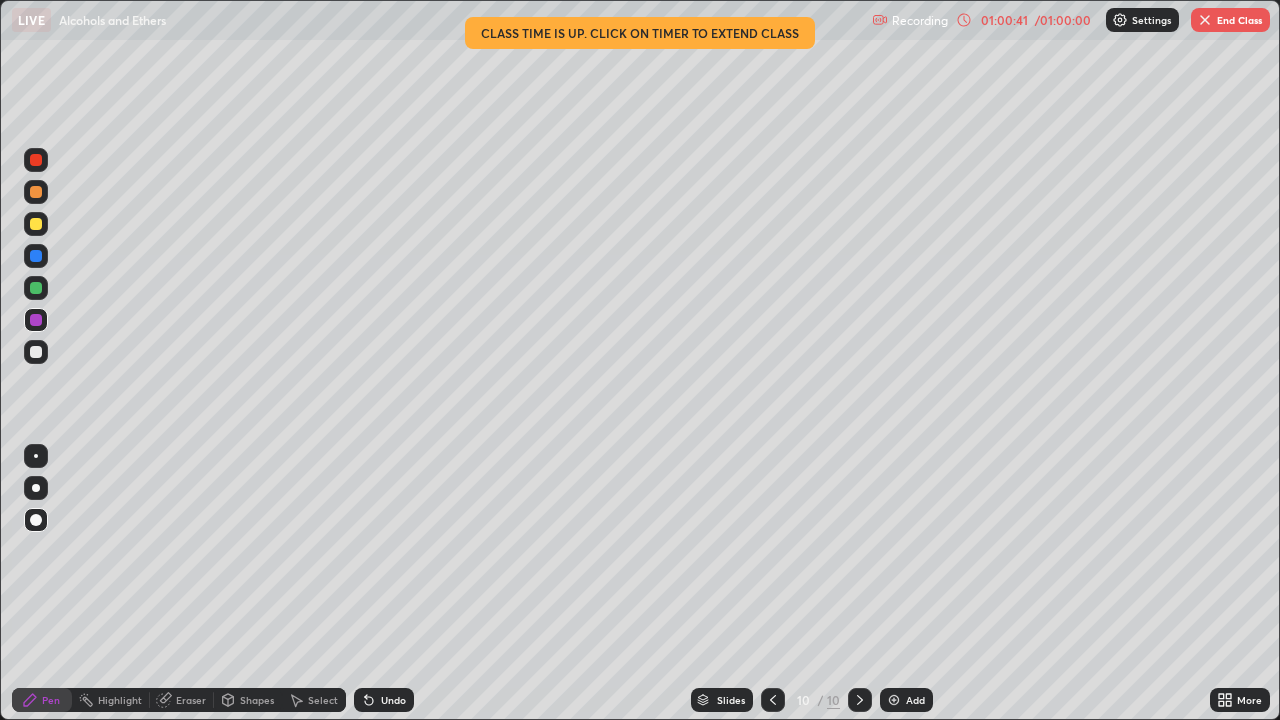 click on "Undo" at bounding box center [384, 700] 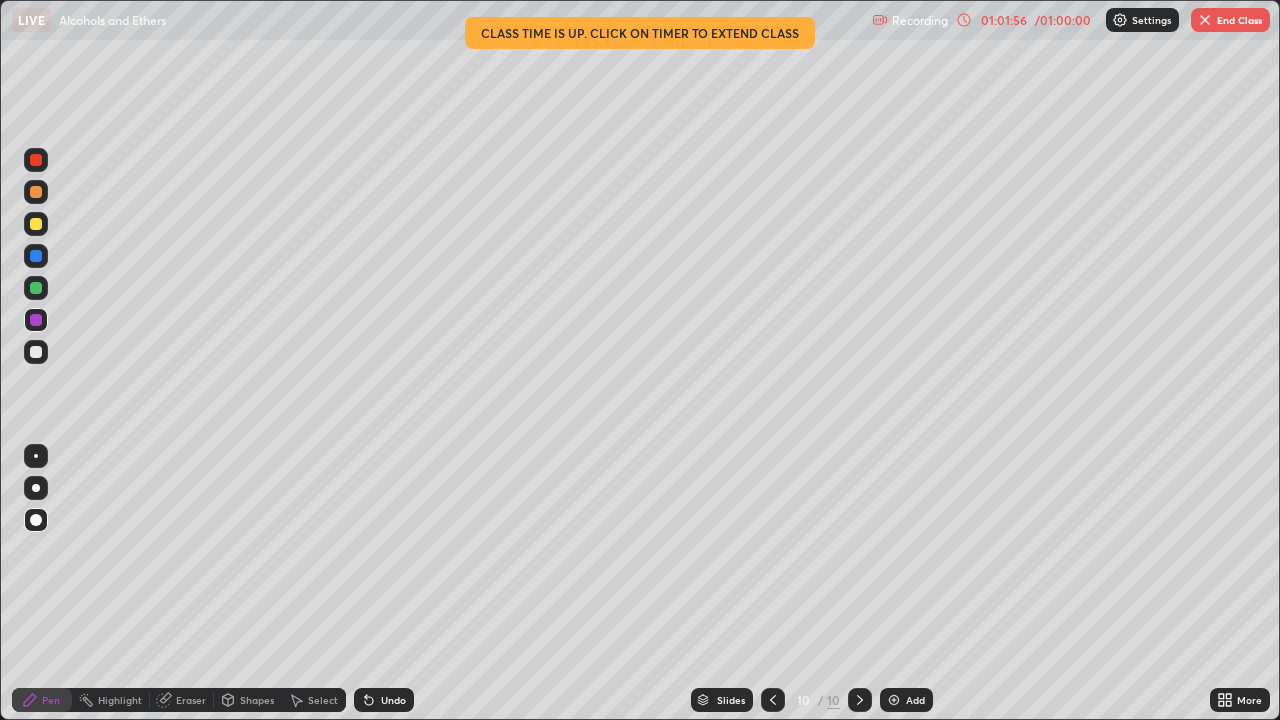 click on "Undo" at bounding box center [384, 700] 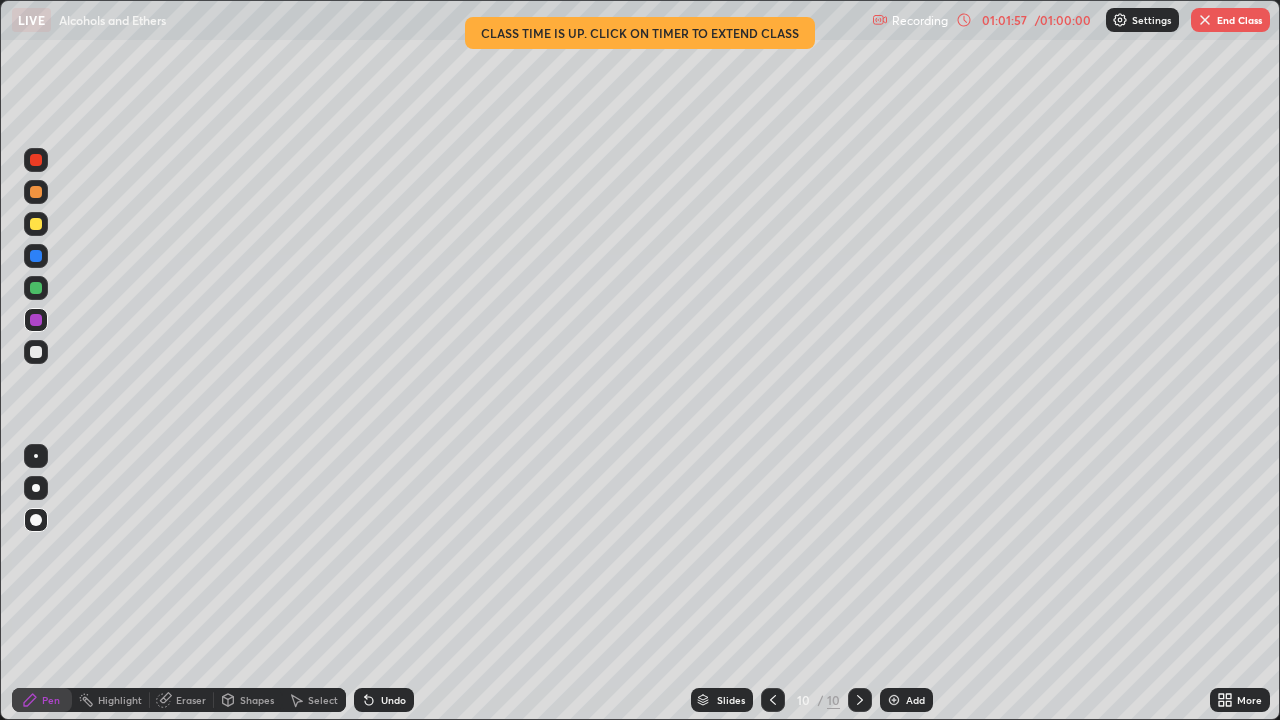 click on "Undo" at bounding box center (384, 700) 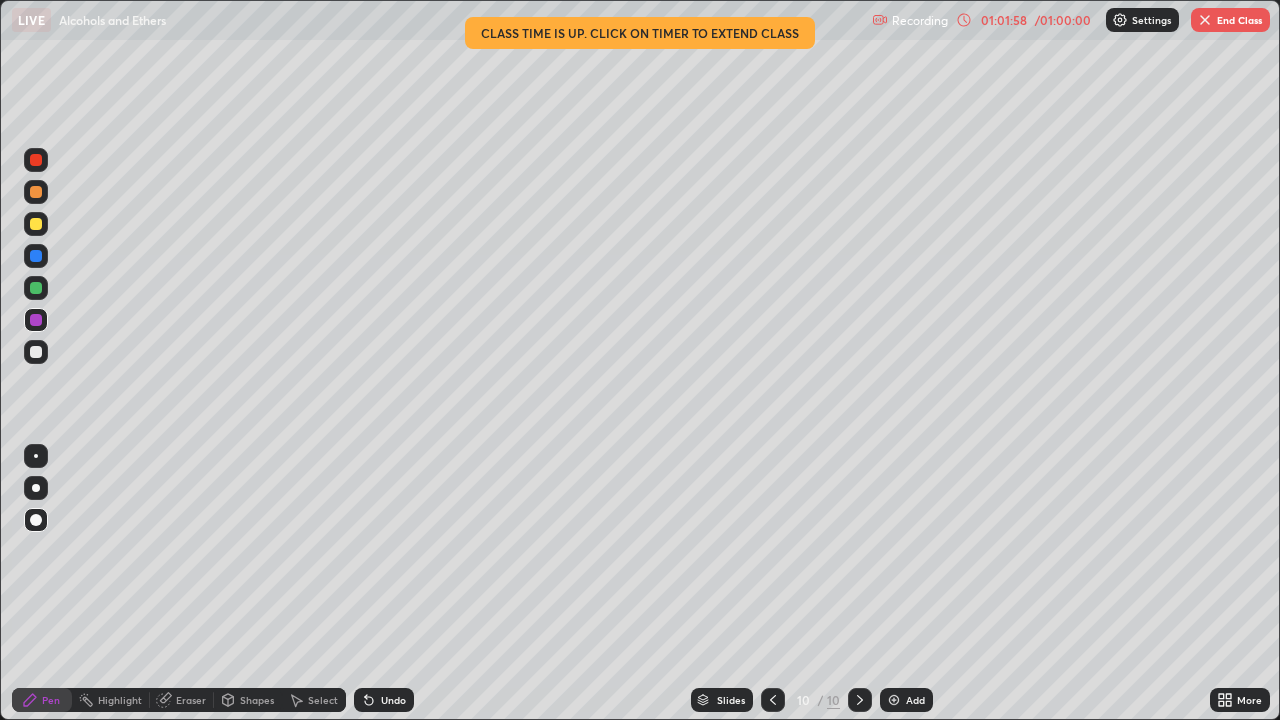 click on "Undo" at bounding box center (393, 700) 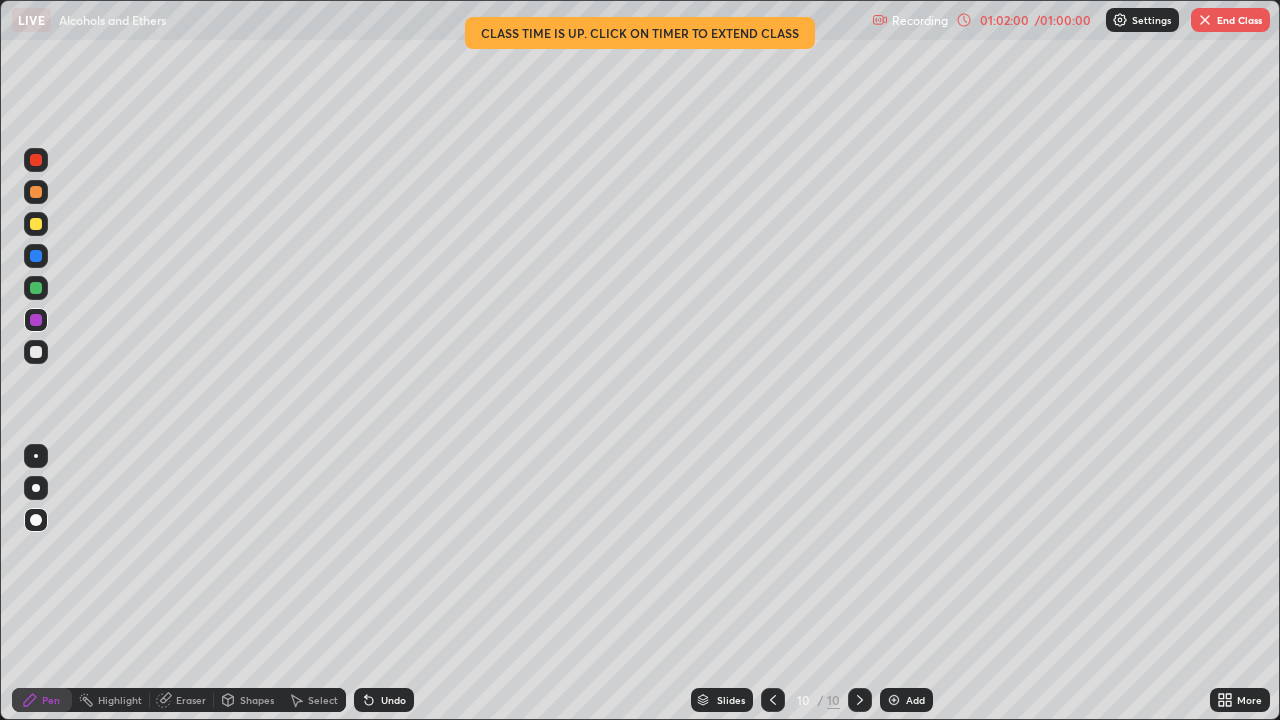 click 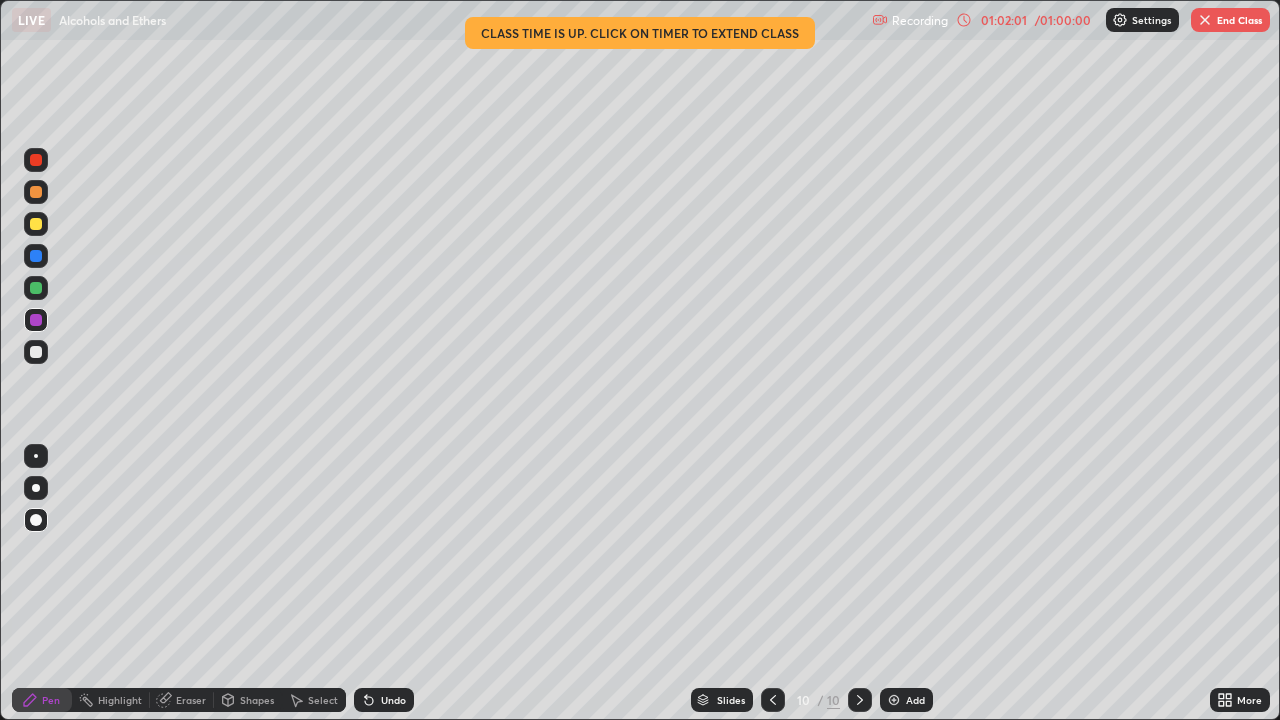 click on "Undo" at bounding box center (384, 700) 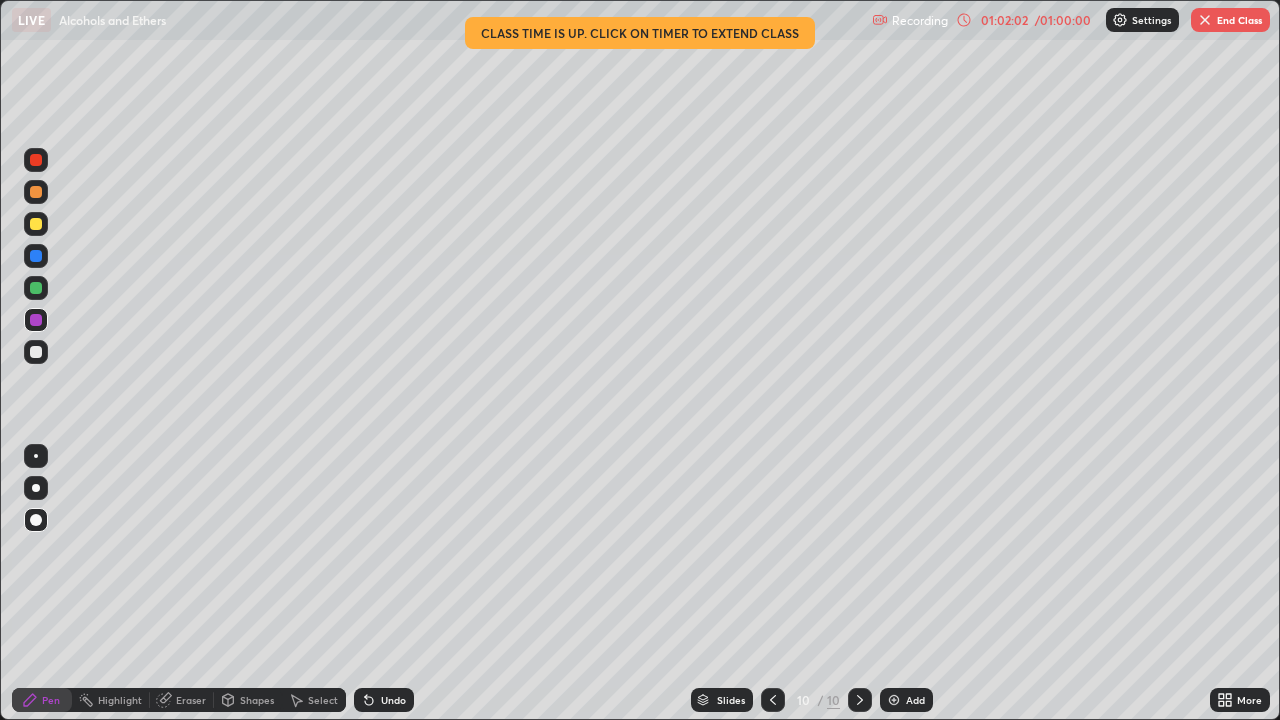 click 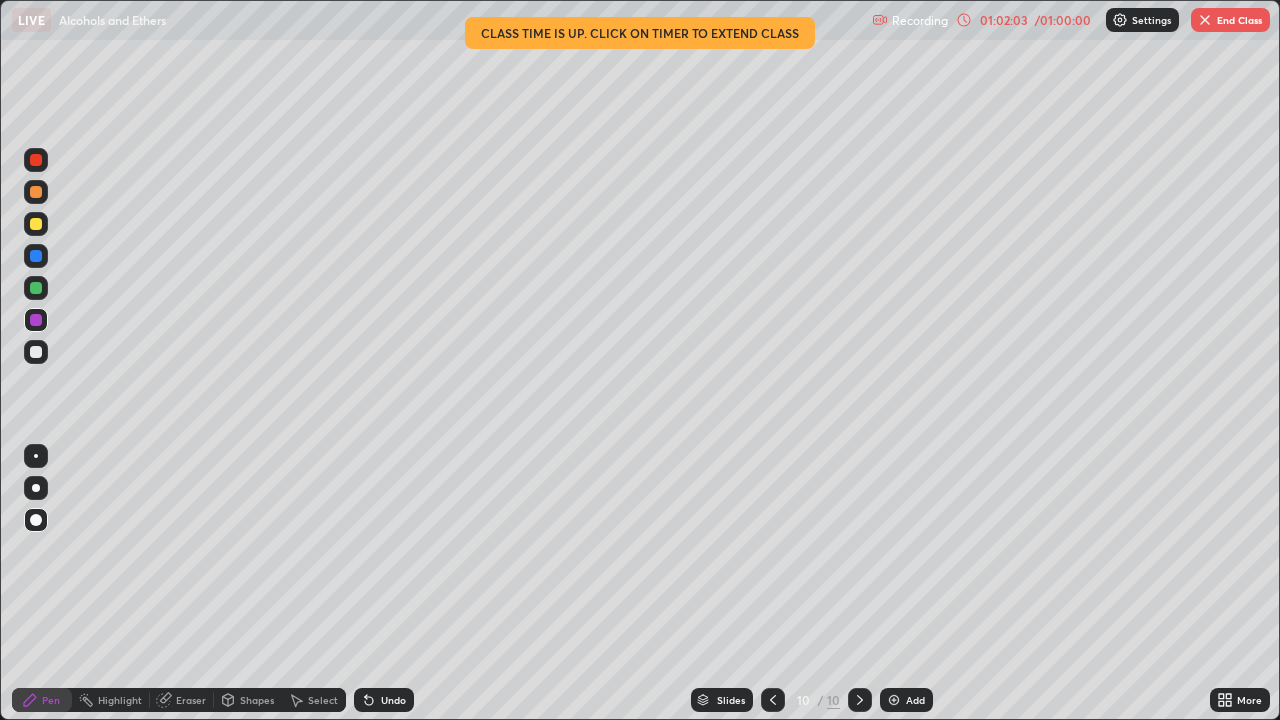 click on "Undo" at bounding box center (384, 700) 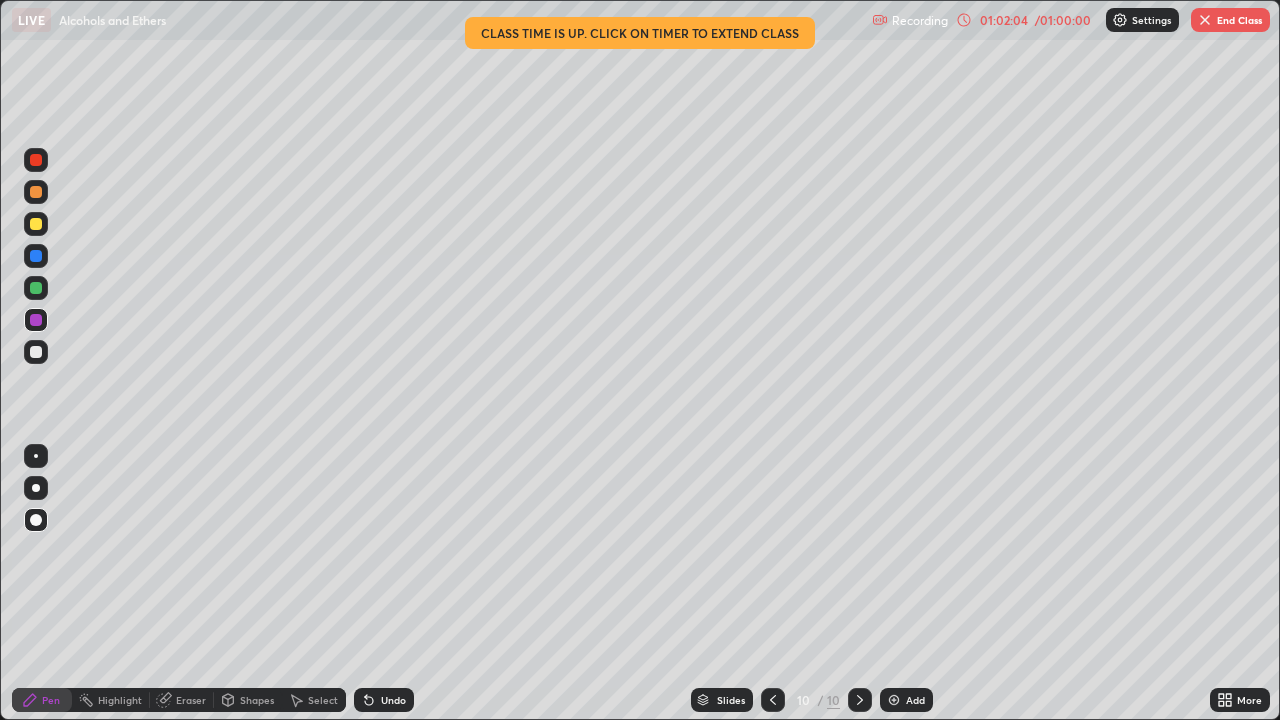 click on "Undo" at bounding box center [384, 700] 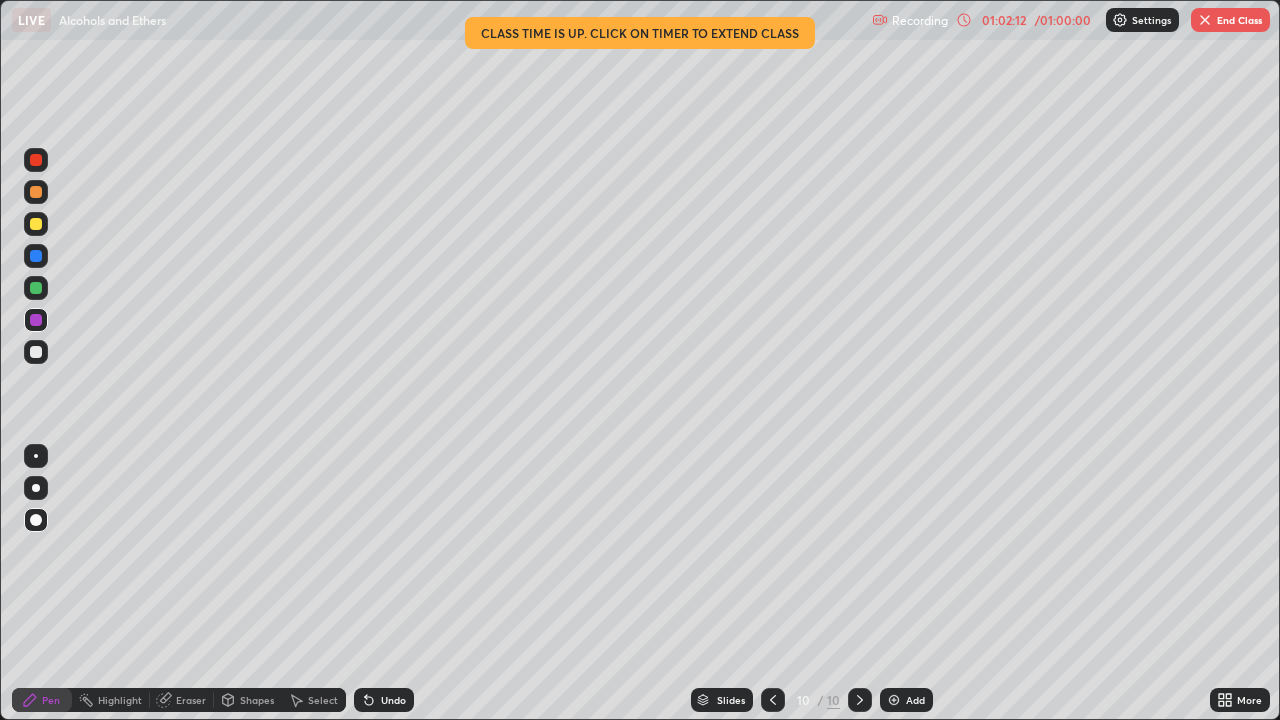 click 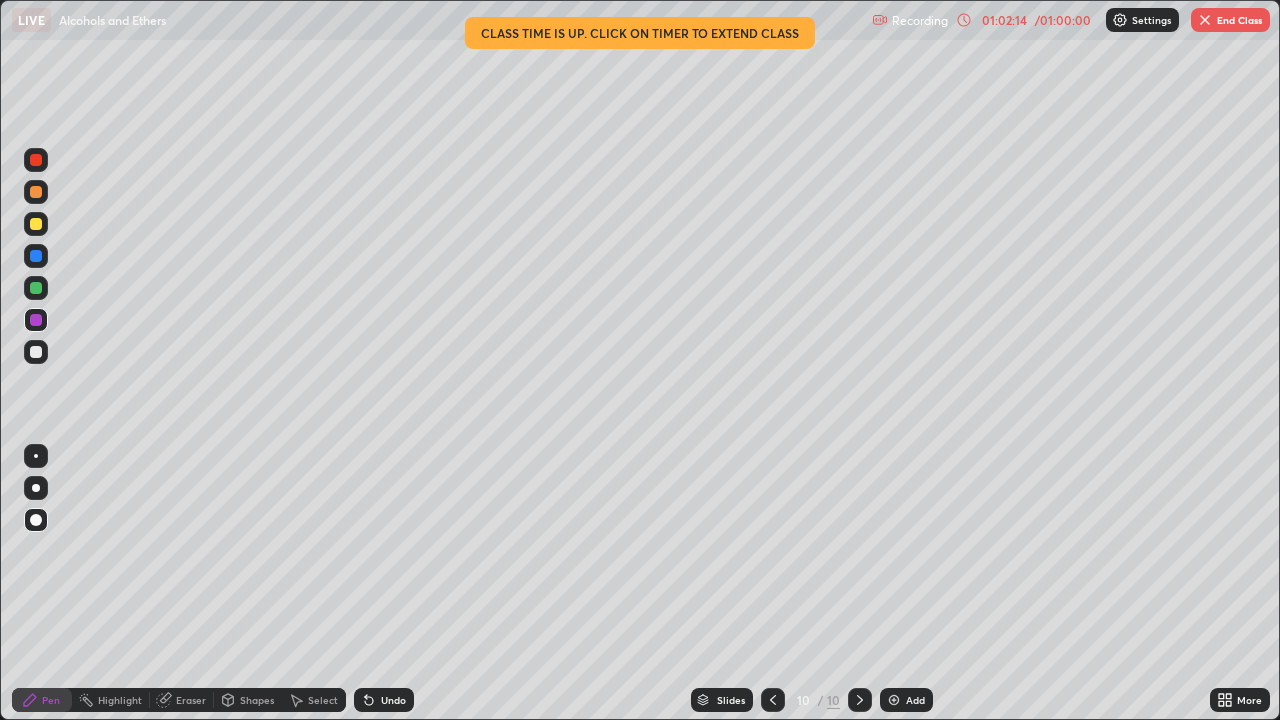 click at bounding box center (36, 320) 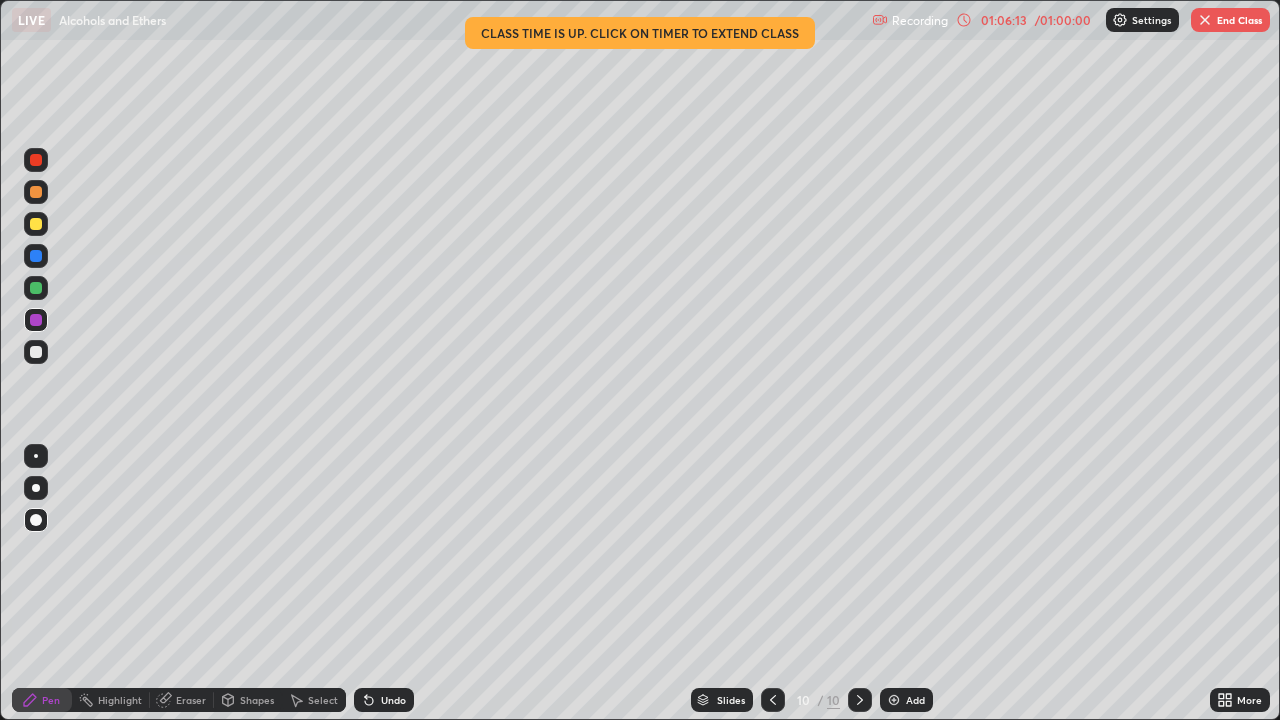 click on "End Class" at bounding box center [1230, 20] 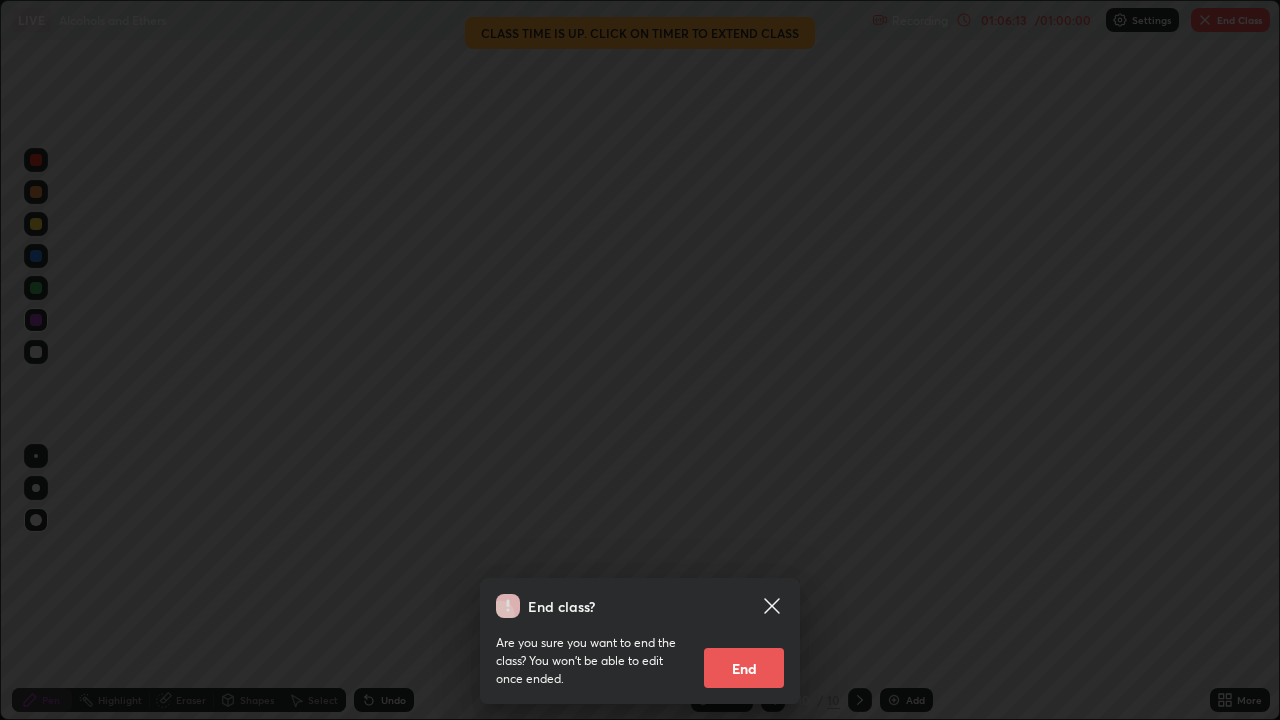 click at bounding box center [640, 360] 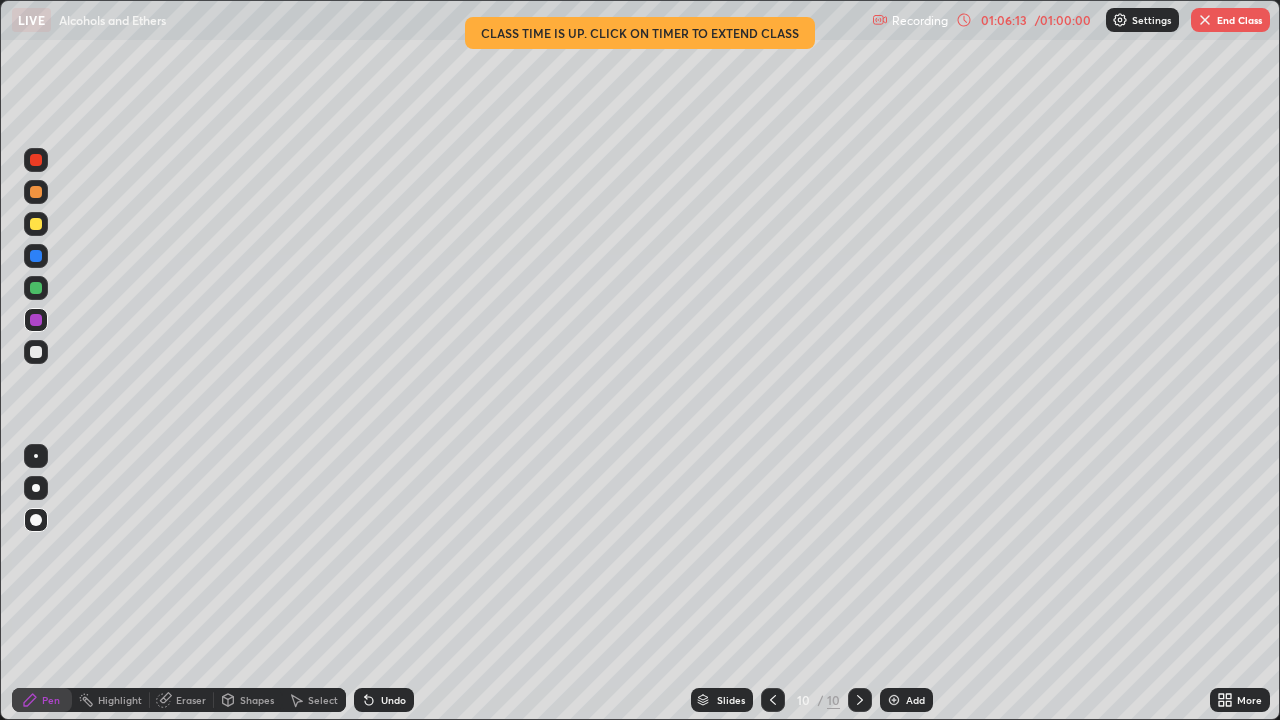 click on "End Class" at bounding box center (1230, 20) 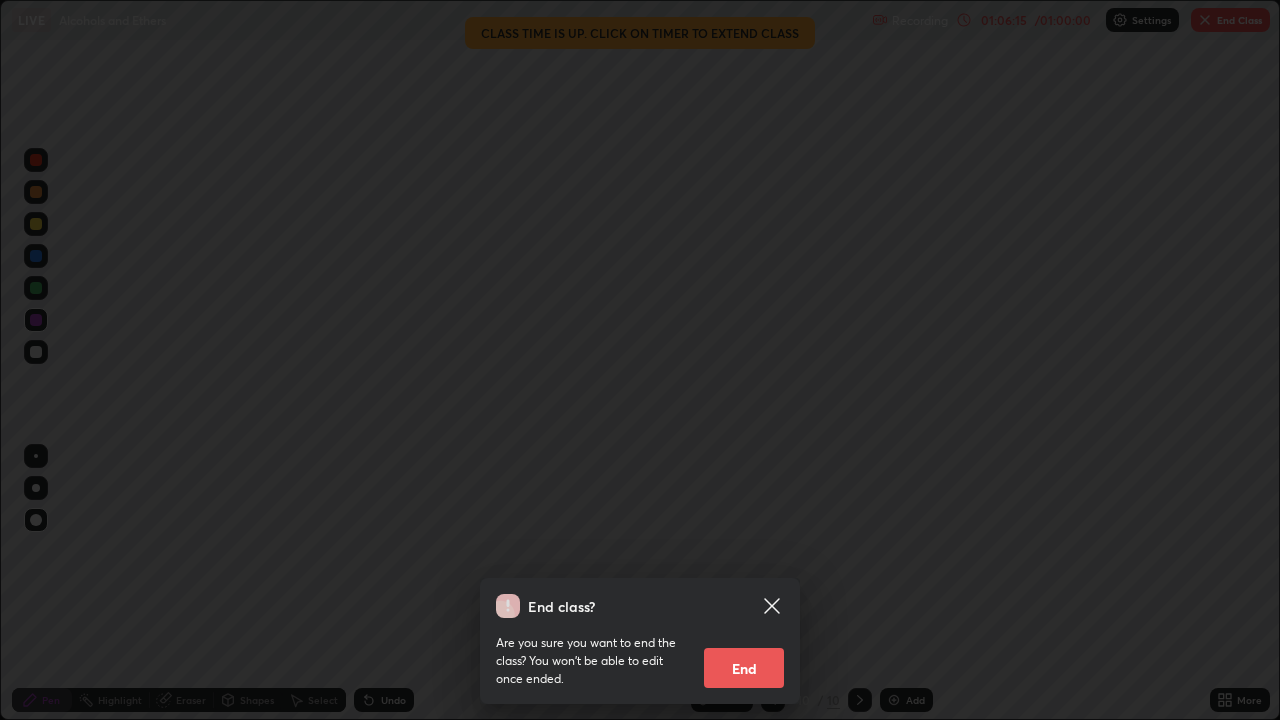 click on "End" at bounding box center (744, 668) 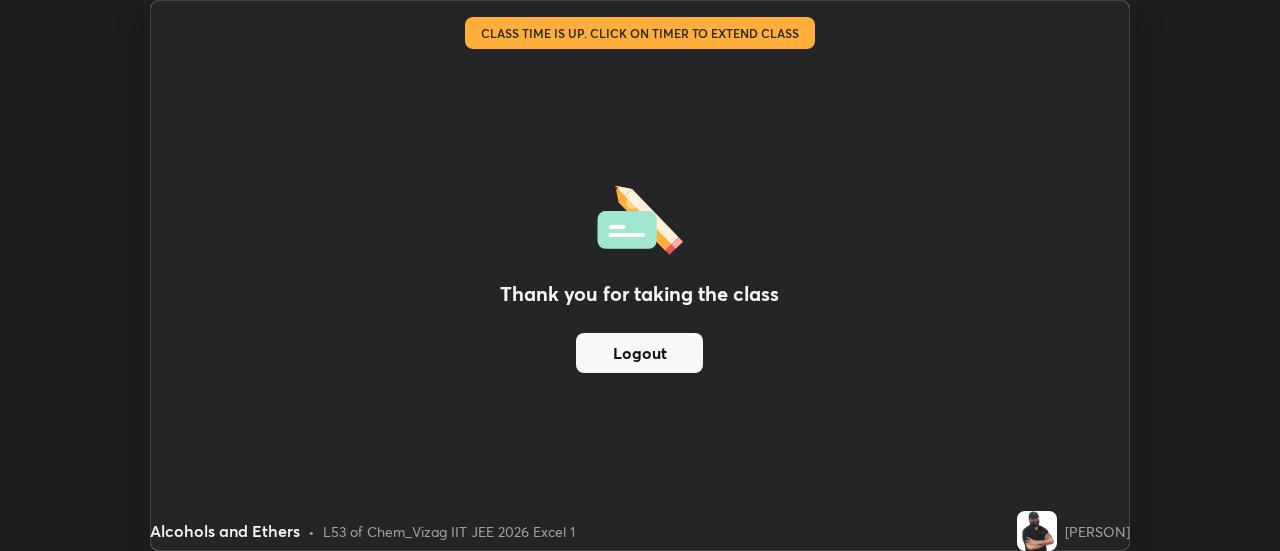scroll, scrollTop: 551, scrollLeft: 1280, axis: both 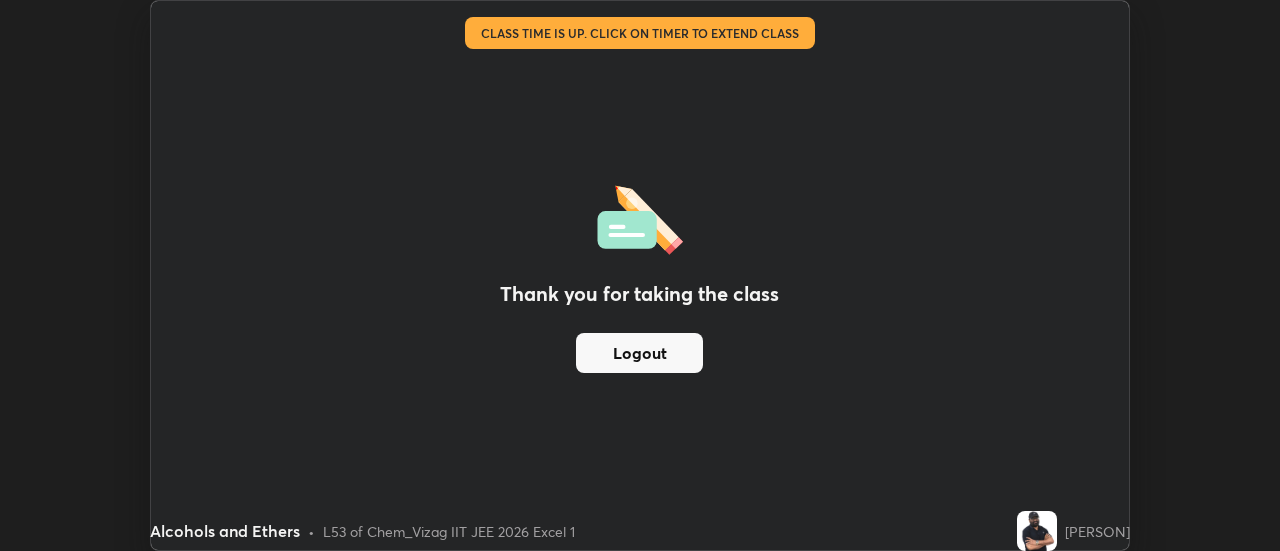 click on "Logout" at bounding box center [639, 353] 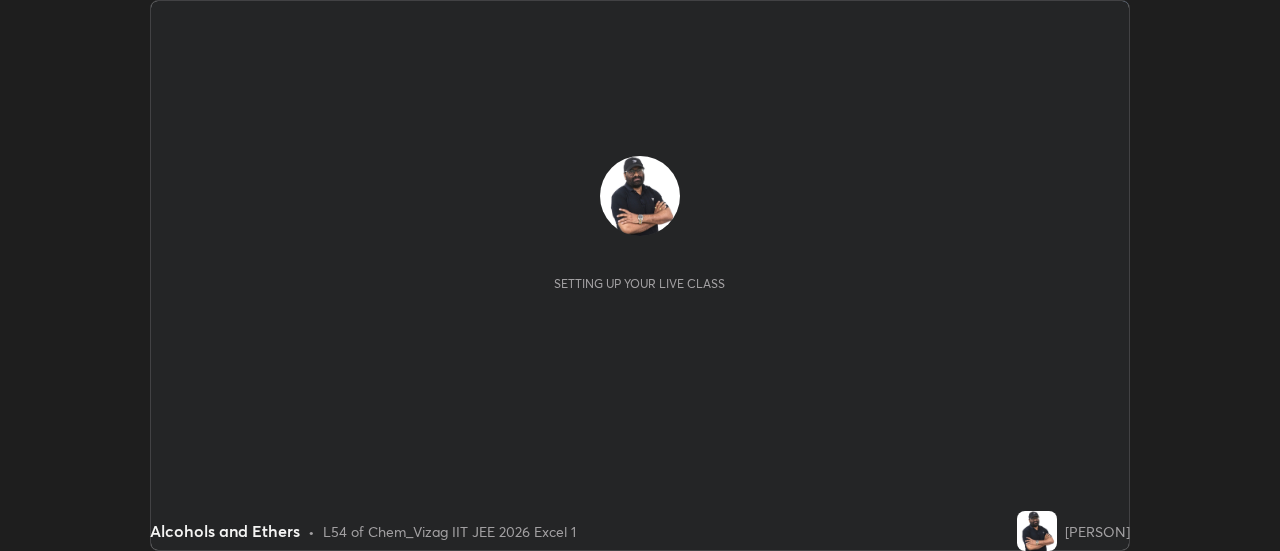 scroll, scrollTop: 0, scrollLeft: 0, axis: both 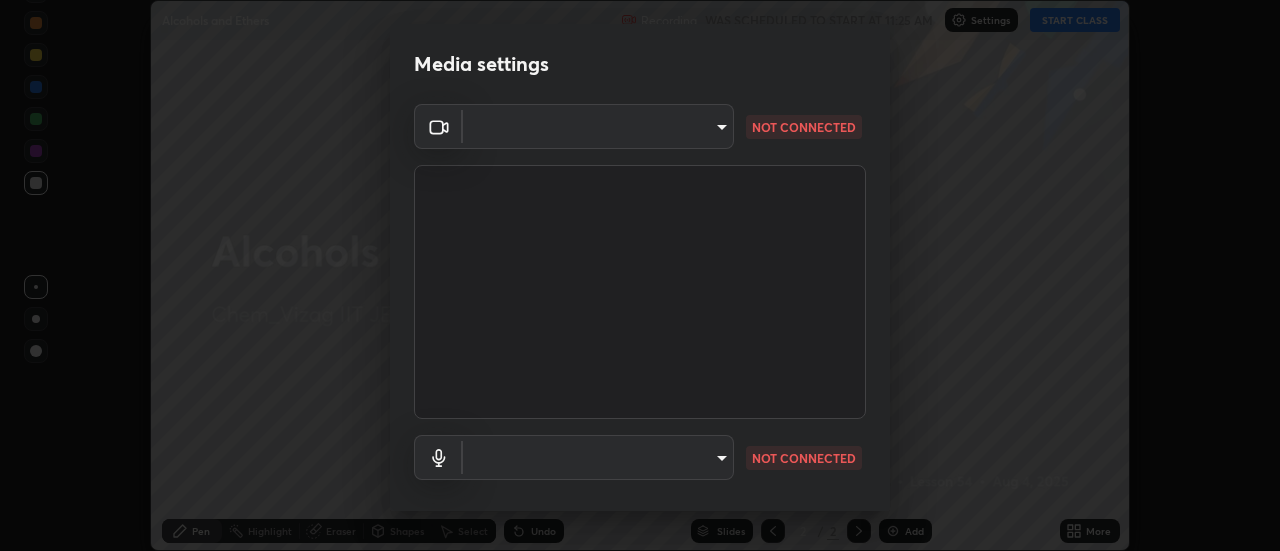 type on "ebf6c6488b735d5a44705984ed2dd2d6451cbc78617e13c2697a09295dc5aede" 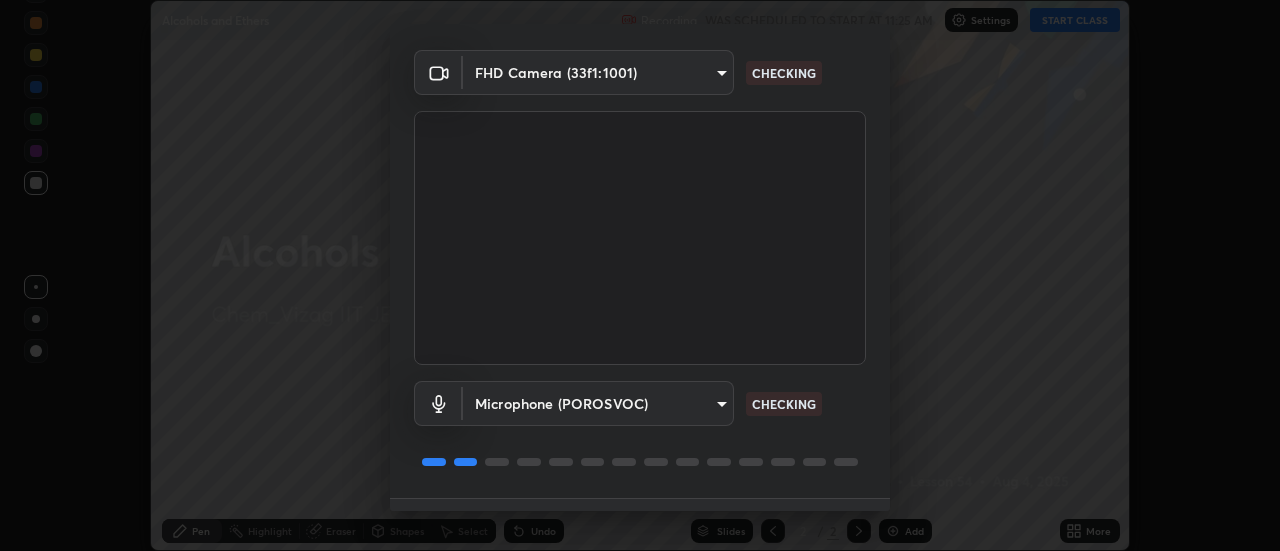 scroll, scrollTop: 105, scrollLeft: 0, axis: vertical 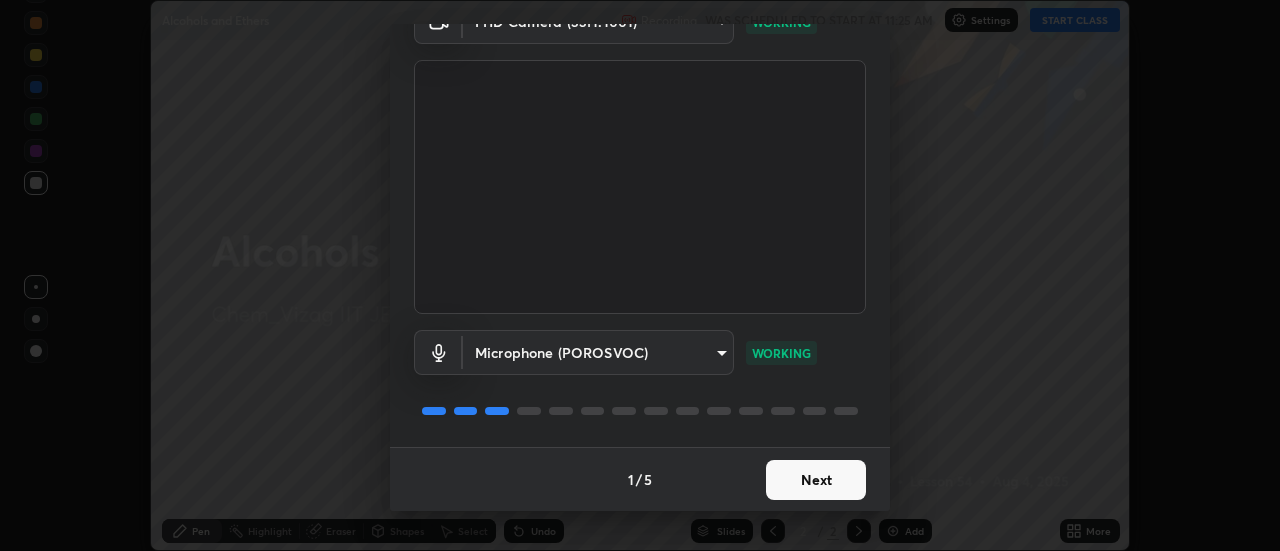 click on "Next" at bounding box center (816, 480) 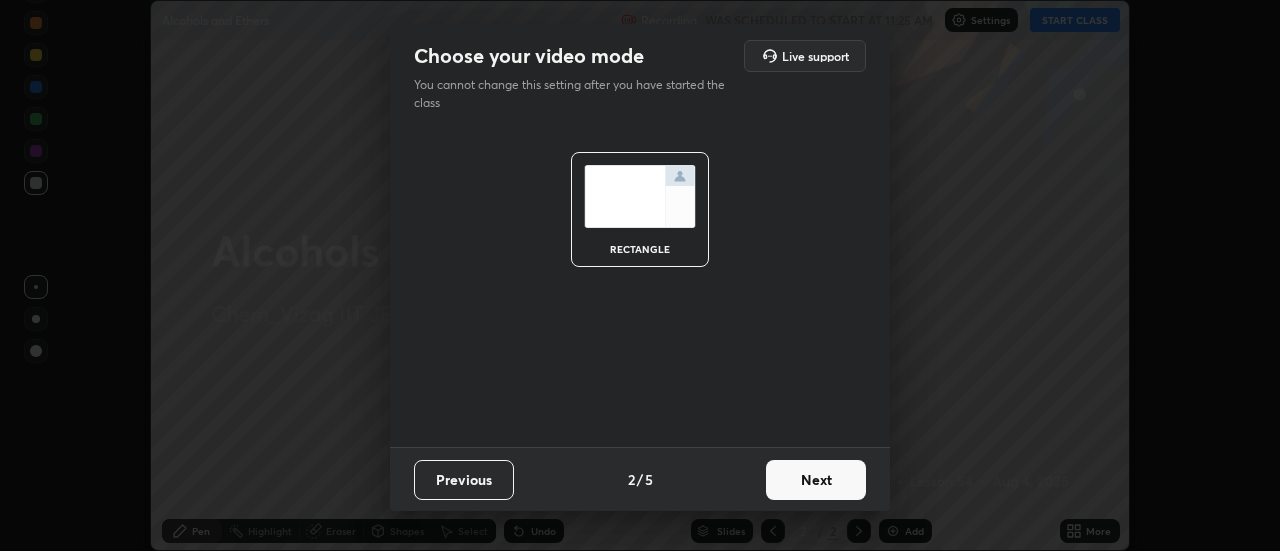 scroll, scrollTop: 0, scrollLeft: 0, axis: both 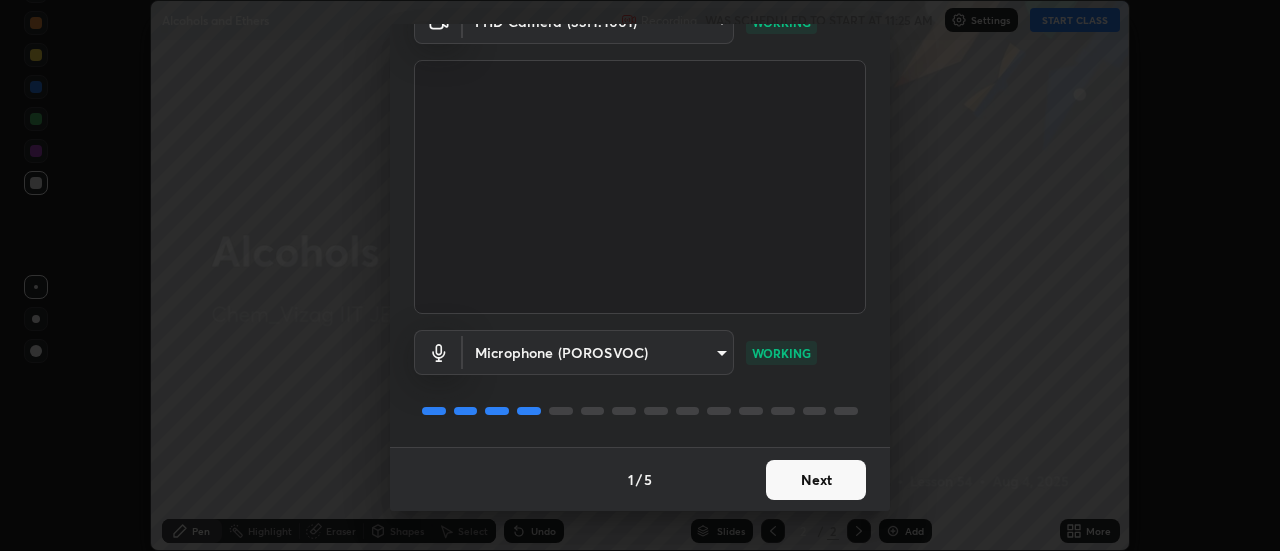 click on "Next" at bounding box center (816, 480) 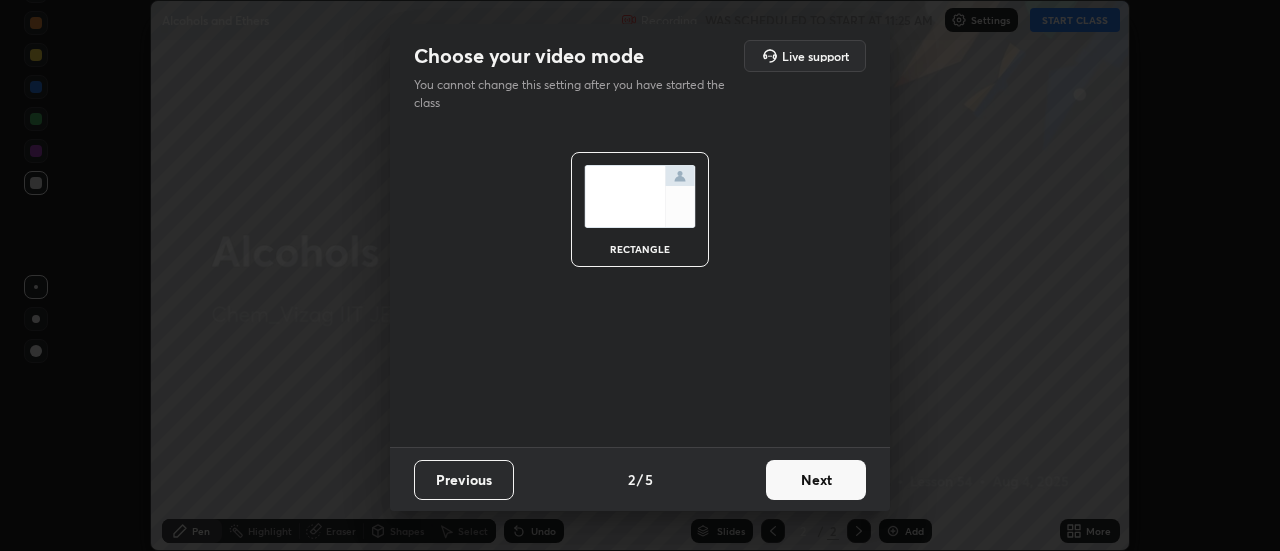 scroll, scrollTop: 0, scrollLeft: 0, axis: both 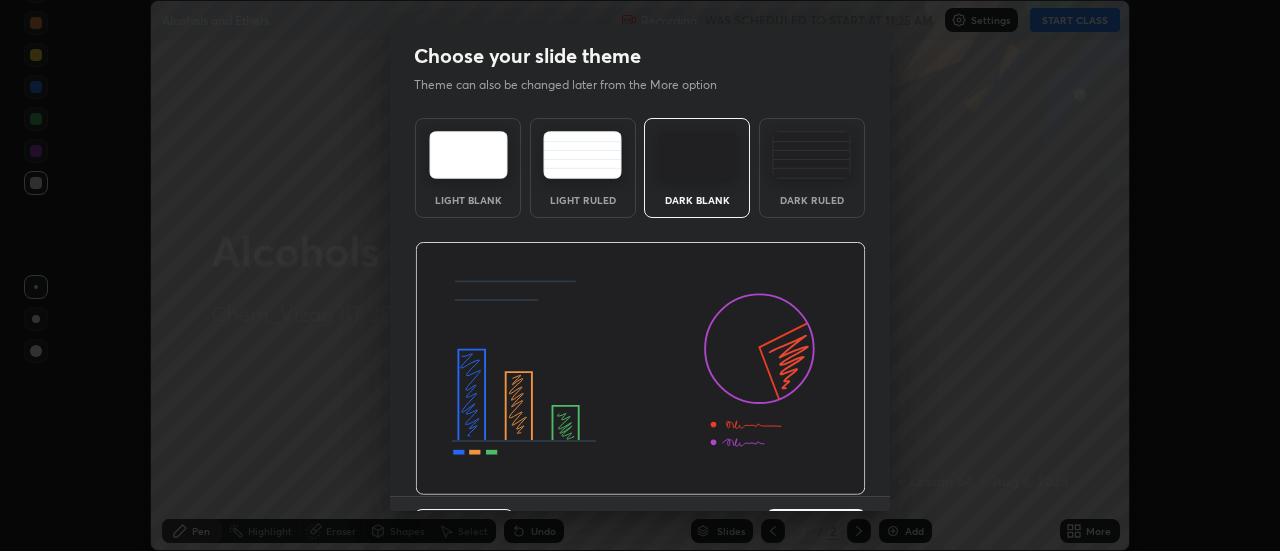 click at bounding box center (640, 369) 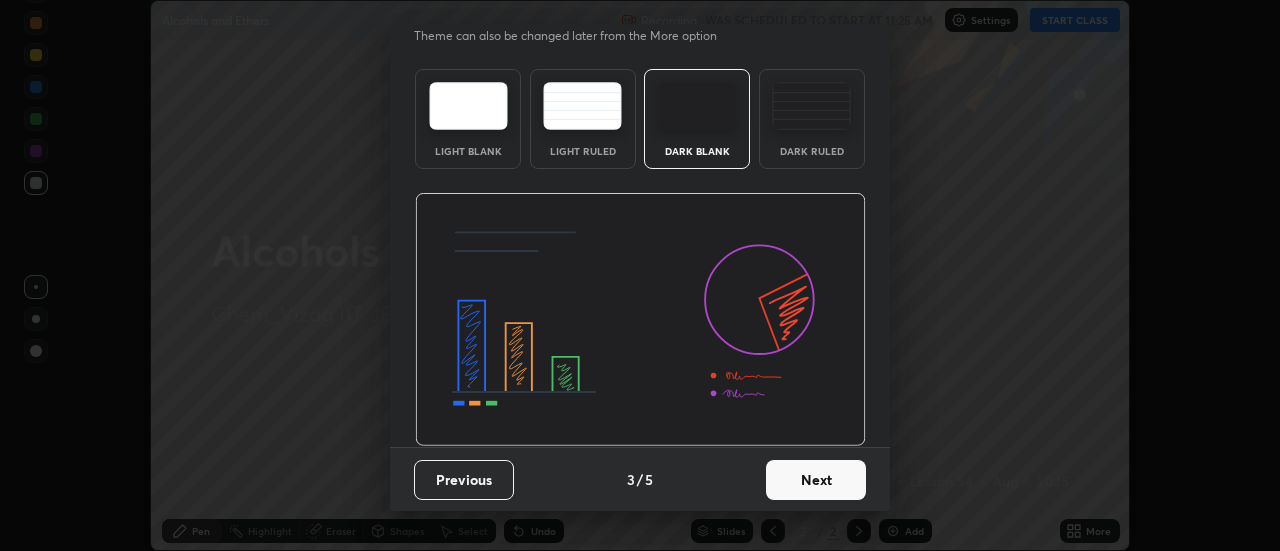 click on "Next" at bounding box center (816, 480) 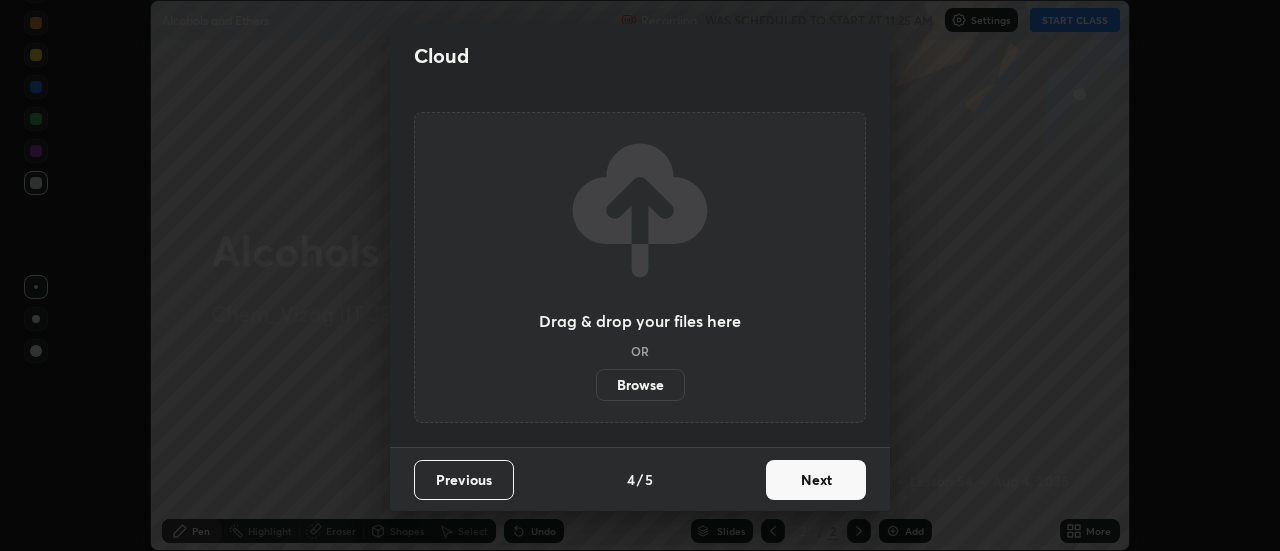 scroll, scrollTop: 0, scrollLeft: 0, axis: both 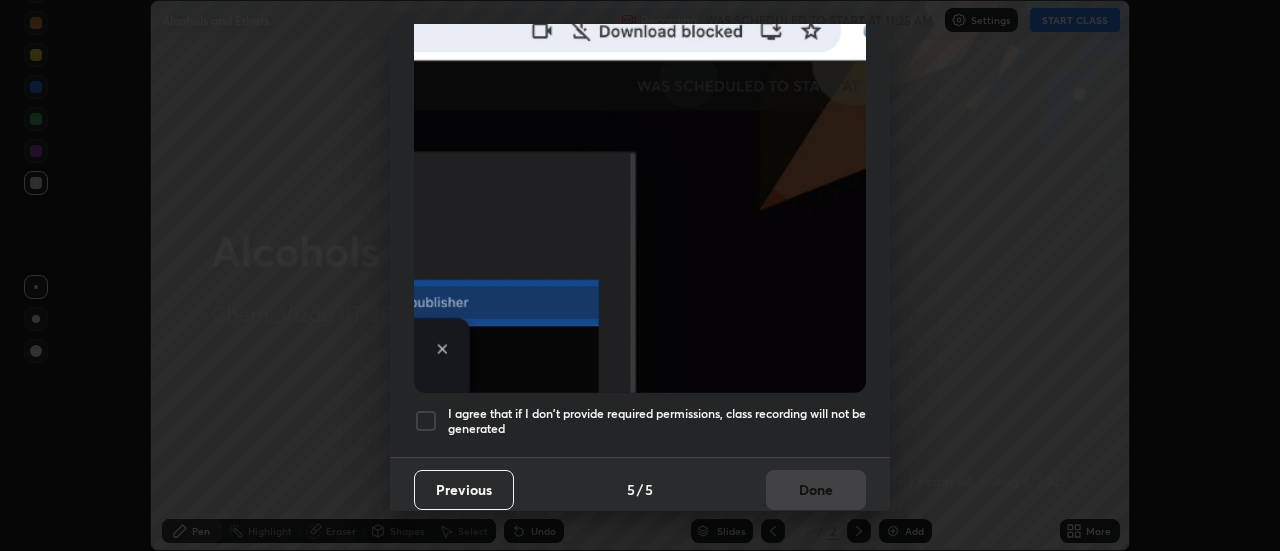 click on "I agree that if I don't provide required permissions, class recording will not be generated" at bounding box center [657, 421] 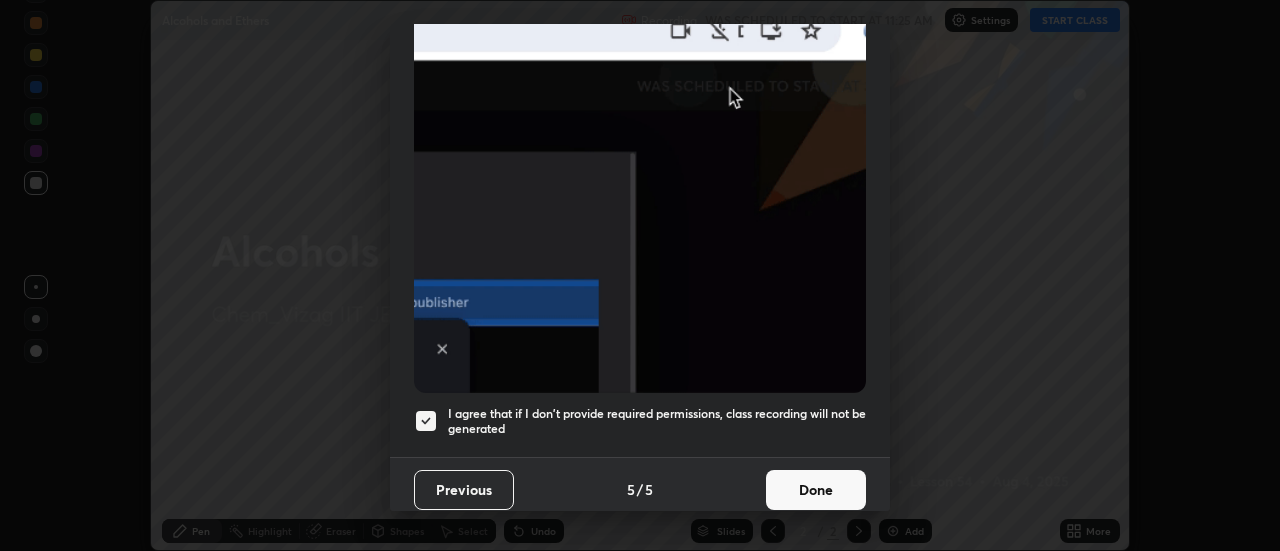click on "Done" at bounding box center [816, 490] 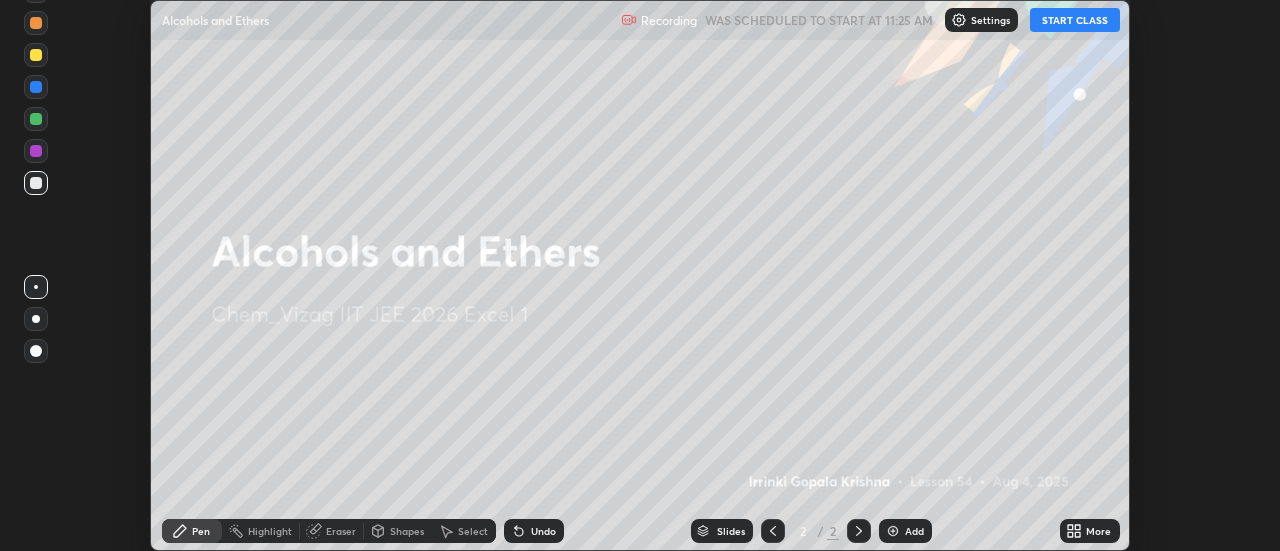 click at bounding box center [893, 531] 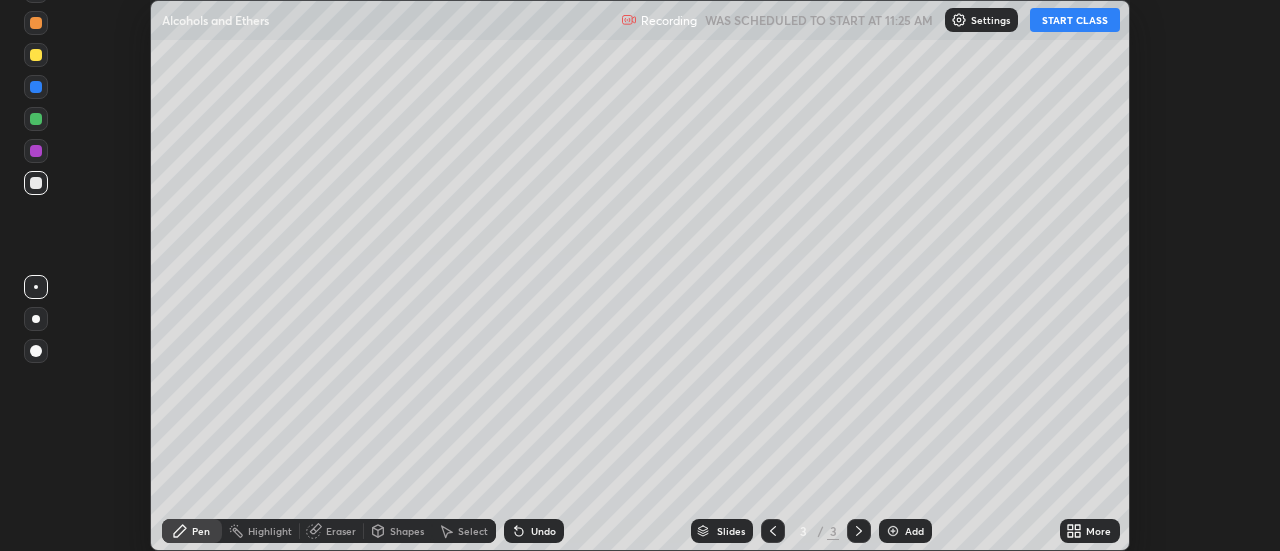 click 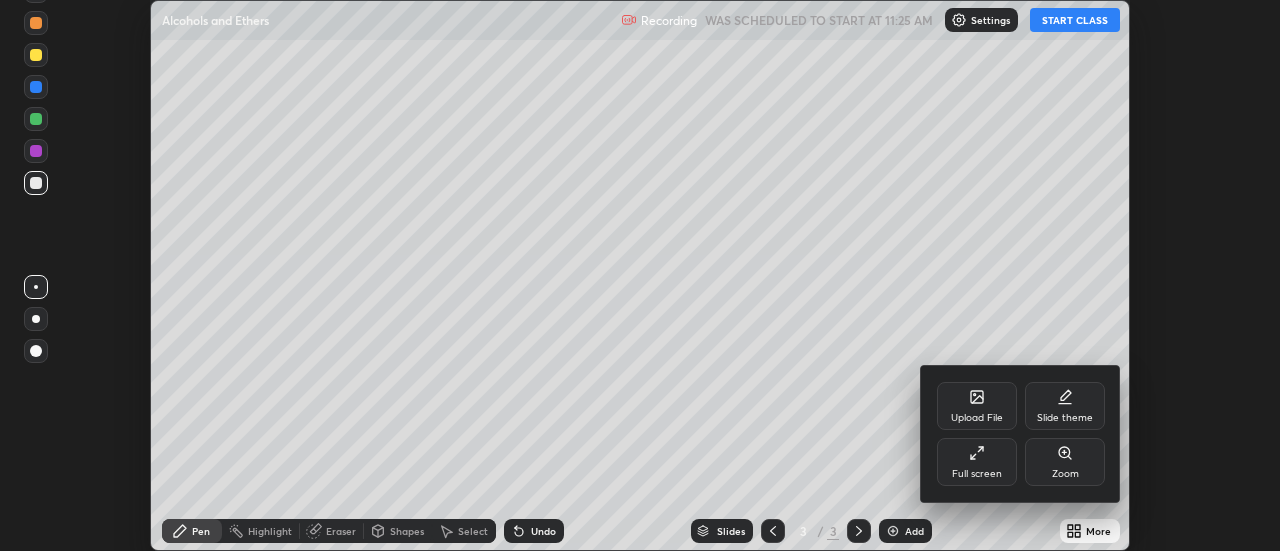 click on "Full screen" at bounding box center [977, 462] 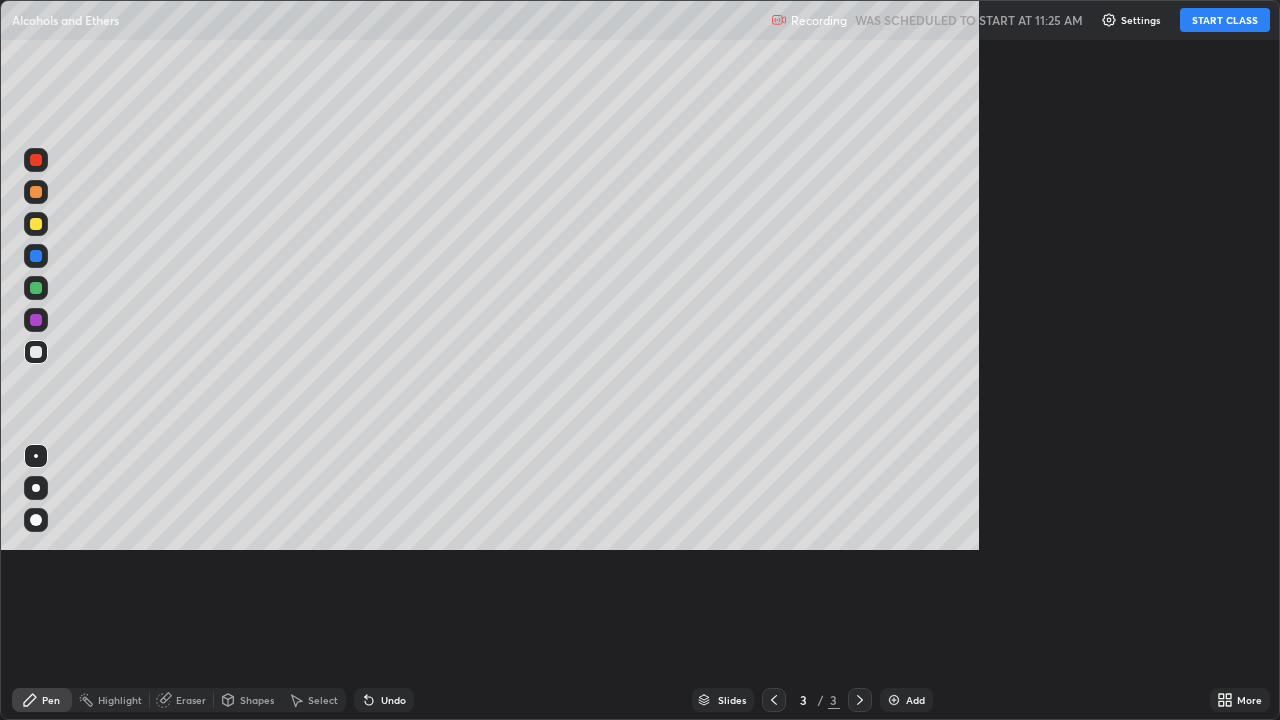 scroll, scrollTop: 99280, scrollLeft: 98720, axis: both 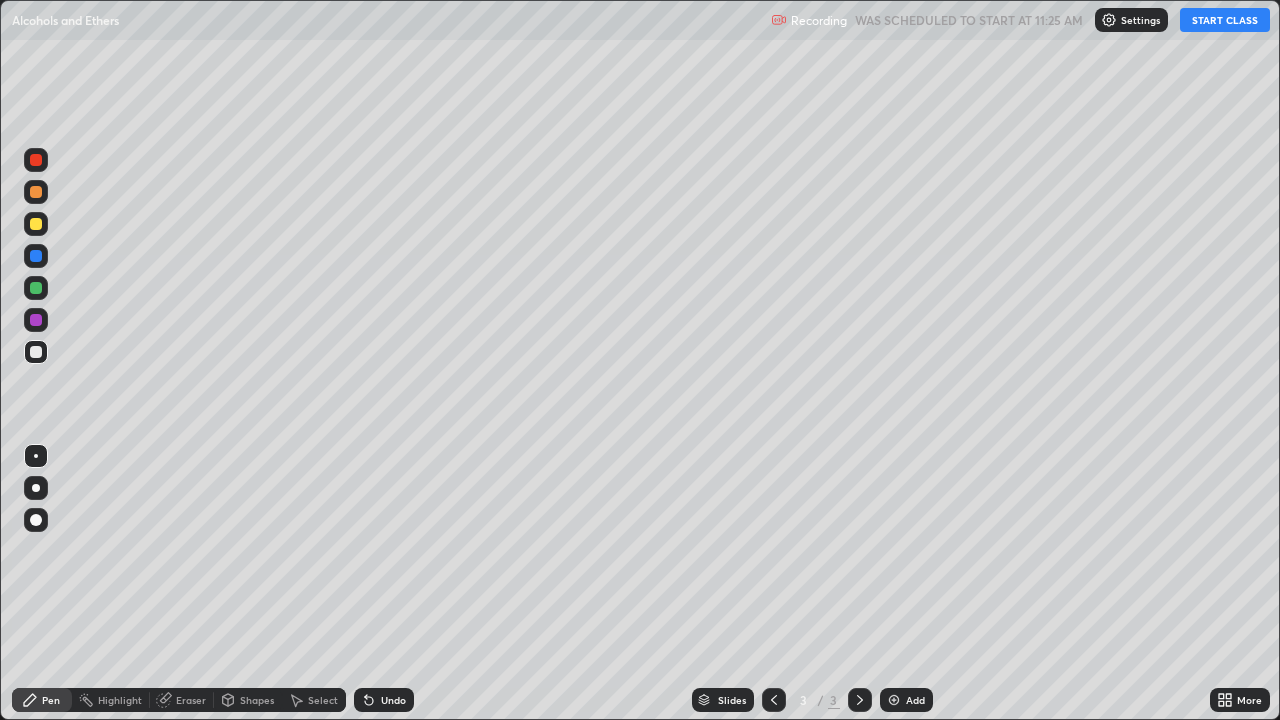 click on "START CLASS" at bounding box center [1225, 20] 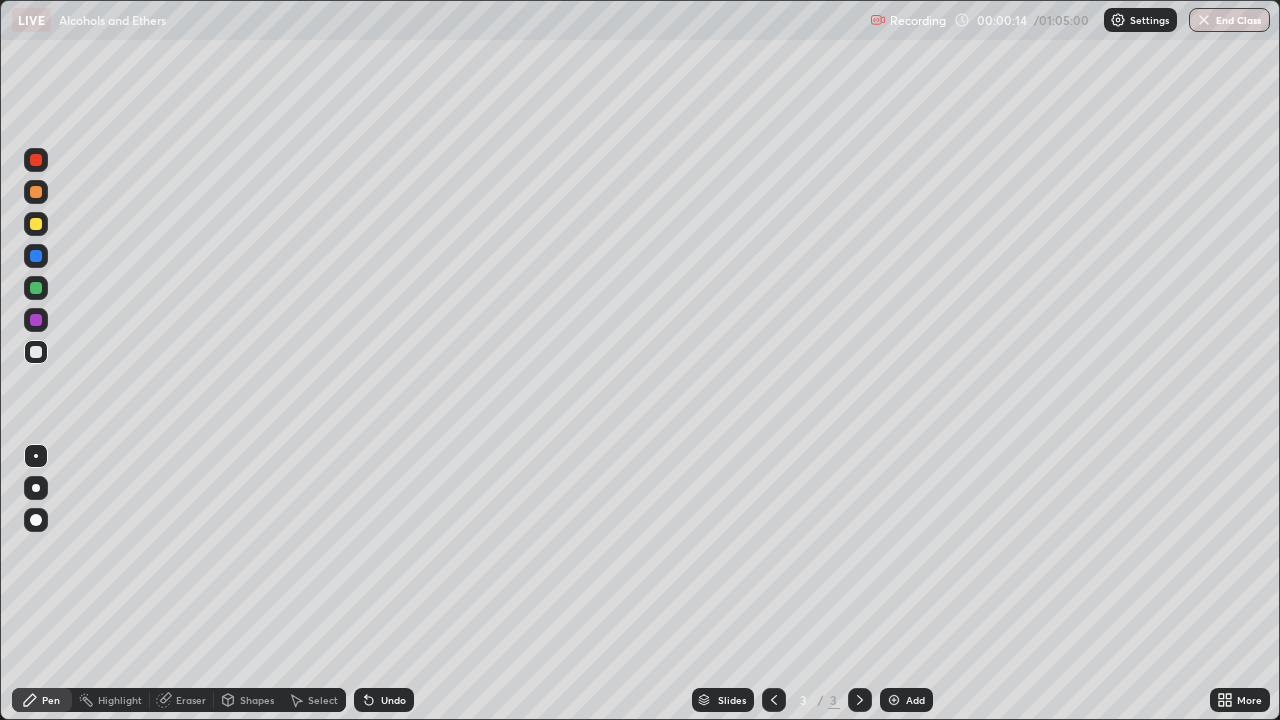 click at bounding box center [36, 224] 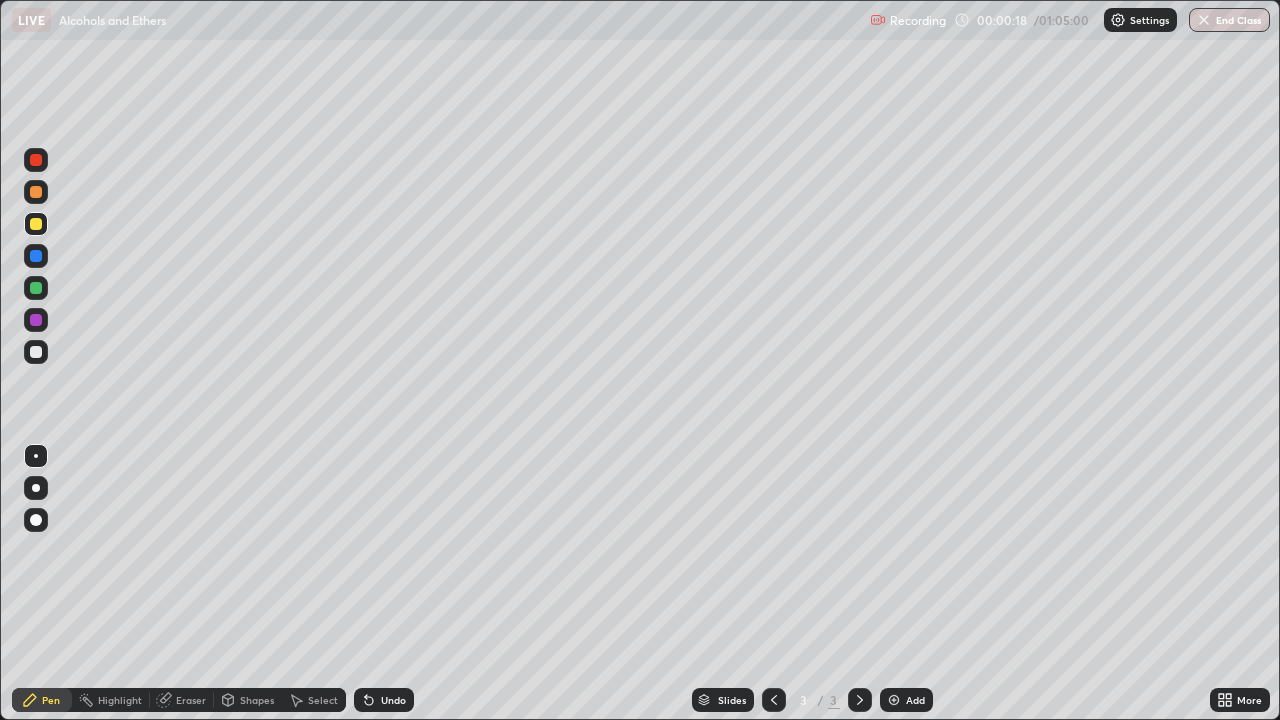 click 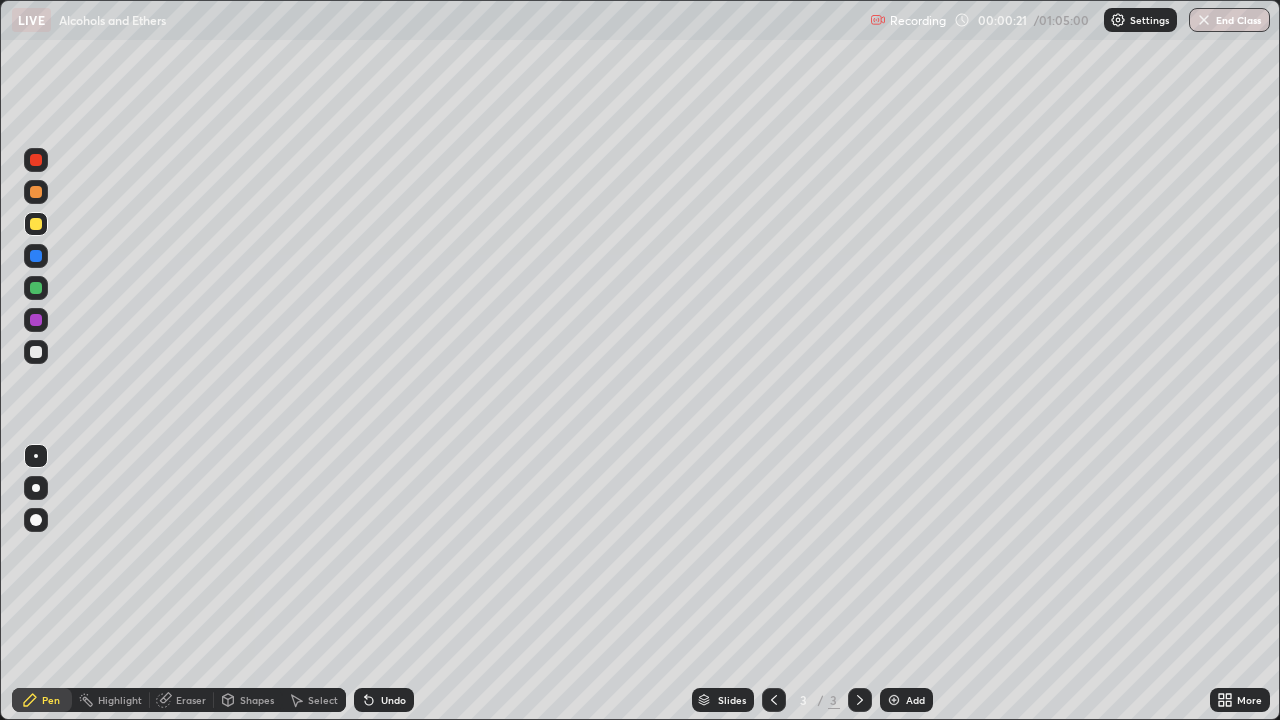 click at bounding box center (36, 520) 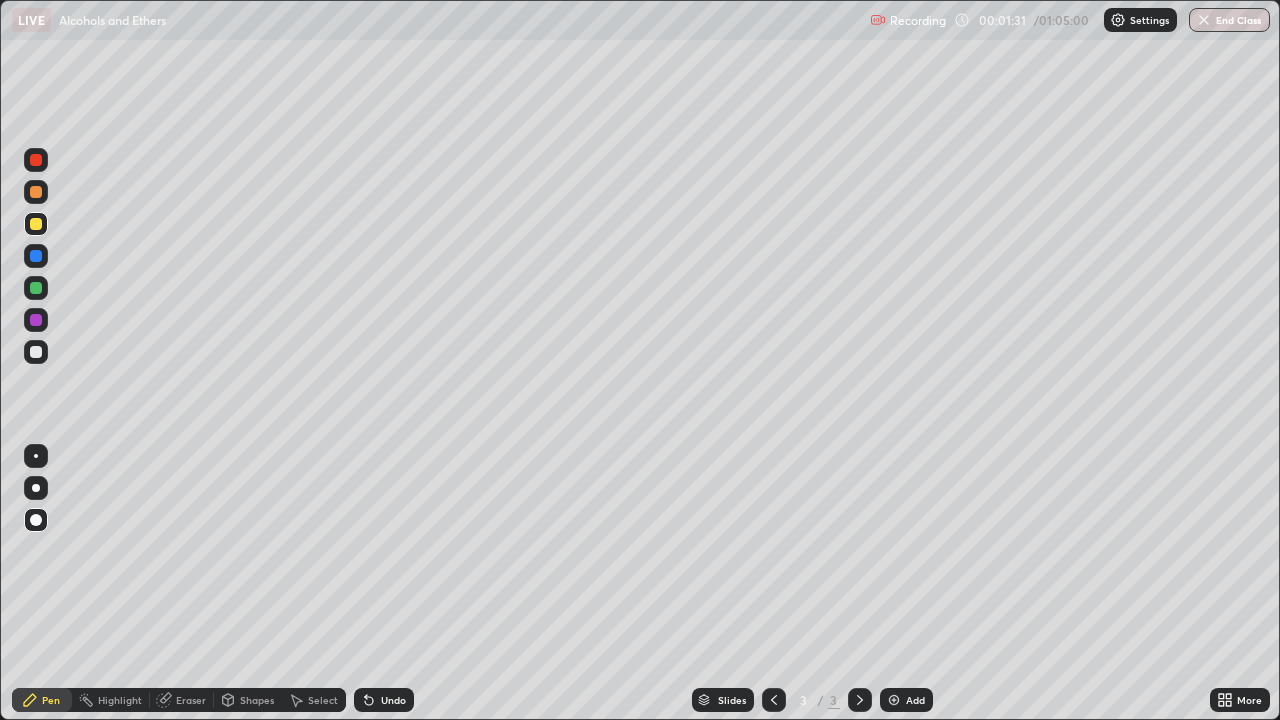 click at bounding box center (36, 160) 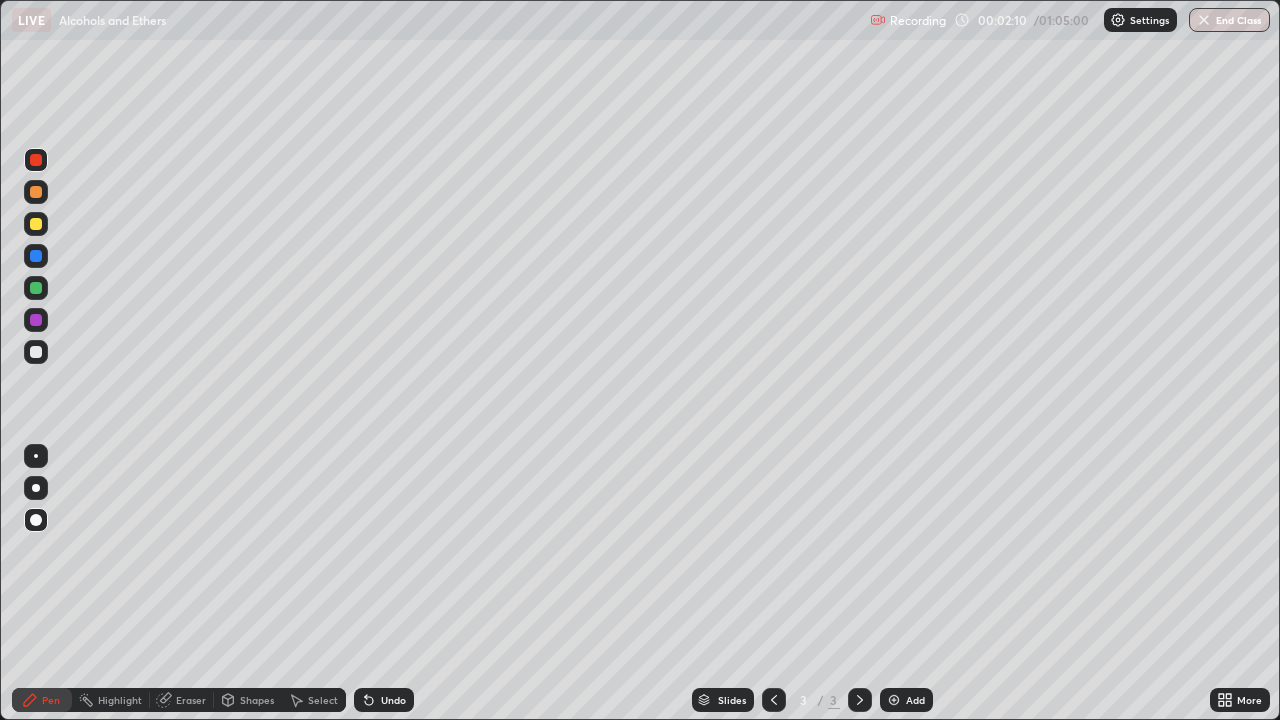 click on "Undo" at bounding box center [393, 700] 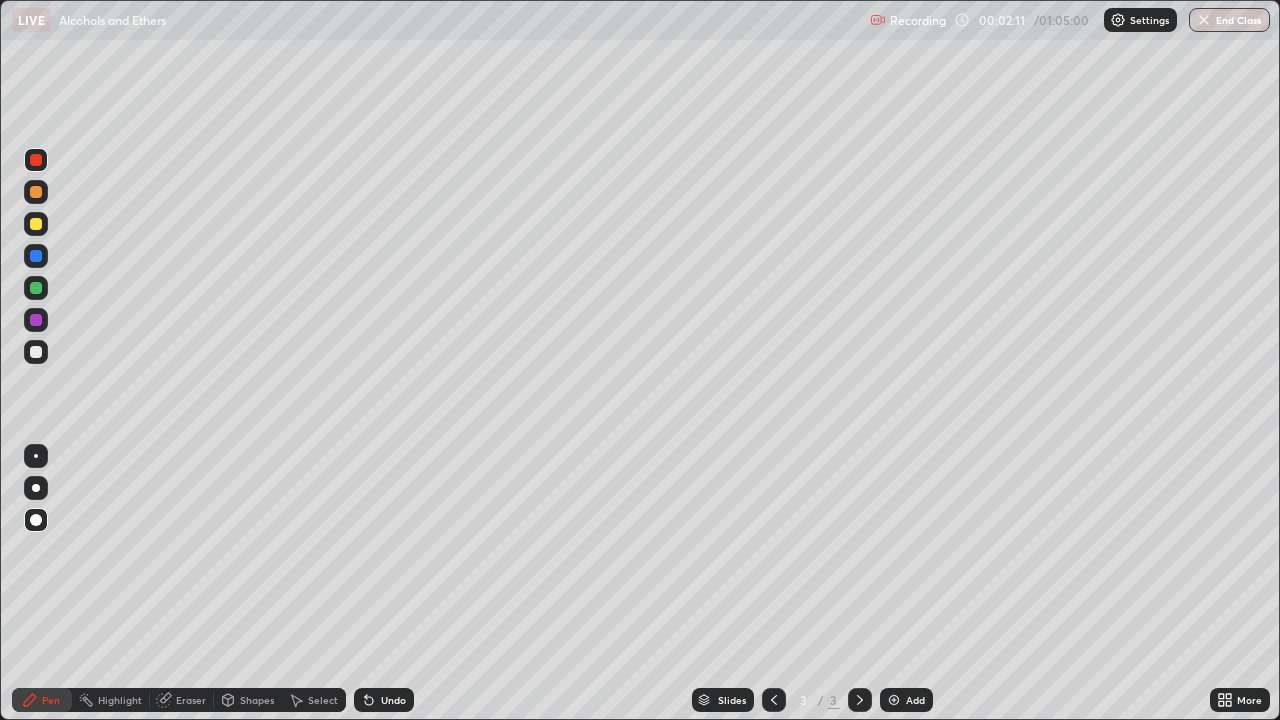 click on "Undo" at bounding box center [384, 700] 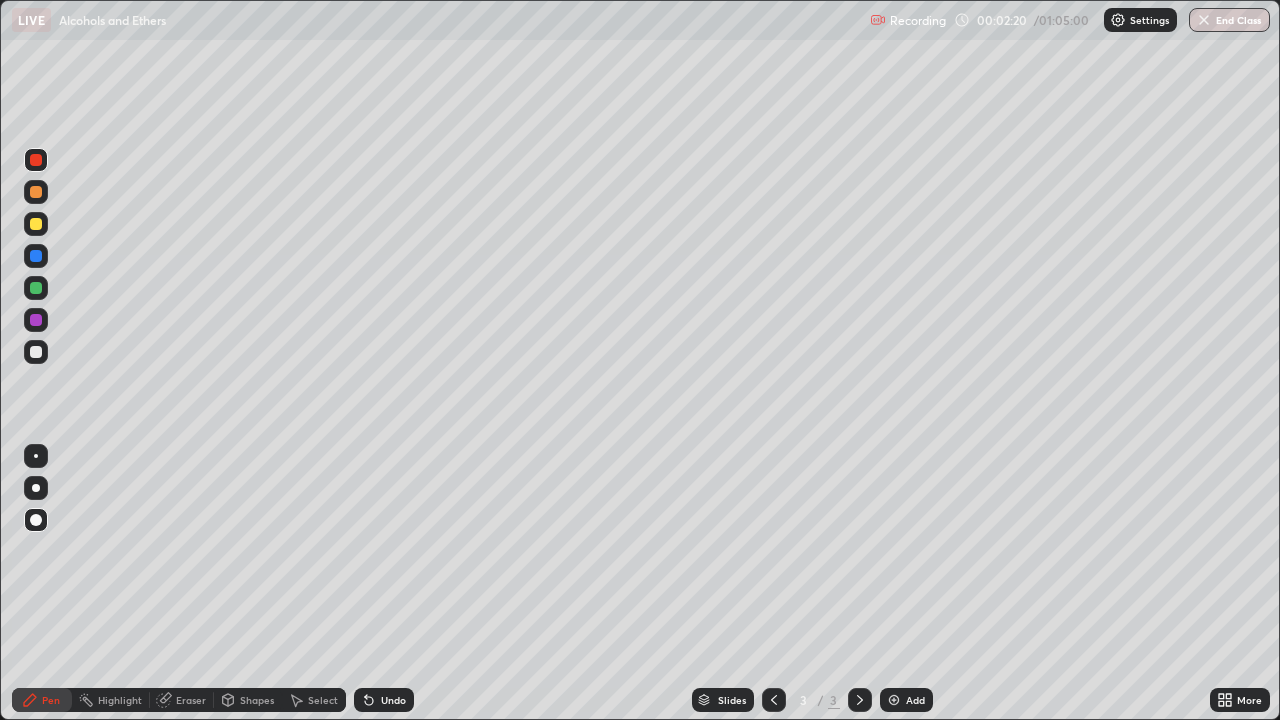 click at bounding box center [36, 352] 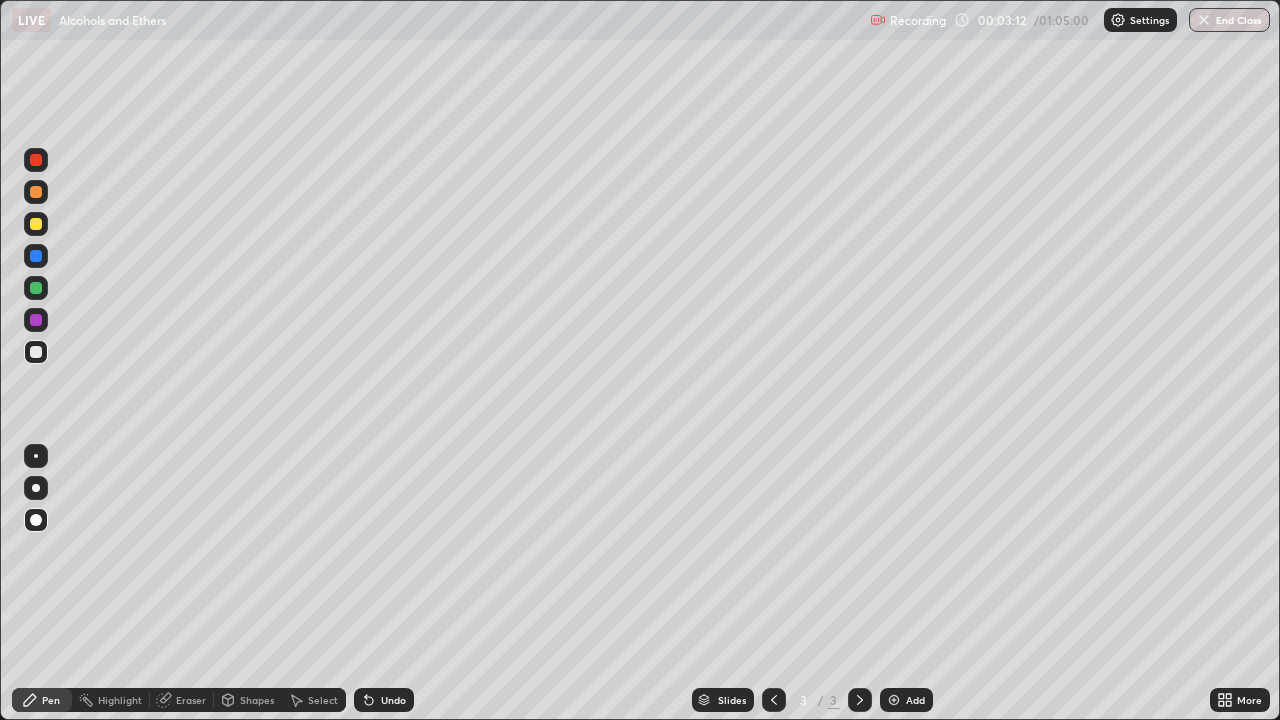 click on "Undo" at bounding box center (393, 700) 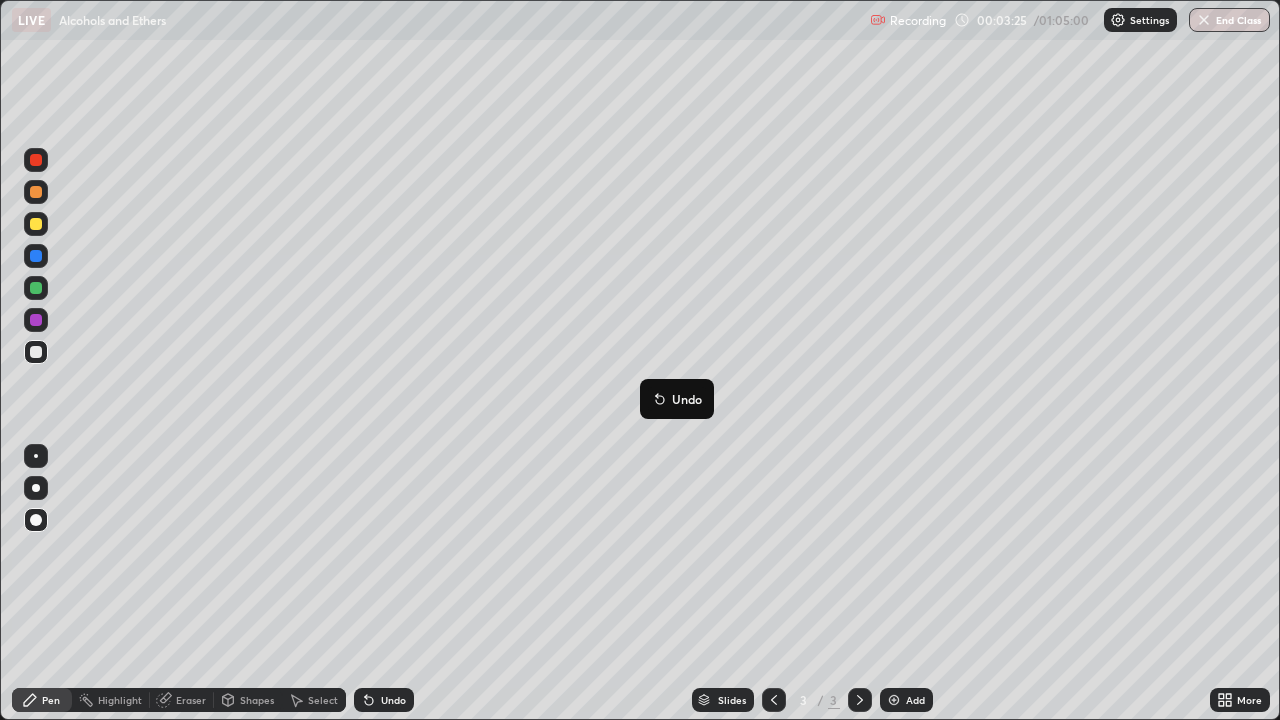 click on "Undo" at bounding box center [384, 700] 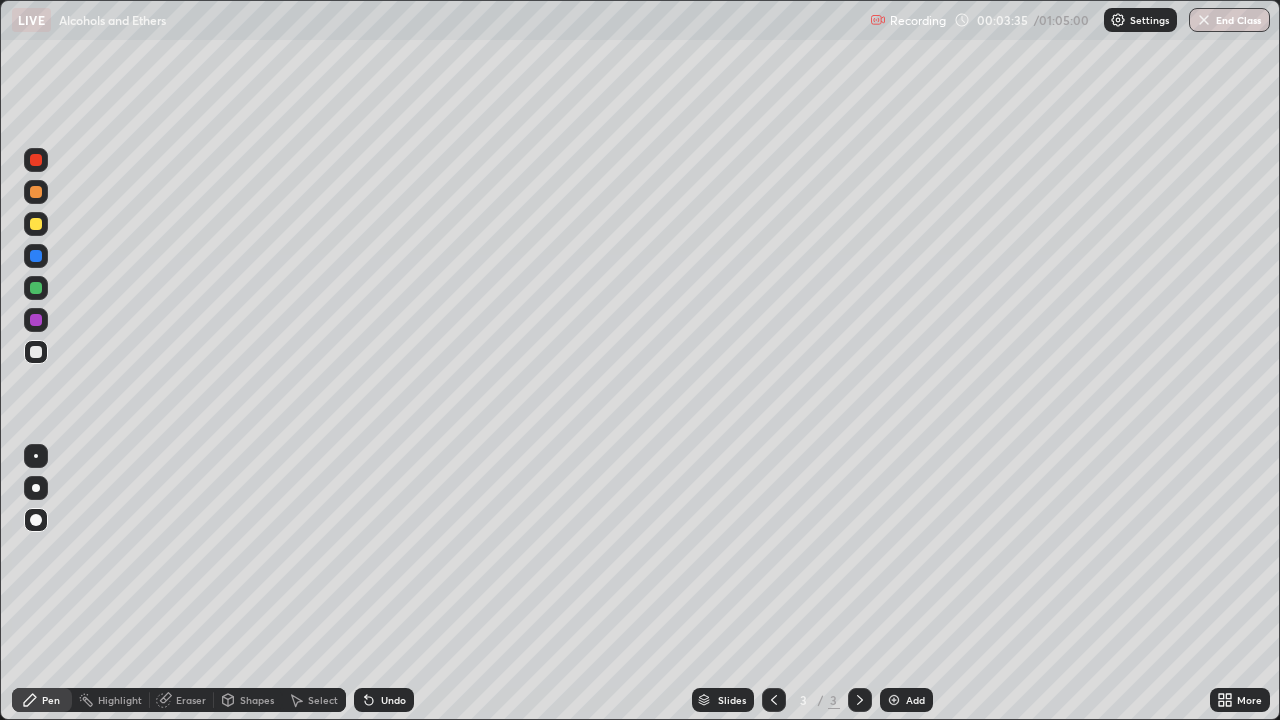 click at bounding box center (36, 160) 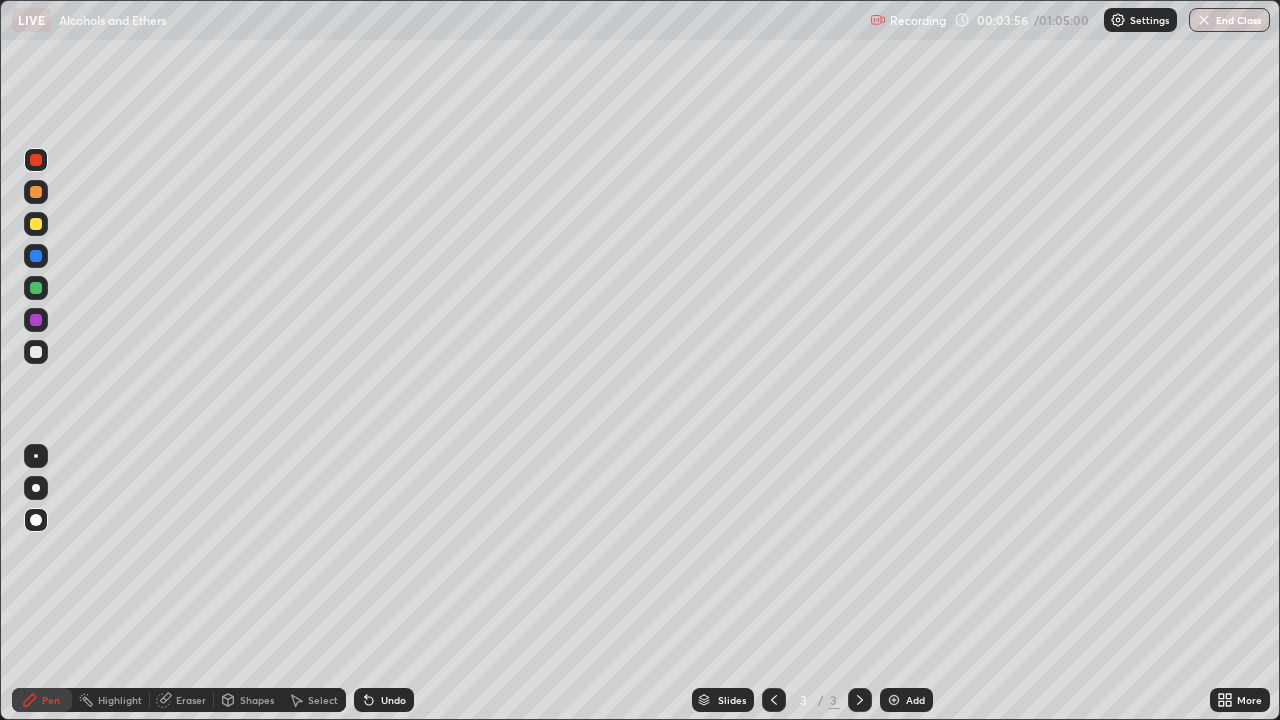 click at bounding box center (36, 352) 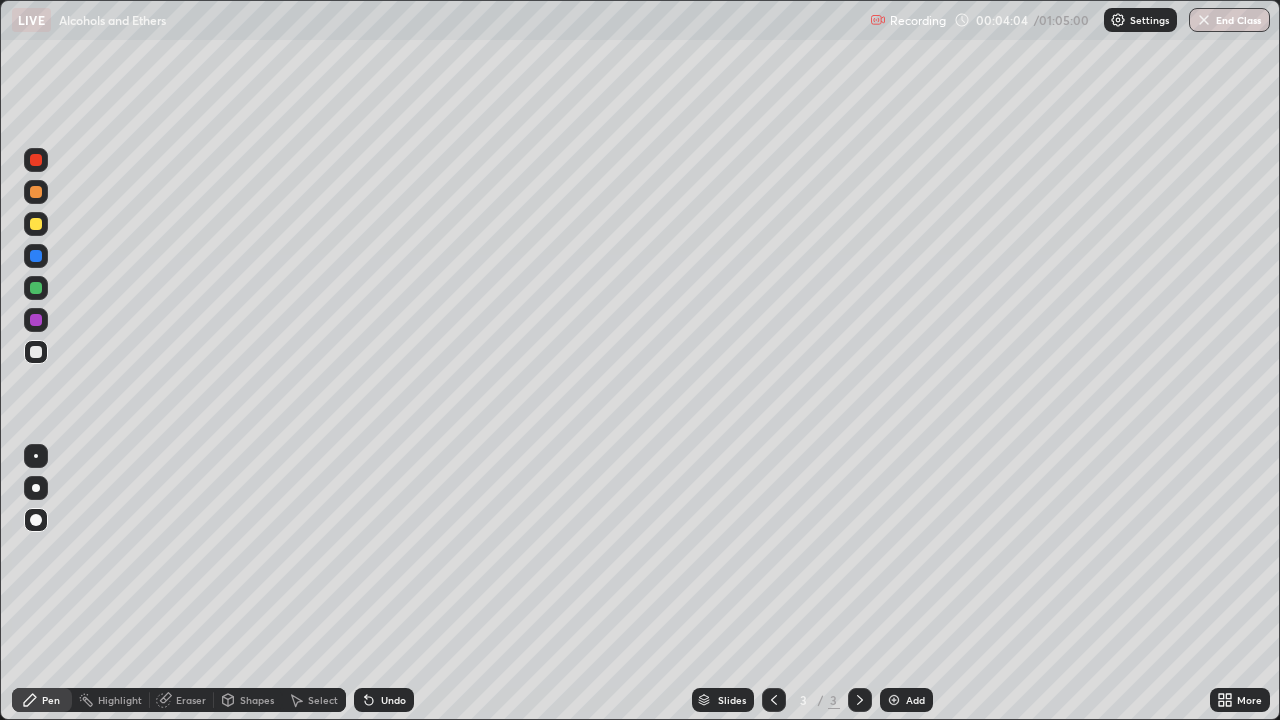 click on "Undo" at bounding box center (393, 700) 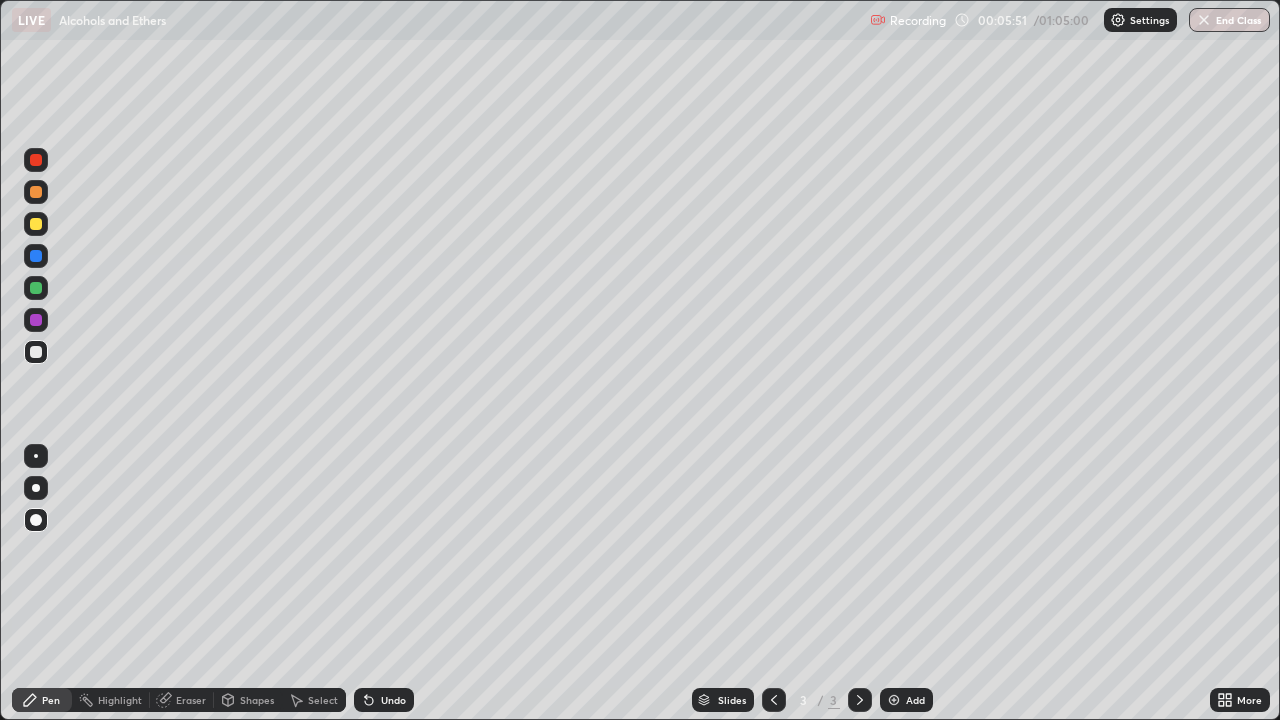 click at bounding box center [36, 160] 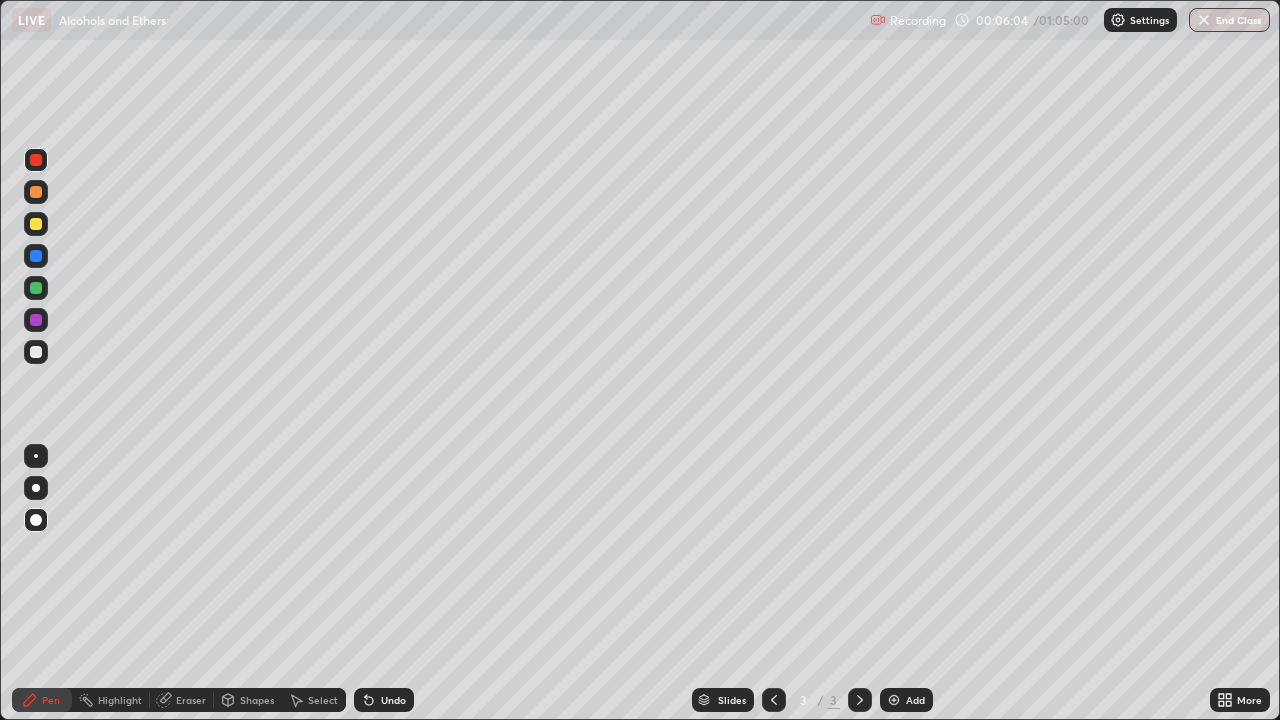 click at bounding box center (36, 352) 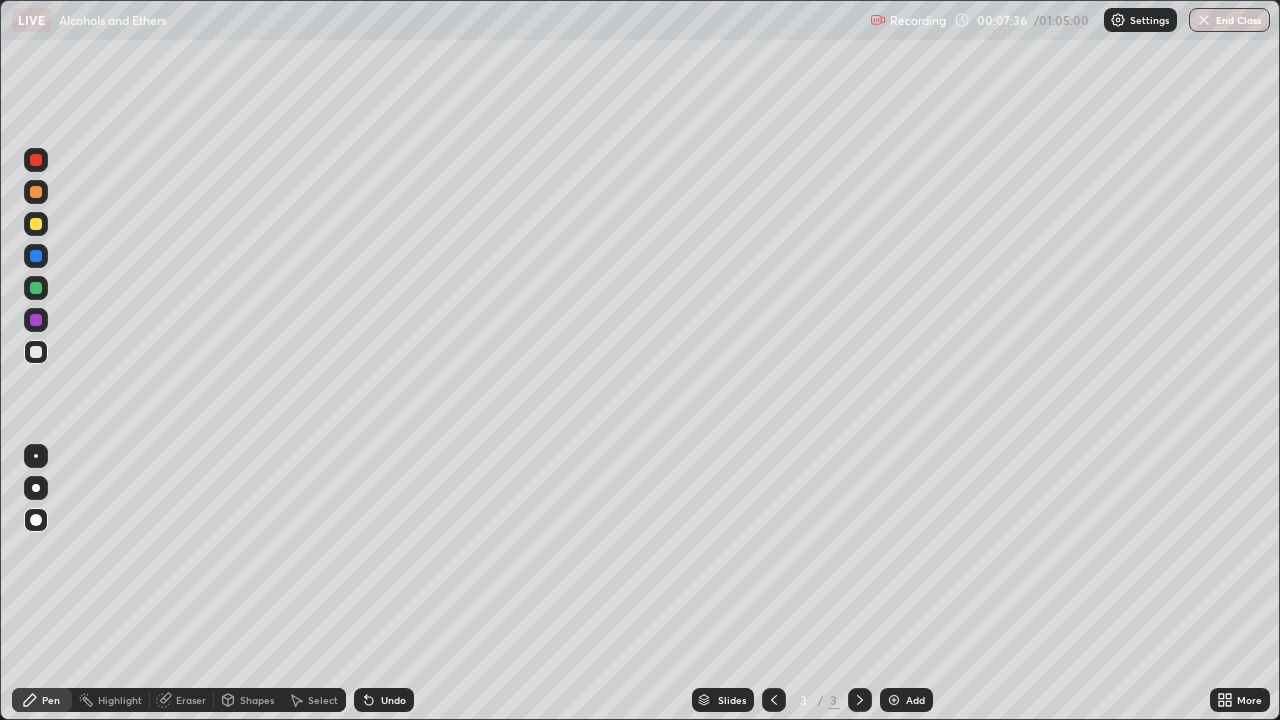 click at bounding box center [894, 700] 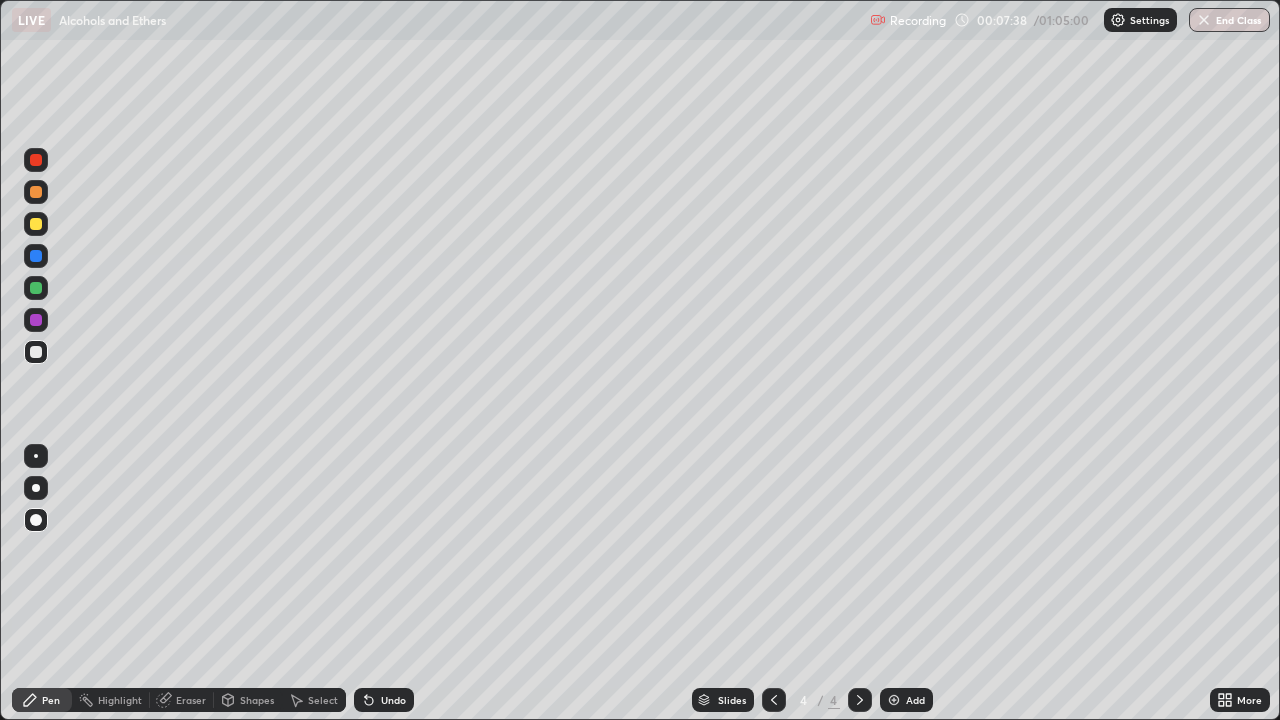 click at bounding box center (36, 224) 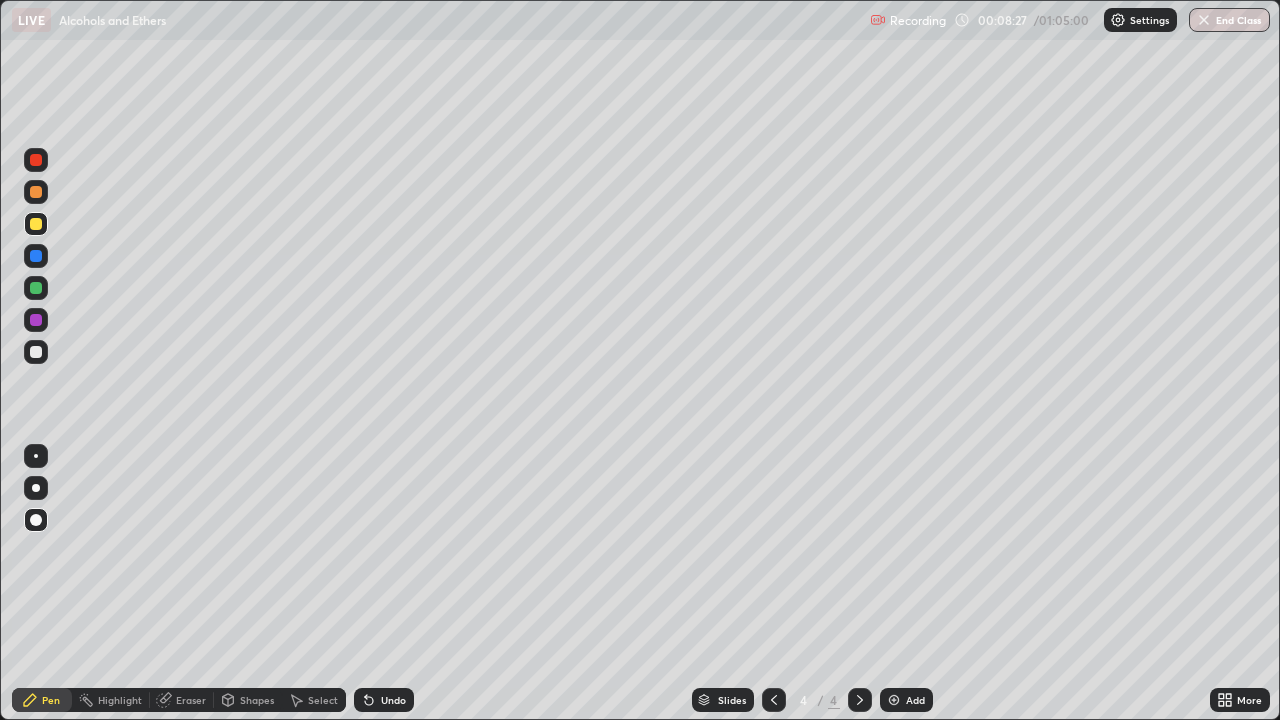 click at bounding box center [36, 352] 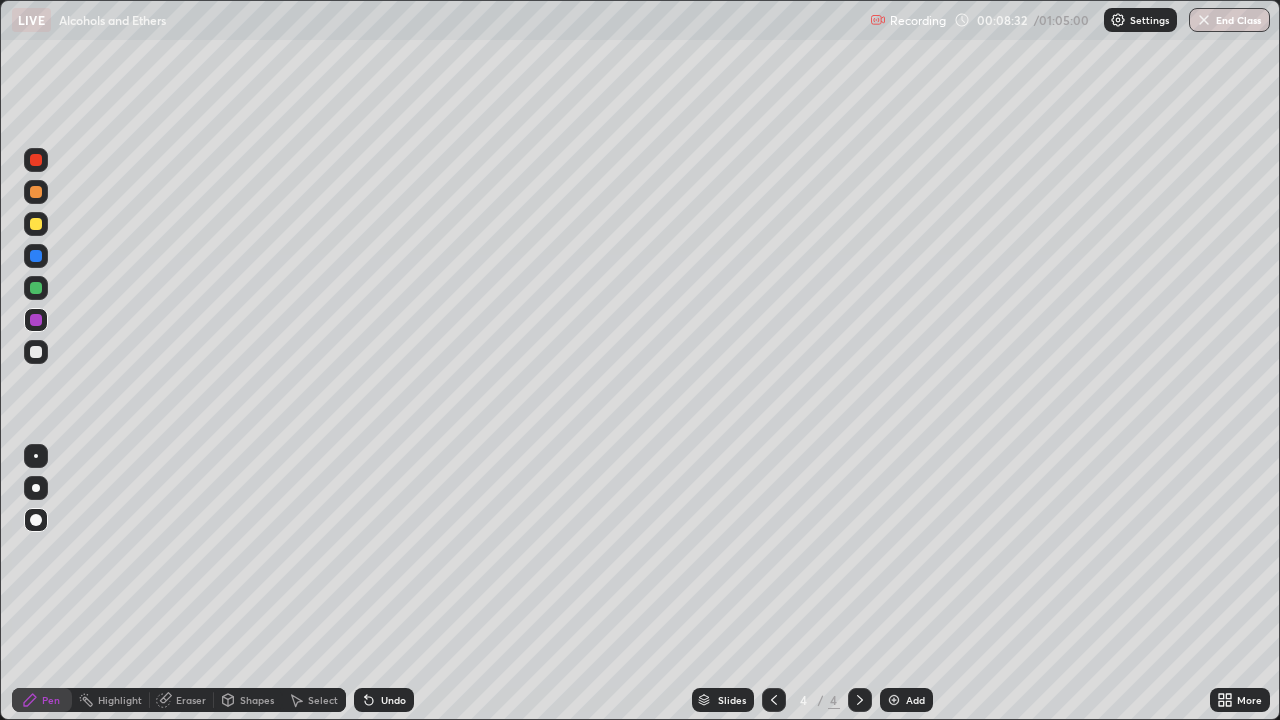click on "Undo" at bounding box center [393, 700] 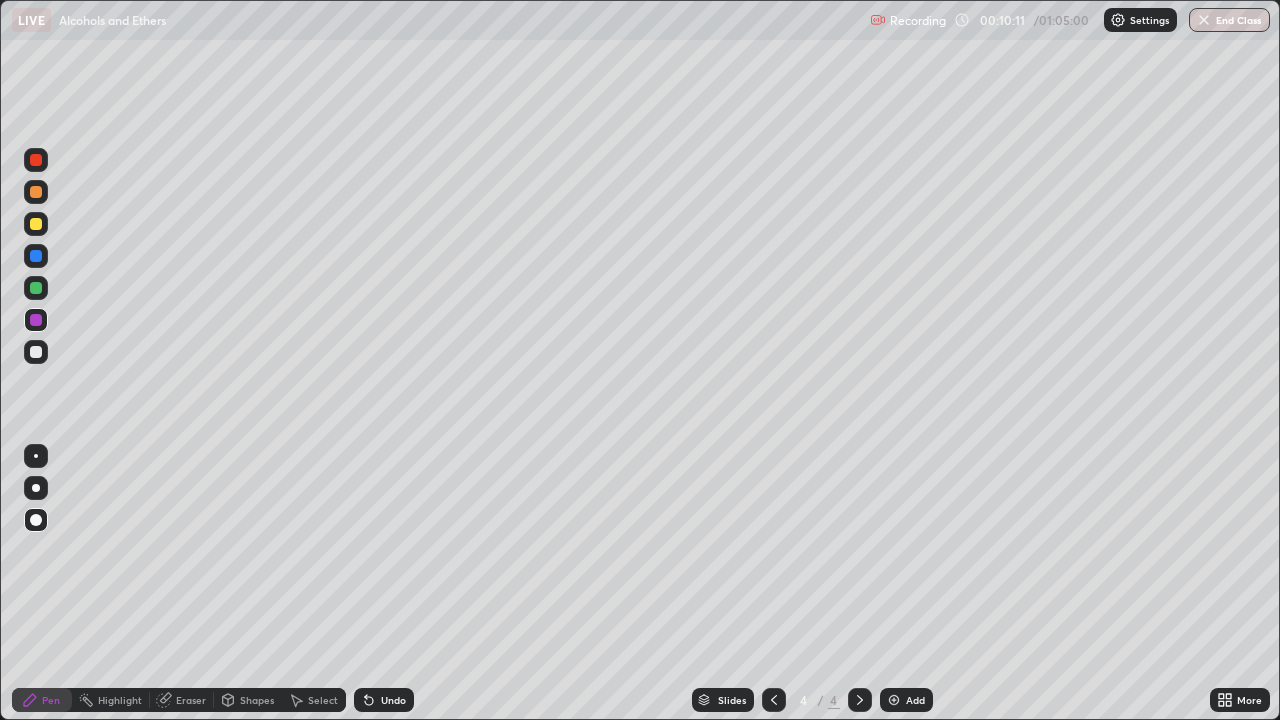 click at bounding box center (36, 352) 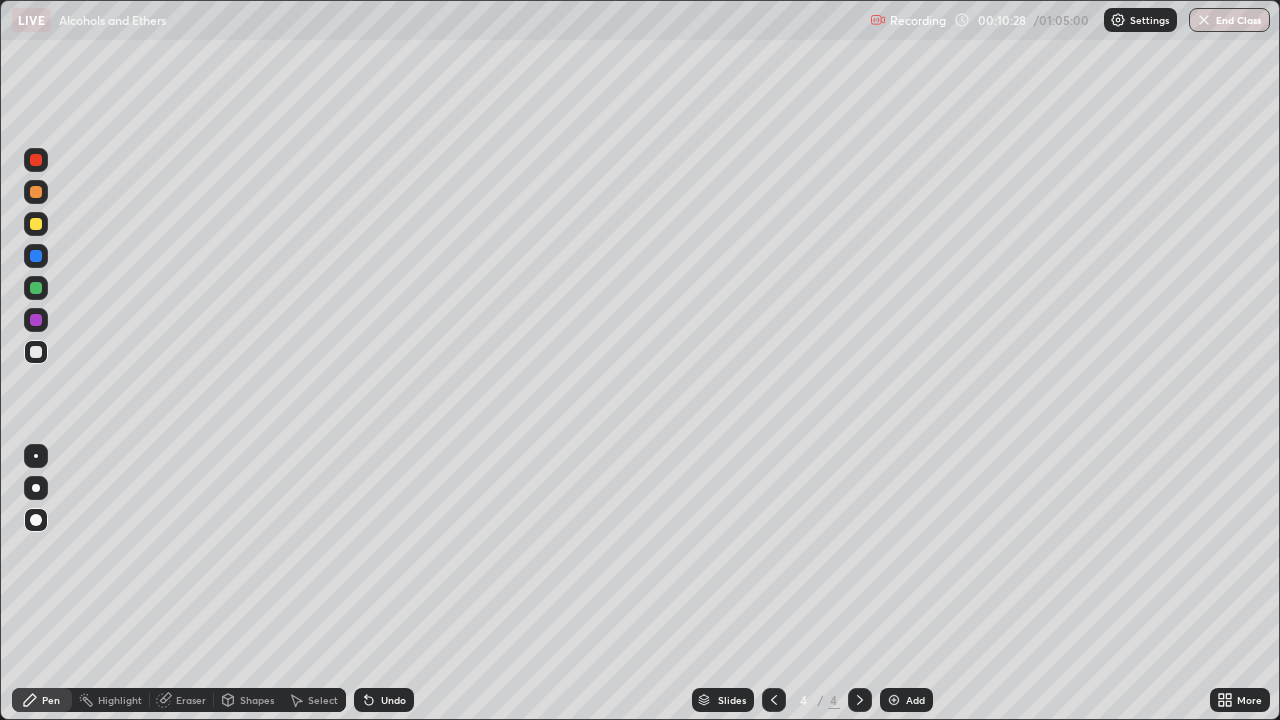 click on "Settings" at bounding box center (1149, 20) 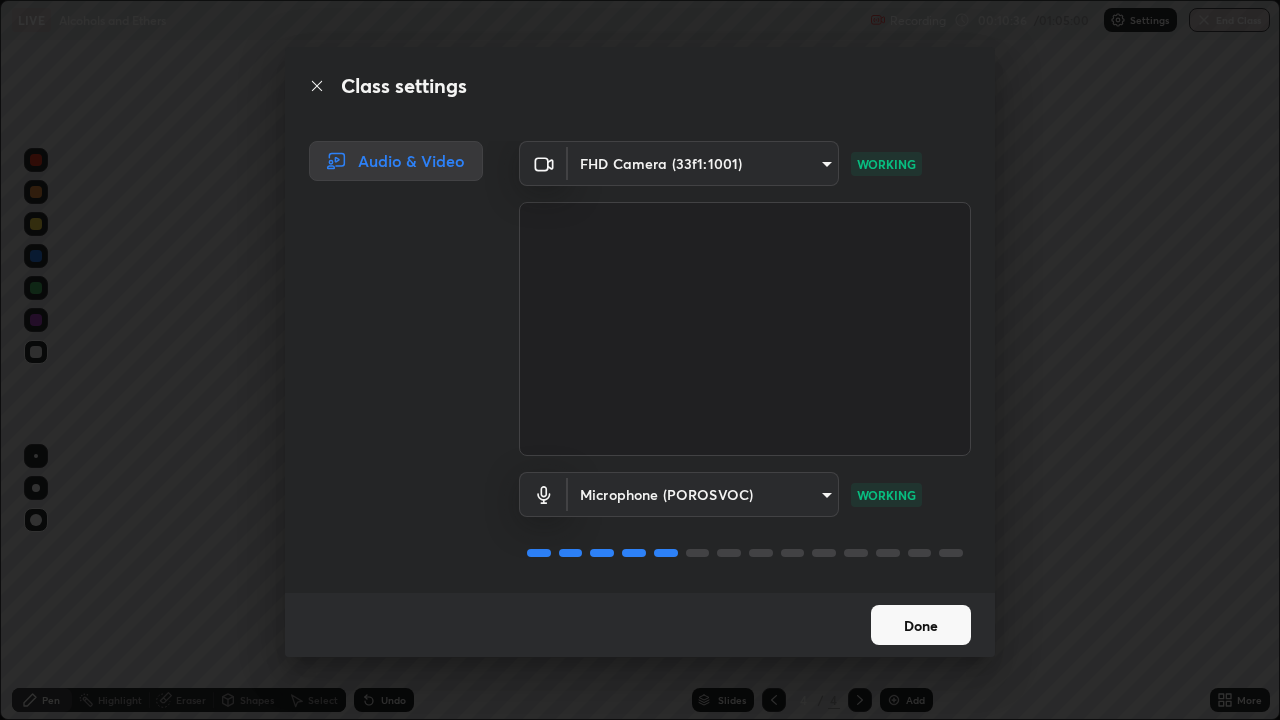 click on "Done" at bounding box center [921, 625] 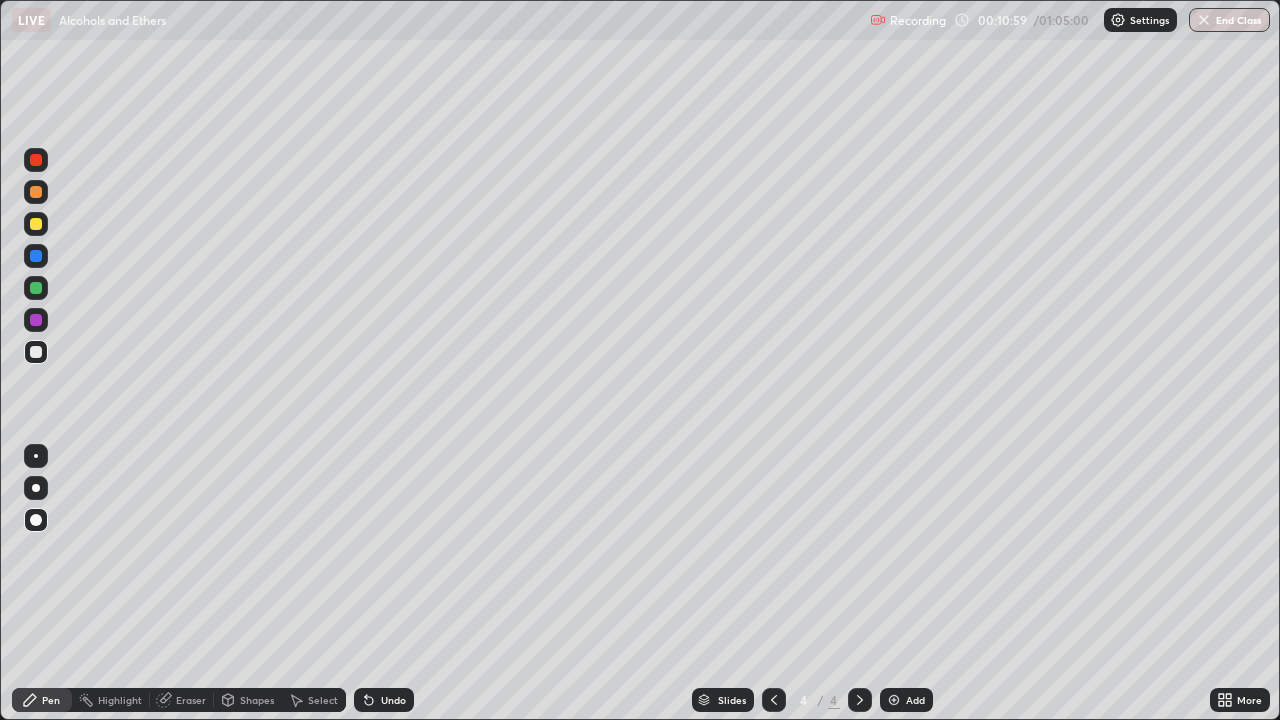 click at bounding box center [36, 352] 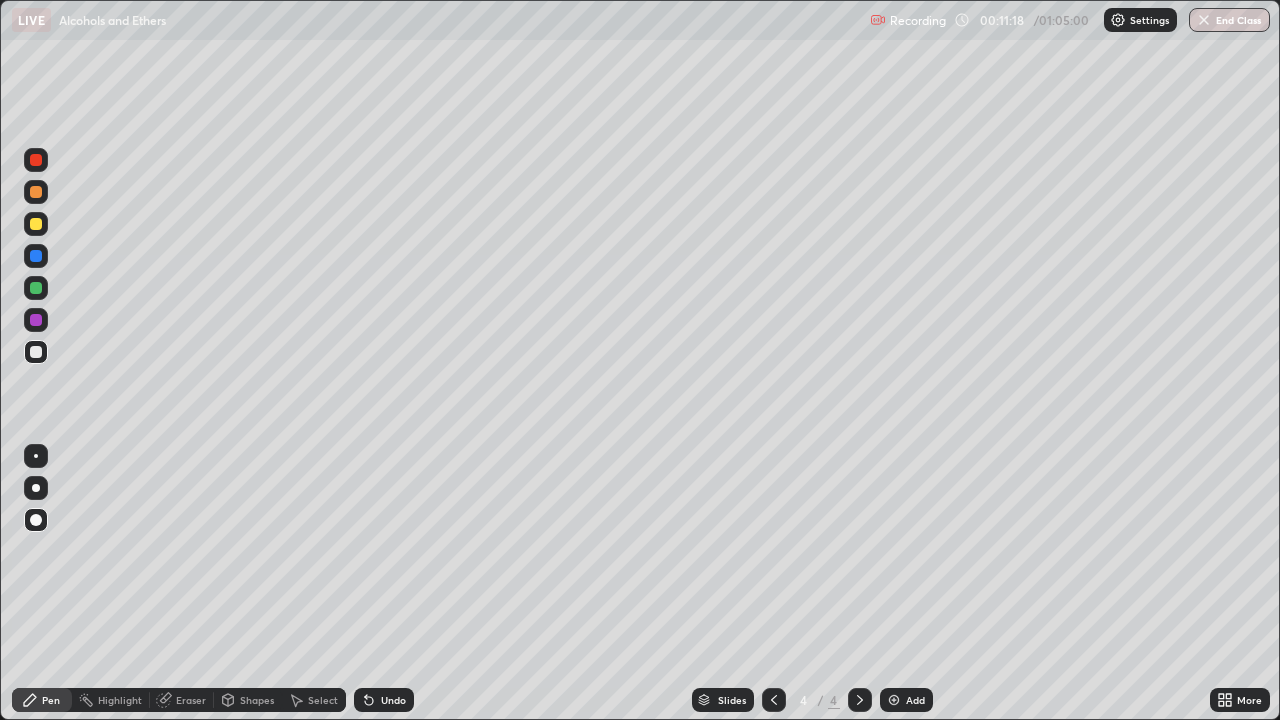 click on "Settings" at bounding box center [1149, 20] 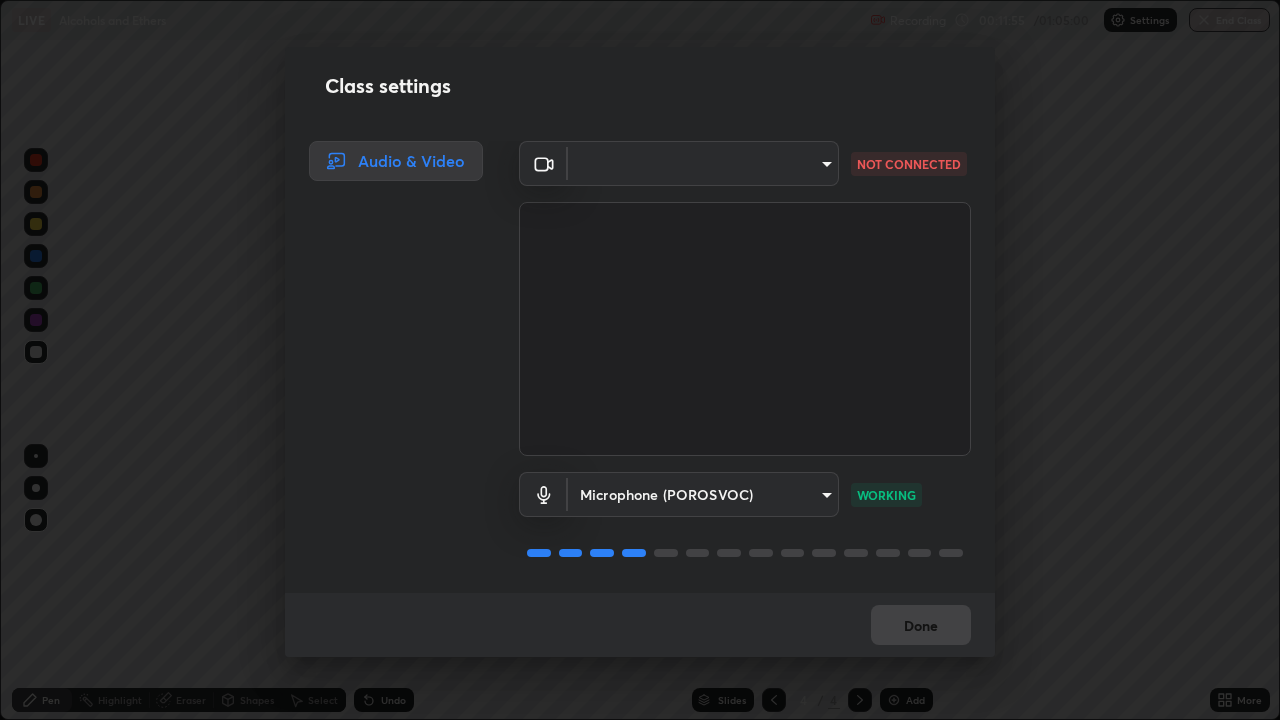 click on "Erase all LIVE Alcohols and Ethers Recording 00:11:55 /  01:05:00 Settings End Class Setting up your live class Alcohols and Ethers • L54 of Chem_Vizag IIT JEE 2026 Excel 1 [PERSON] Pen Highlight Eraser Shapes Select Undo Slides 4 / 4 Add More No doubts shared Encourage your learners to ask a doubt for better clarity Report an issue Reason for reporting Buffering Chat not working Audio - Video sync issue Educator video quality low ​ Attach an image Report Class settings Audio & Video ​ ebf6c6488b735d5a44705984ed2dd2d6451cbc78617e13c2697a09295dc5aede NOT CONNECTED Microphone (POROSVOC) 559f78e284056c375659dd22a18db3e2c7db0511fac48621fee754fb82022d85 WORKING Done" at bounding box center [640, 360] 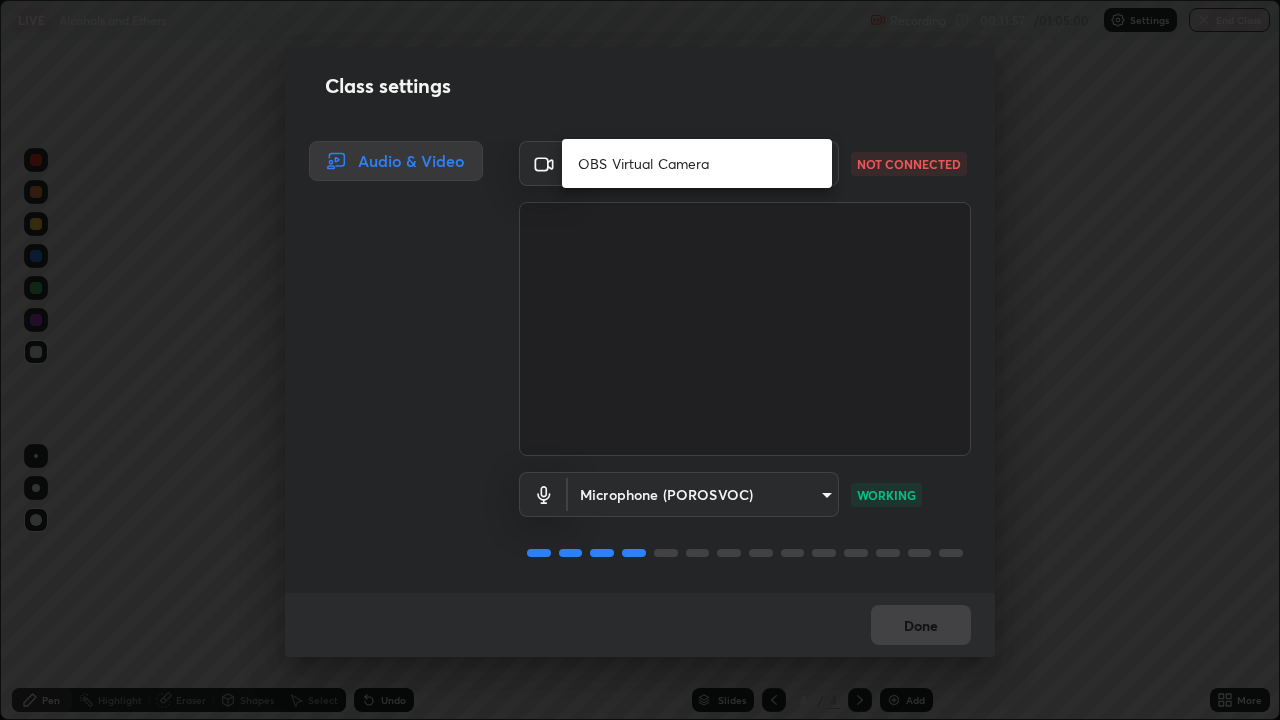 click at bounding box center [640, 360] 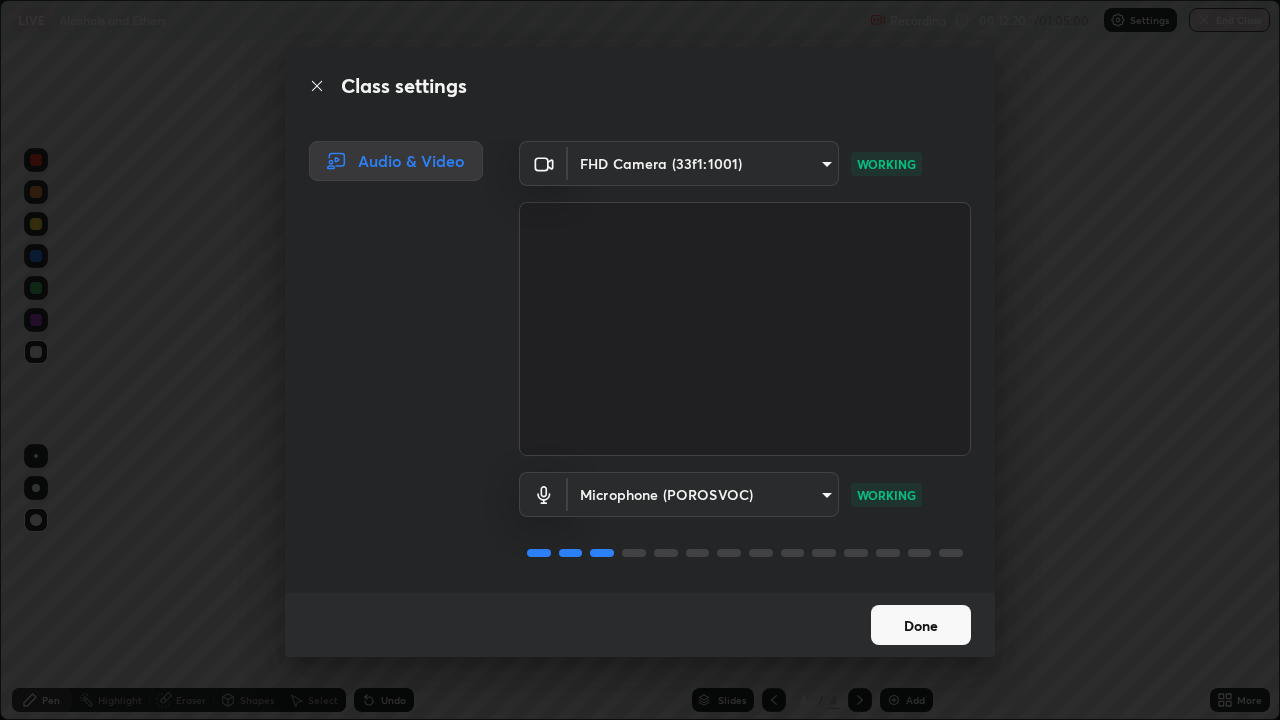 click on "Erase all LIVE Alcohols and Ethers Recording 00:12:20 /  01:05:00 Settings End Class Setting up your live class Alcohols and Ethers • L54 of Chem_Vizag IIT JEE 2026 Excel 1 [PERSON] Pen Highlight Eraser Shapes Select Undo Slides 4 / 4 Add More No doubts shared Encourage your learners to ask a doubt for better clarity Report an issue Reason for reporting Buffering Chat not working Audio - Video sync issue Educator video quality low ​ Attach an image Report Class settings Audio & Video FHD Camera ([DEVICE_ID]) ebf6c6488b735d5a44705984ed2dd2d6451cbc78617e13c2697a09295dc5aede WORKING Microphone (POROSVOC) 559f78e284056c375659dd22a18db3e2c7db0511fac48621fee754fb82022d85 WORKING Done" at bounding box center (640, 360) 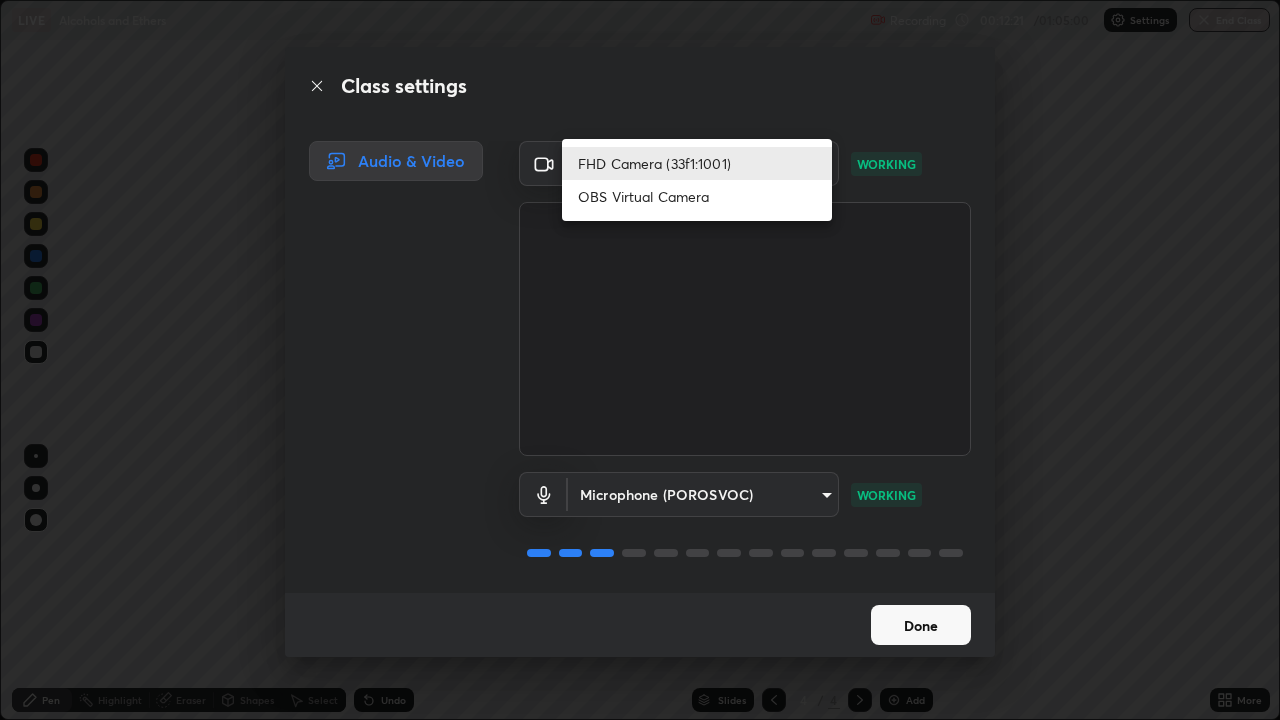 click on "FHD Camera (33f1:1001)" at bounding box center (697, 163) 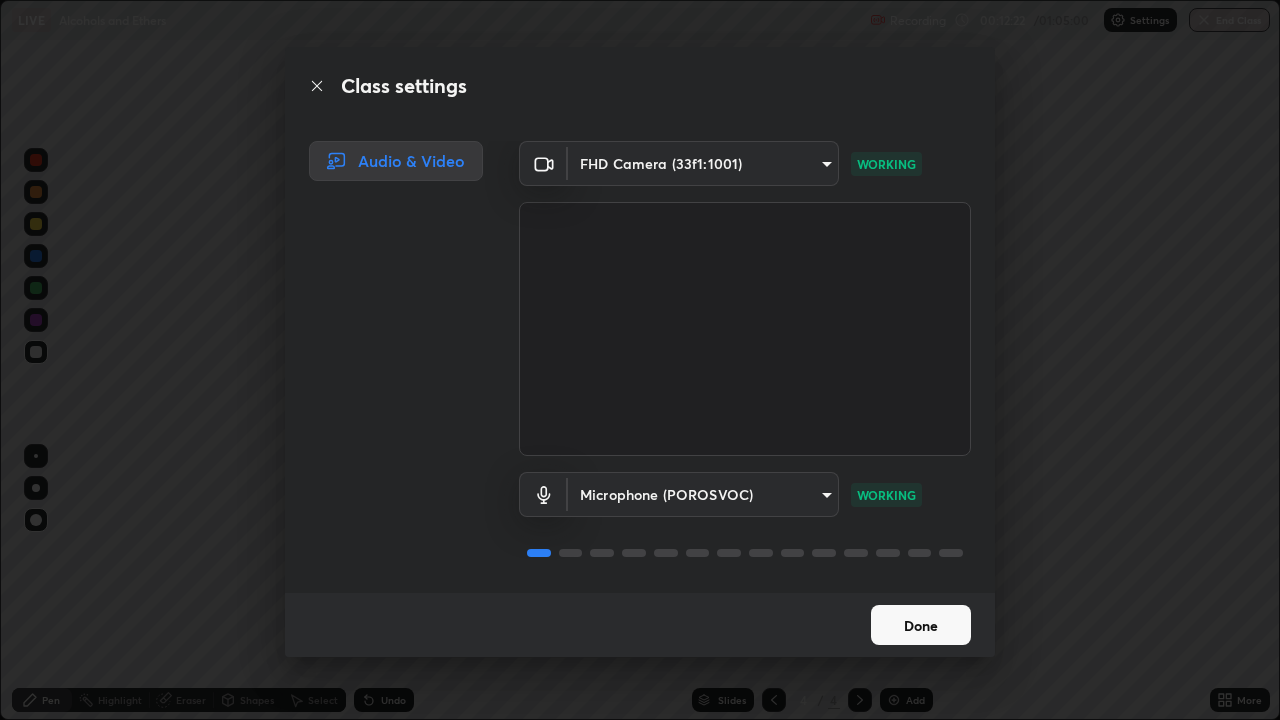 click on "Erase all LIVE Alcohols and Ethers Recording 00:12:22 /  01:05:00 Settings End Class Setting up your live class Alcohols and Ethers • L54 of Chem_Vizag IIT JEE 2026 Excel 1 [PERSON] Pen Highlight Eraser Shapes Select Undo Slides 4 / 4 Add More No doubts shared Encourage your learners to ask a doubt for better clarity Report an issue Reason for reporting Buffering Chat not working Audio - Video sync issue Educator video quality low ​ Attach an image Report Class settings Audio & Video FHD Camera ([DEVICE_ID]) ebf6c6488b735d5a44705984ed2dd2d6451cbc78617e13c2697a09295dc5aede WORKING Microphone (POROSVOC) 559f78e284056c375659dd22a18db3e2c7db0511fac48621fee754fb82022d85 WORKING Done" at bounding box center (640, 360) 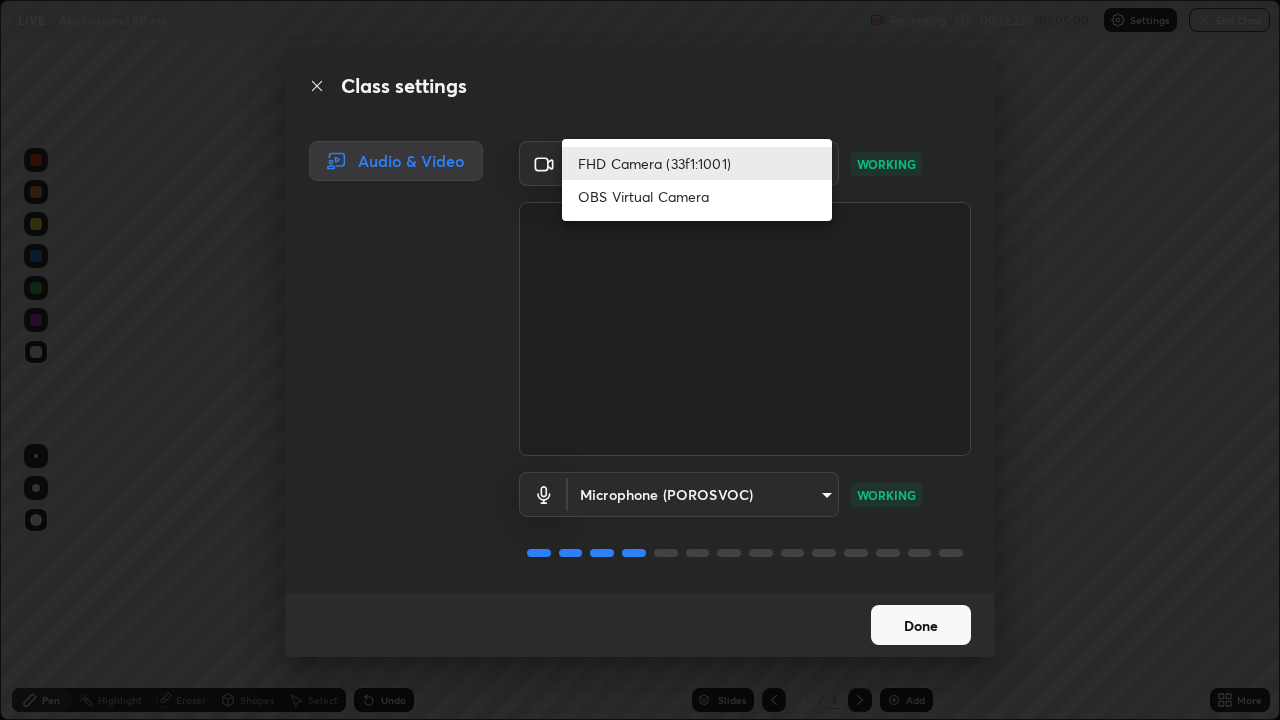 click on "OBS Virtual Camera" at bounding box center [697, 196] 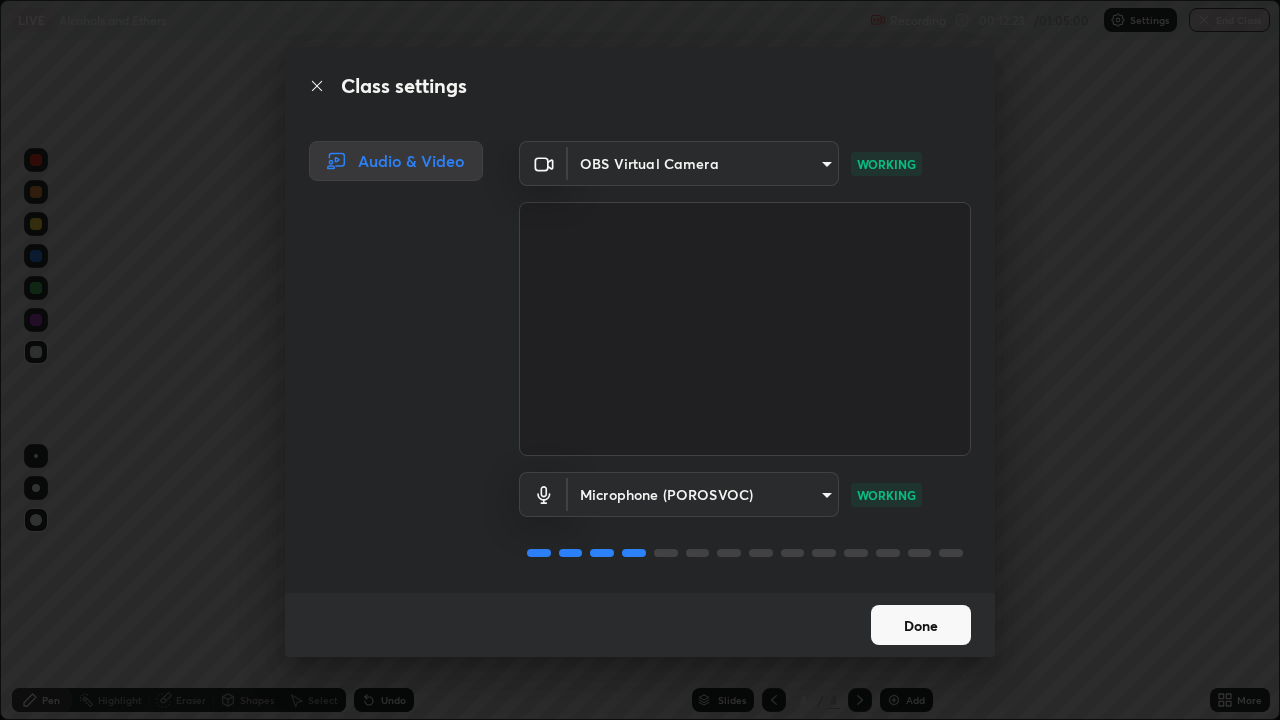 click on "Erase all LIVE Alcohols and Ethers Recording 00:12:23 /  01:05:00 Settings End Class Setting up your live class Alcohols and Ethers • L54 of Chem_Vizag IIT JEE 2026 Excel 1 [PERSON] Pen Highlight Eraser Shapes Select Undo Slides 4 / 4 Add More No doubts shared Encourage your learners to ask a doubt for better clarity Report an issue Reason for reporting Buffering Chat not working Audio - Video sync issue Educator video quality low ​ Attach an image Report Class settings Audio & Video OBS Virtual Camera [HASH] WORKING Microphone (POROSVOC) 559f78e284056c375659dd22a18db3e2c7db0511fac48621fee754fb82022d85 WORKING Done" at bounding box center (640, 360) 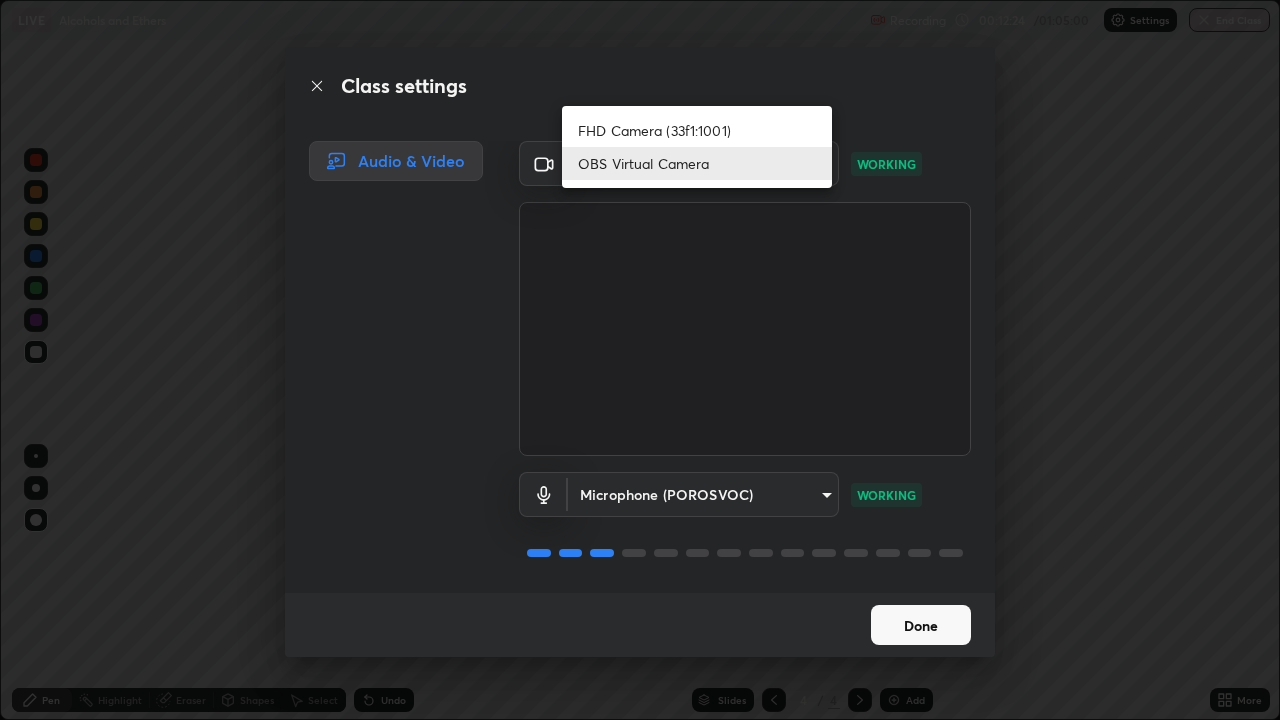 click on "FHD Camera (33f1:1001)" at bounding box center (697, 130) 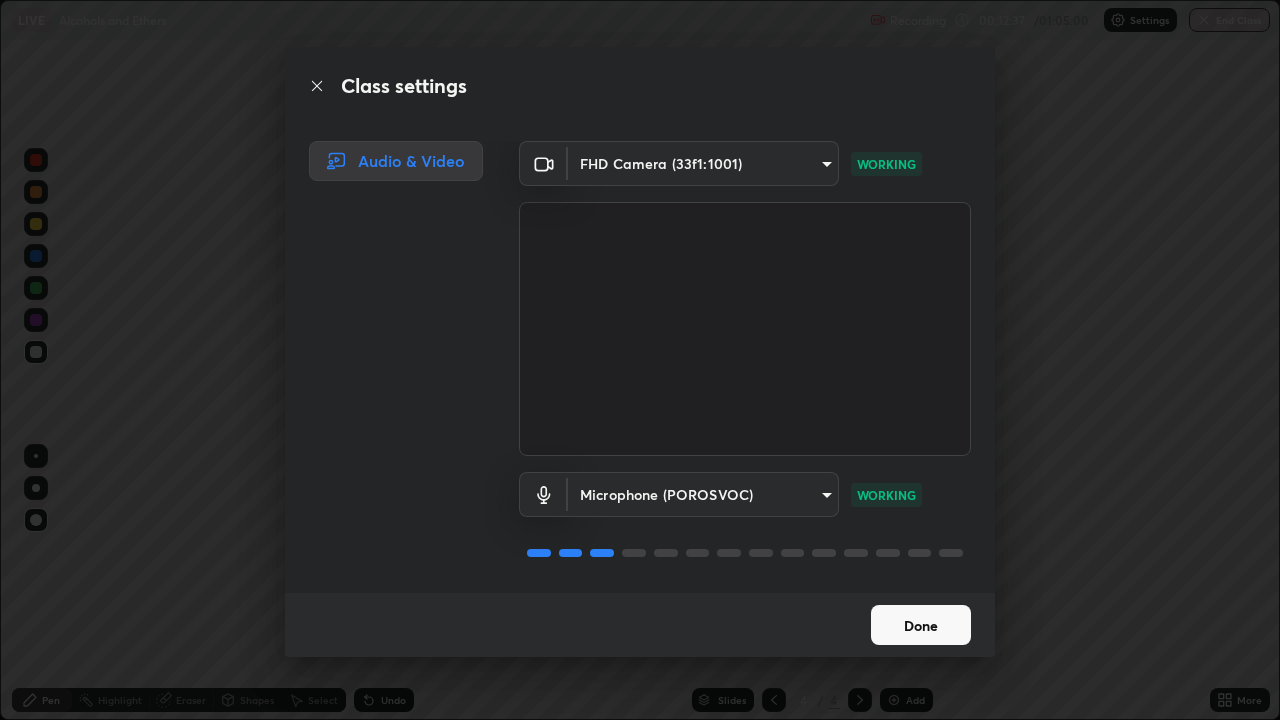 click on "Done" at bounding box center [921, 625] 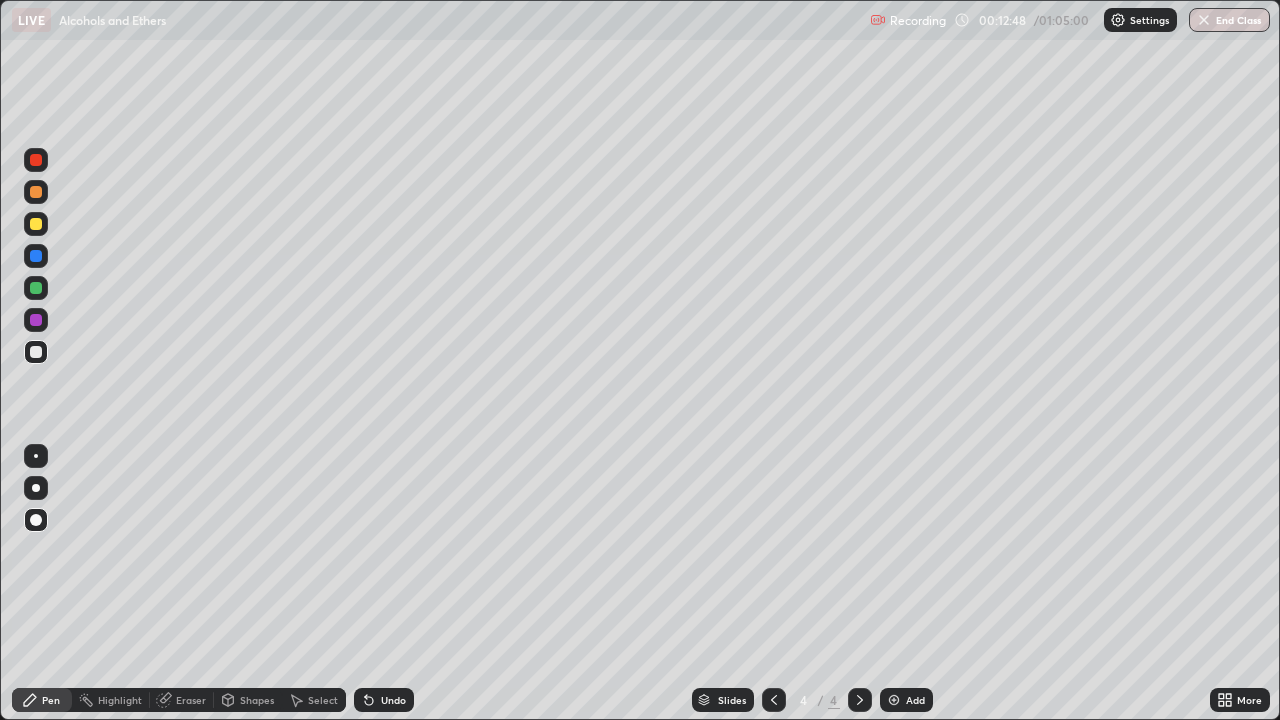 click at bounding box center (36, 224) 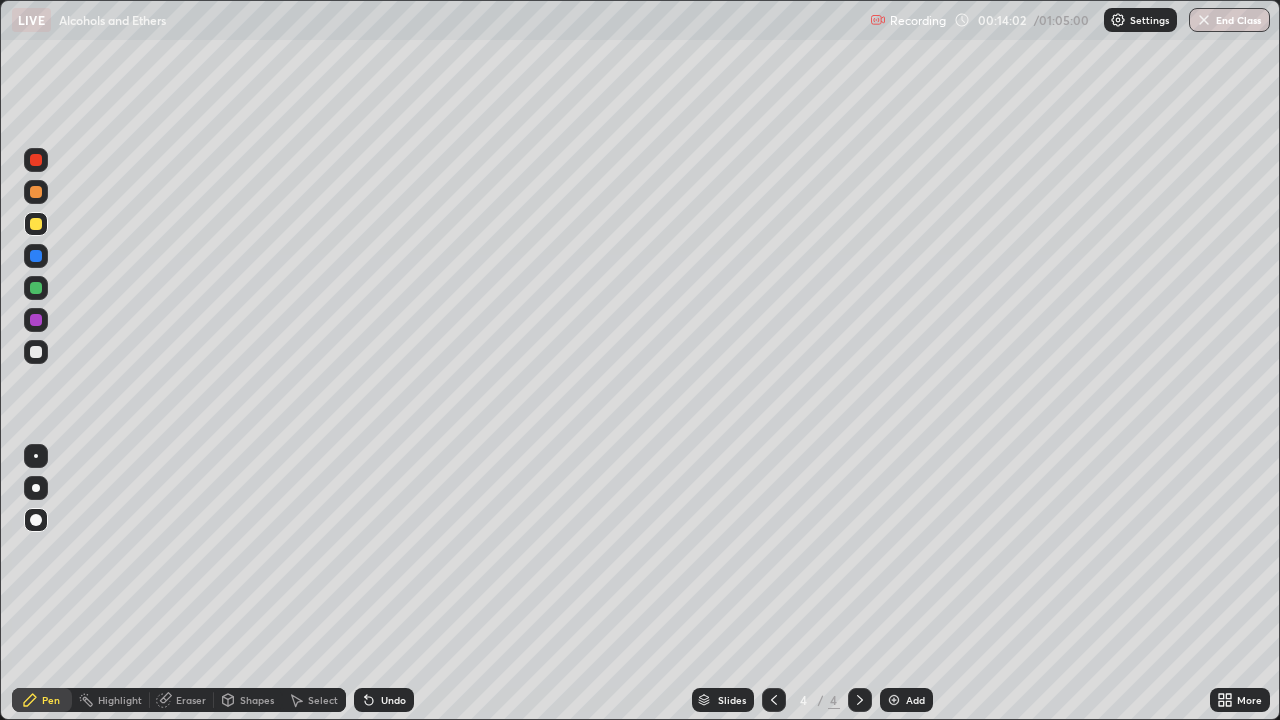 click at bounding box center [36, 352] 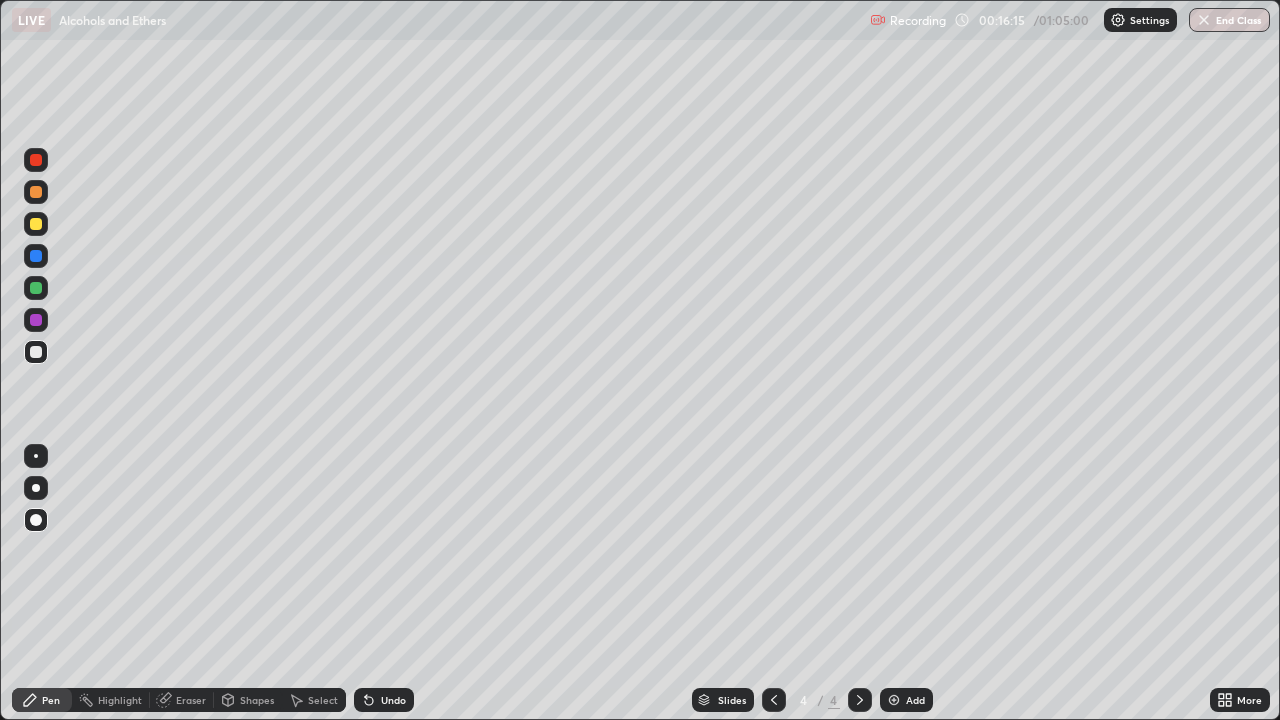 click on "Undo" at bounding box center (384, 700) 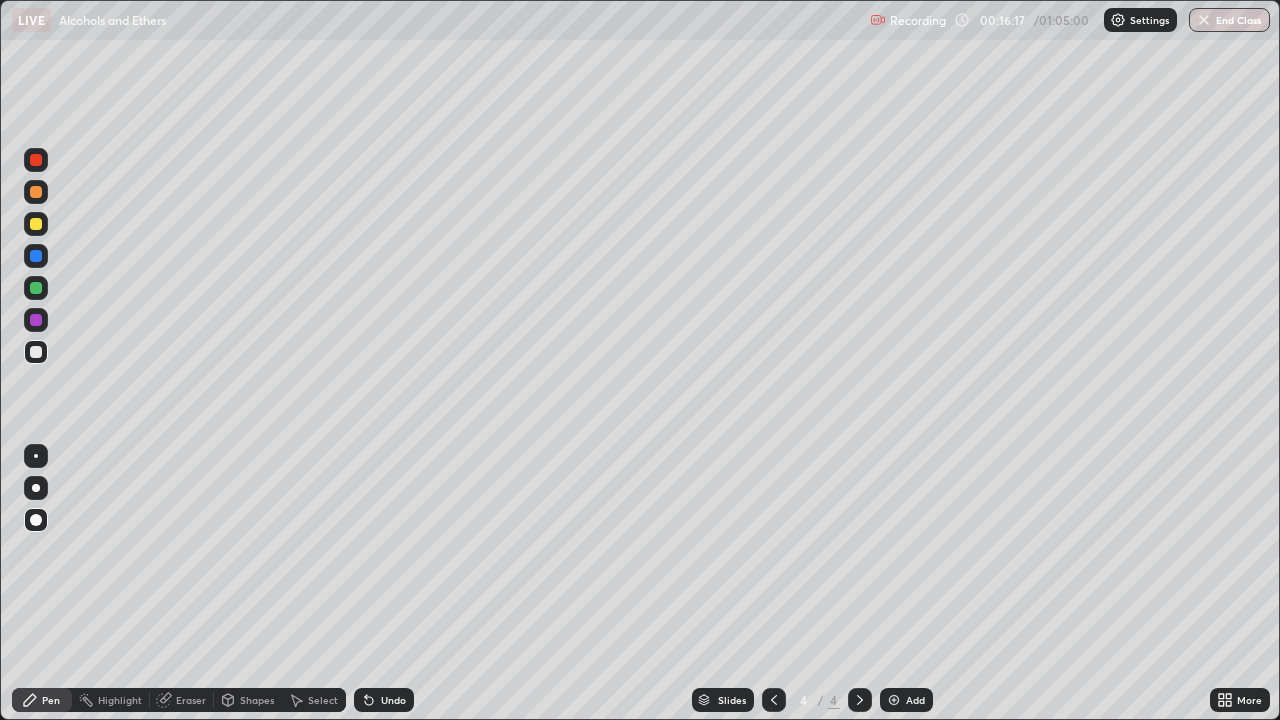 click on "Undo" at bounding box center [393, 700] 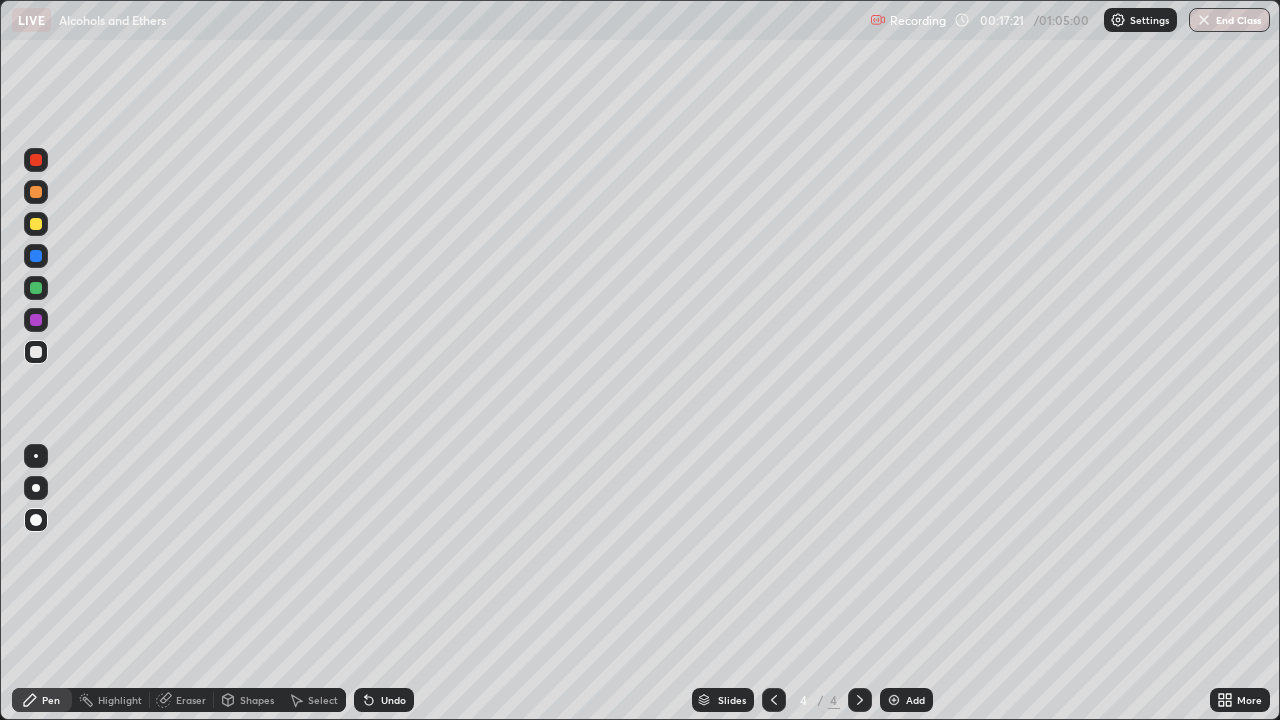 click at bounding box center [36, 352] 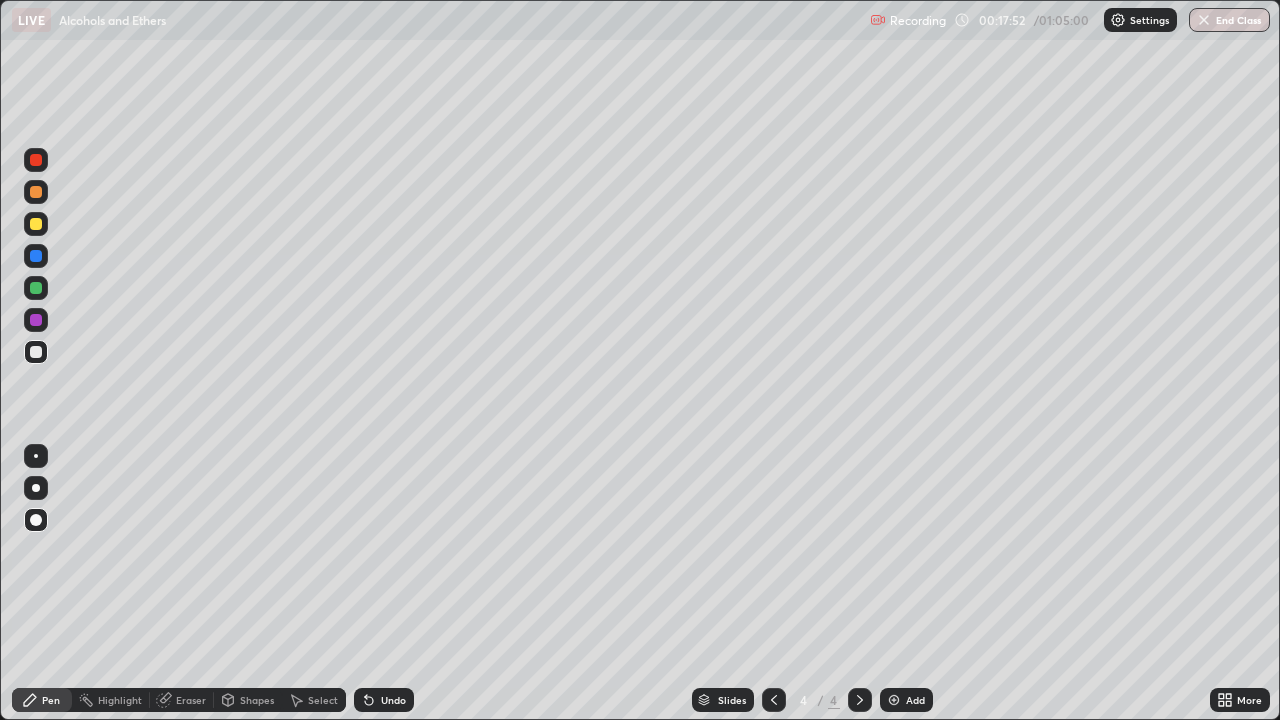 click at bounding box center (36, 320) 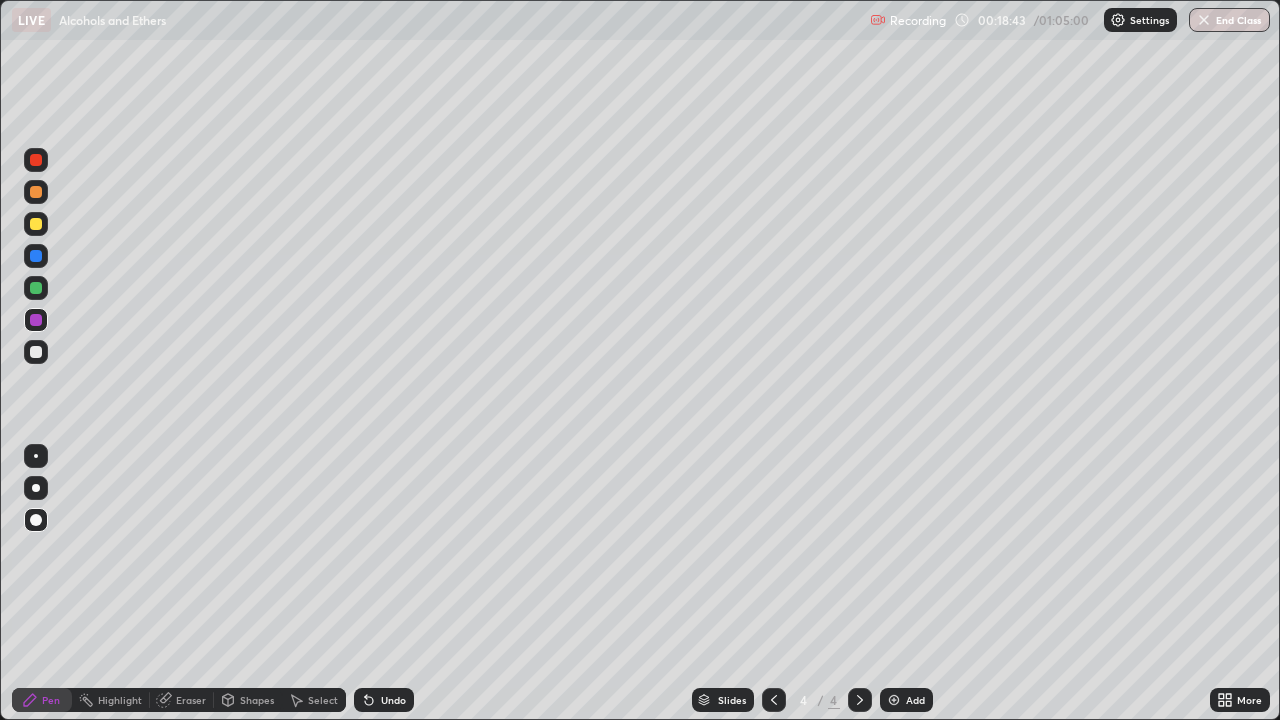 click at bounding box center (36, 224) 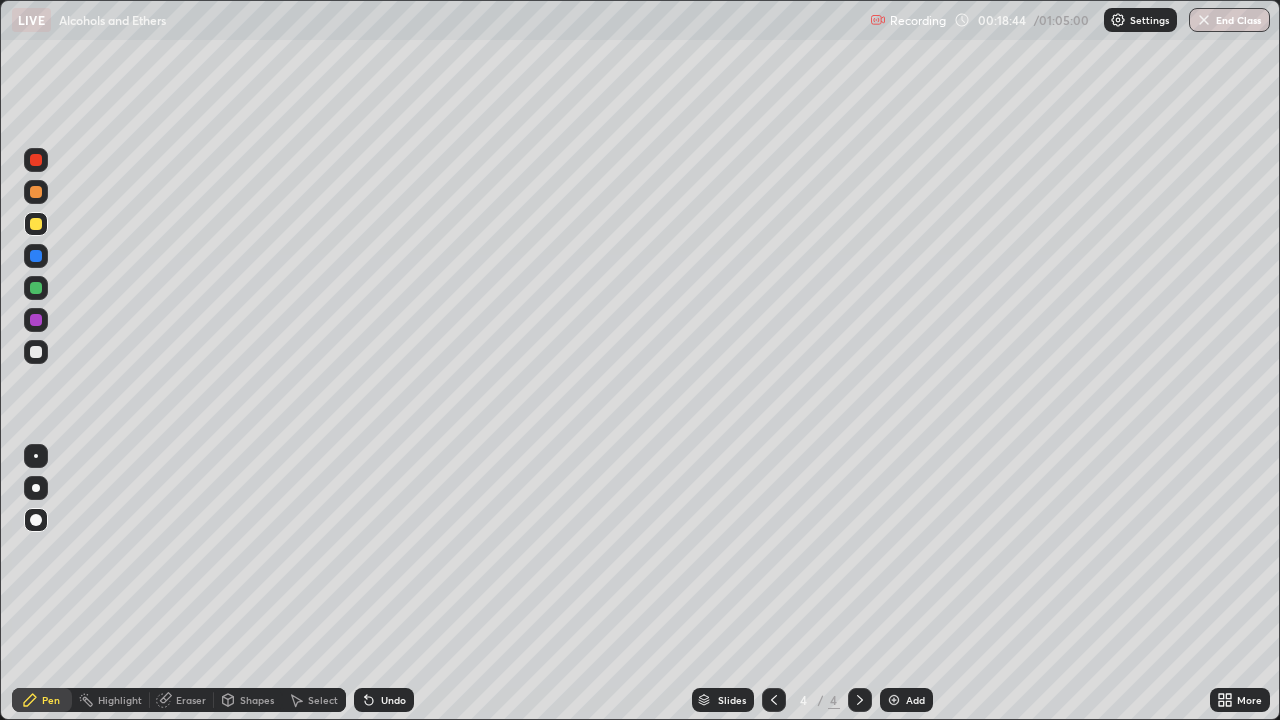 click at bounding box center (36, 352) 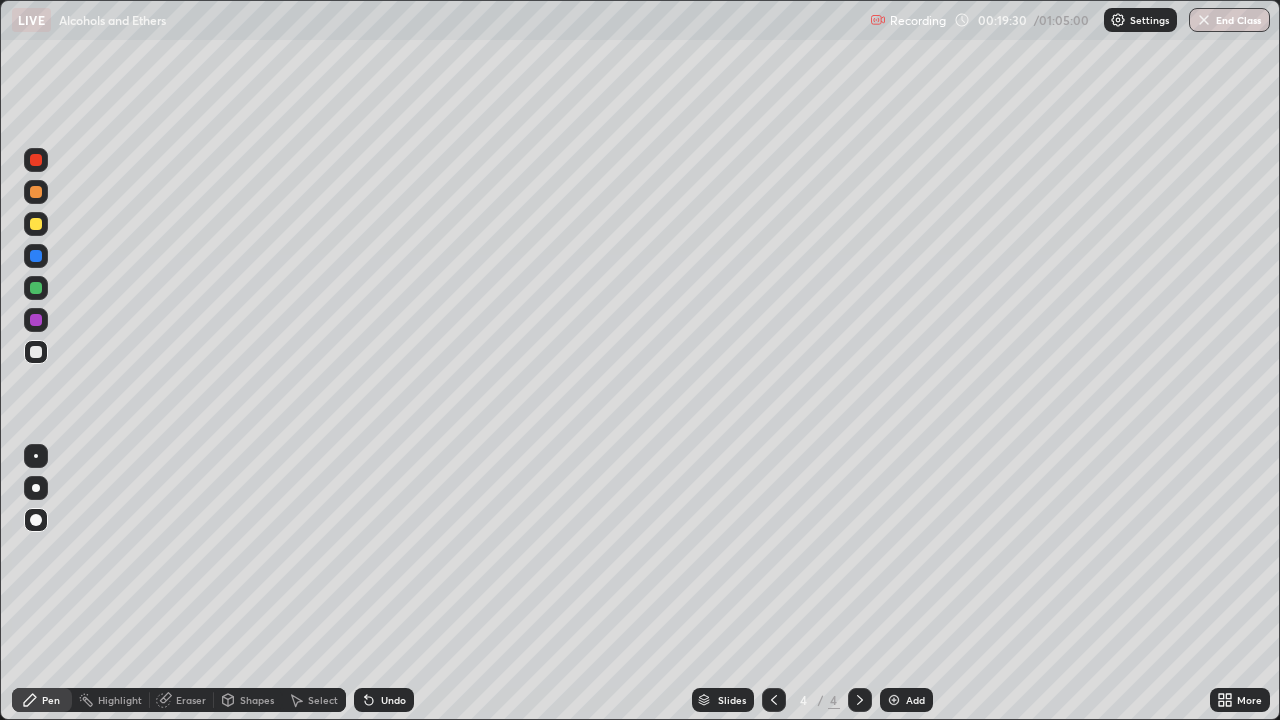 click at bounding box center [36, 224] 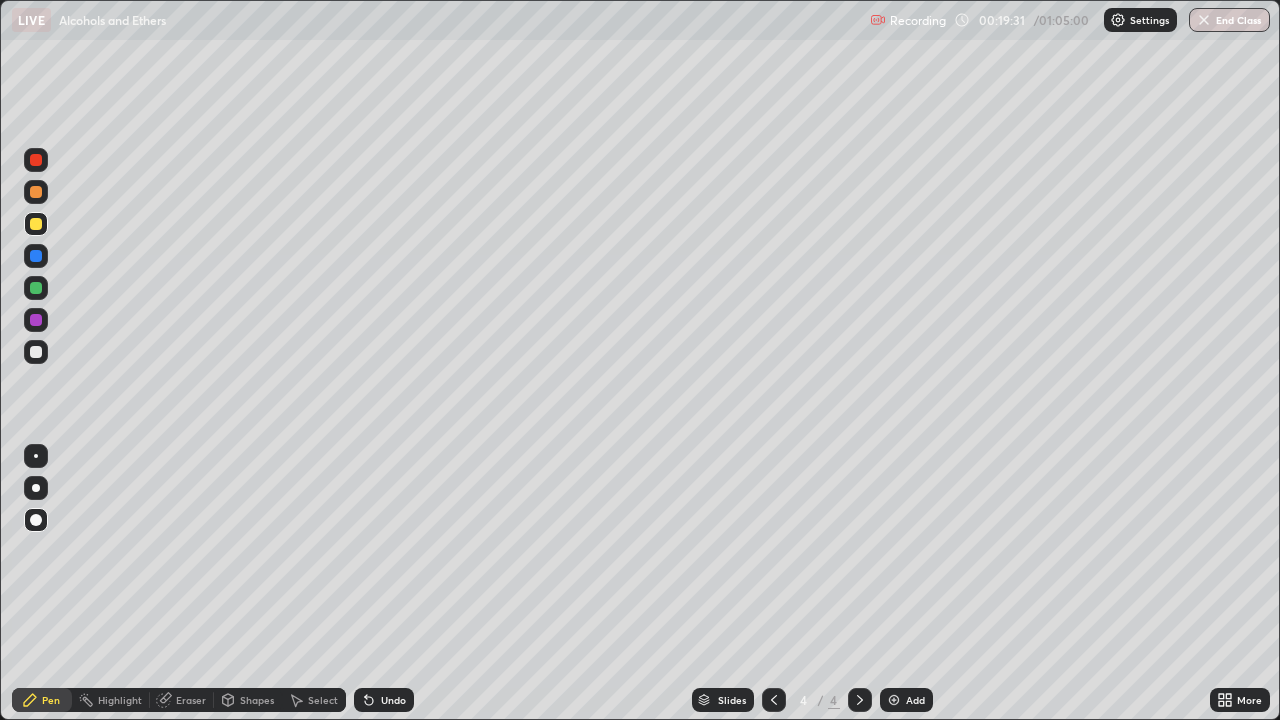 click at bounding box center [36, 288] 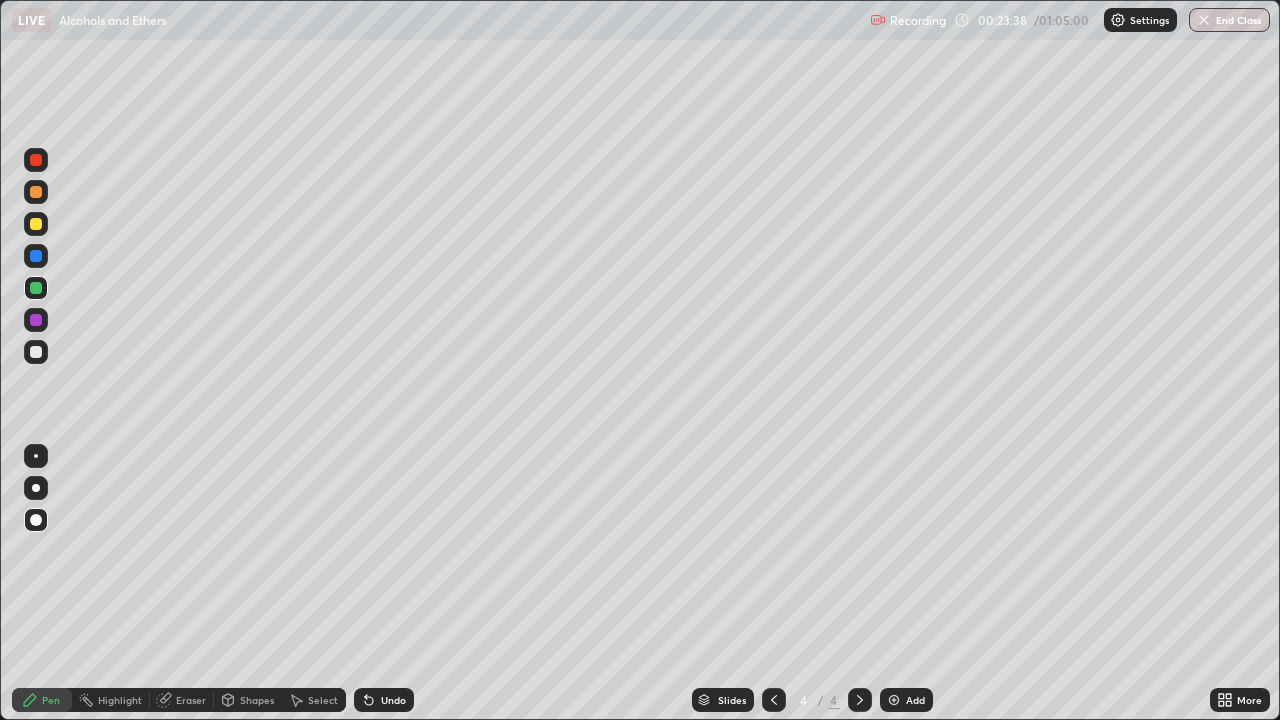 click at bounding box center (894, 700) 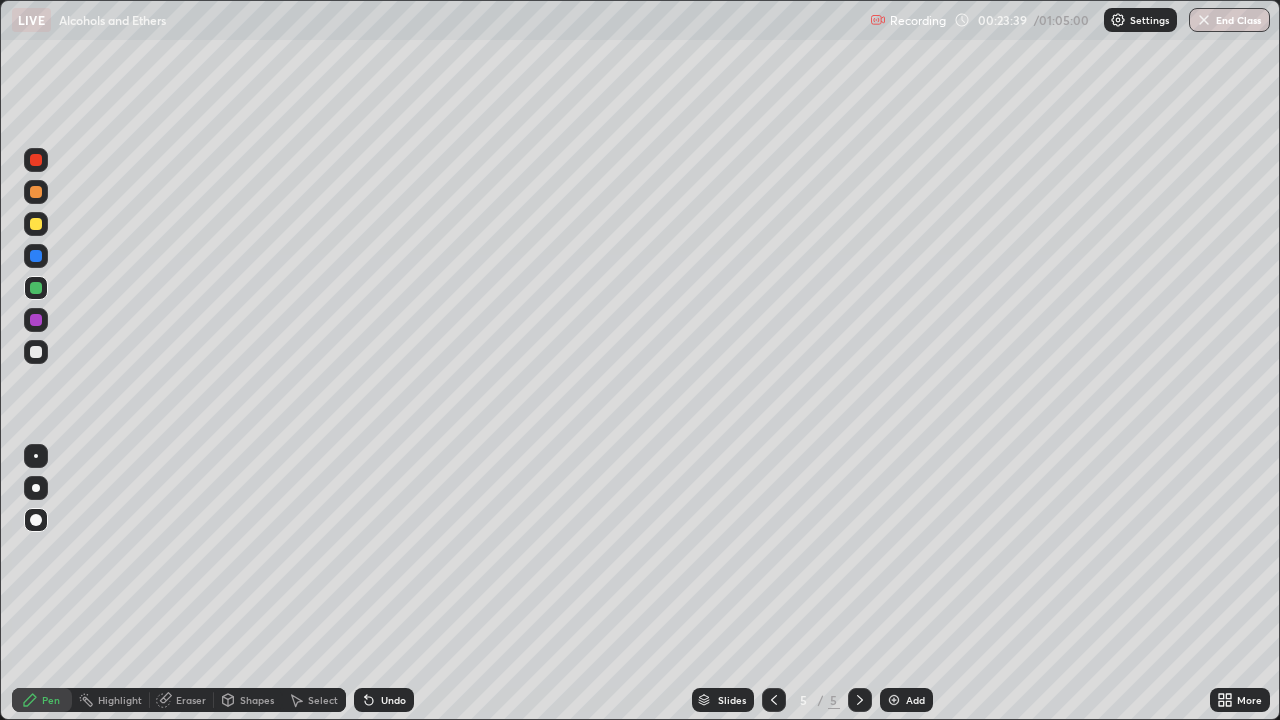 click at bounding box center (36, 224) 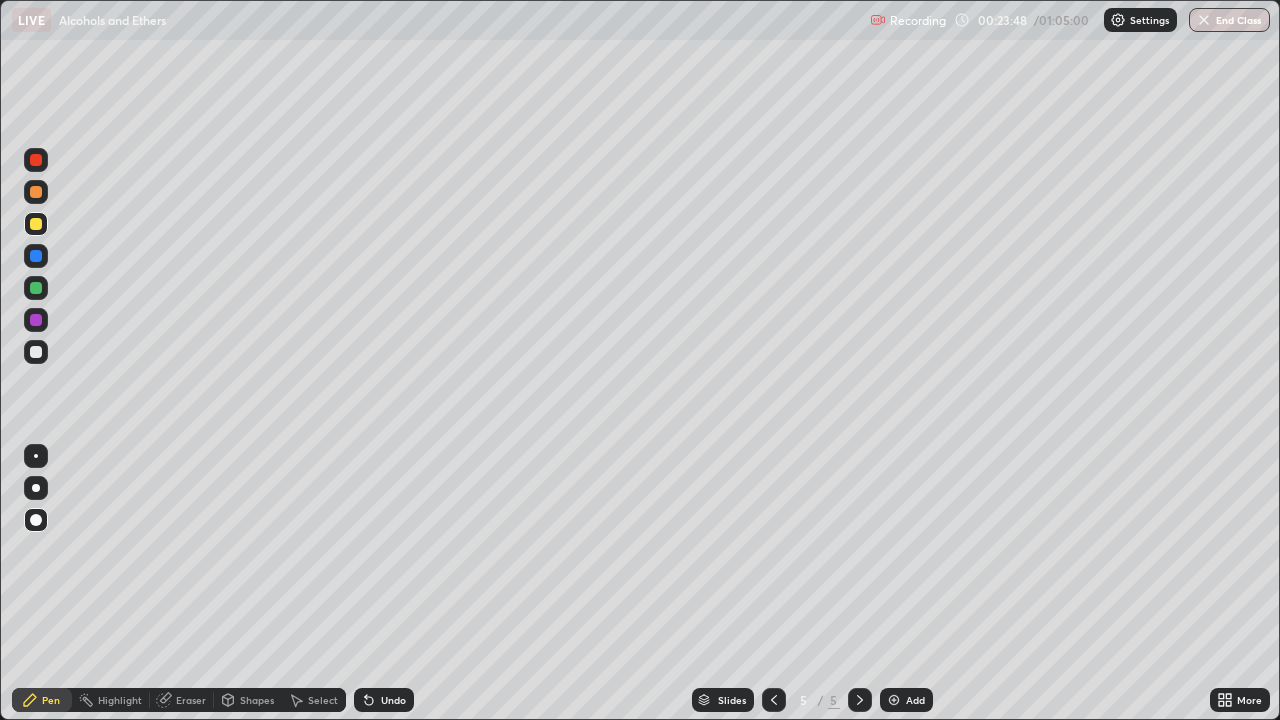 click 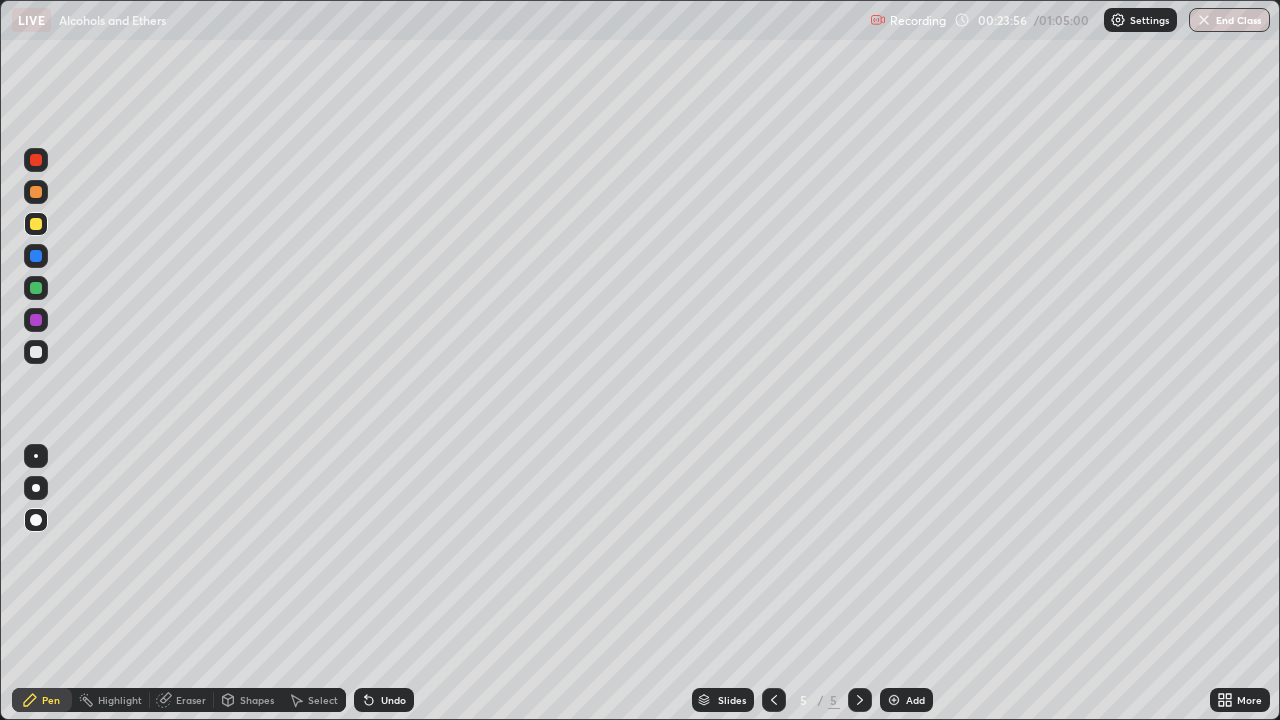 click at bounding box center [36, 288] 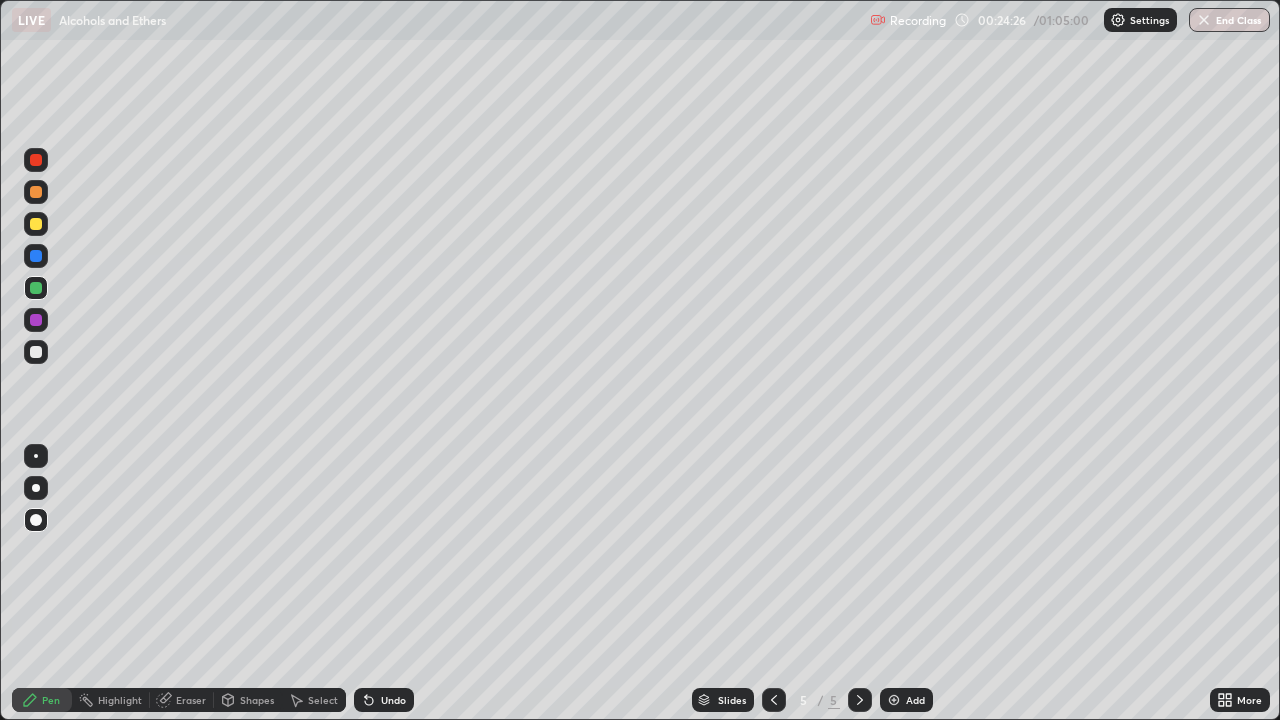 click at bounding box center (36, 352) 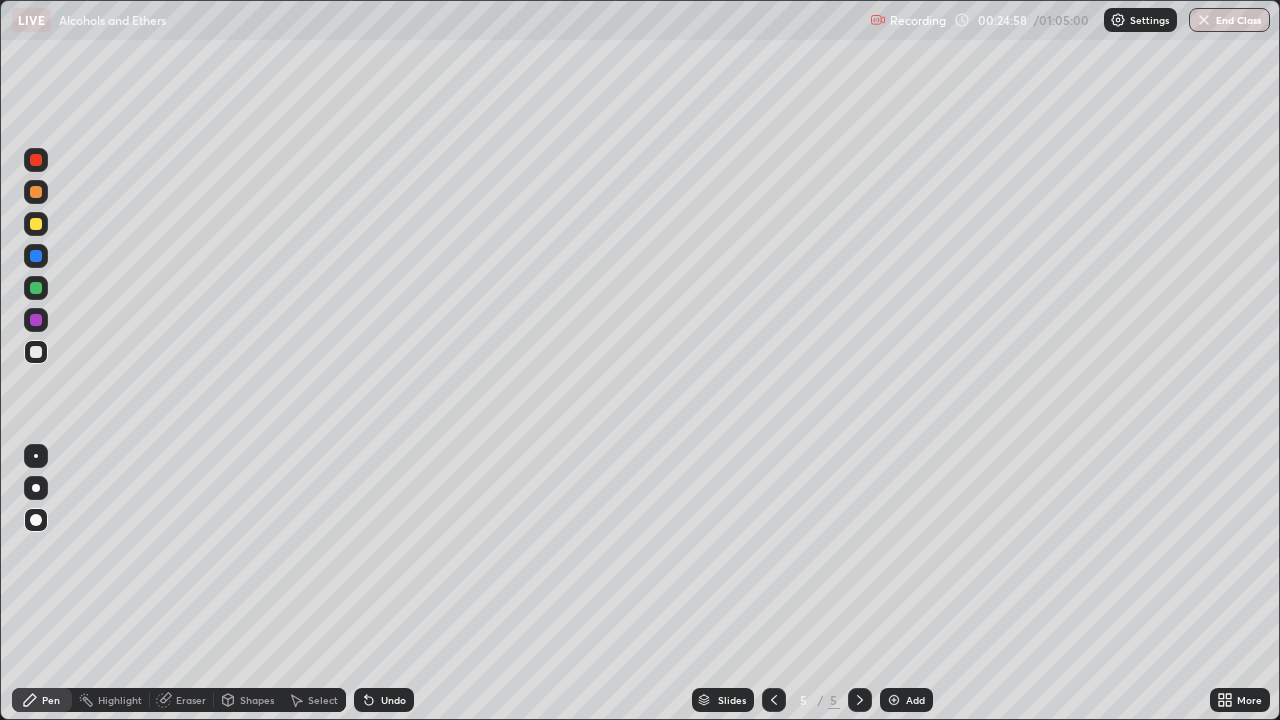 click on "Undo" at bounding box center [393, 700] 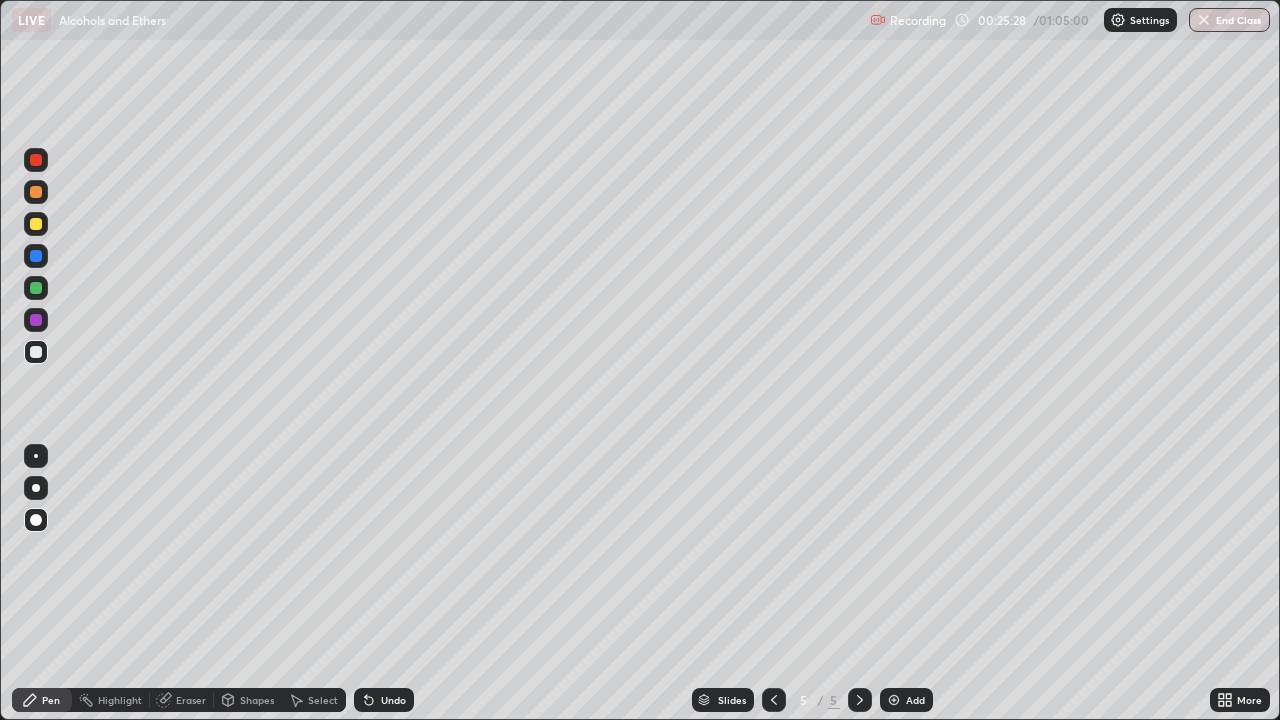 click at bounding box center (36, 224) 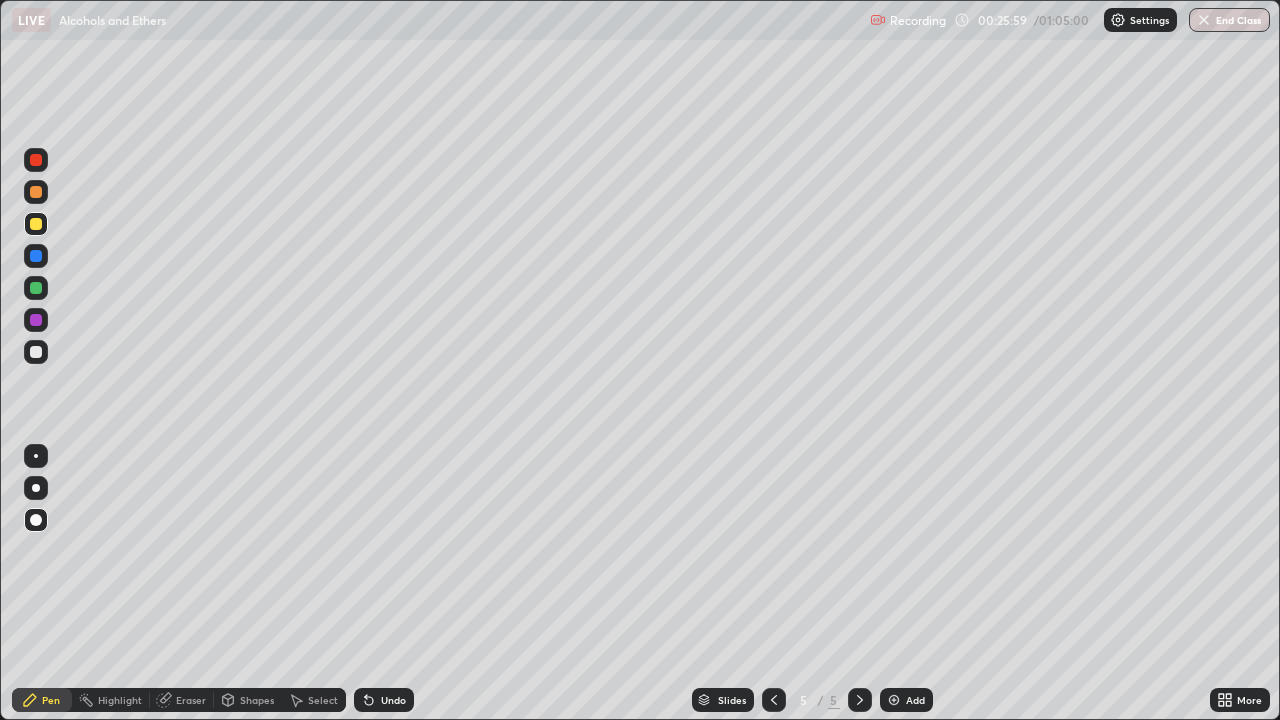 click at bounding box center [36, 352] 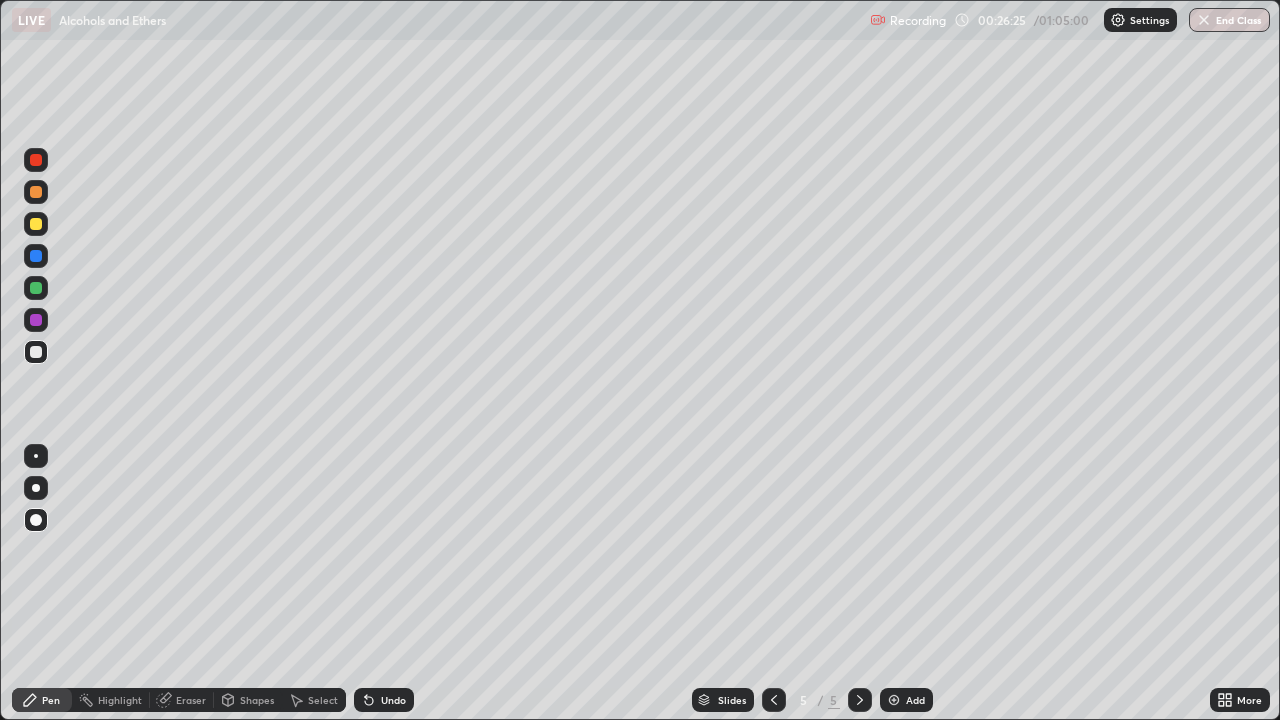 click 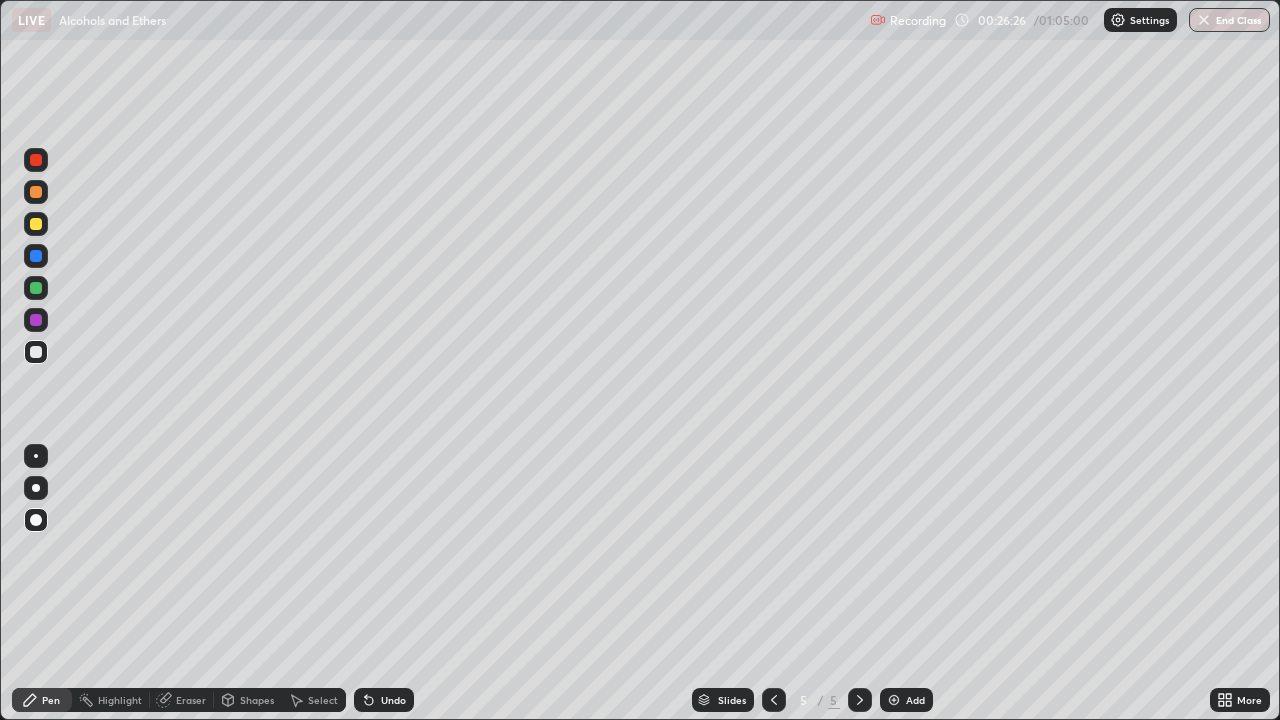 click on "Undo" at bounding box center [393, 700] 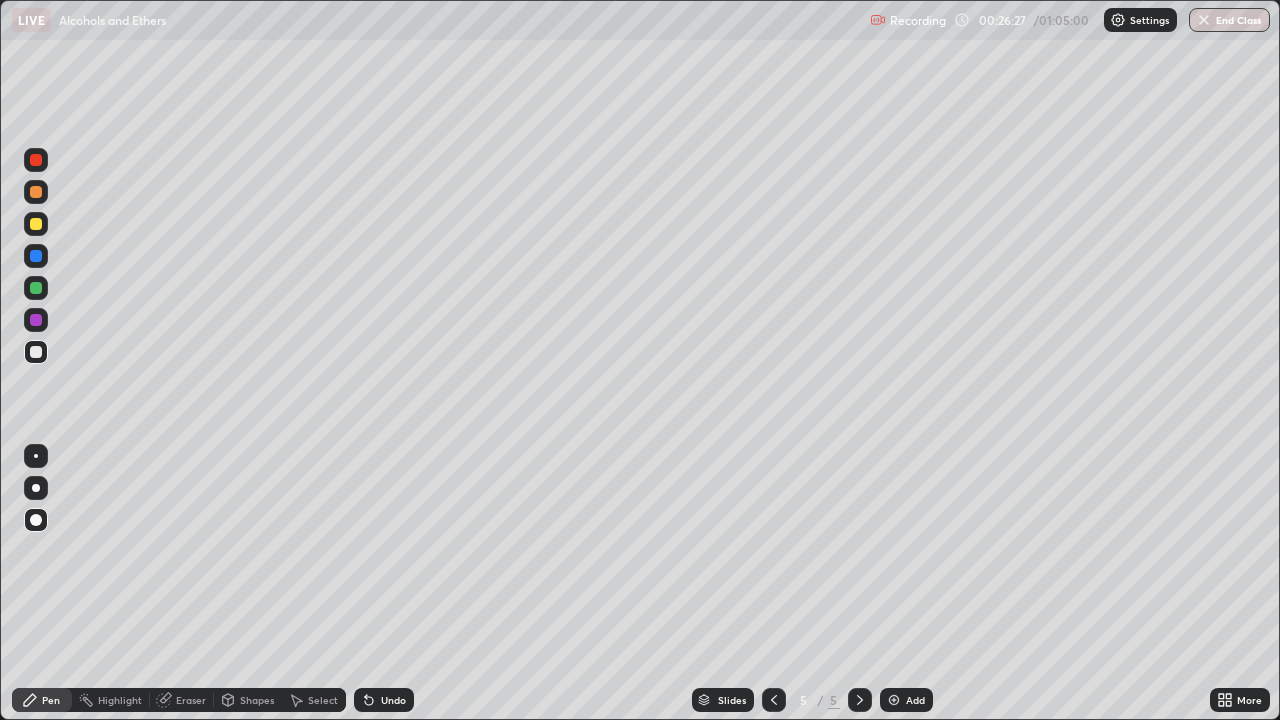 click on "Undo" at bounding box center [393, 700] 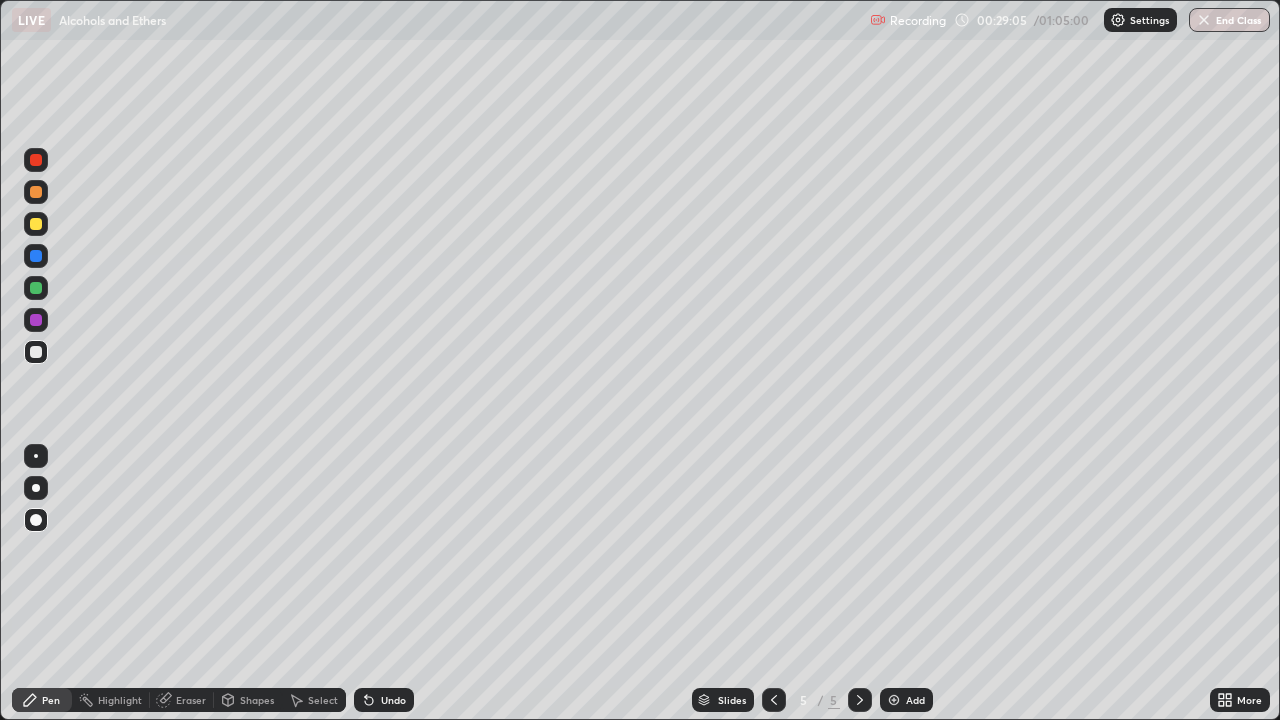 click on "Undo" at bounding box center (384, 700) 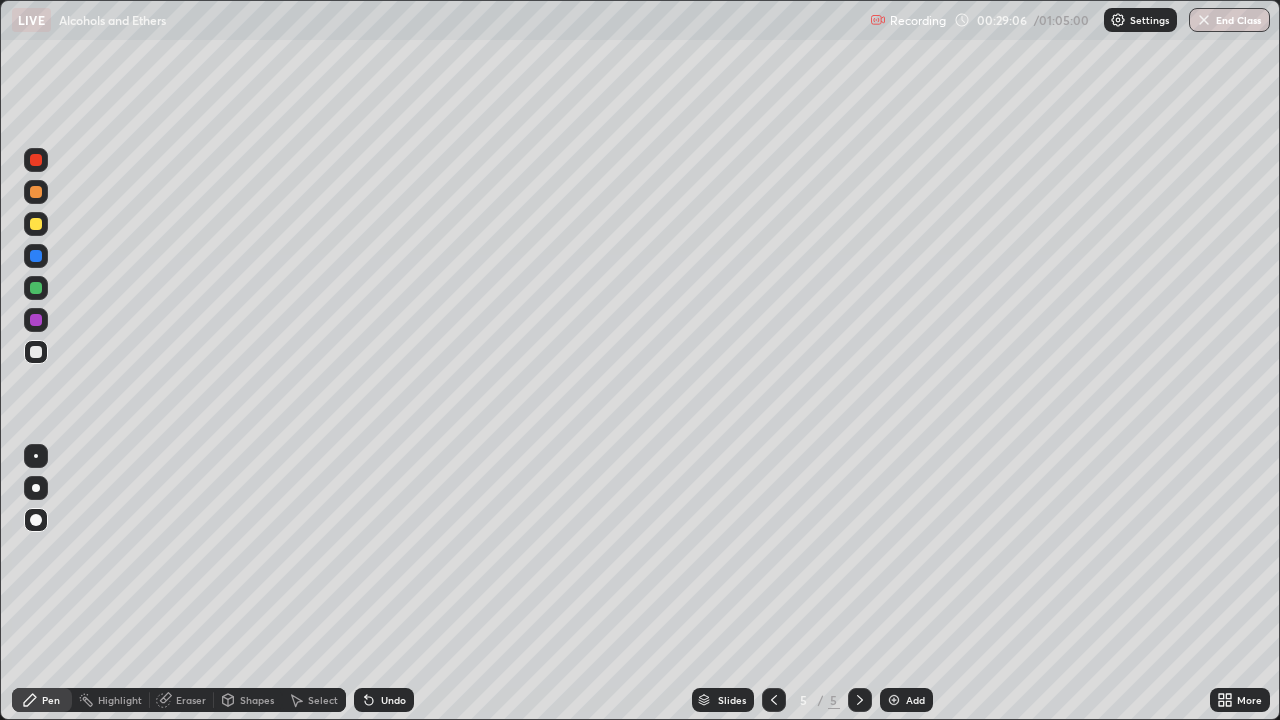 click on "Undo" at bounding box center (384, 700) 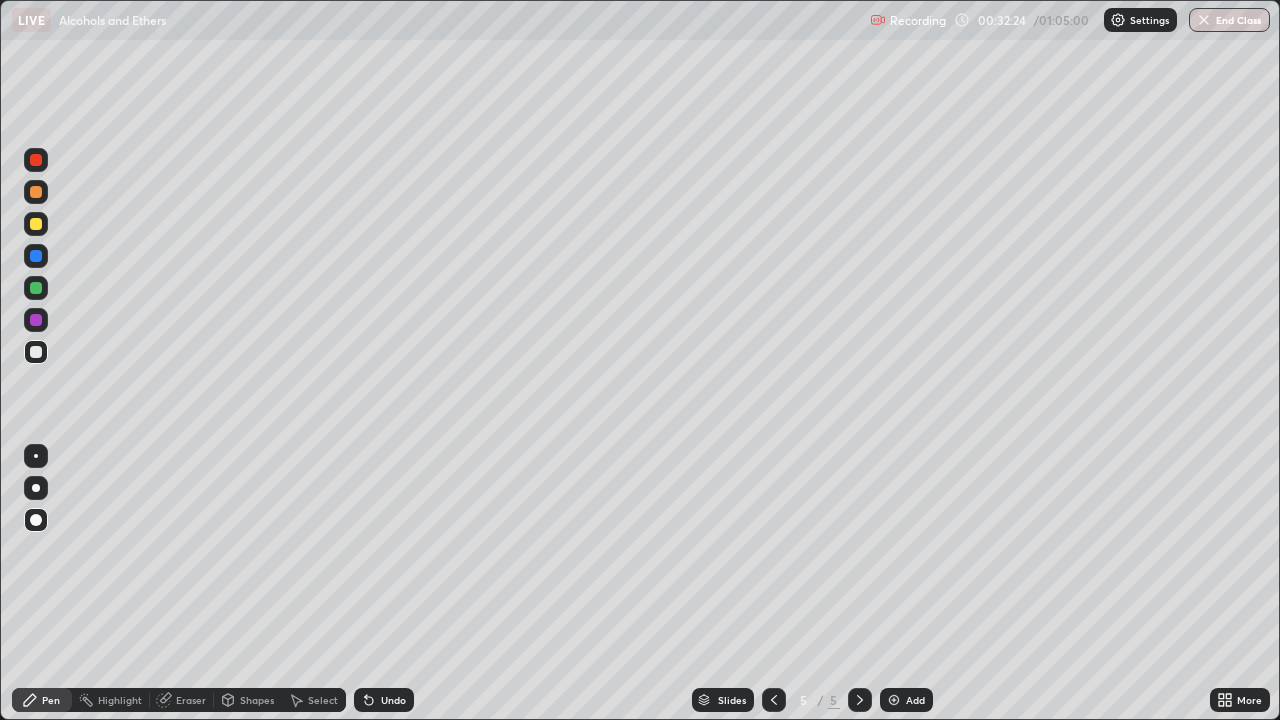 click at bounding box center (894, 700) 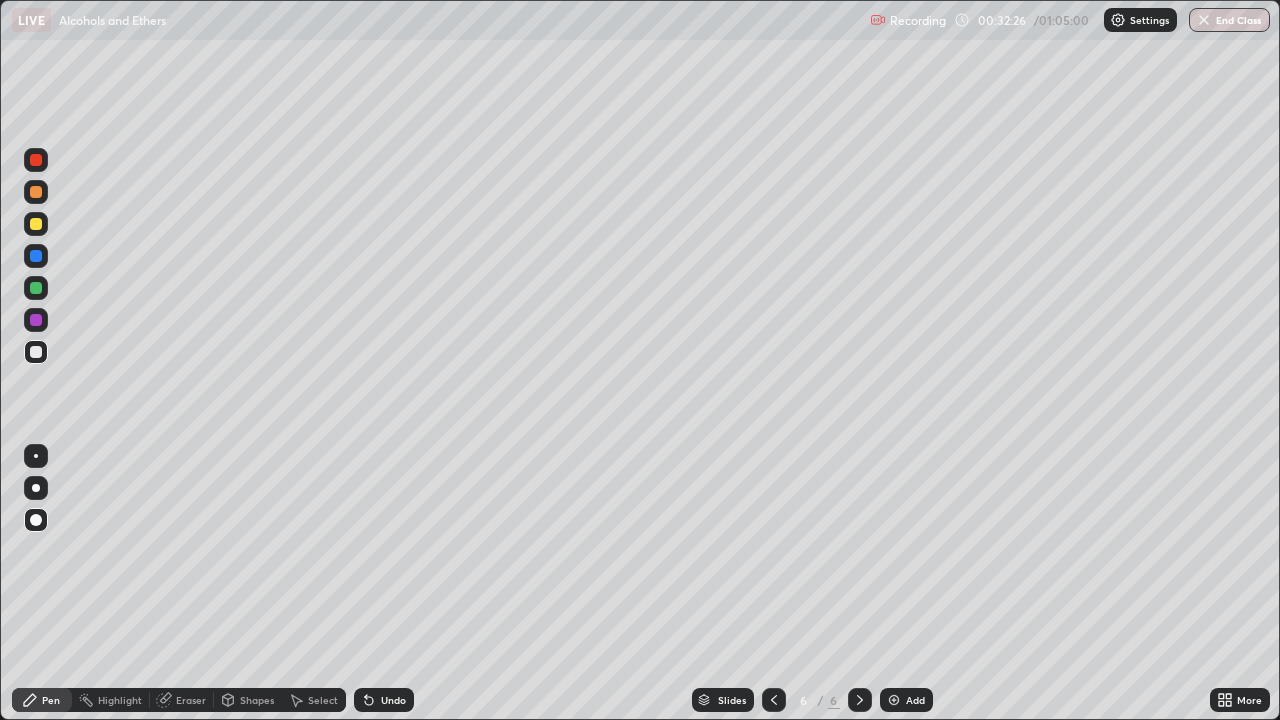 click at bounding box center [36, 224] 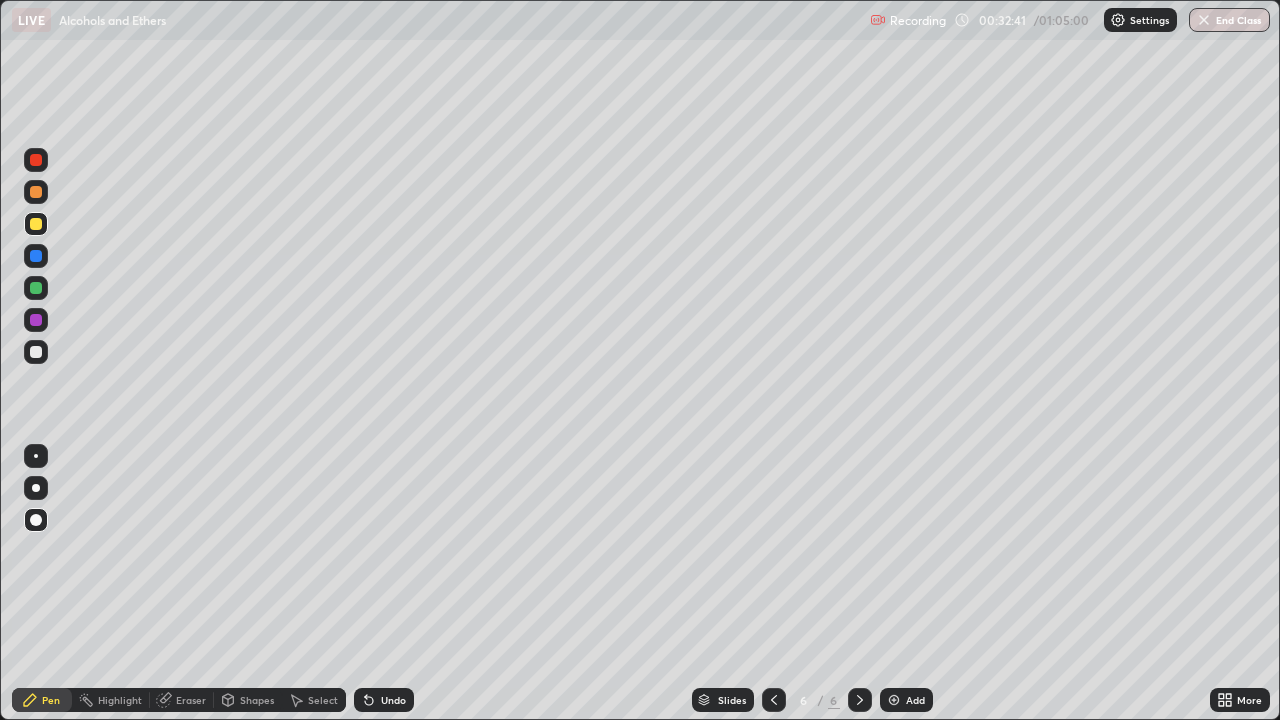 click 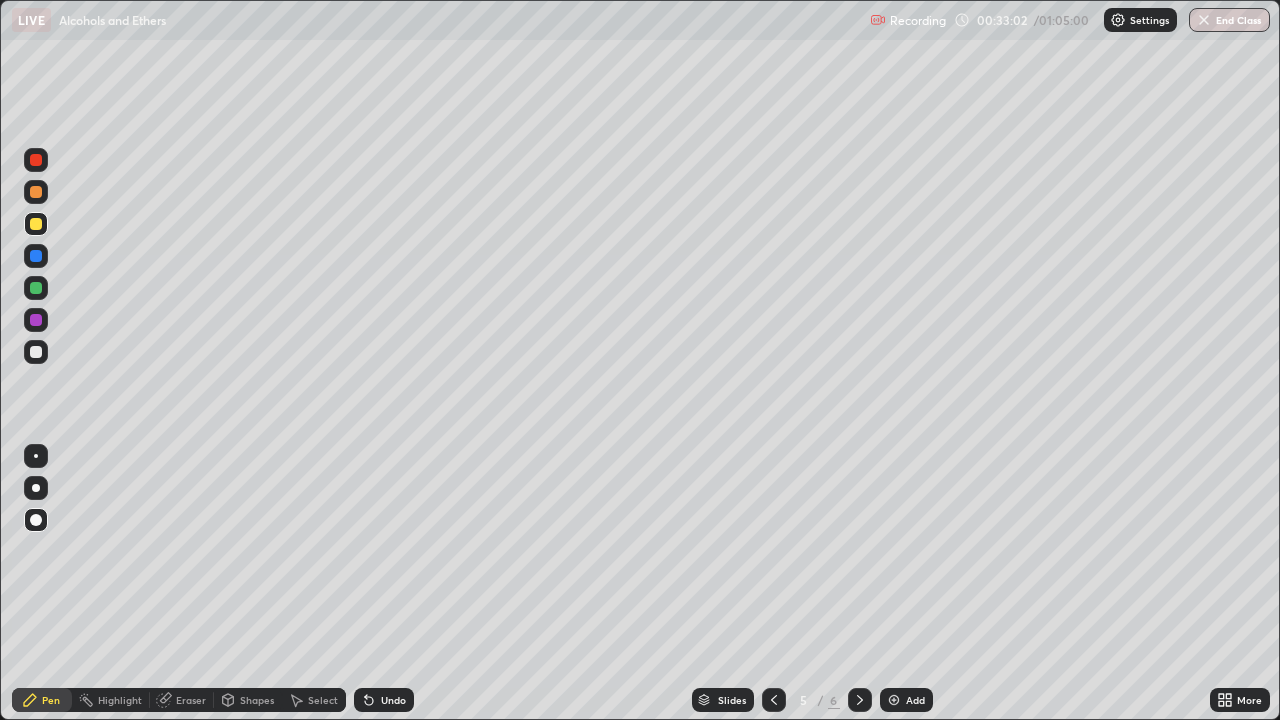 click 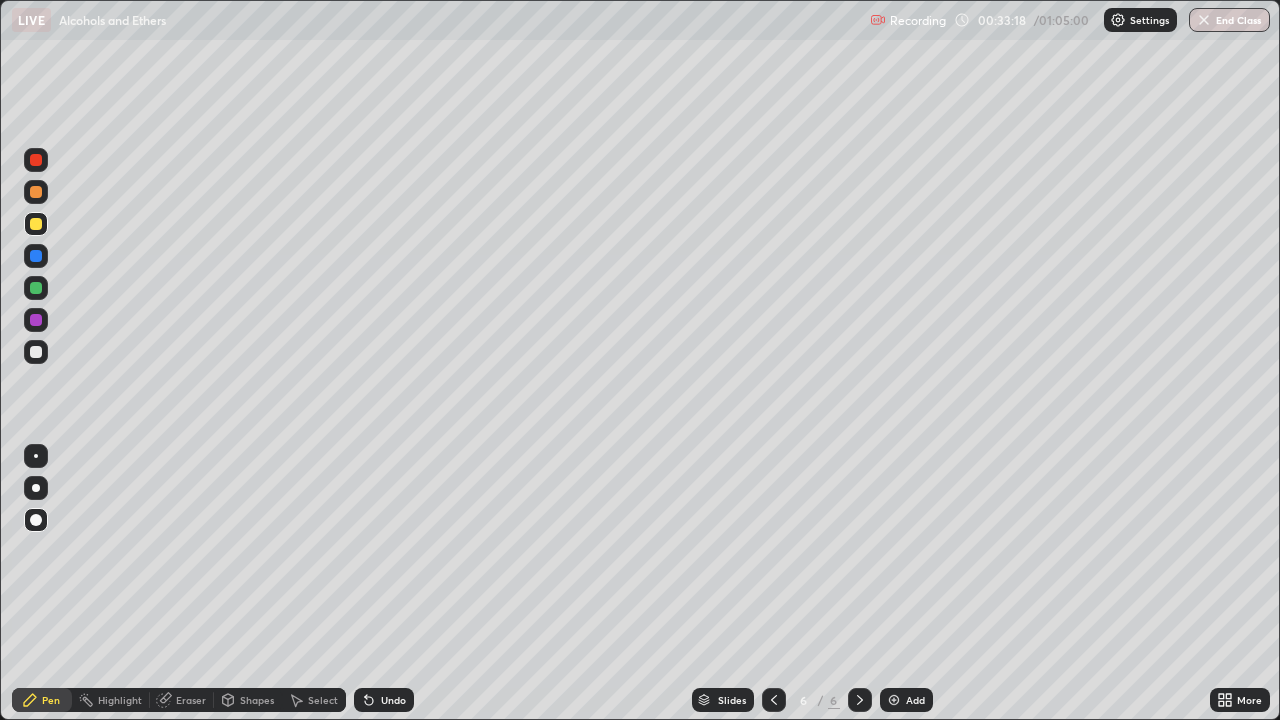 click 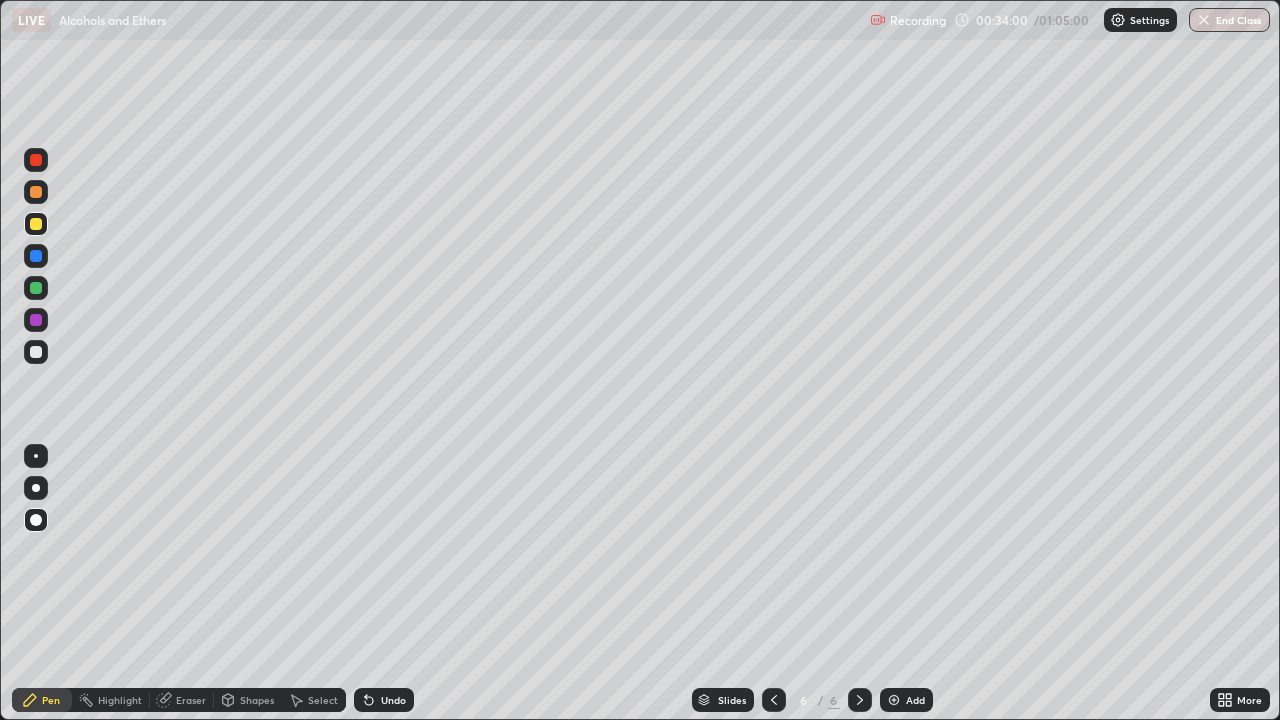 click 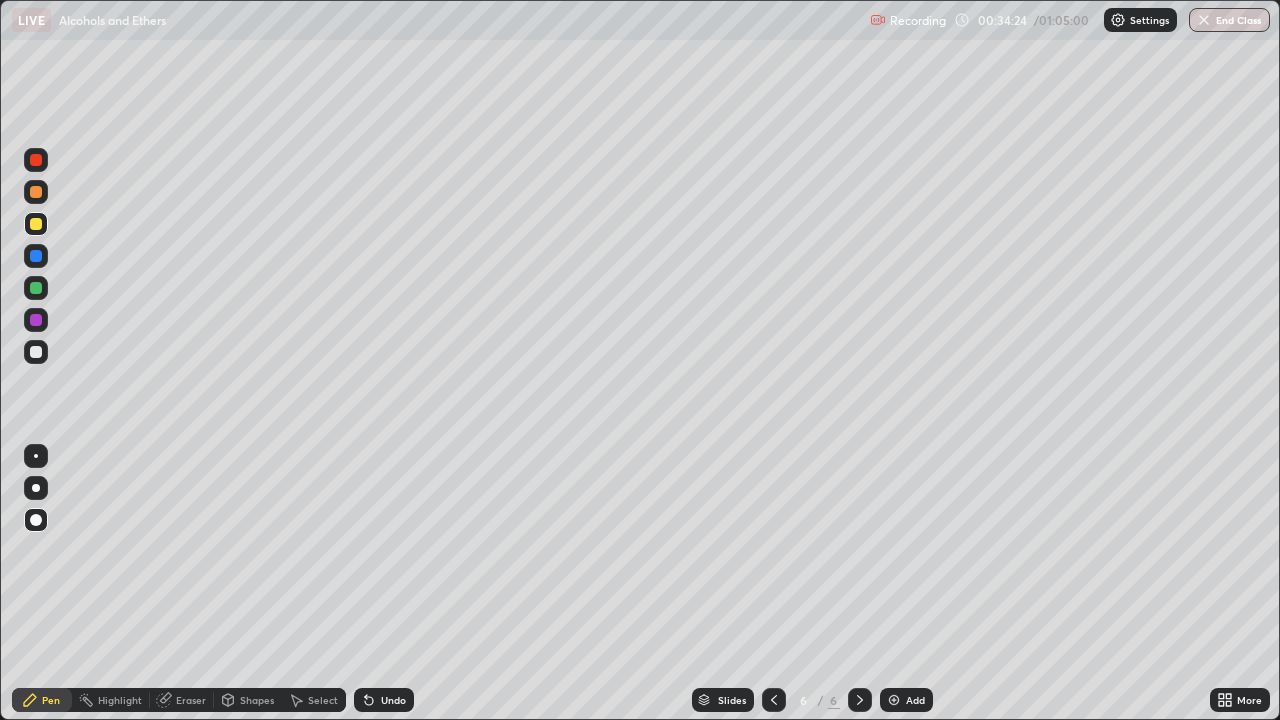 click at bounding box center [36, 352] 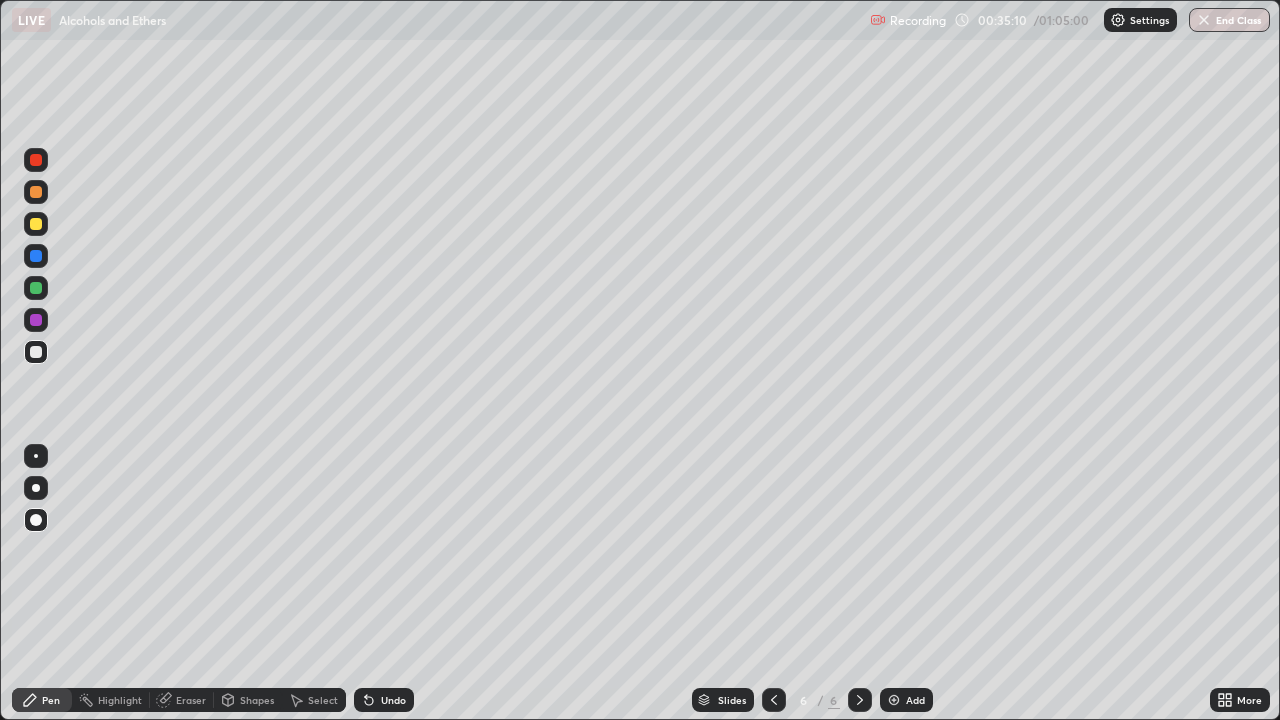 click 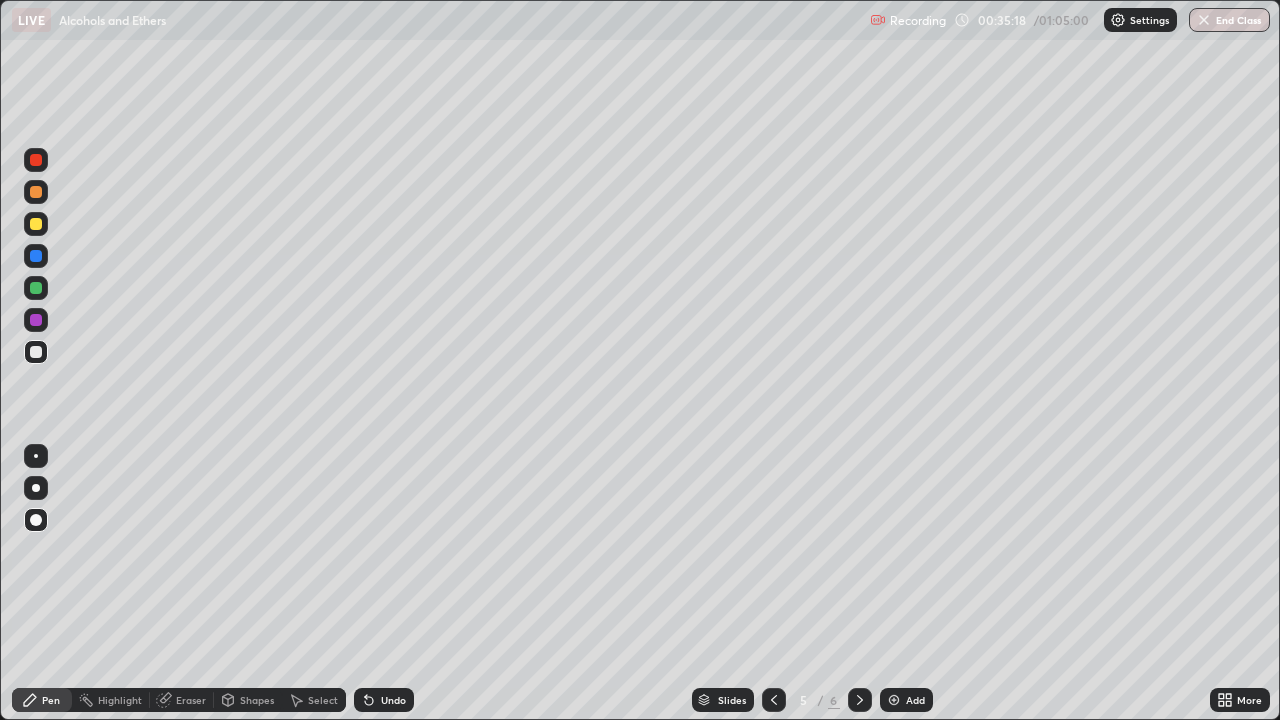click 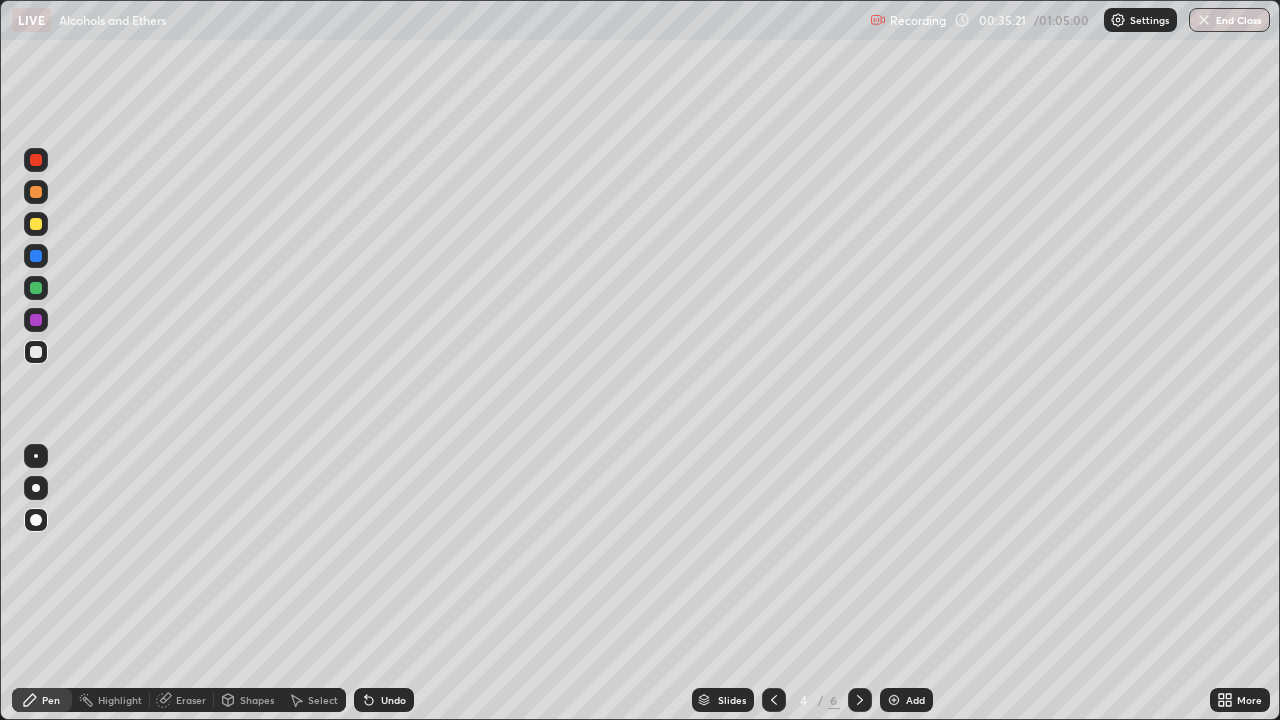 click 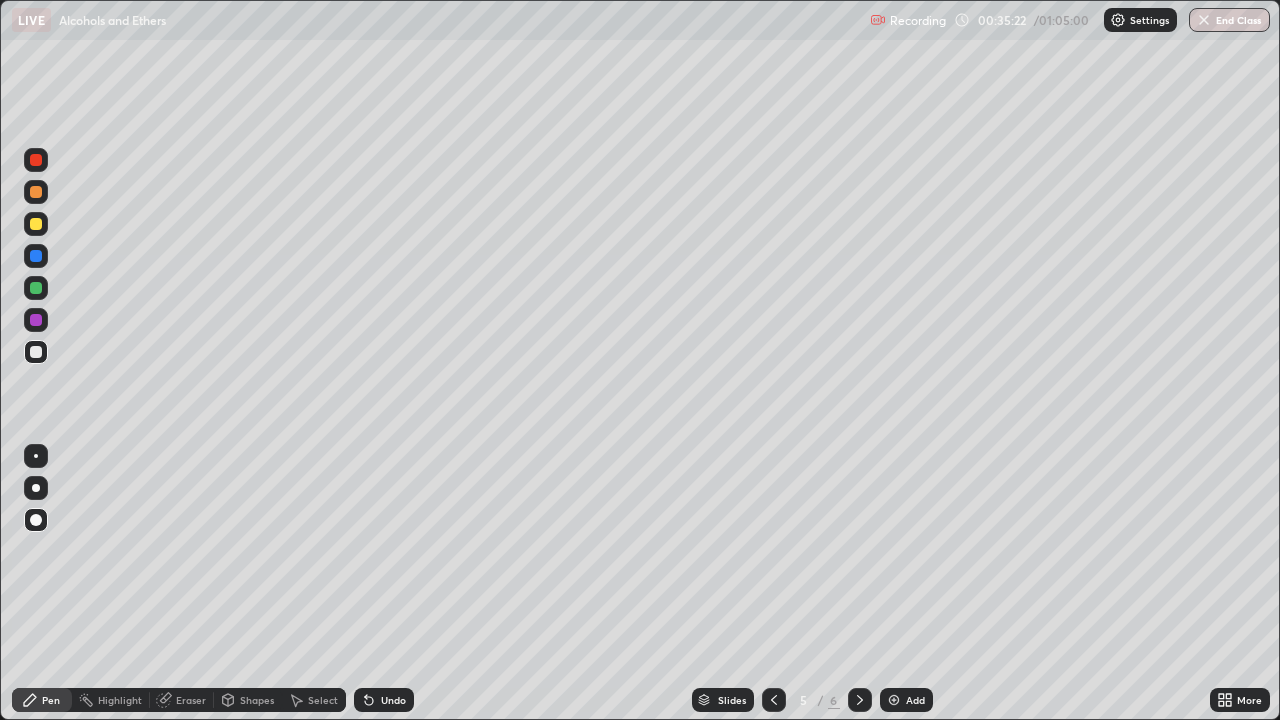 click at bounding box center (860, 700) 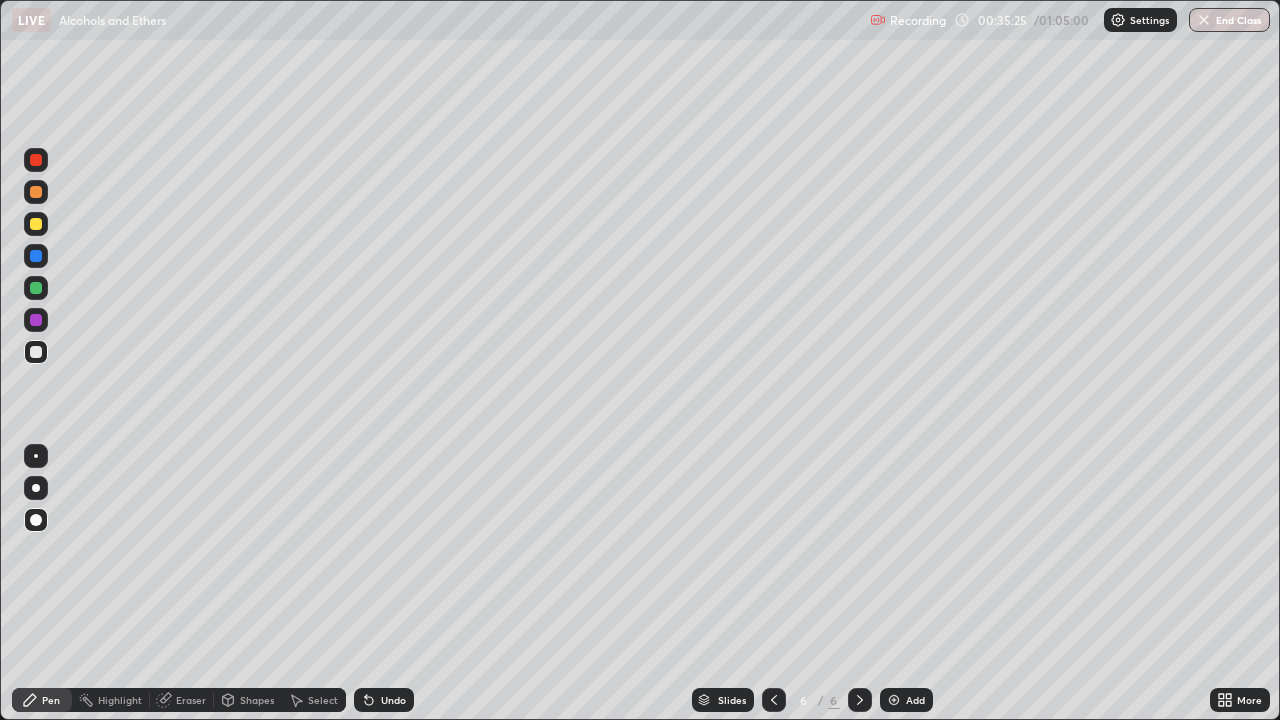 click 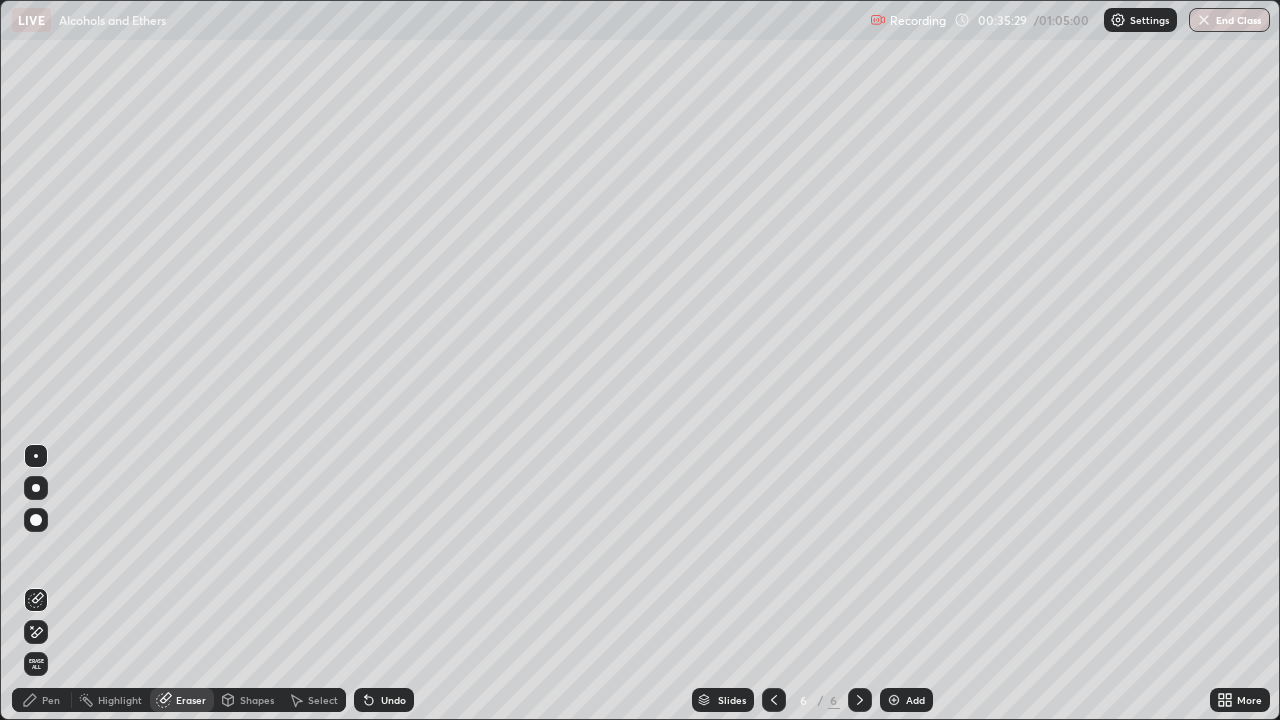 click on "Pen" at bounding box center (51, 700) 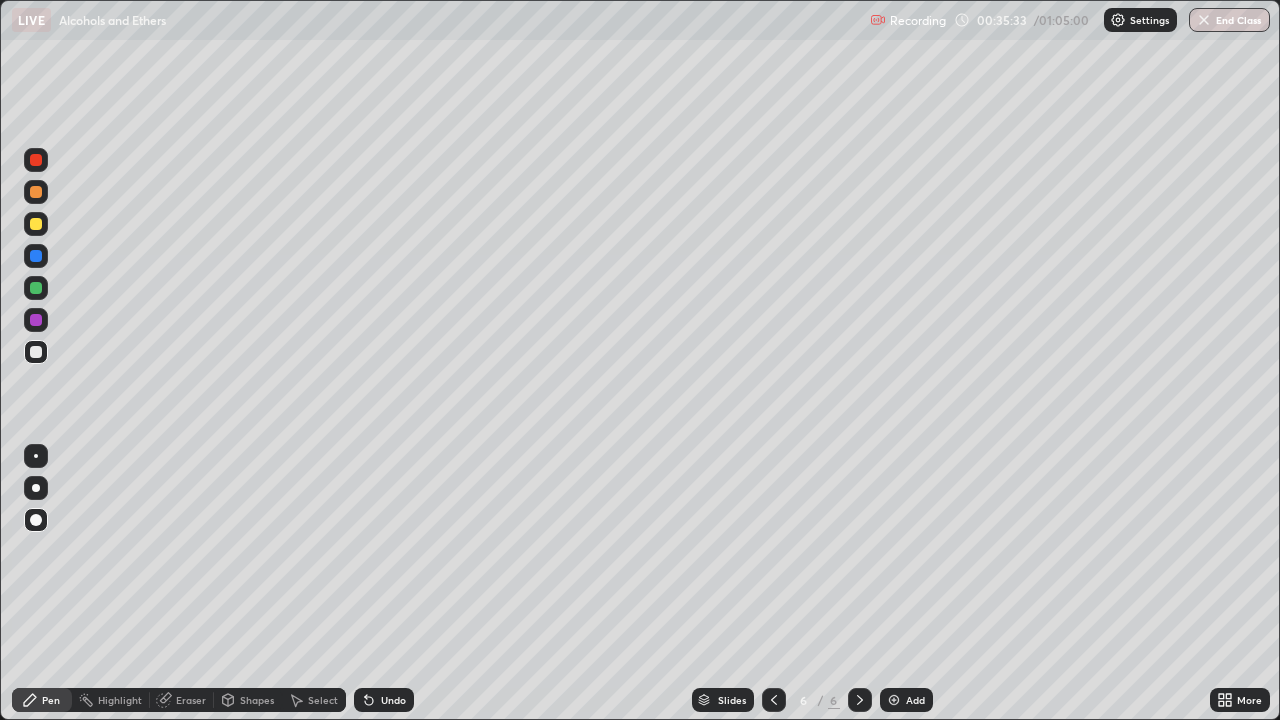 click 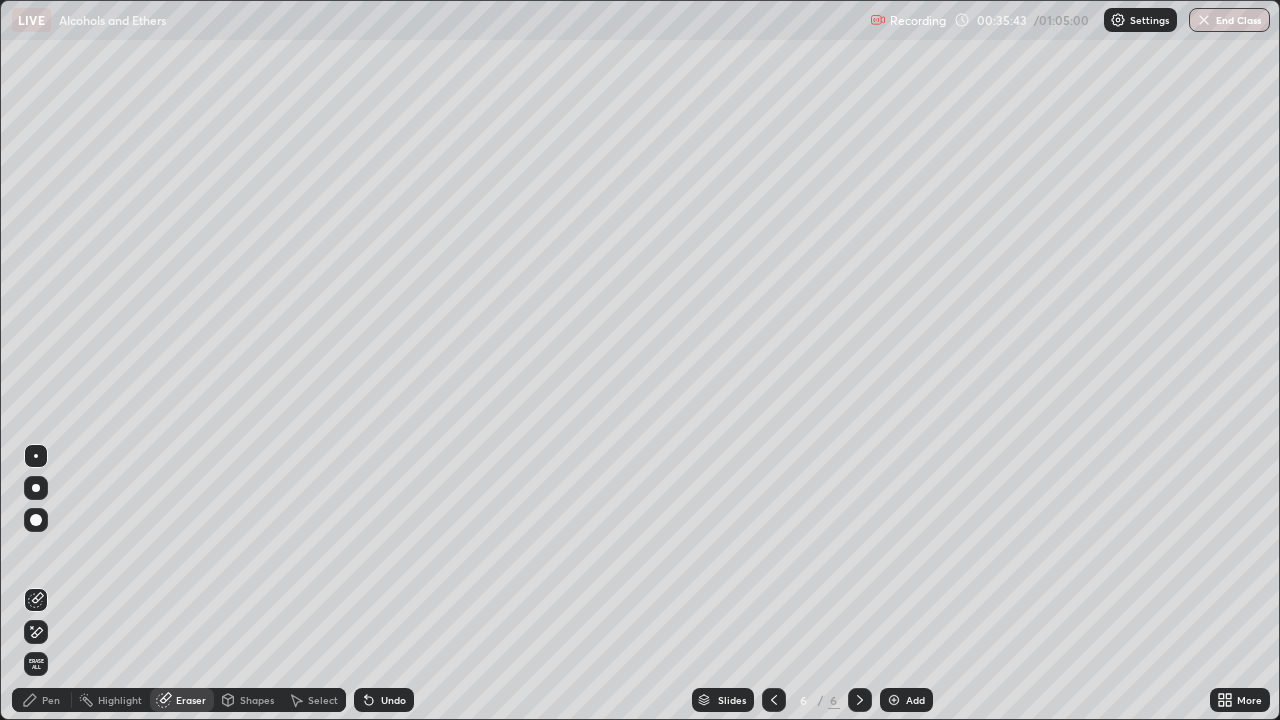 click 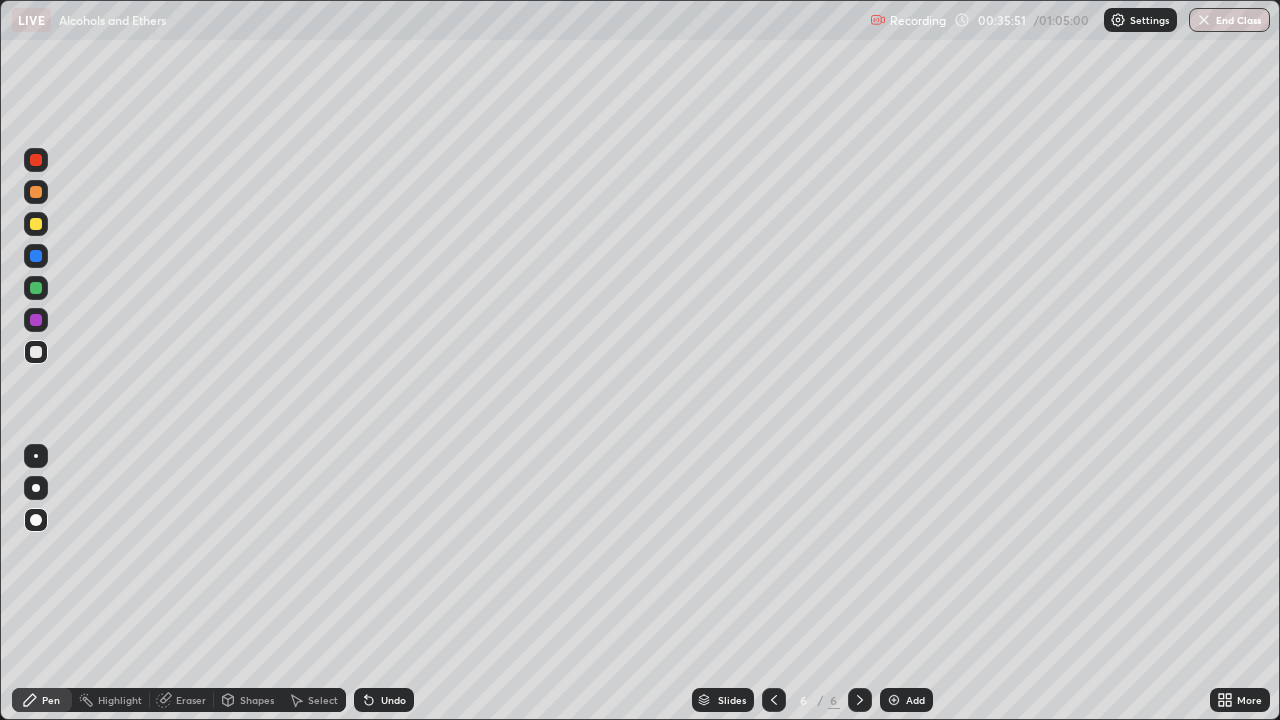 click at bounding box center (36, 288) 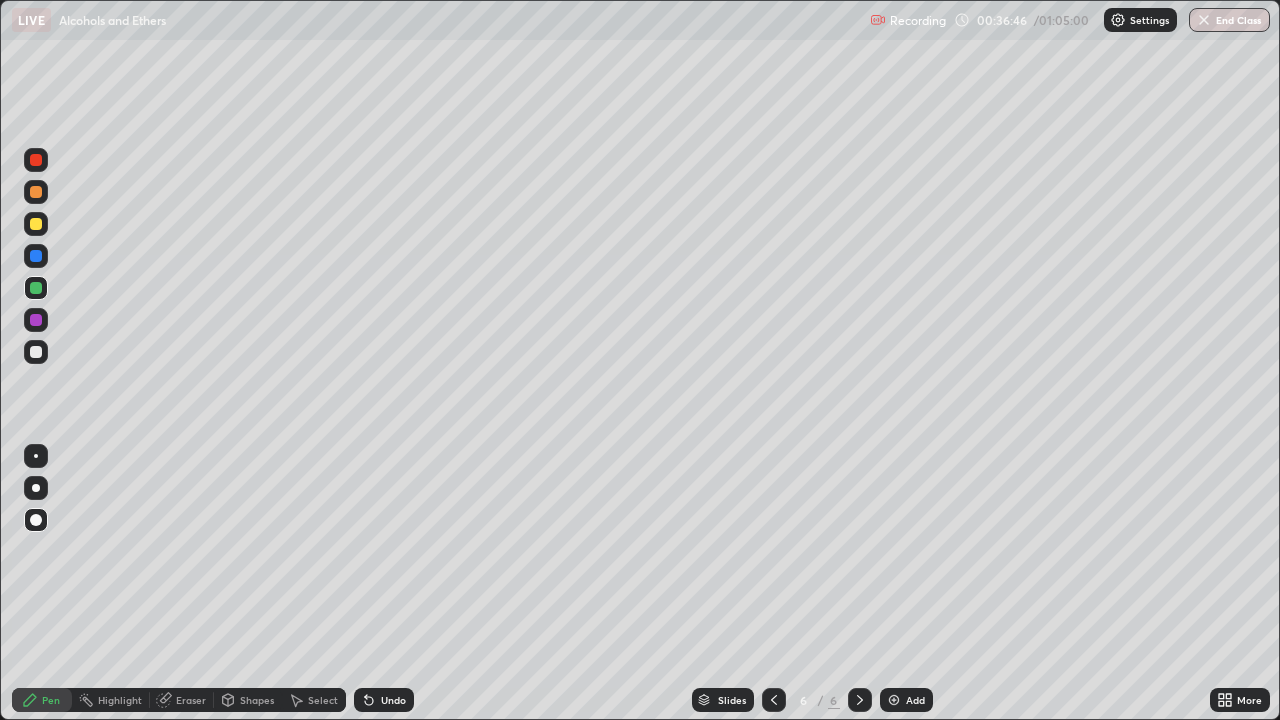 click at bounding box center (36, 352) 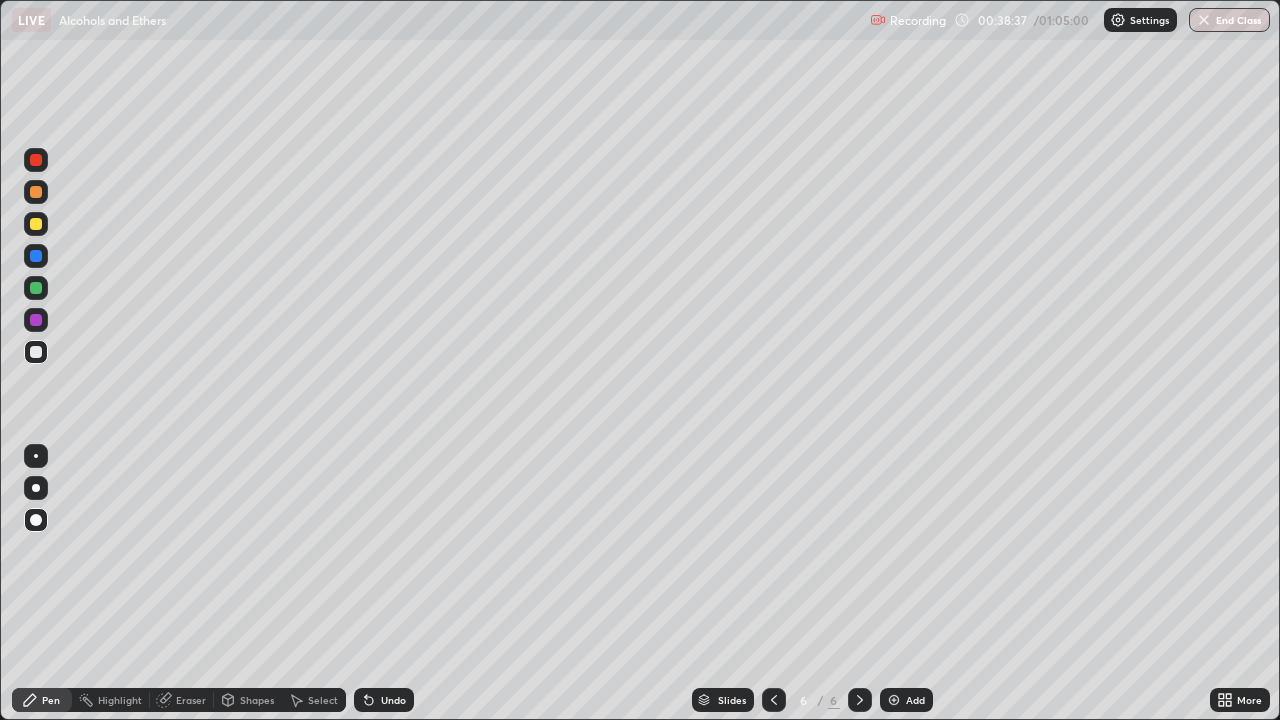 click at bounding box center (36, 320) 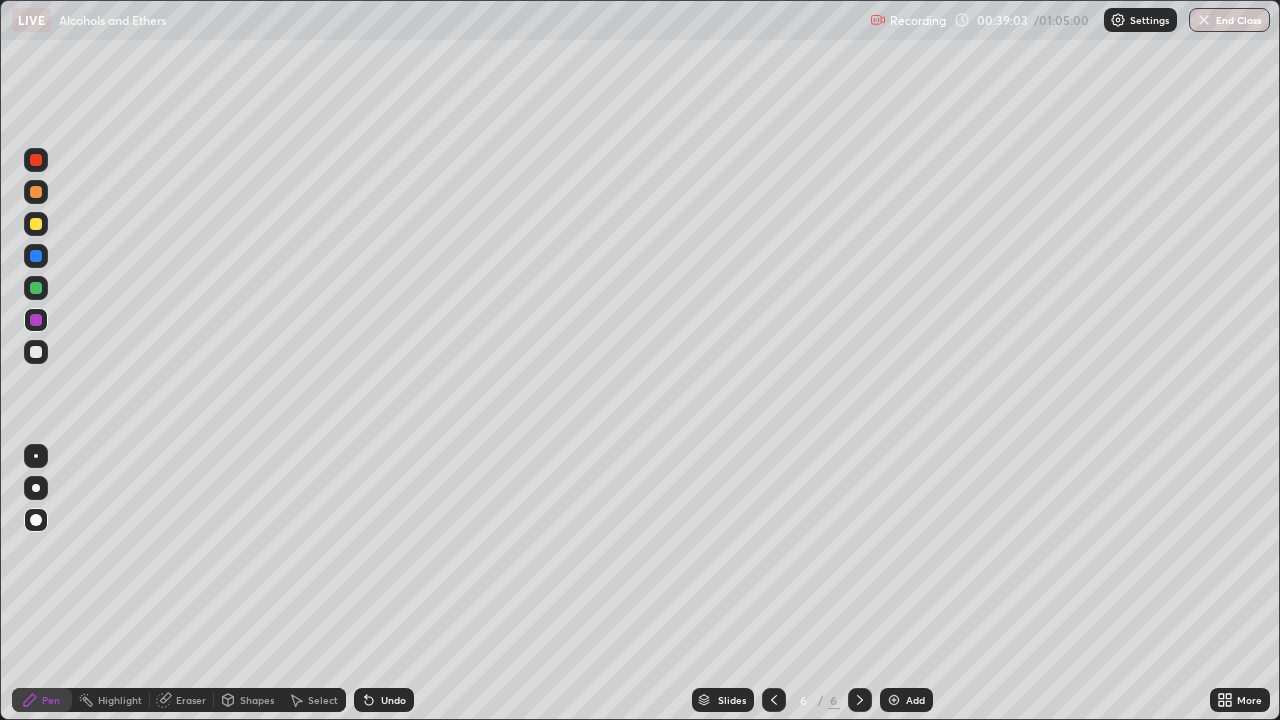 click at bounding box center (36, 352) 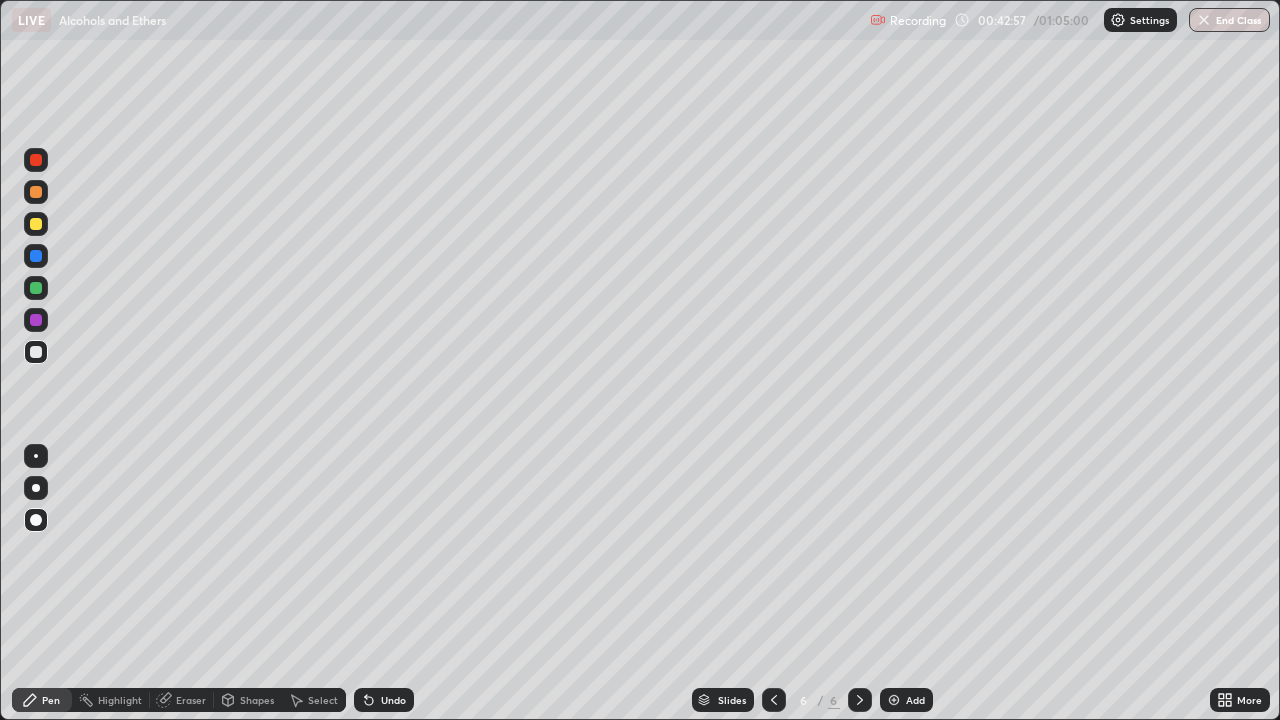 click at bounding box center (894, 700) 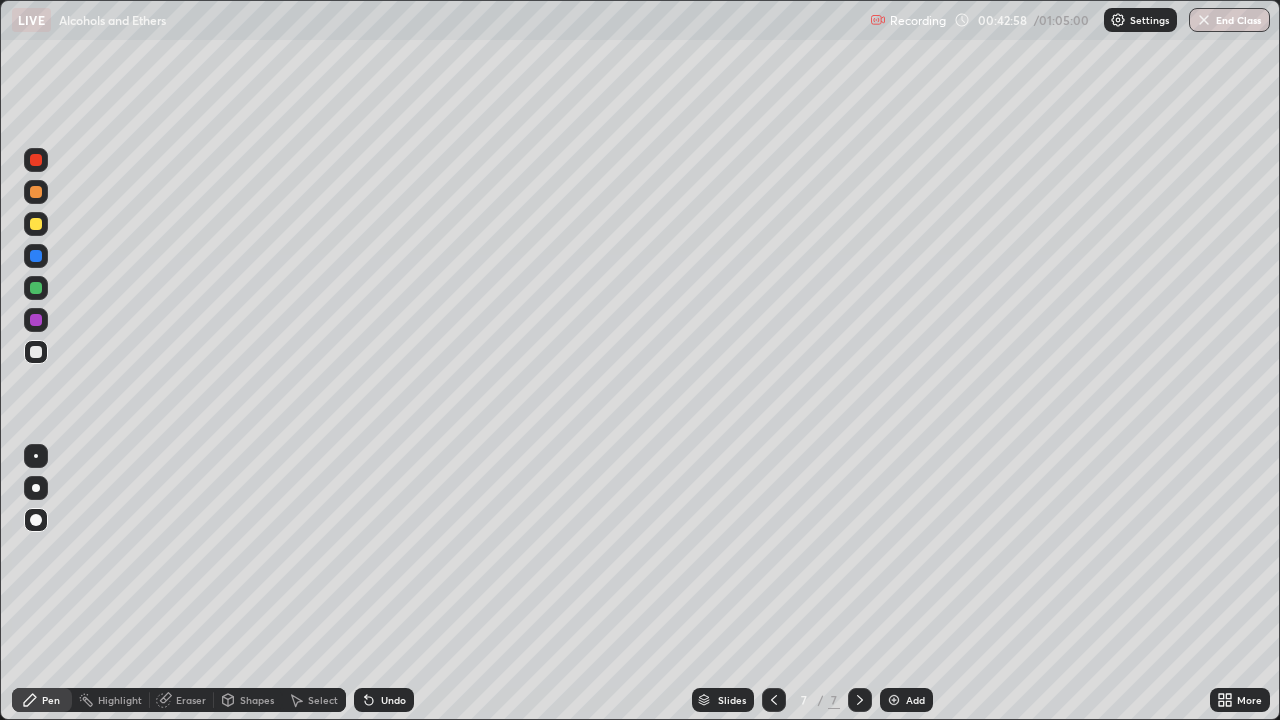 click on "Setting up your live class" at bounding box center [640, 360] 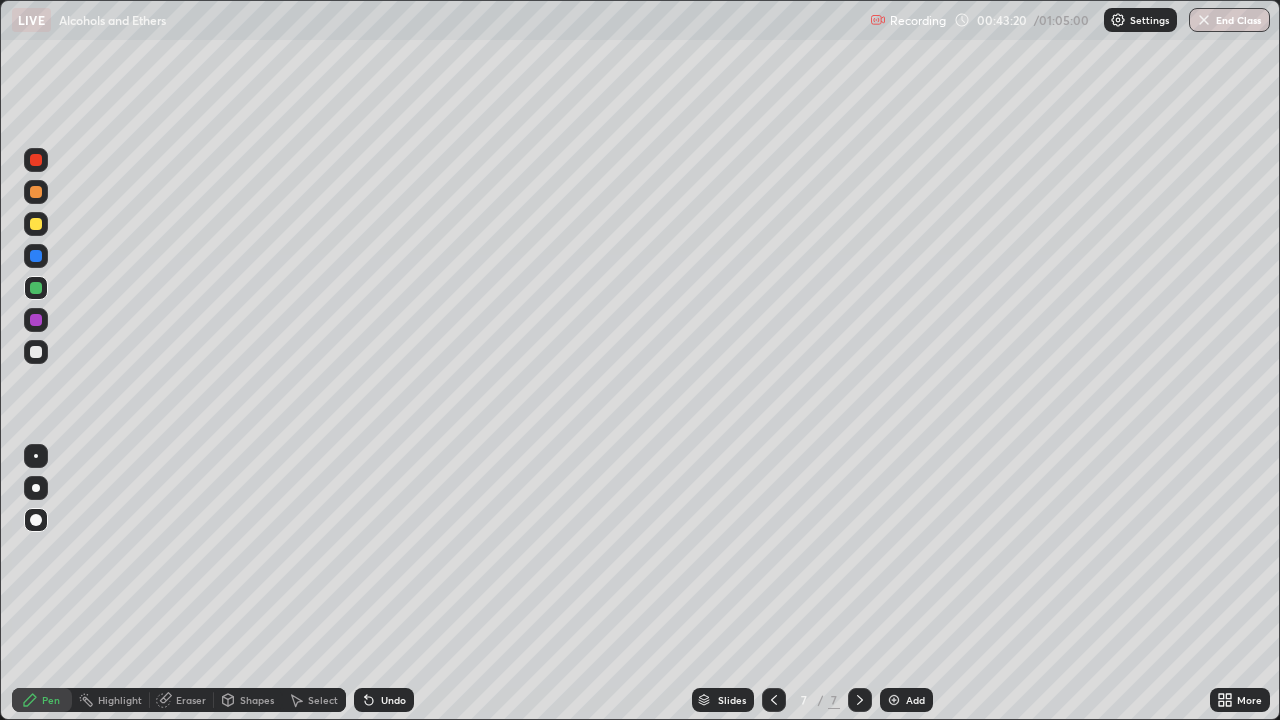 click on "Undo" at bounding box center (393, 700) 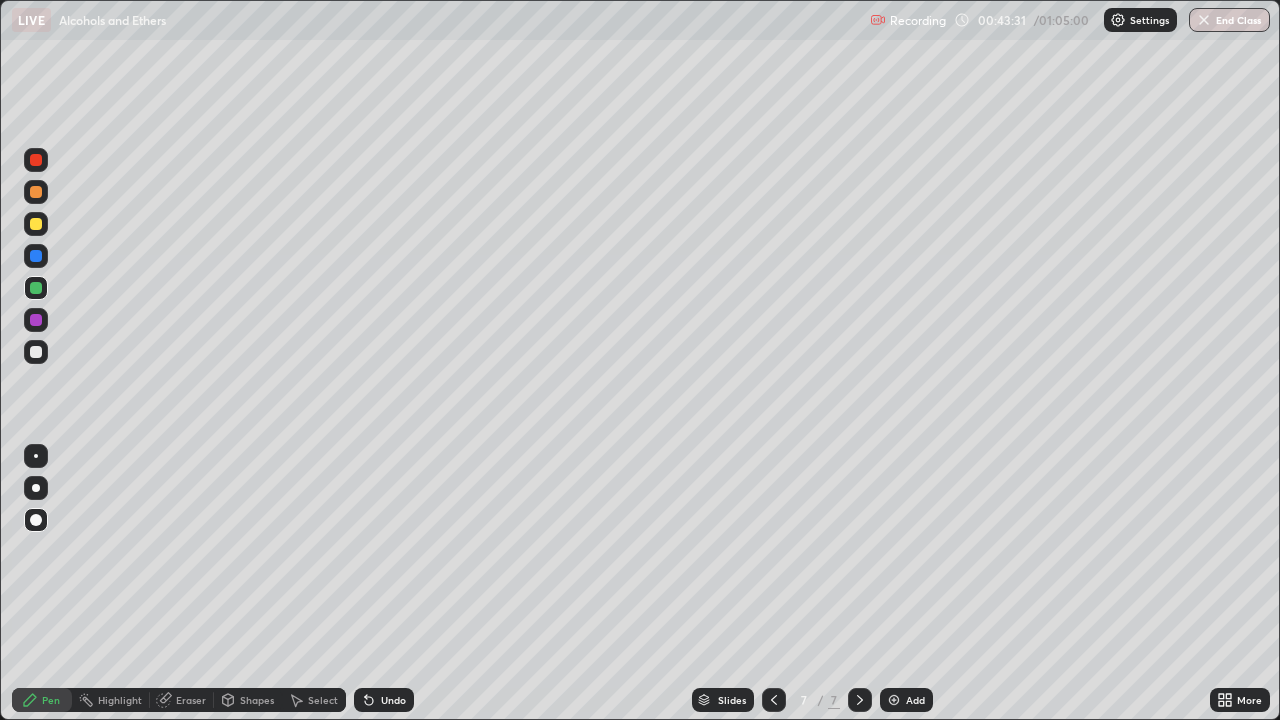click at bounding box center [36, 352] 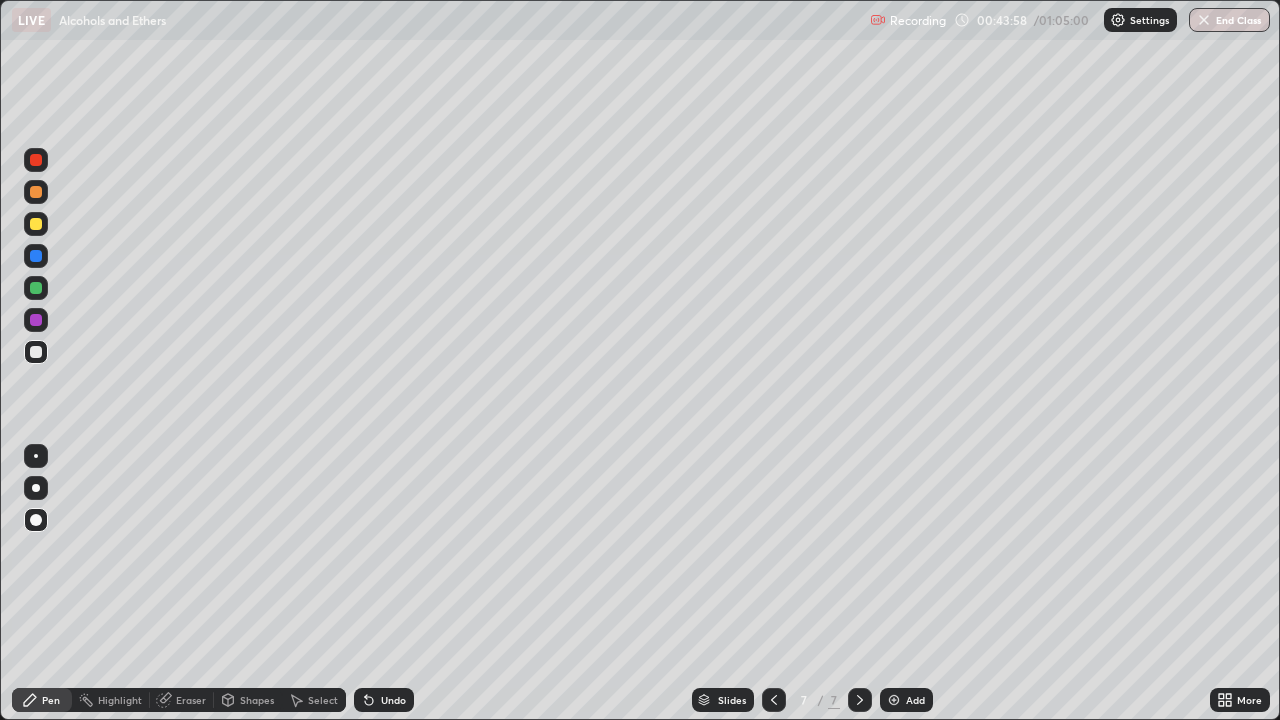 click 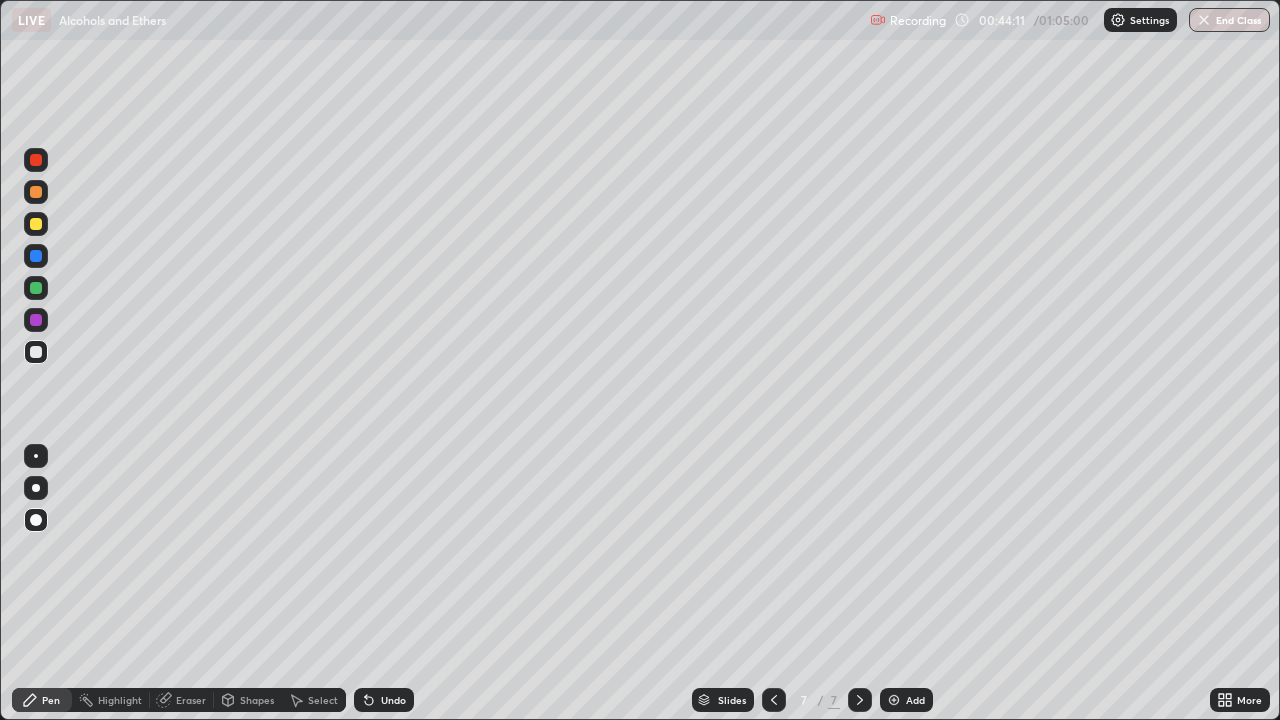 click at bounding box center (36, 288) 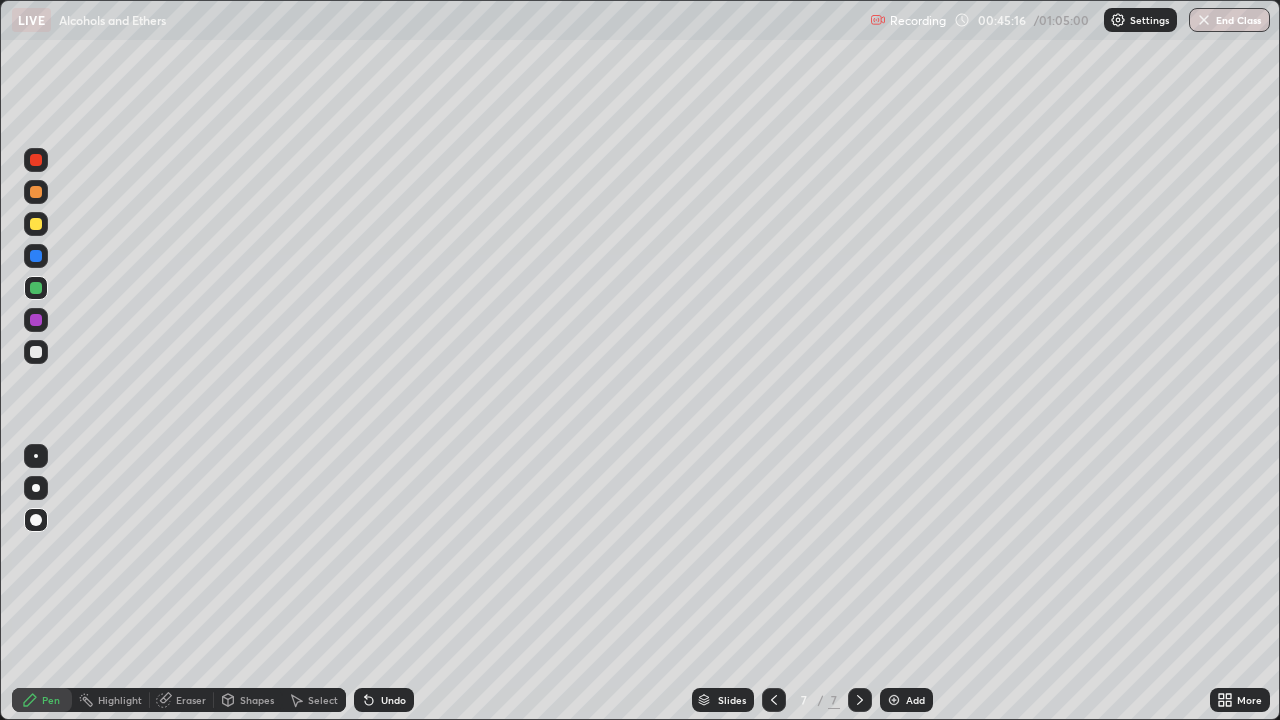 click at bounding box center (36, 352) 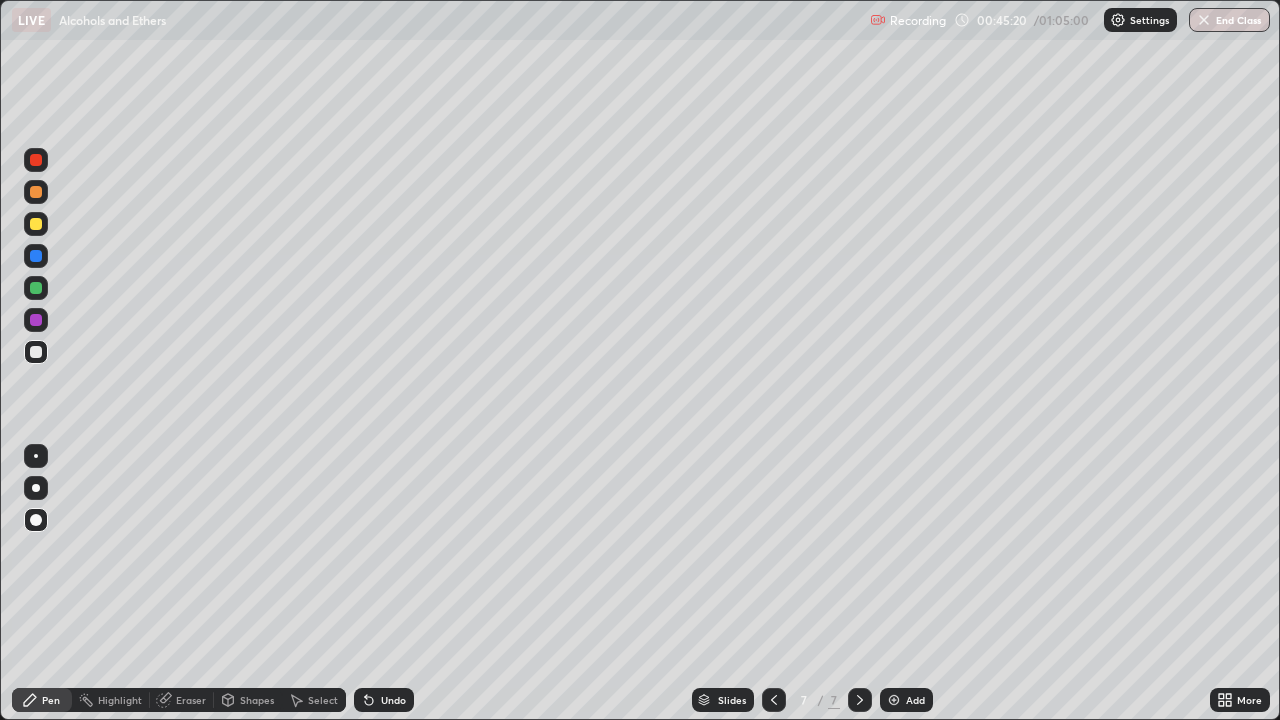 click 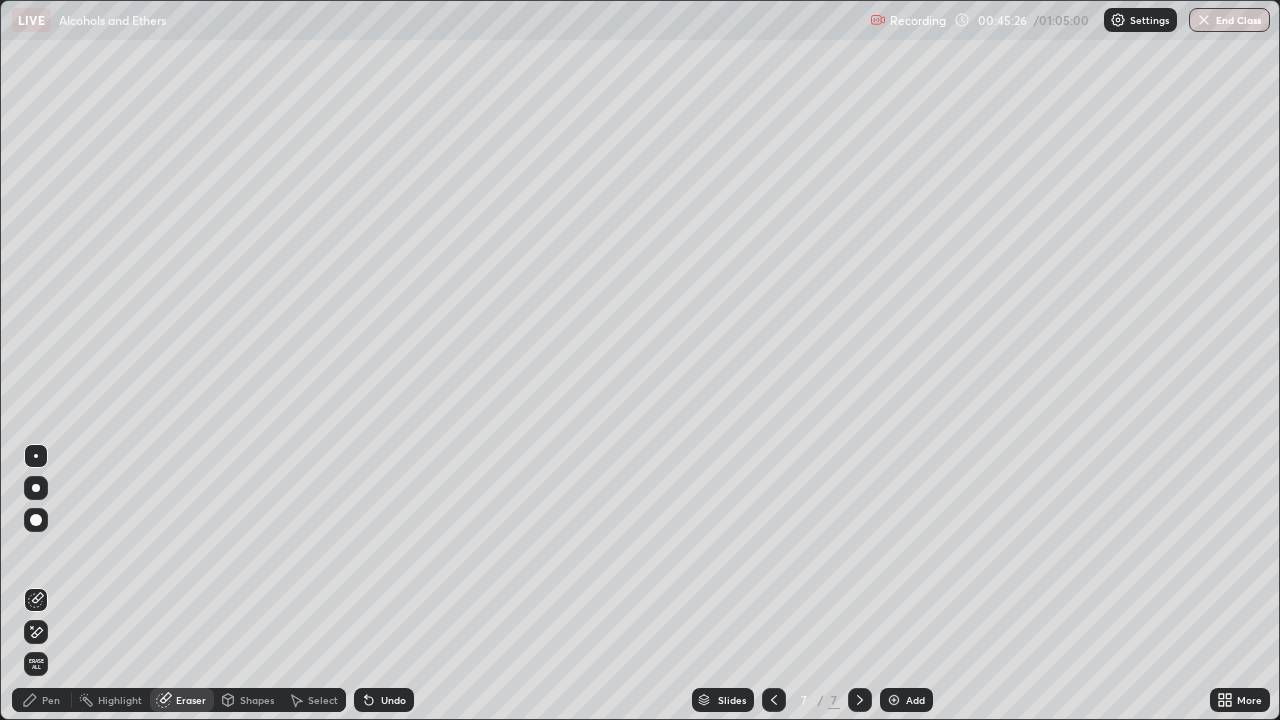 click on "Pen" at bounding box center [42, 700] 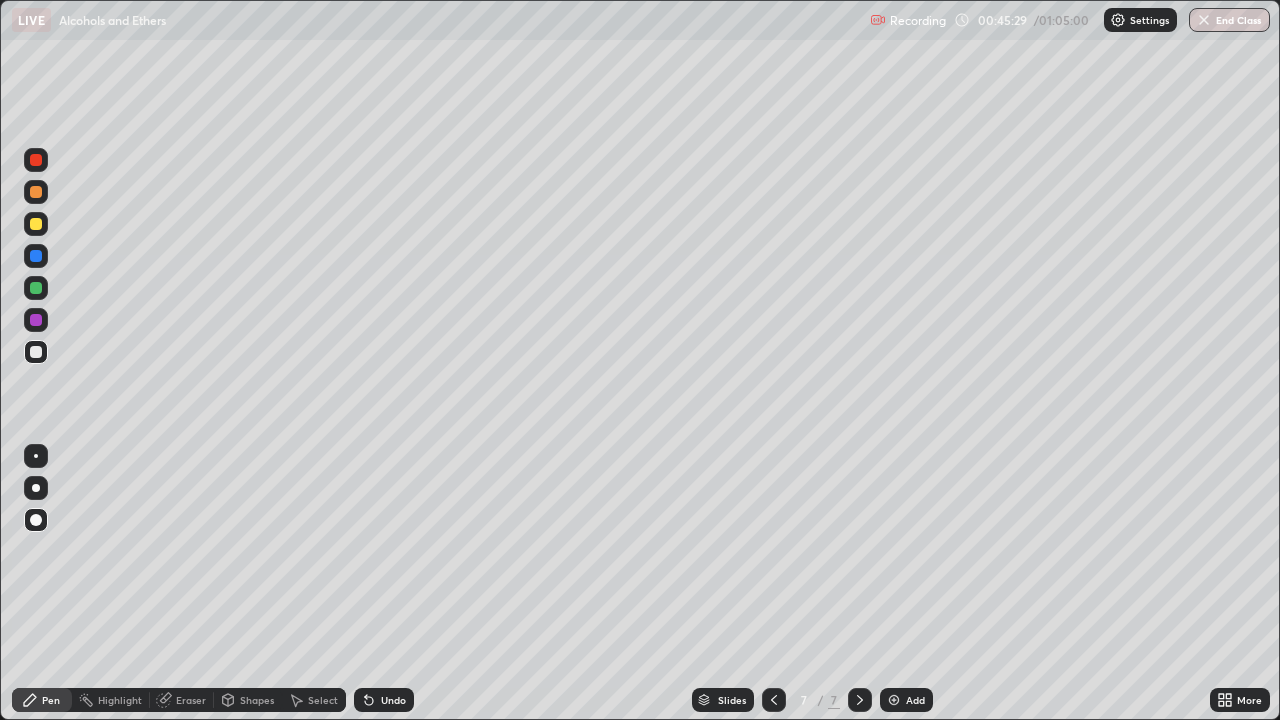 click at bounding box center [36, 288] 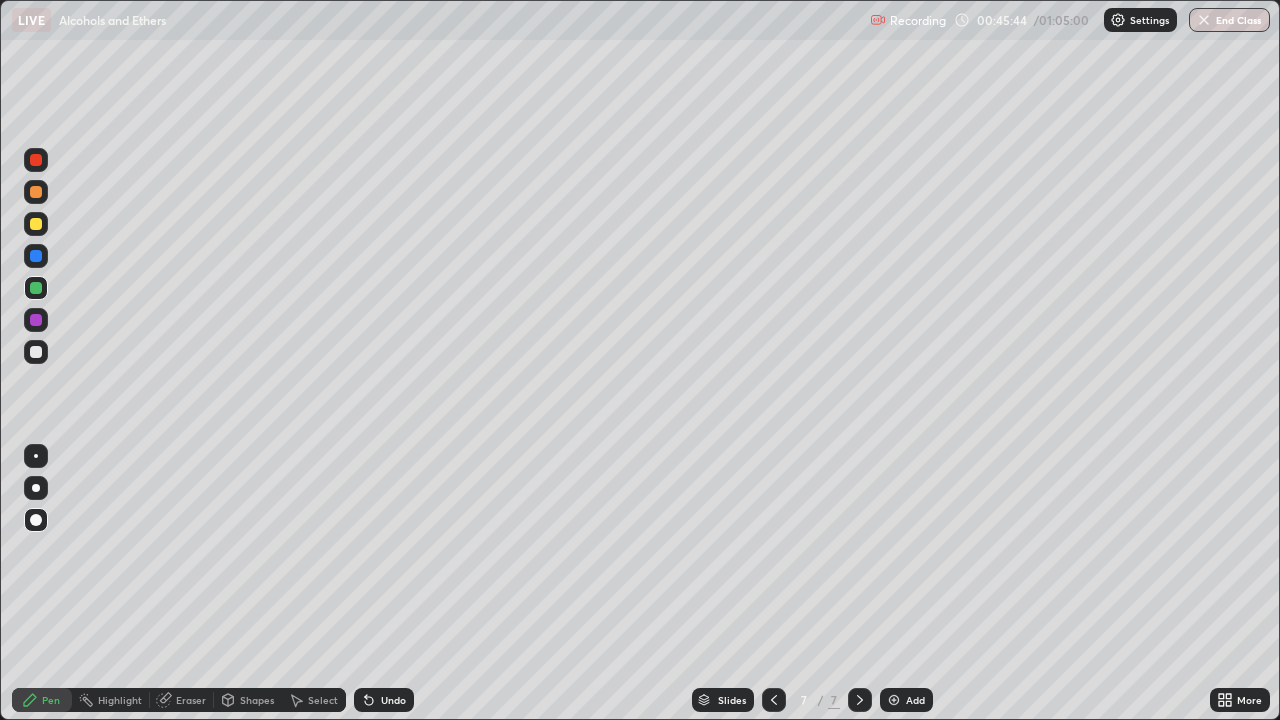 click at bounding box center (36, 352) 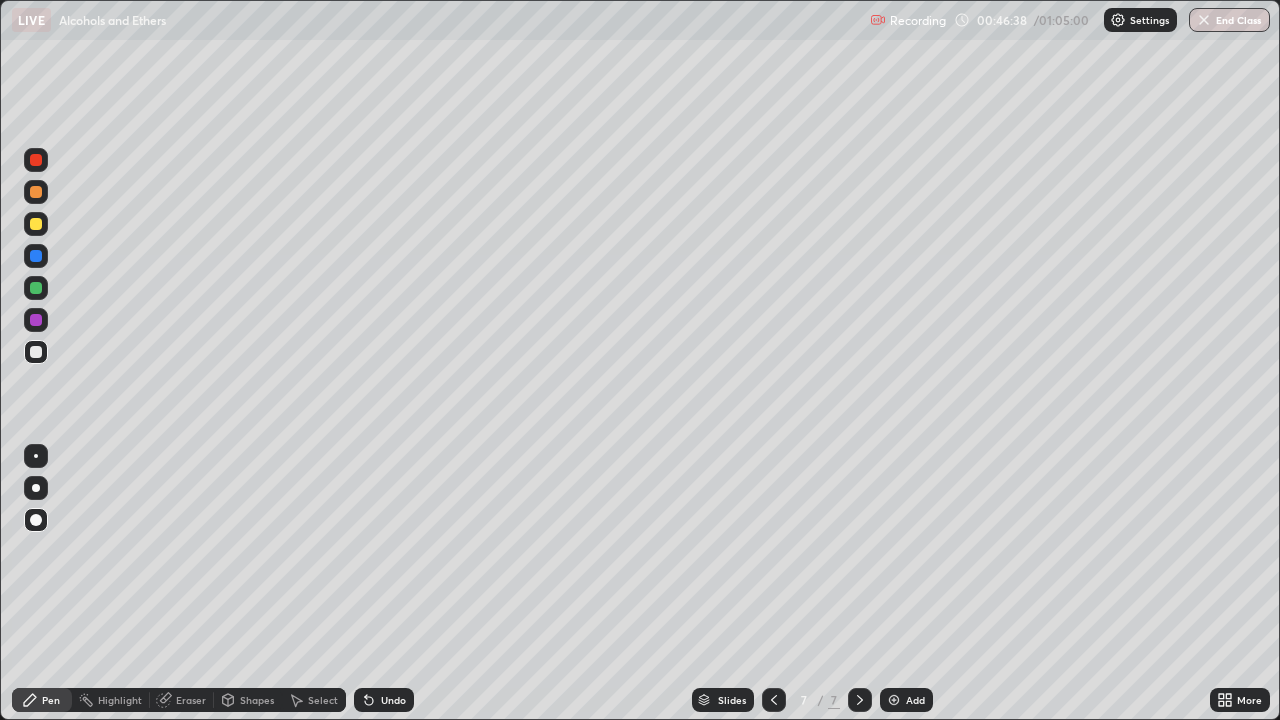 click at bounding box center (36, 224) 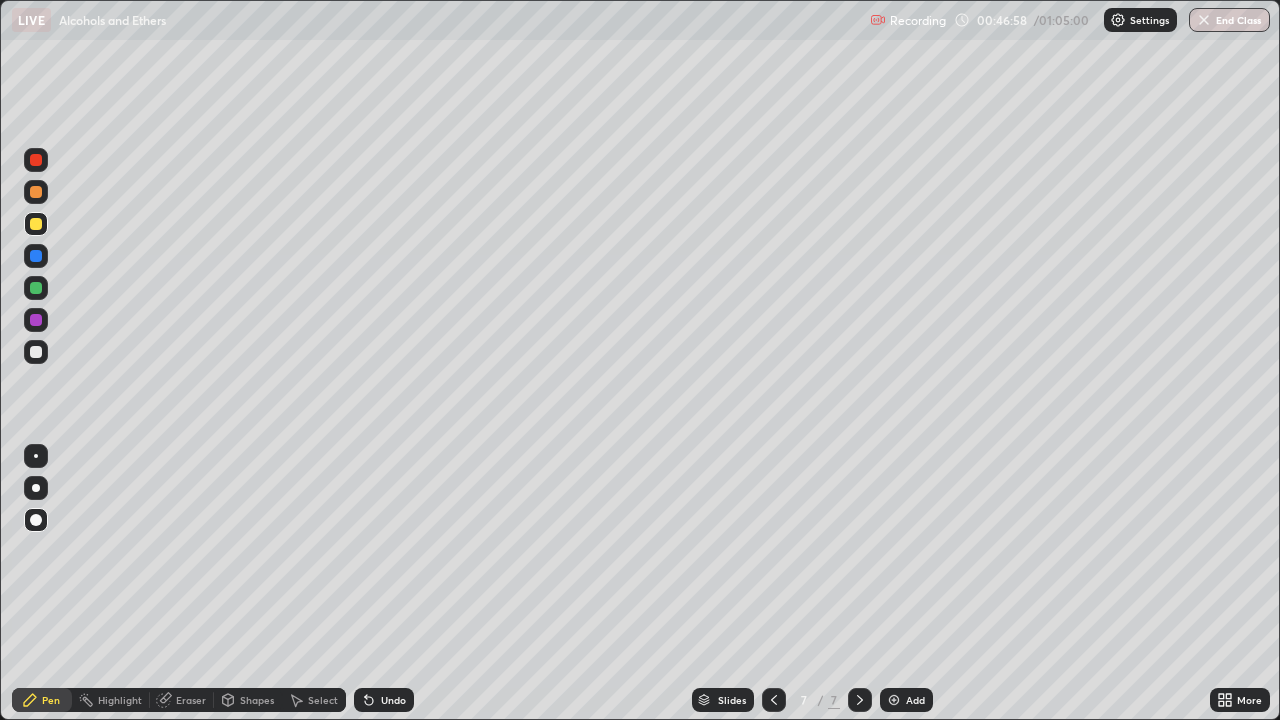 click 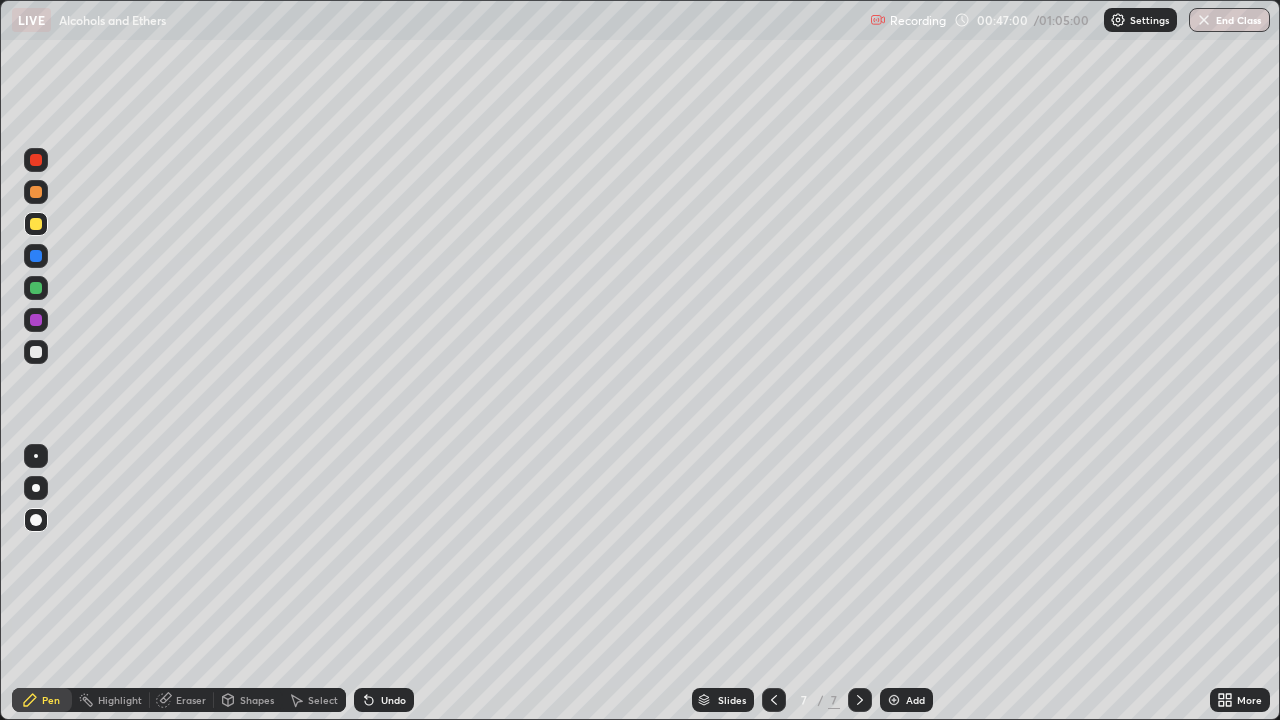 click 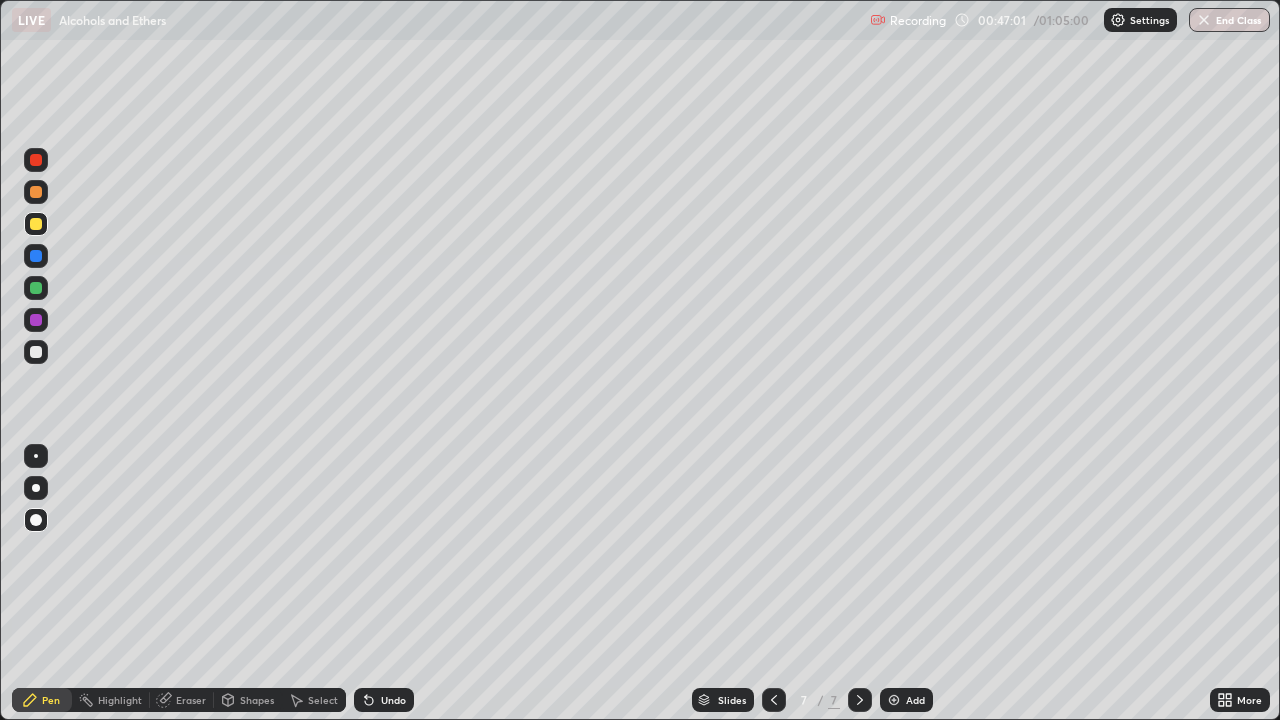 click on "Undo" at bounding box center (393, 700) 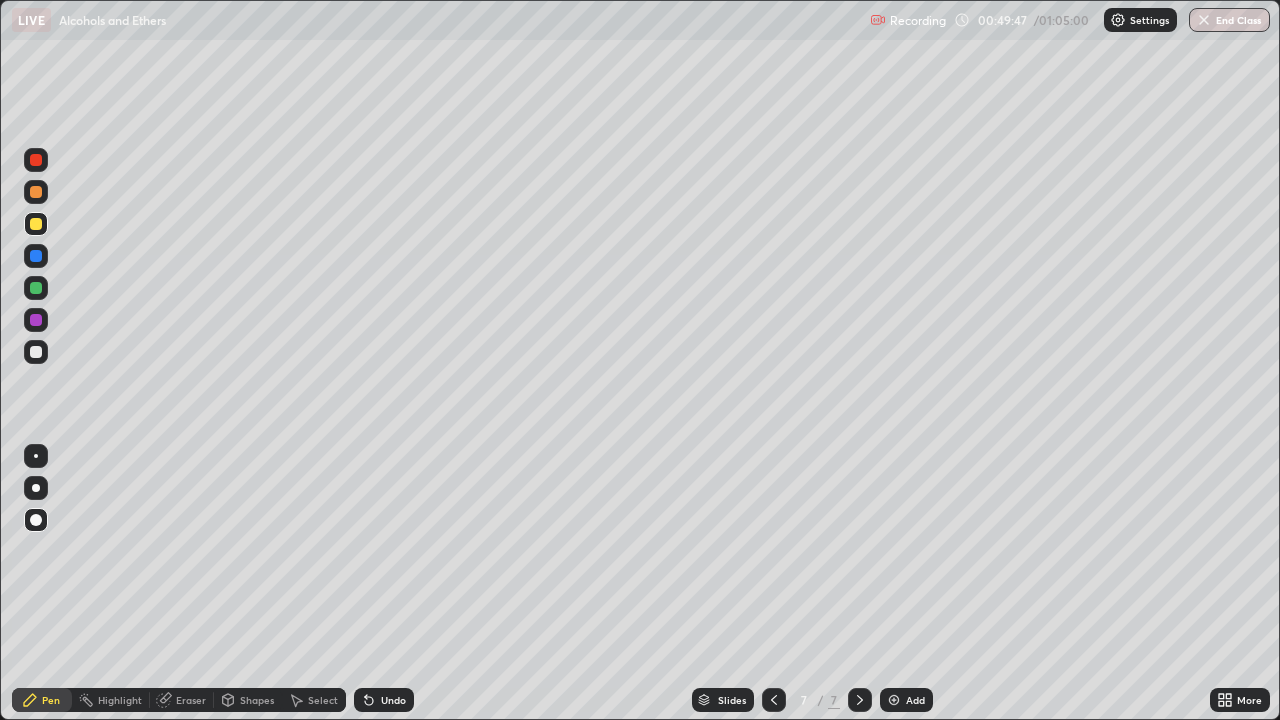 click at bounding box center [894, 700] 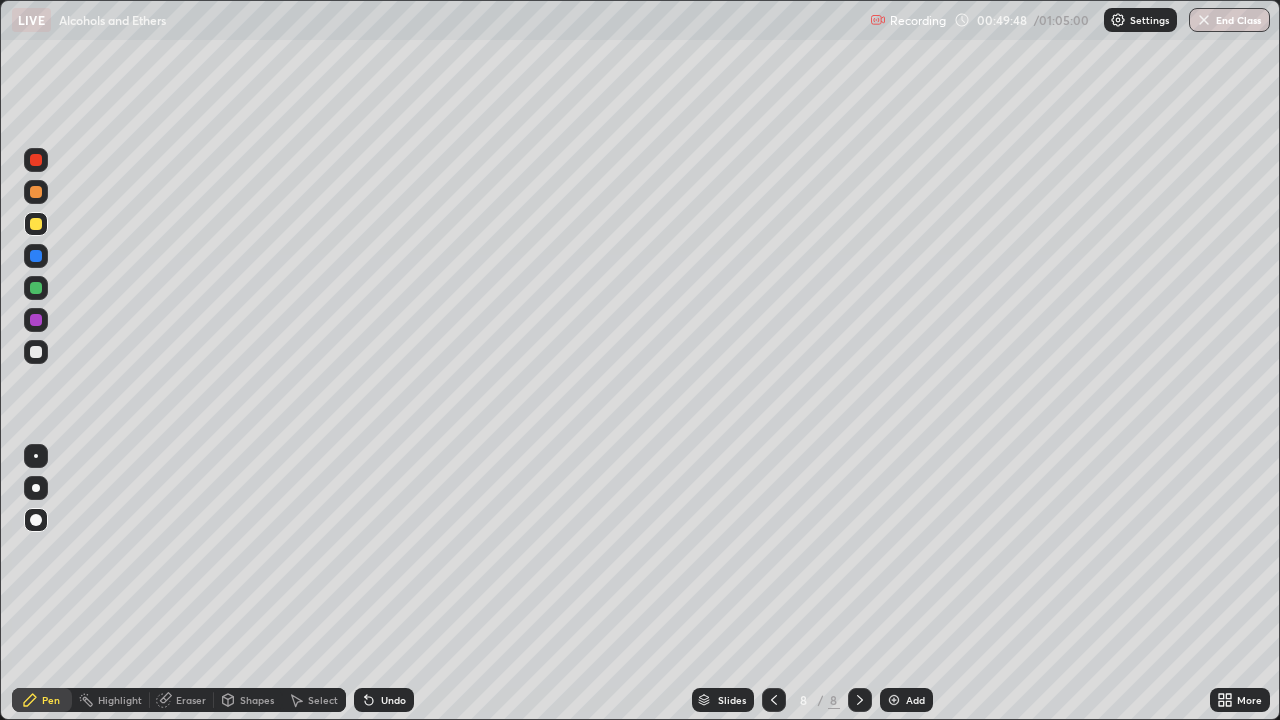 click at bounding box center [36, 352] 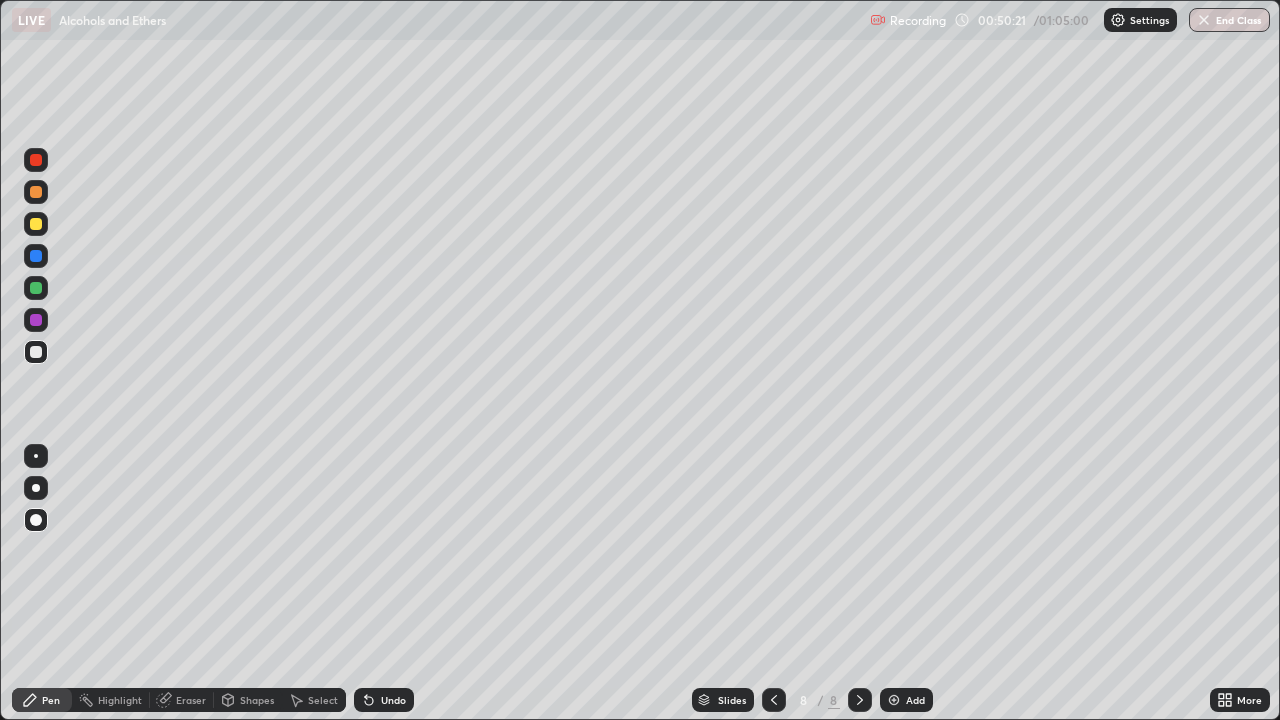 click at bounding box center [36, 192] 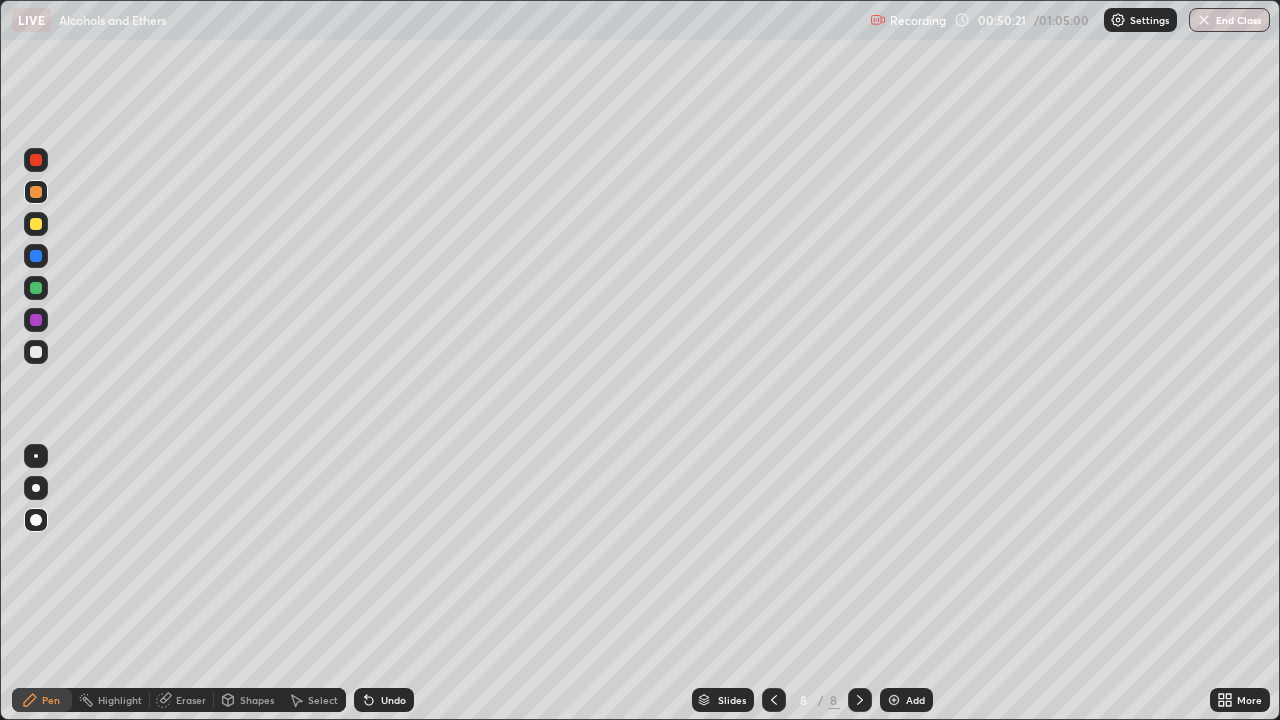 click at bounding box center [36, 160] 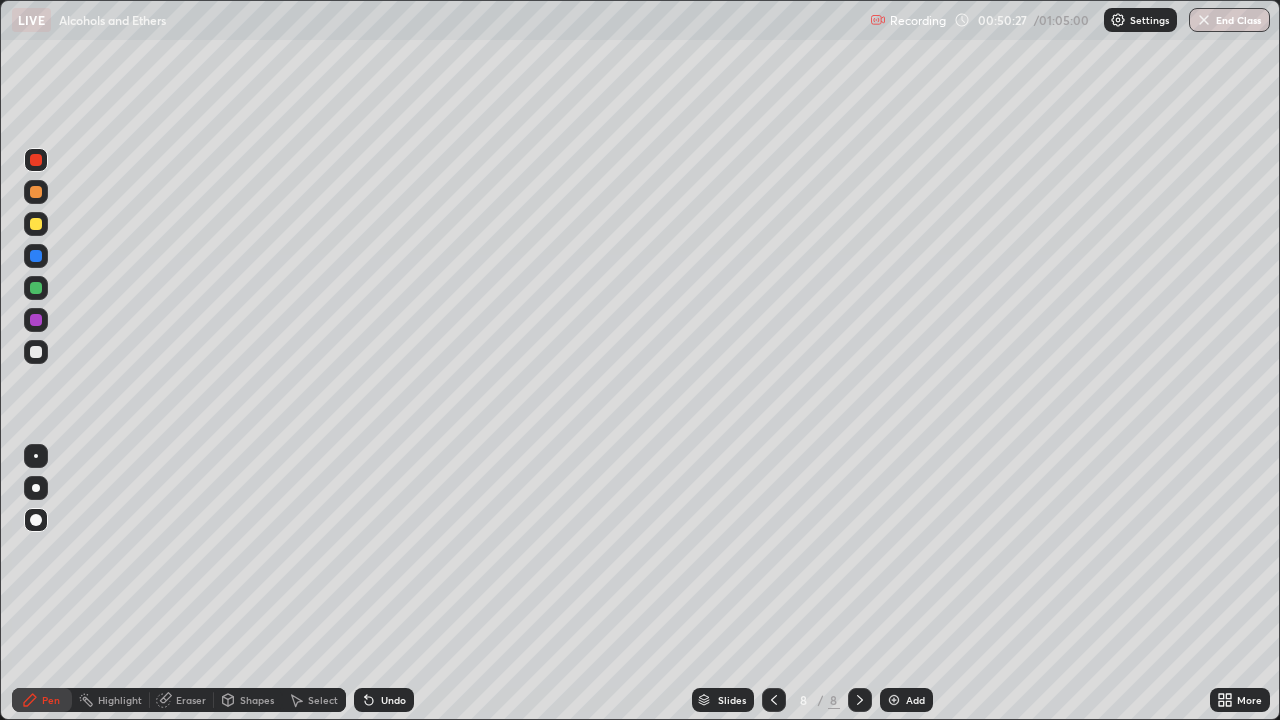 click at bounding box center [36, 352] 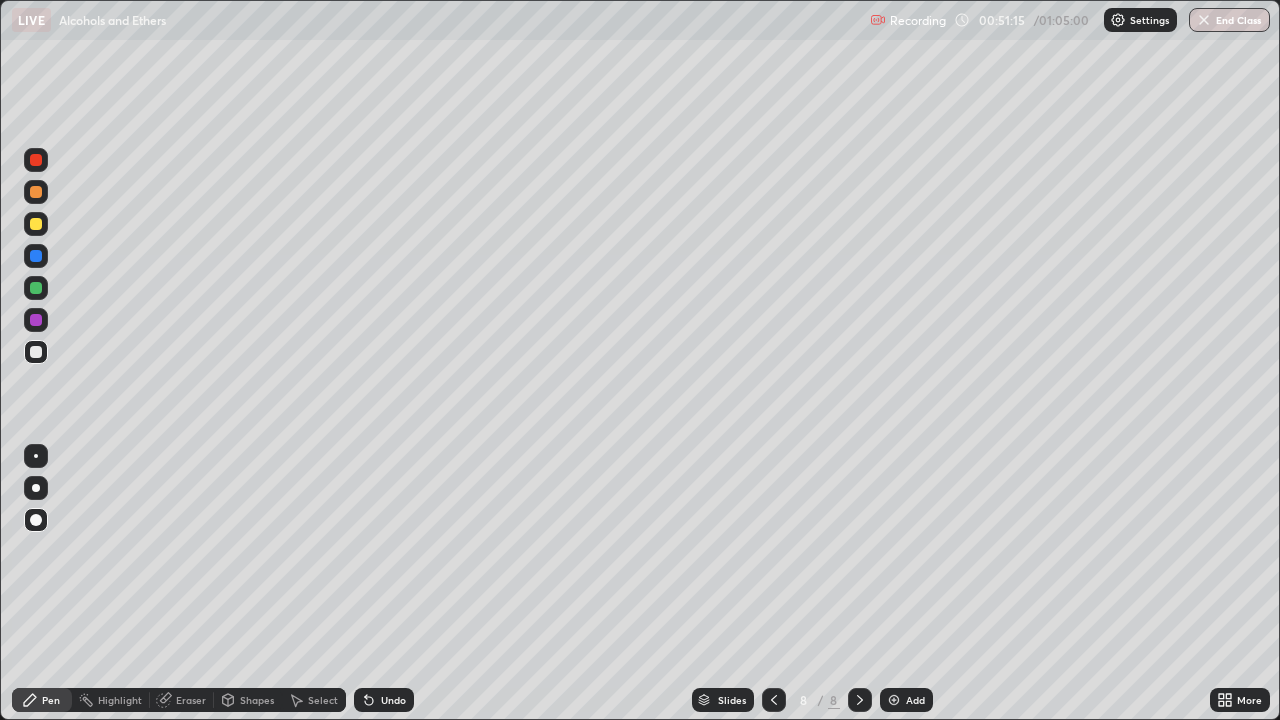 click at bounding box center (36, 320) 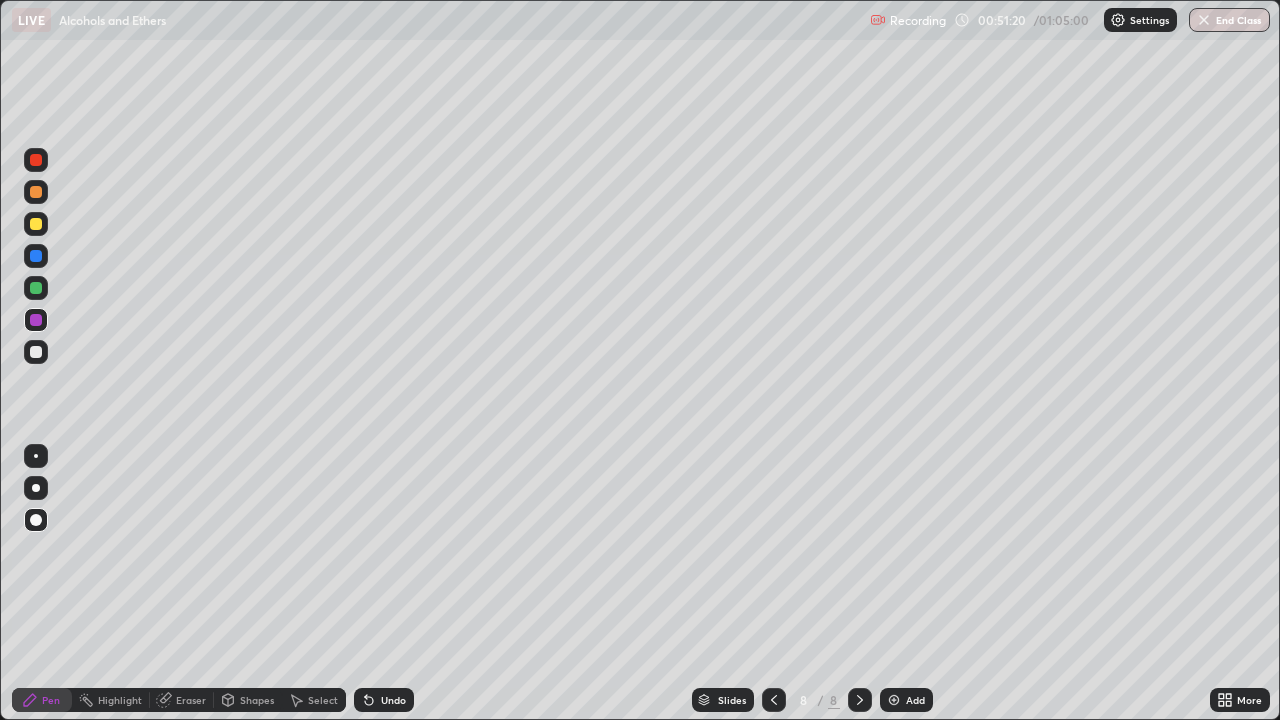 click at bounding box center (36, 352) 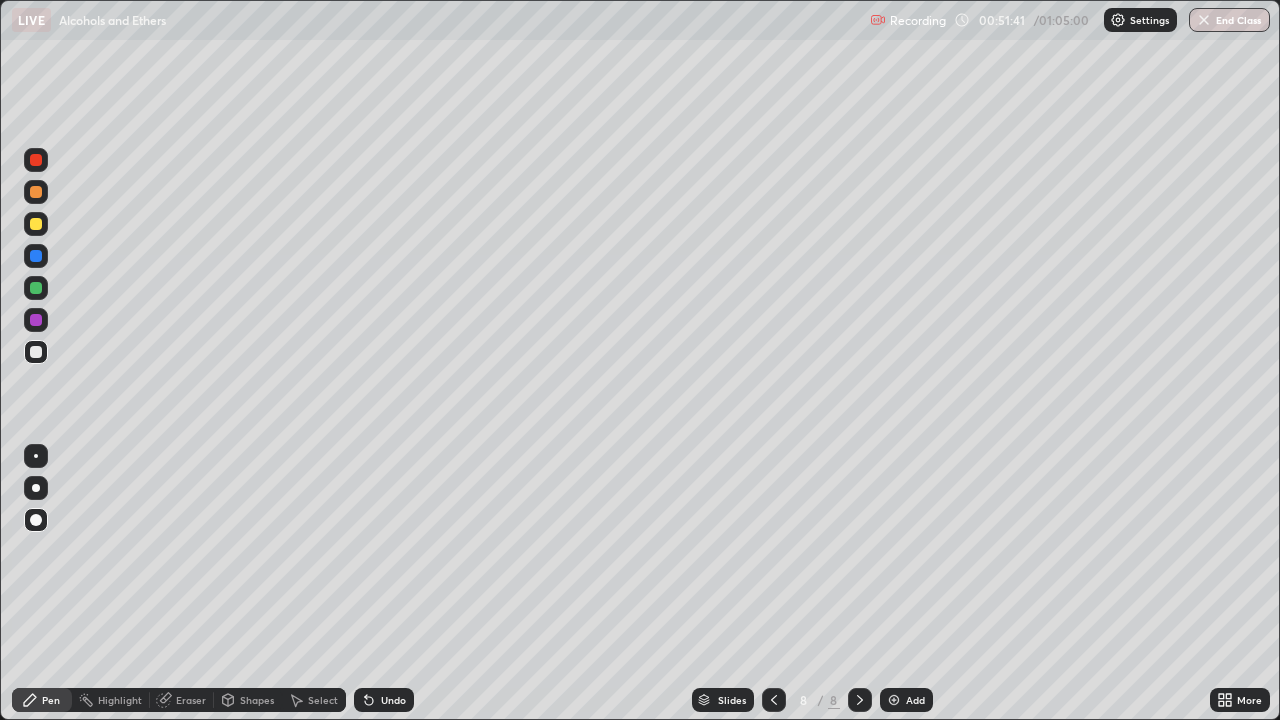click 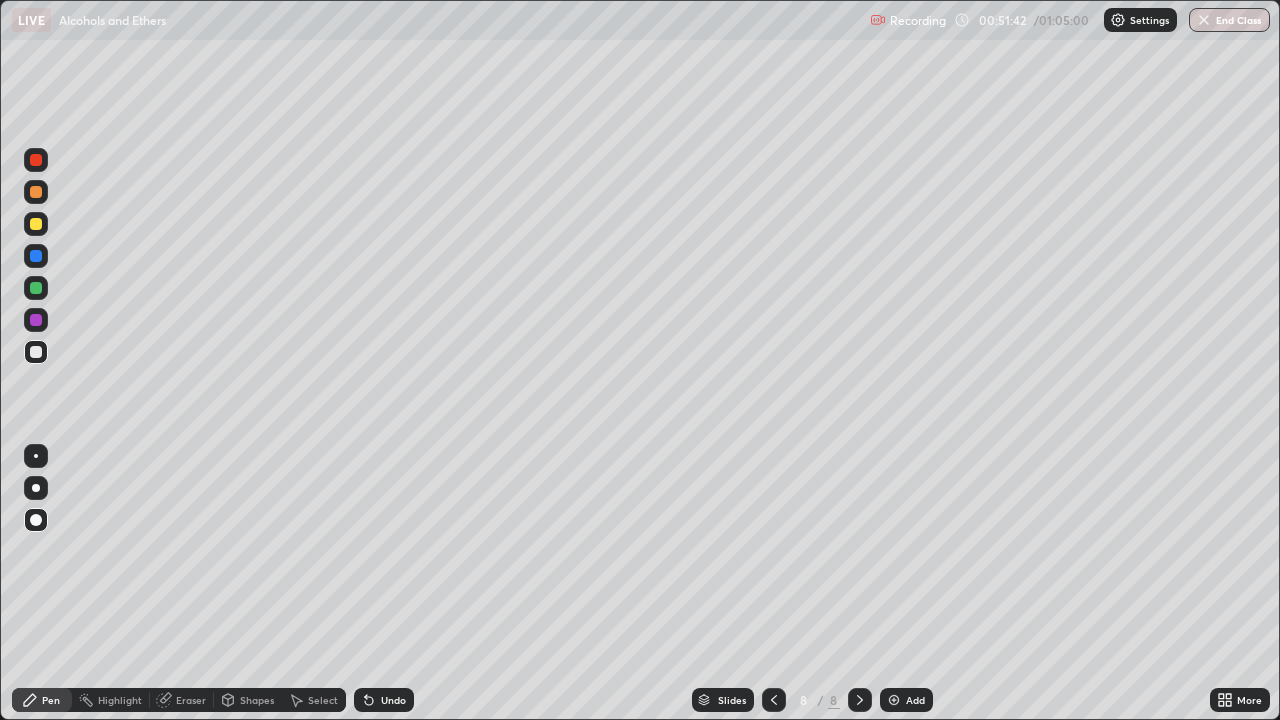 click at bounding box center (36, 160) 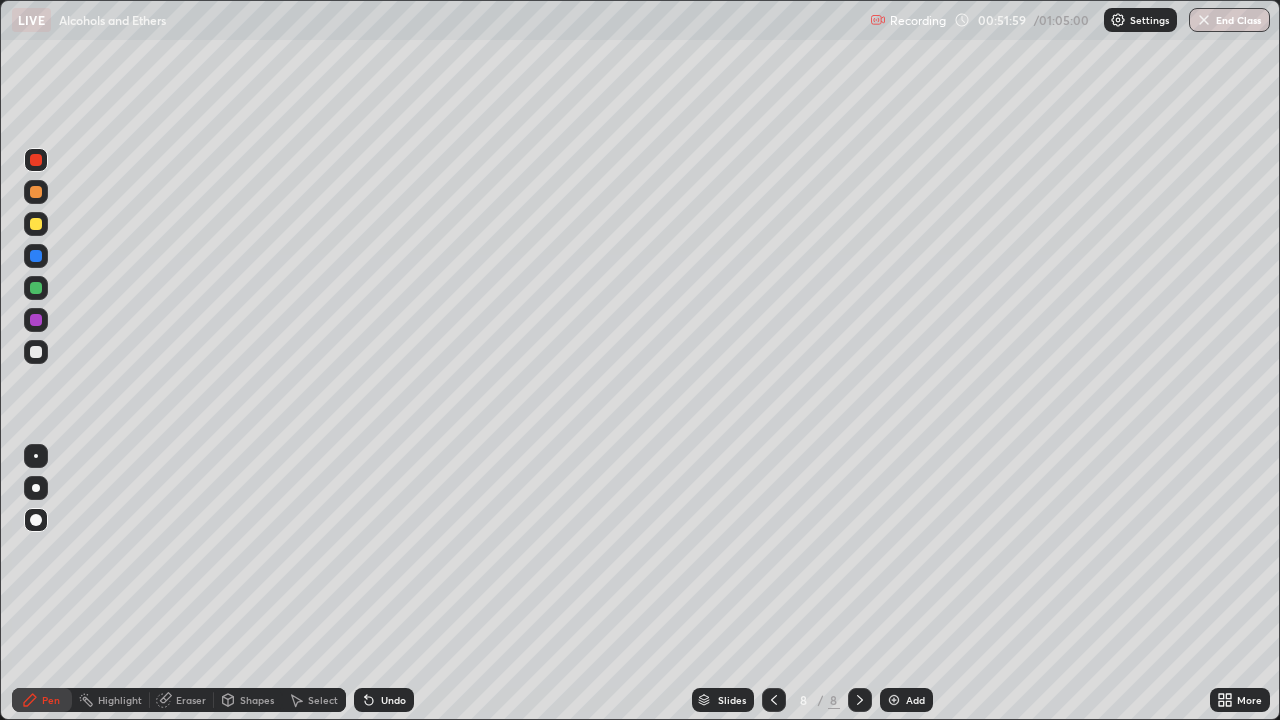 click at bounding box center (36, 352) 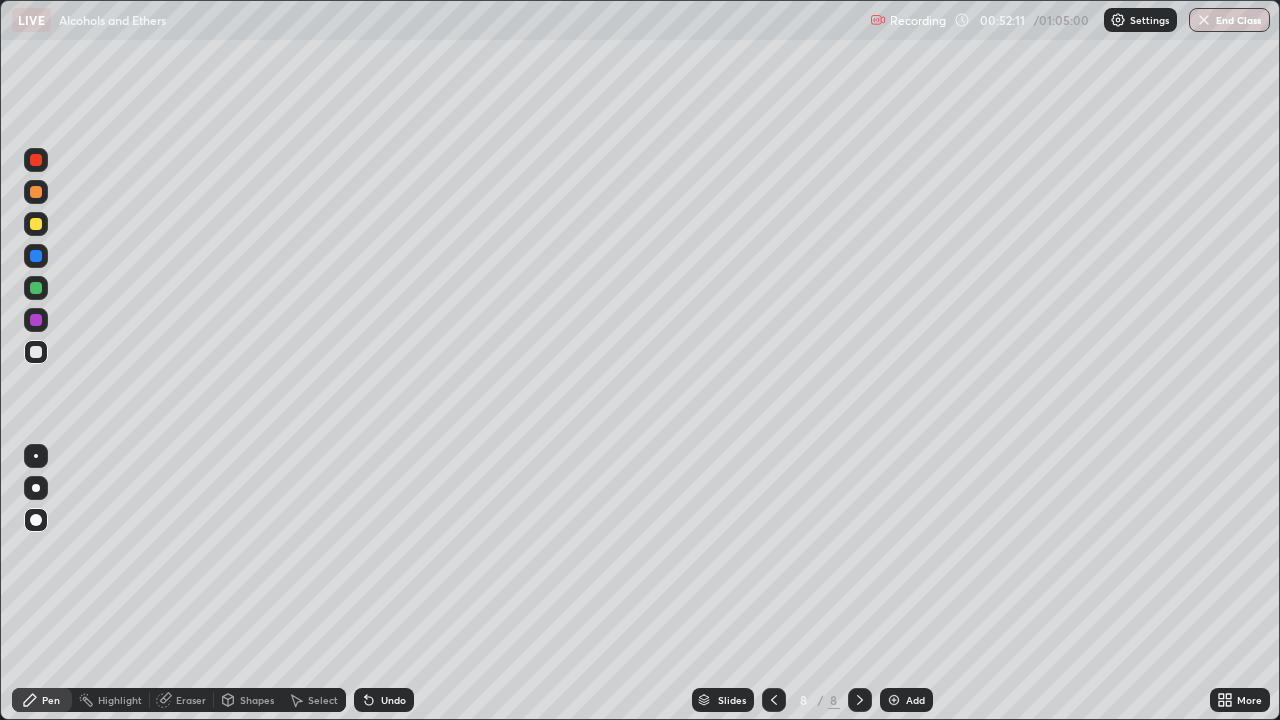 click on "Undo" at bounding box center (393, 700) 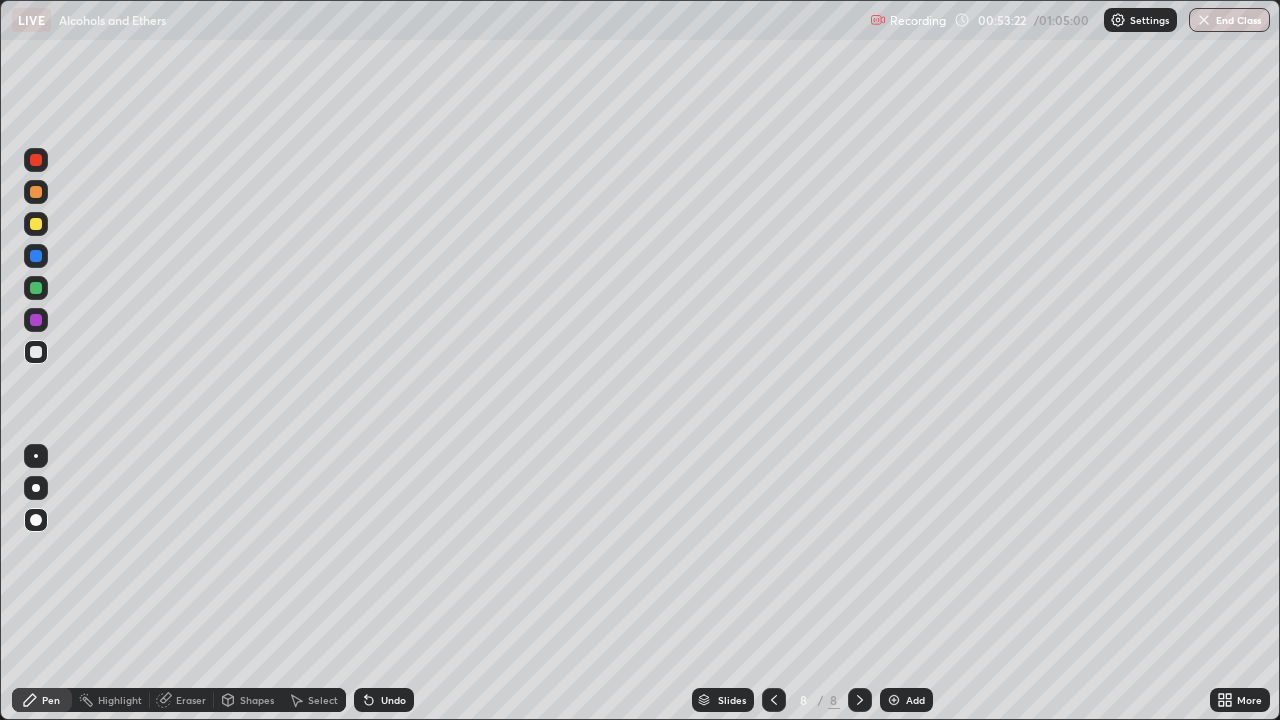 click at bounding box center (894, 700) 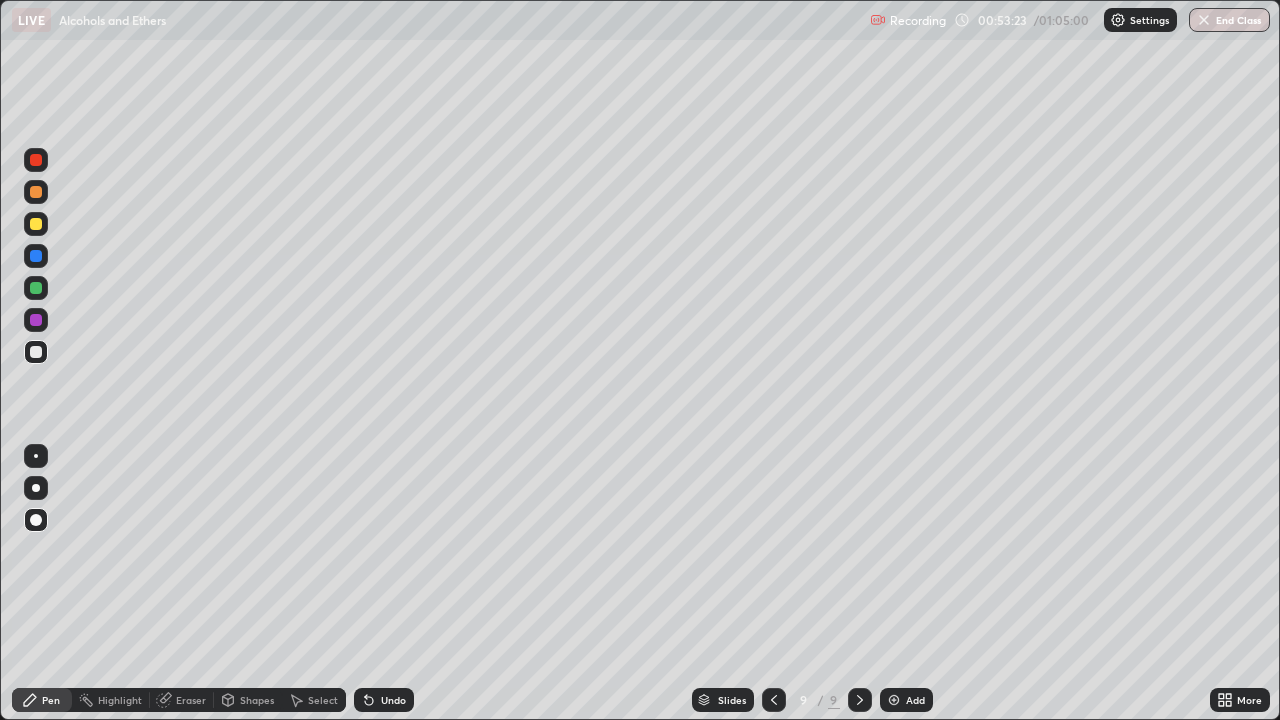 click at bounding box center [36, 224] 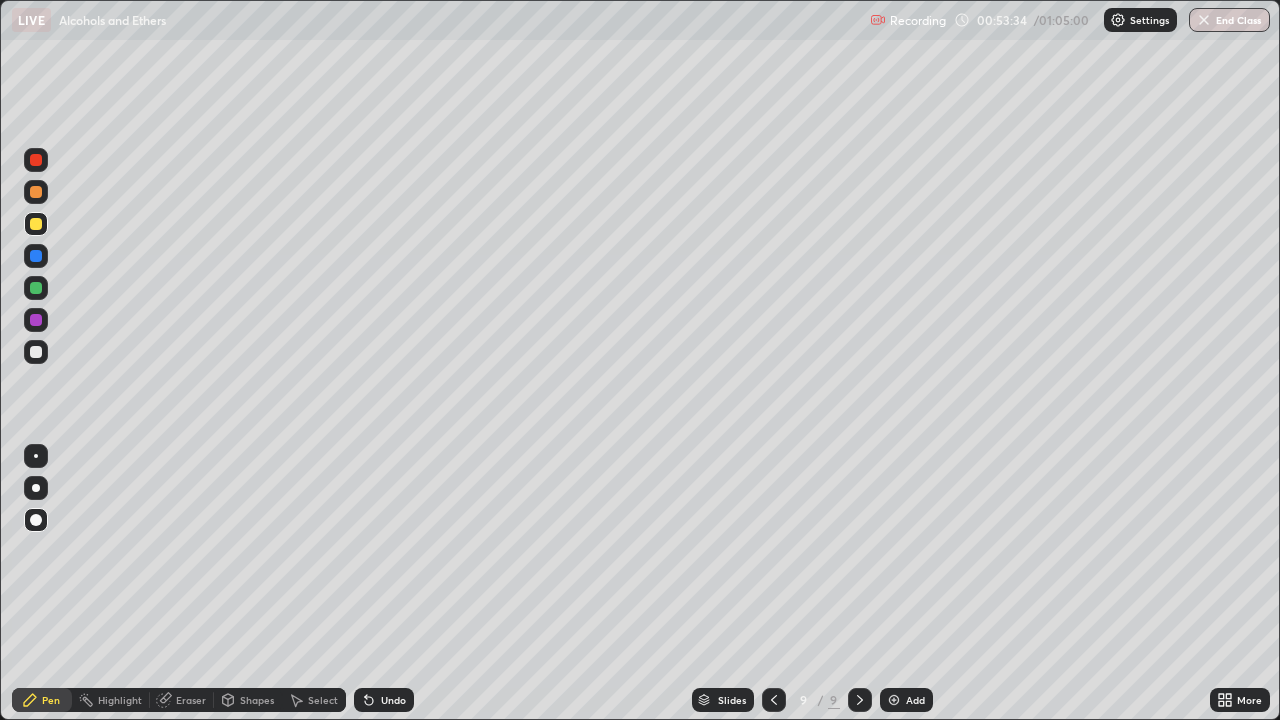 click on "Undo" at bounding box center (384, 700) 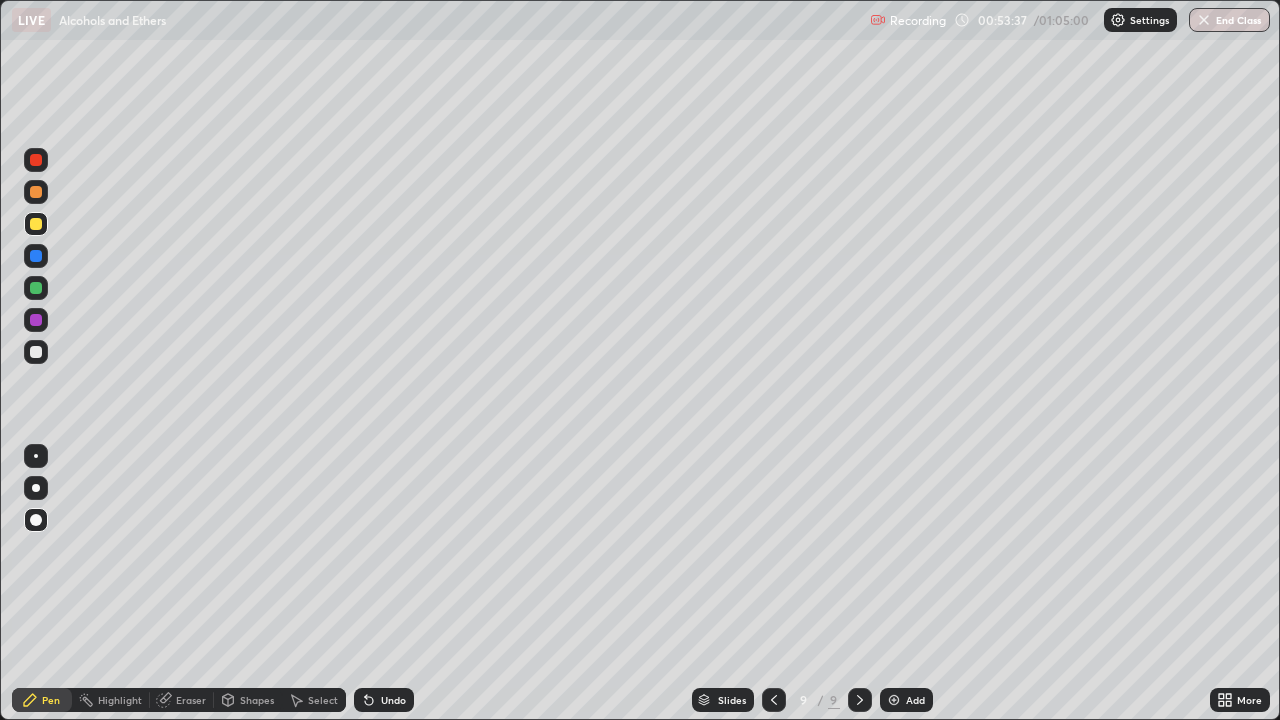 click at bounding box center (36, 352) 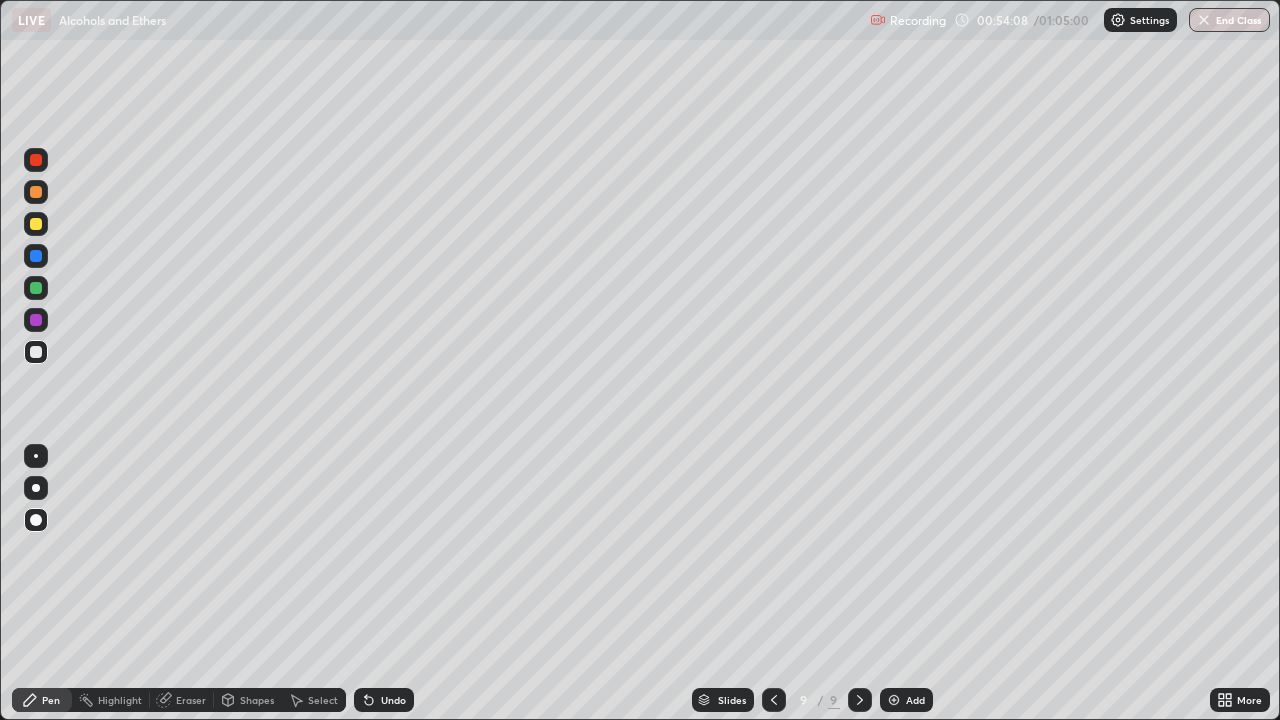 click at bounding box center (36, 160) 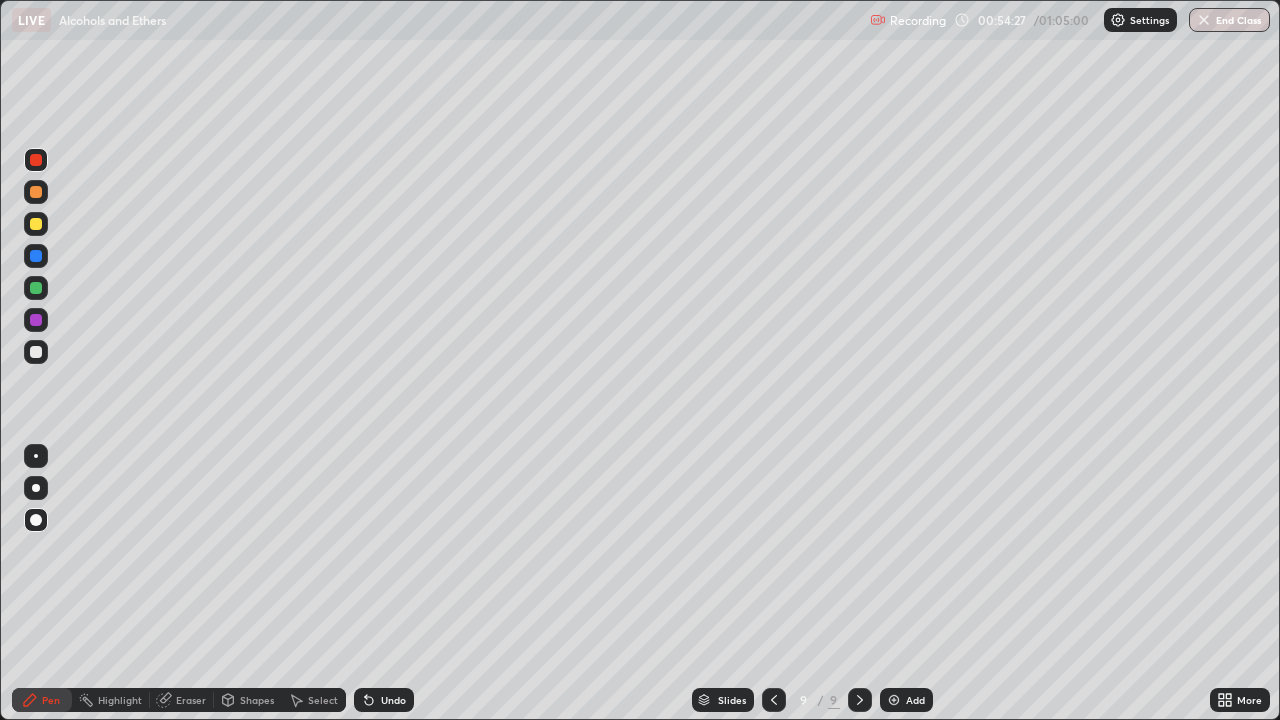 click at bounding box center (36, 352) 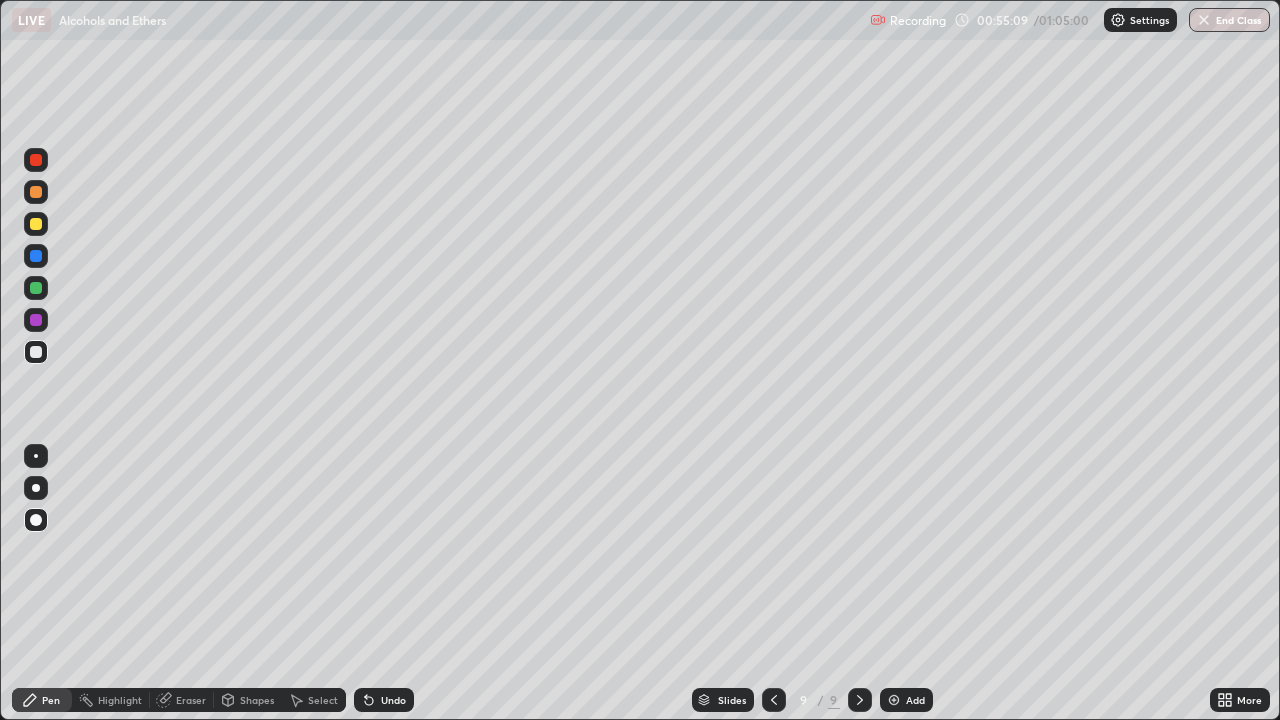 click at bounding box center [36, 320] 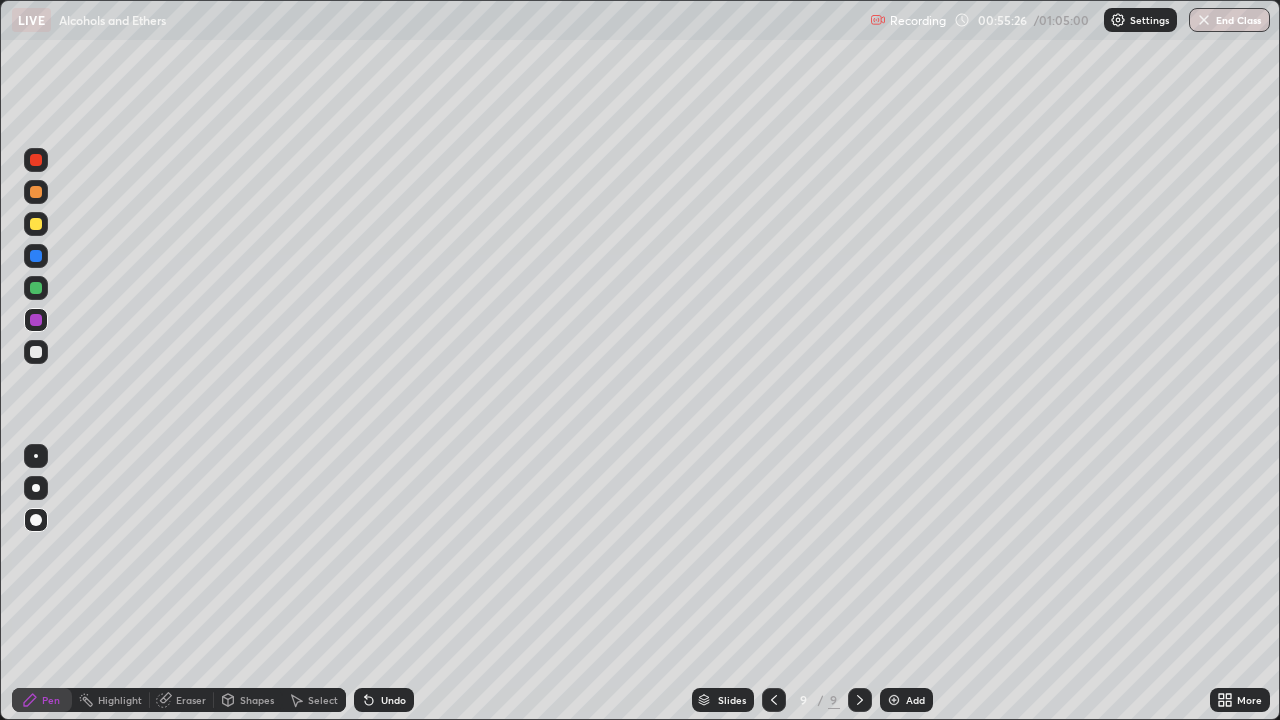 click at bounding box center (36, 352) 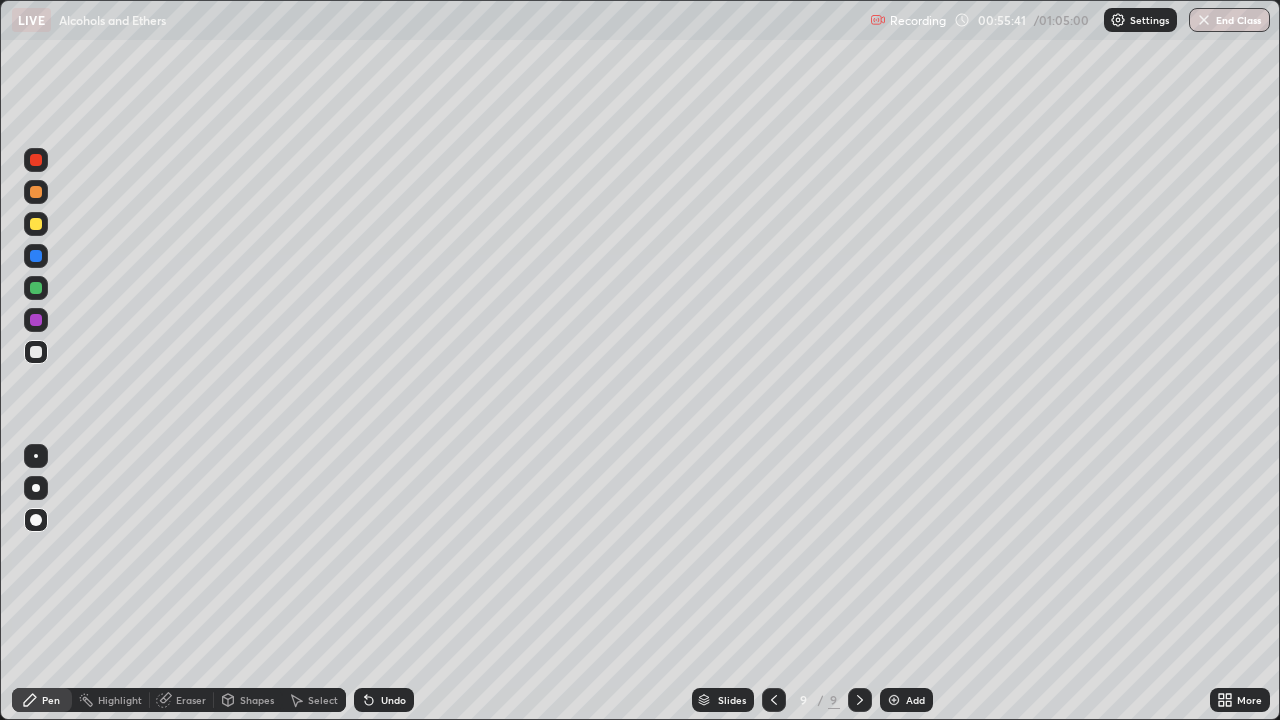 click on "Undo" at bounding box center [384, 700] 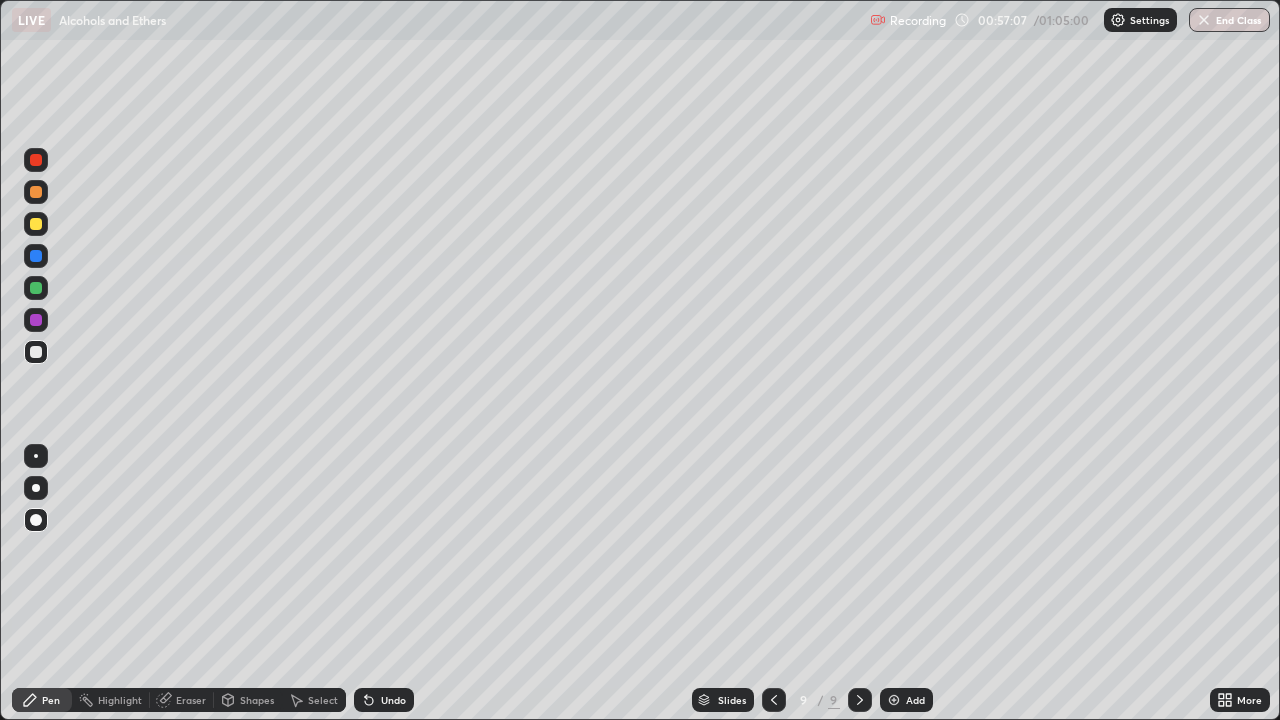 click at bounding box center (894, 700) 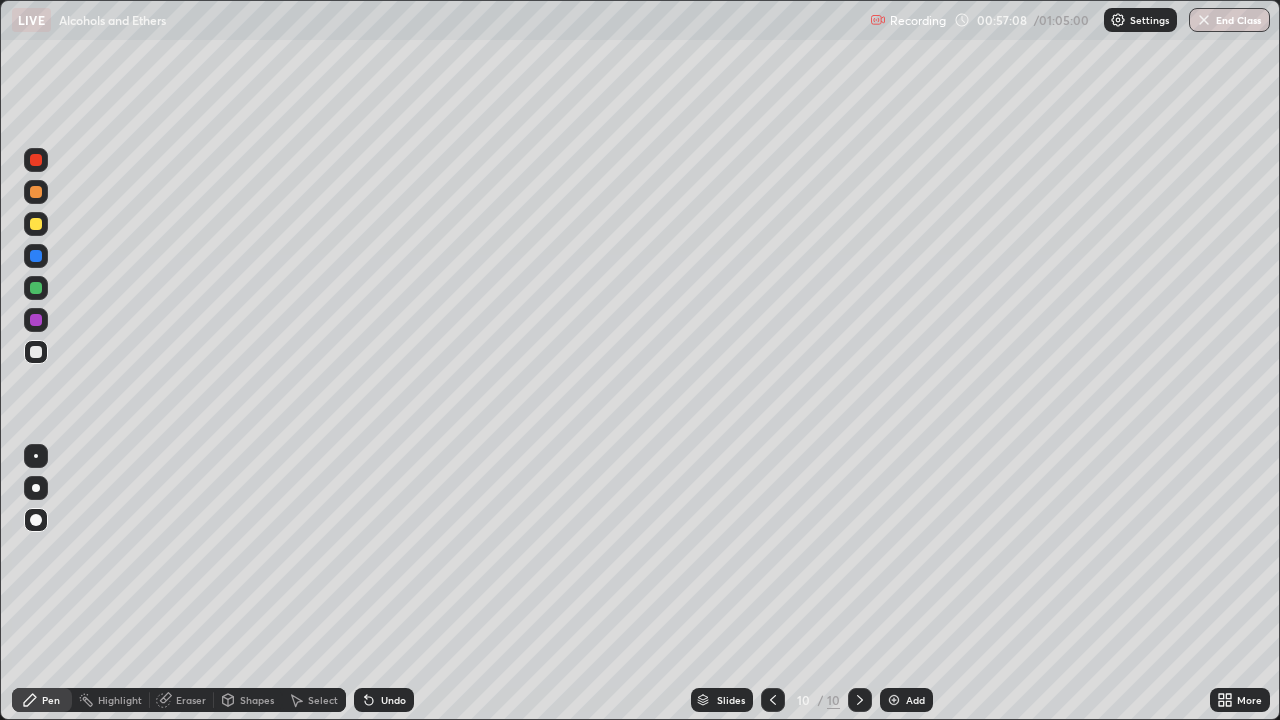click at bounding box center [36, 224] 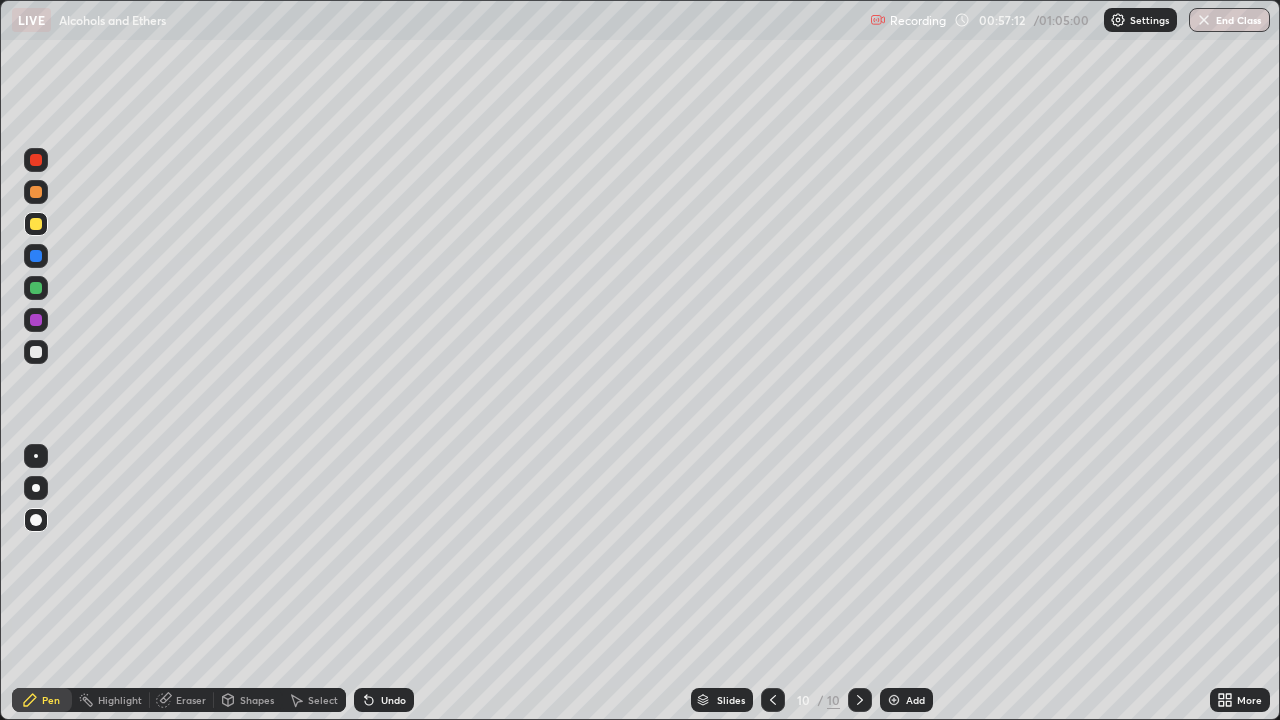 click at bounding box center [36, 352] 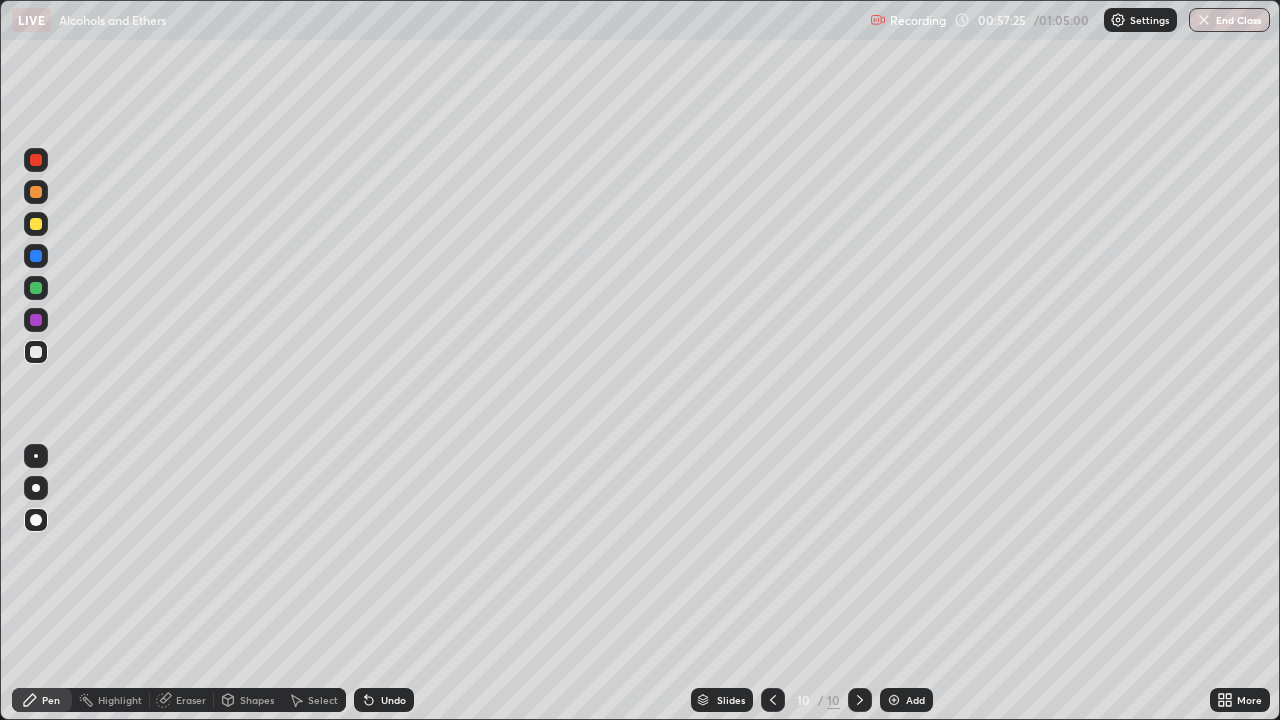 click on "Undo" at bounding box center (384, 700) 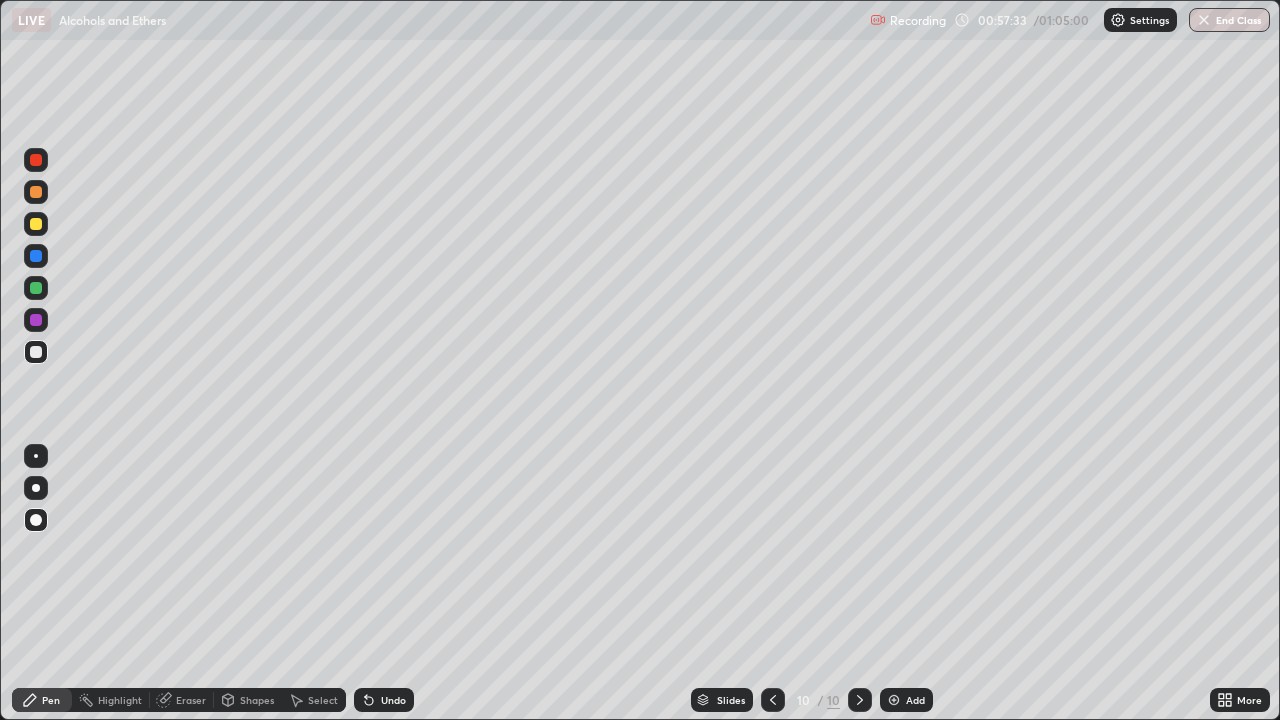 click at bounding box center [36, 224] 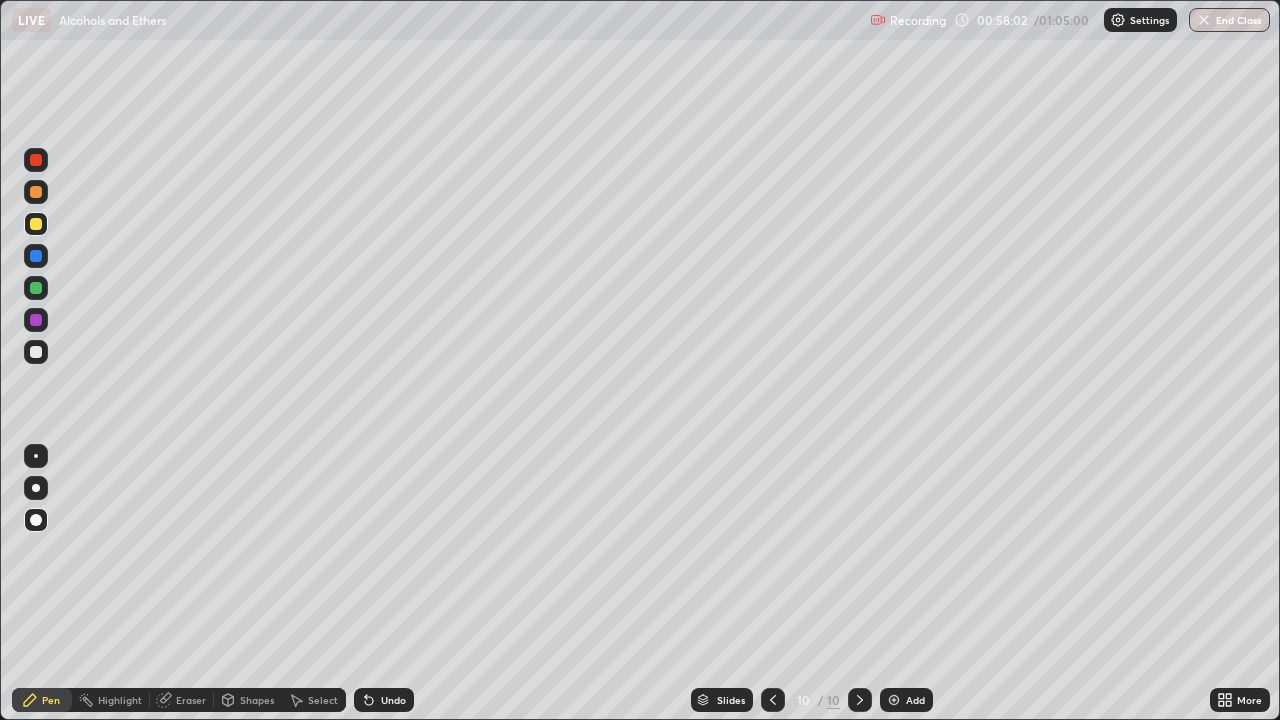 click 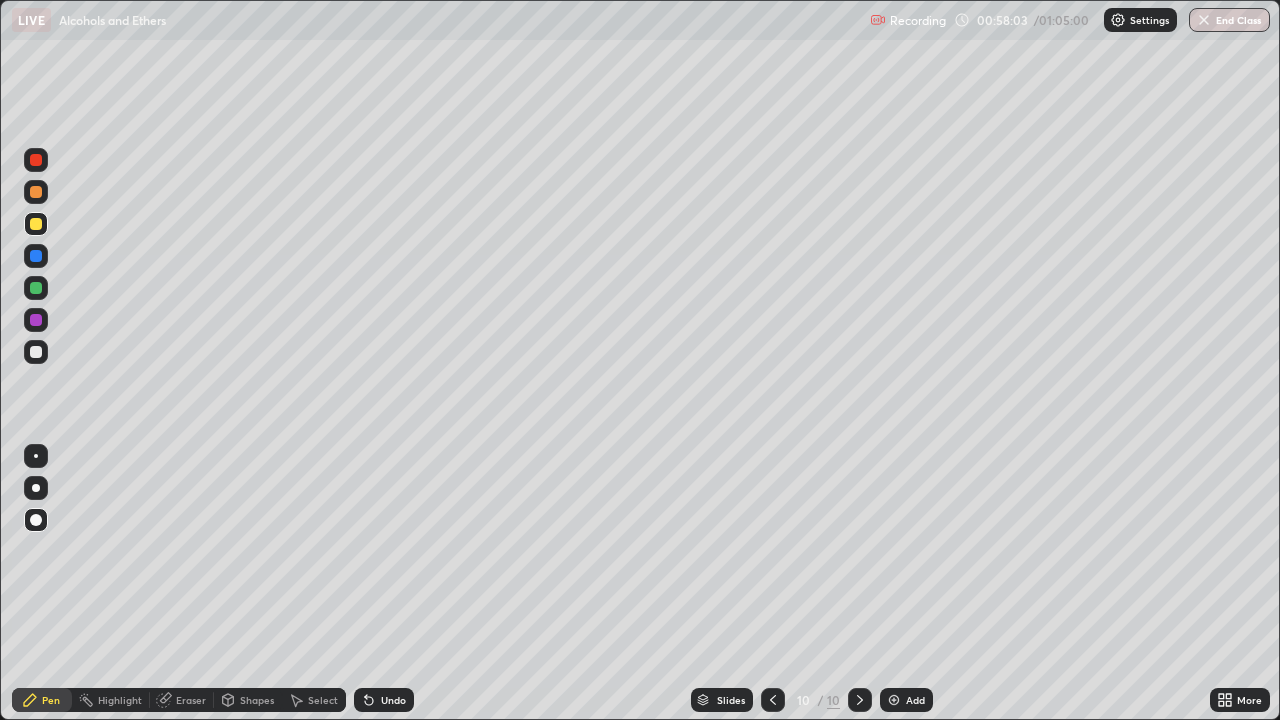 click 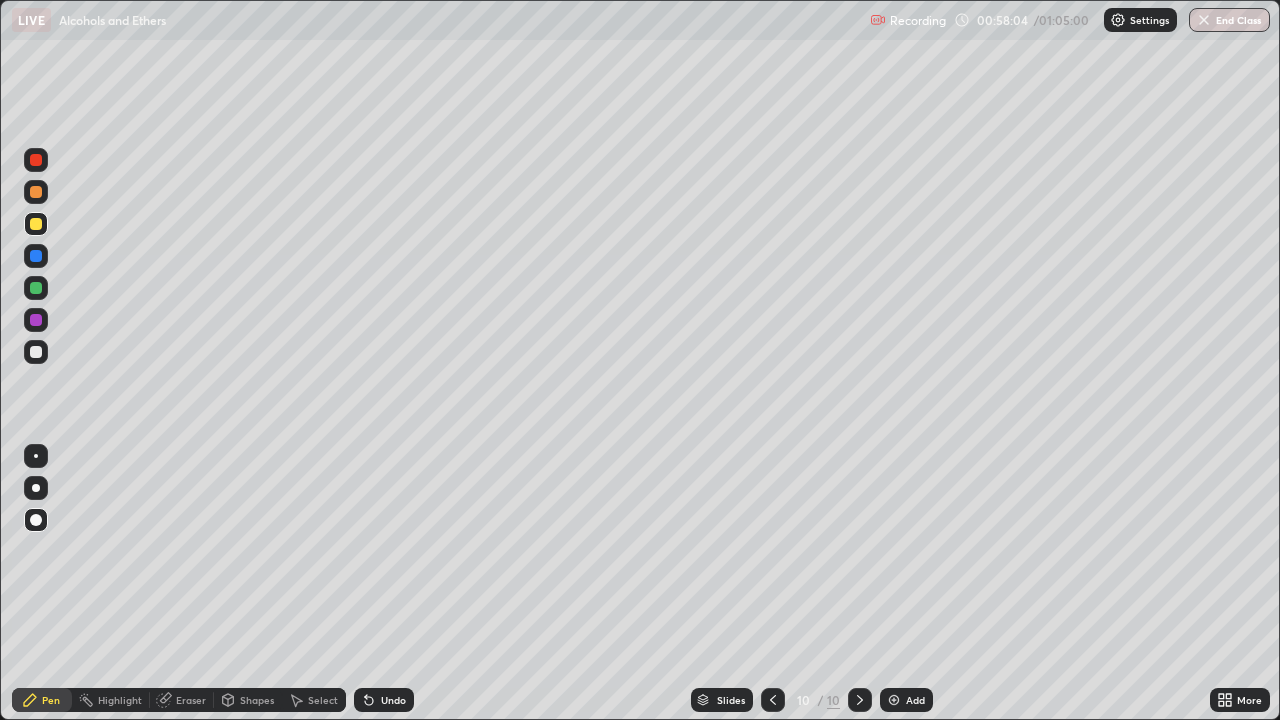 click 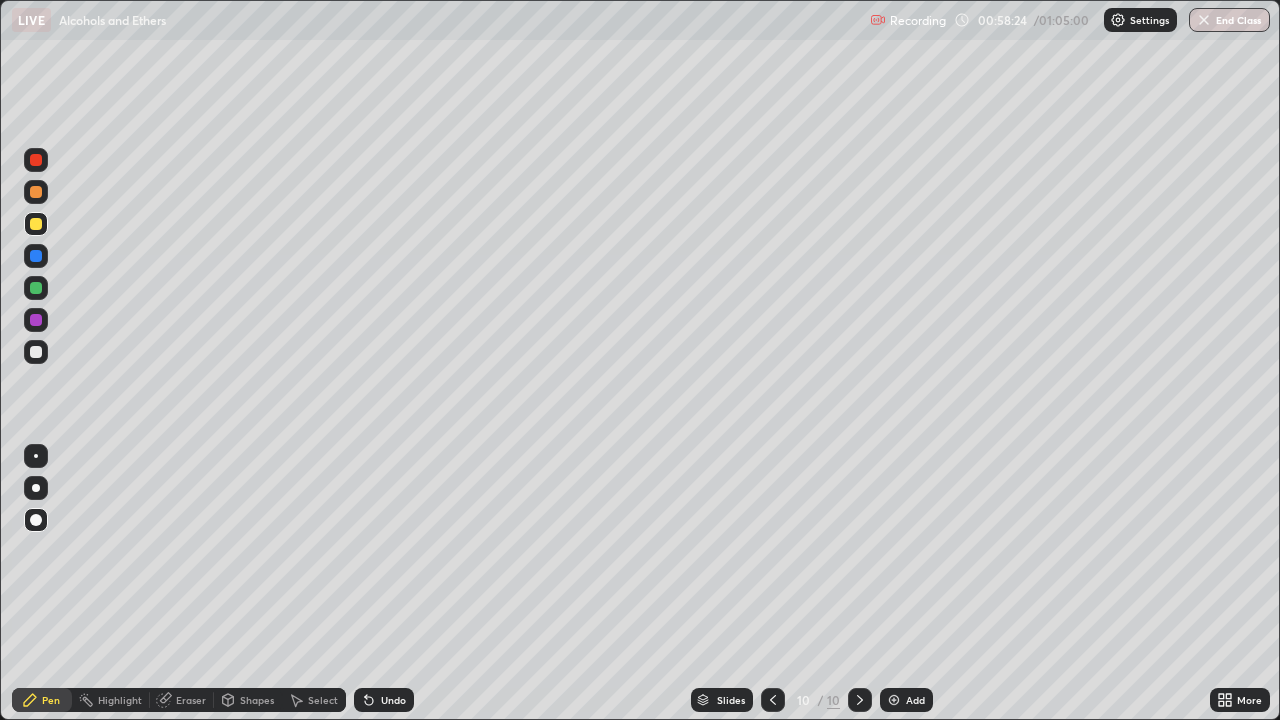 click at bounding box center [36, 288] 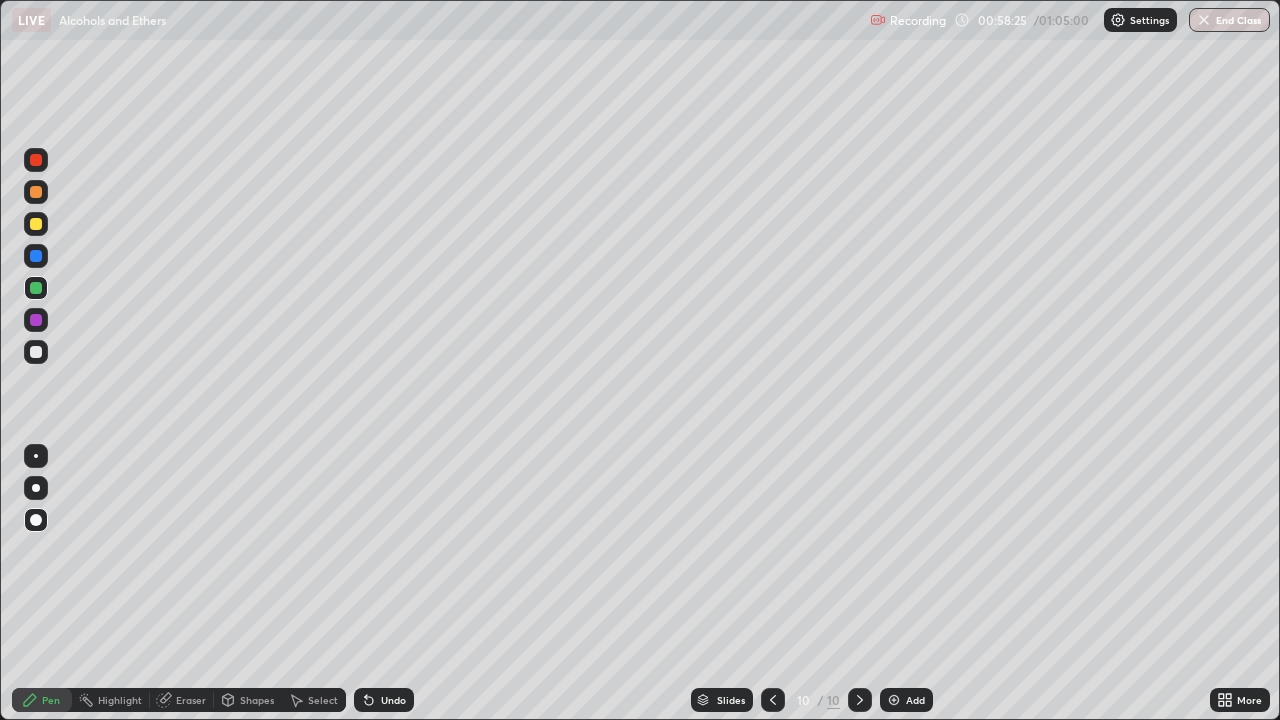 click at bounding box center (36, 160) 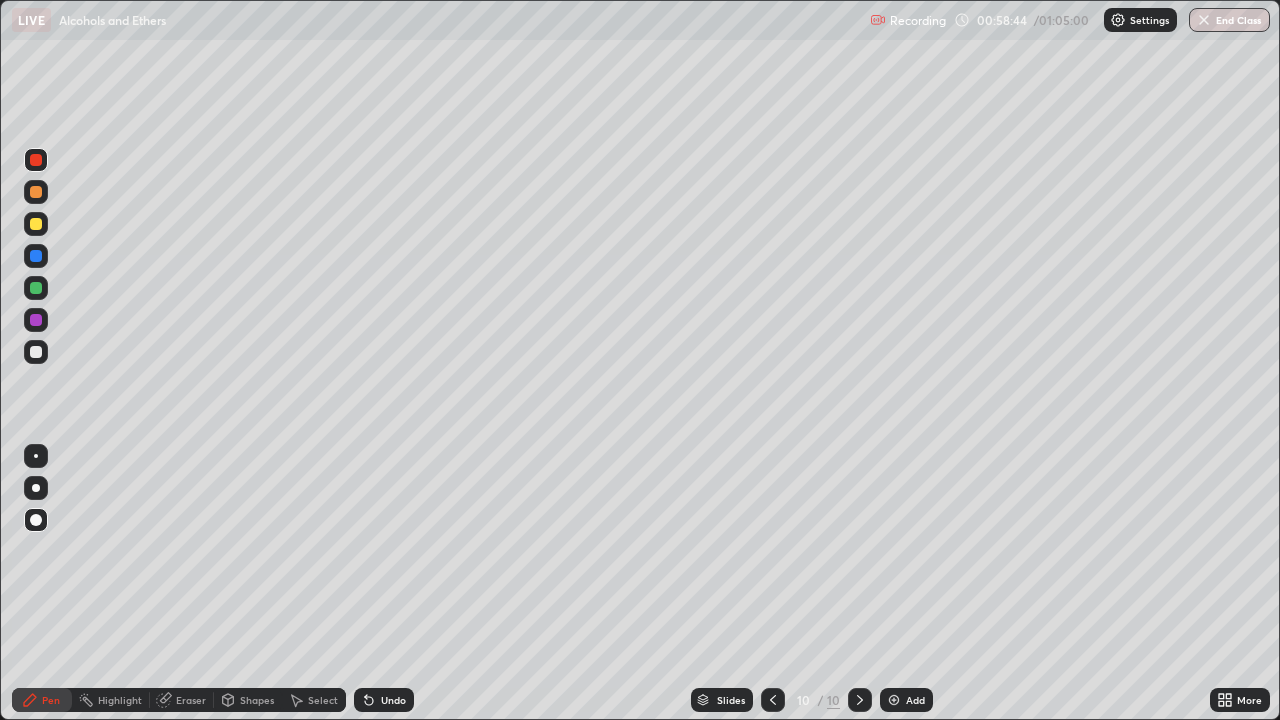 click at bounding box center [36, 352] 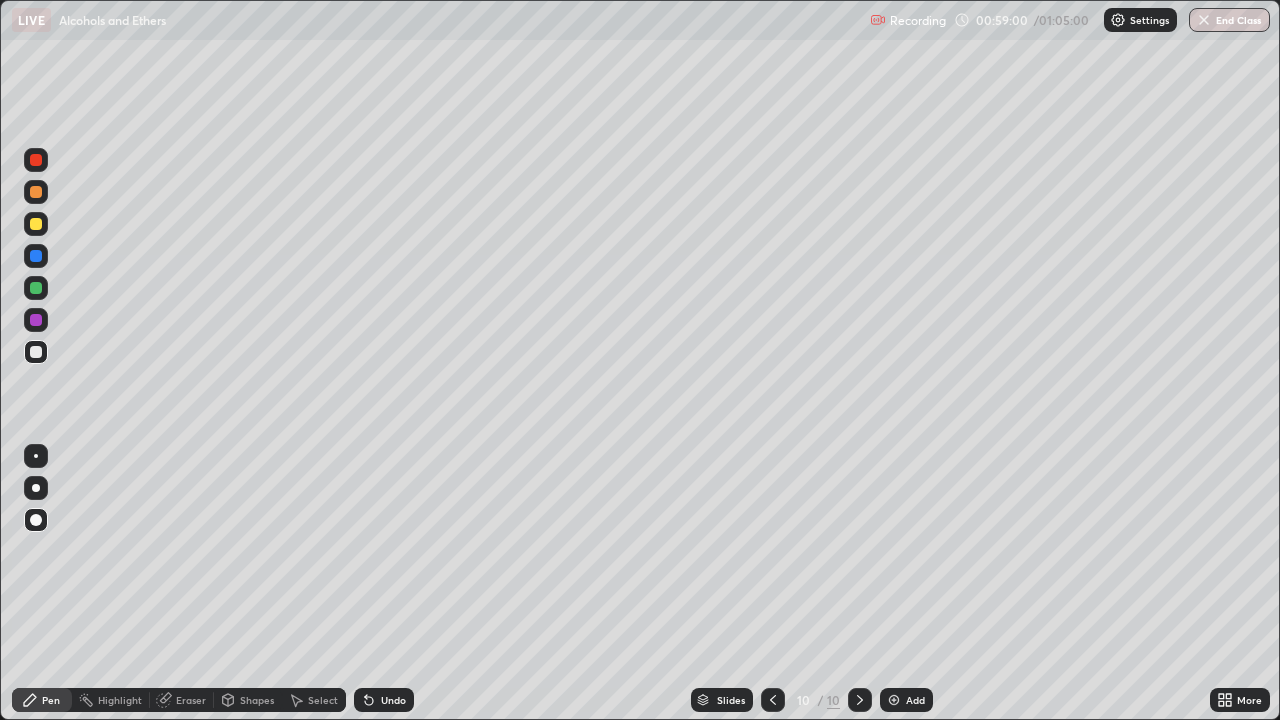 click at bounding box center (36, 288) 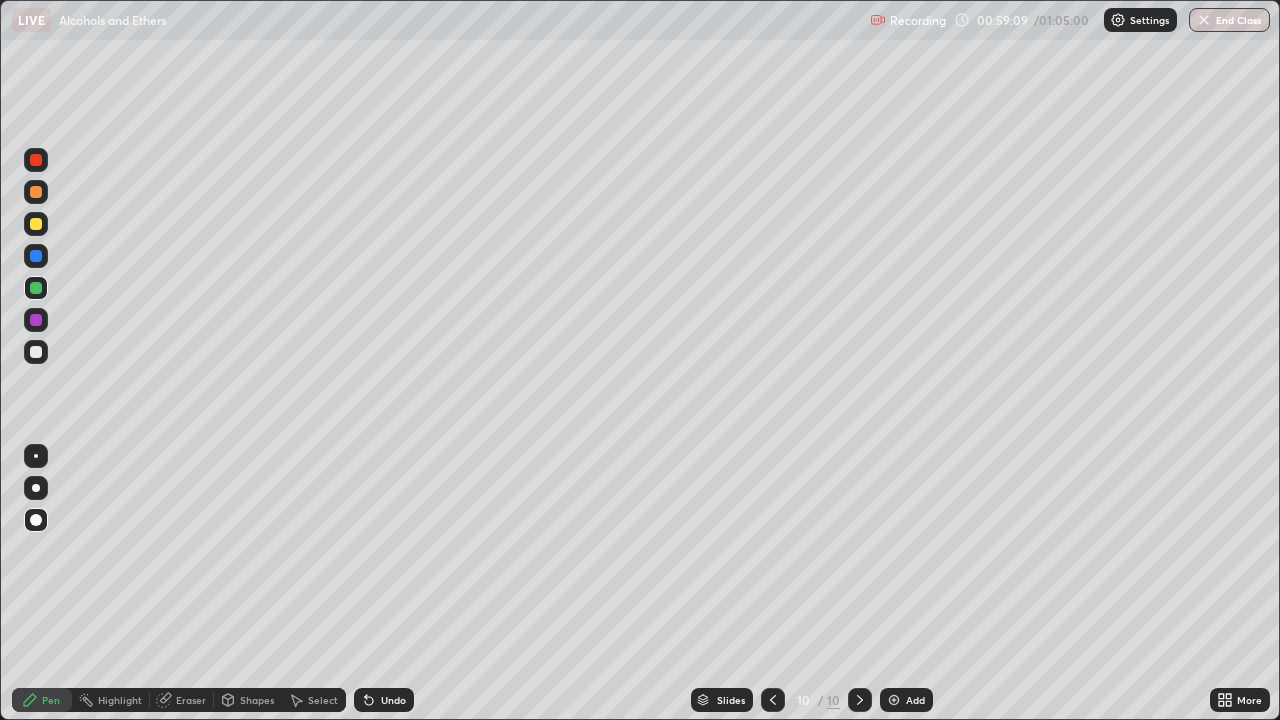click at bounding box center (36, 352) 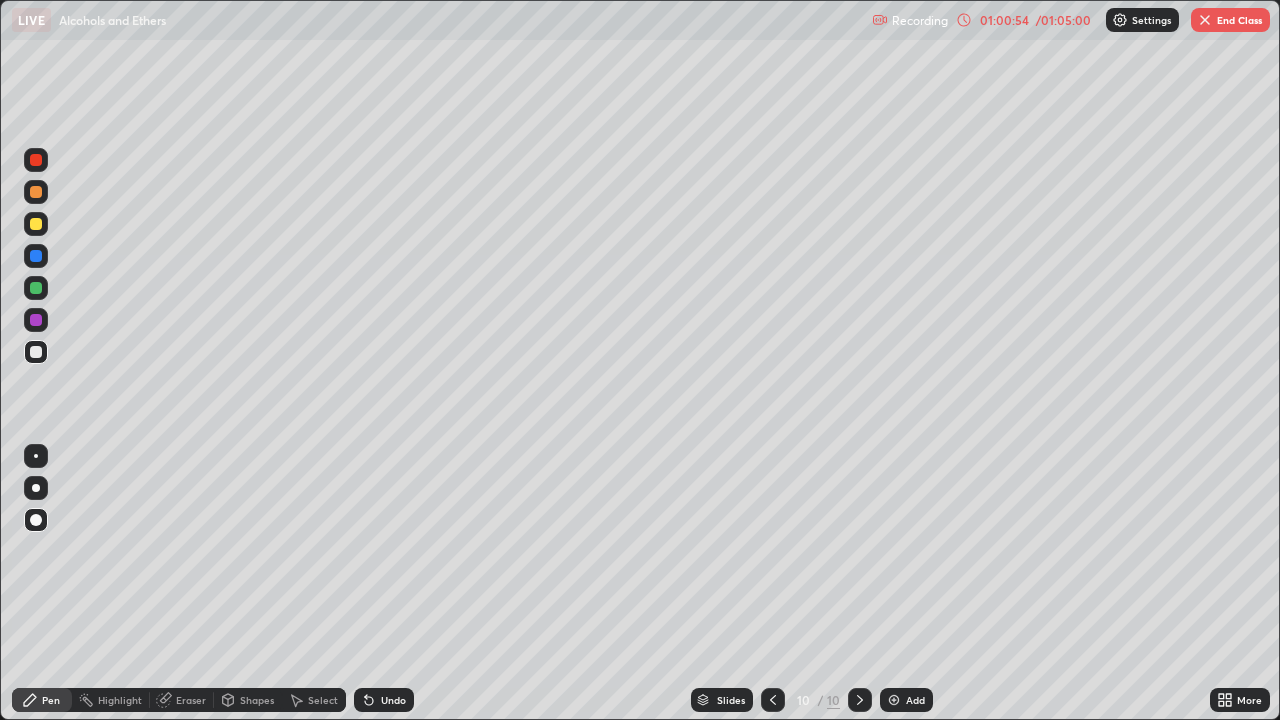 click on "End Class" at bounding box center (1230, 20) 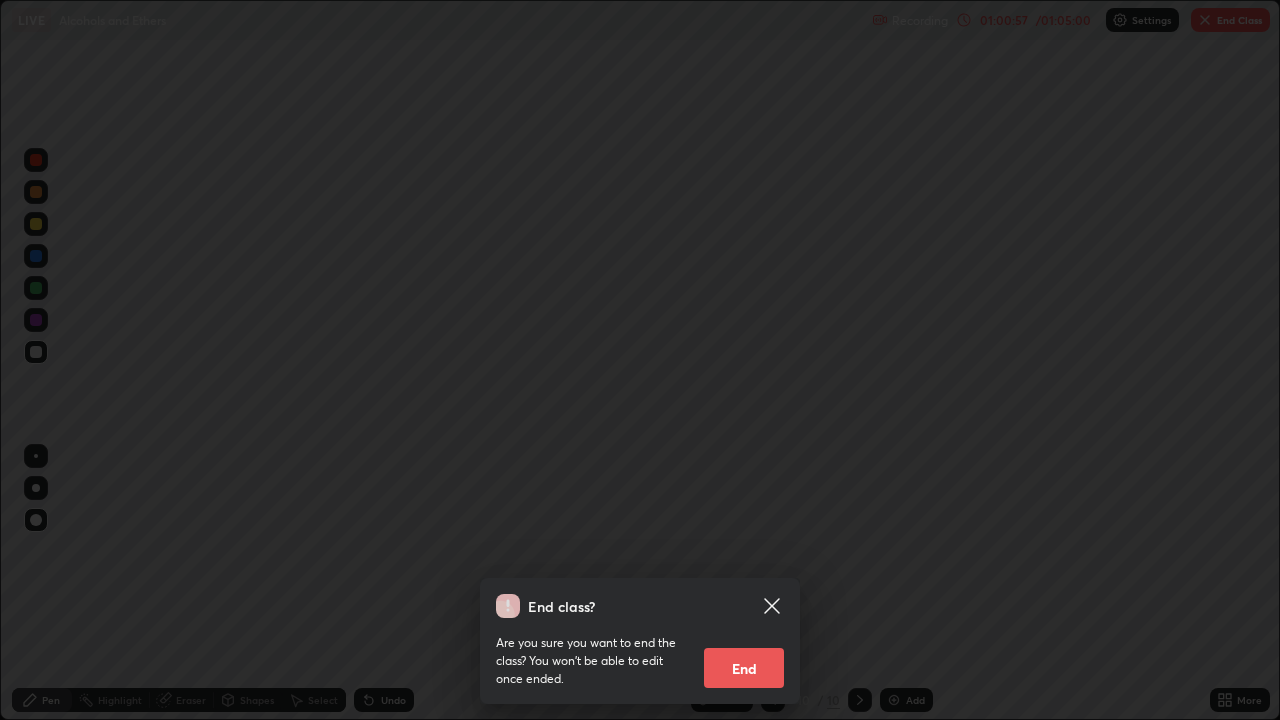 click on "End" at bounding box center [744, 668] 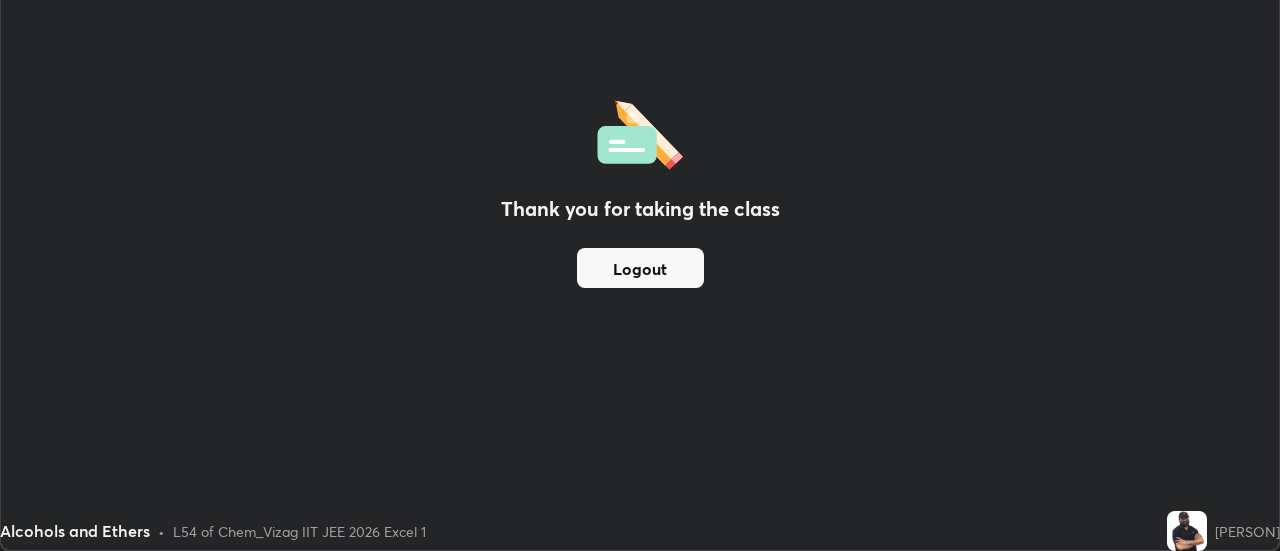 scroll, scrollTop: 551, scrollLeft: 1280, axis: both 